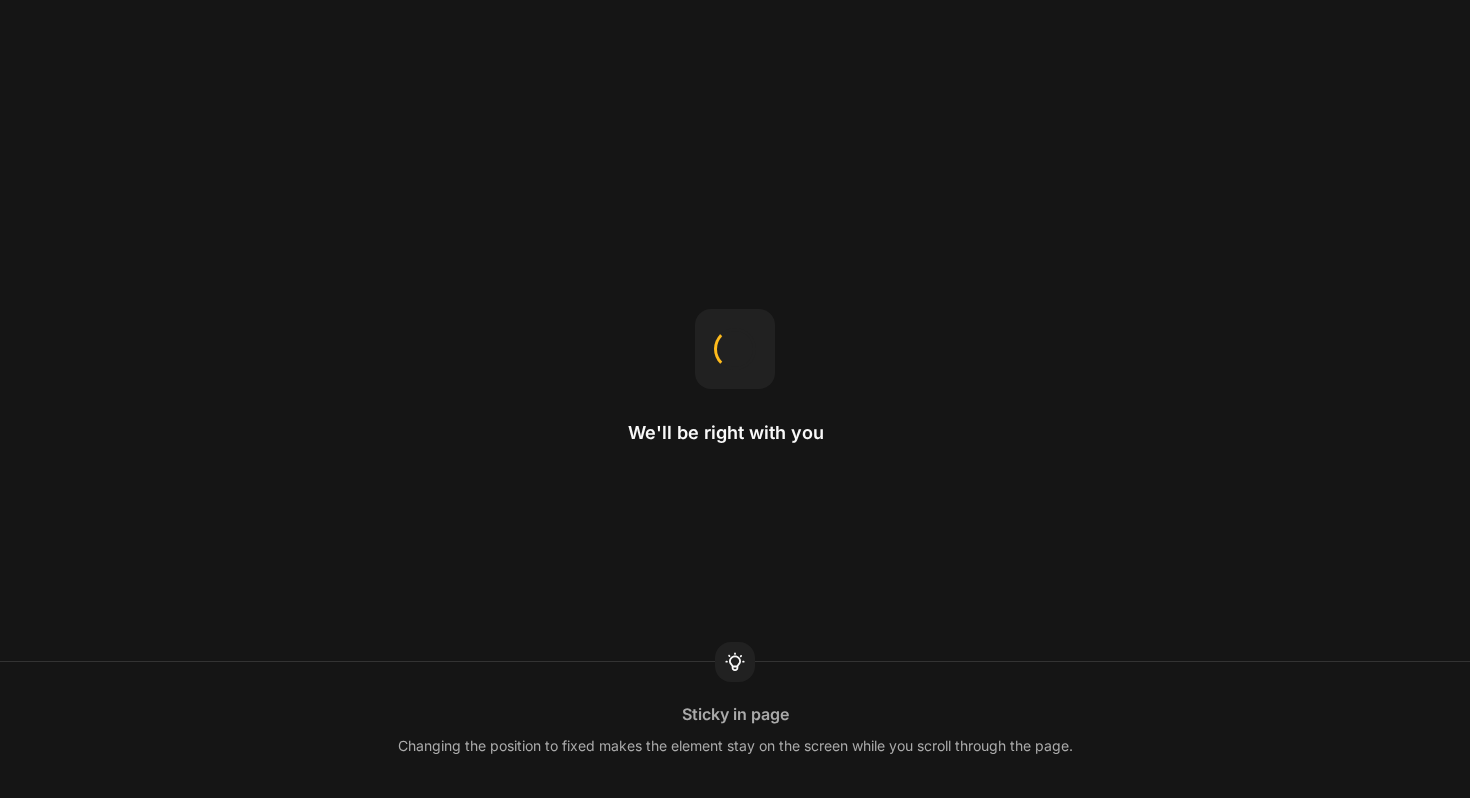 scroll, scrollTop: 0, scrollLeft: 0, axis: both 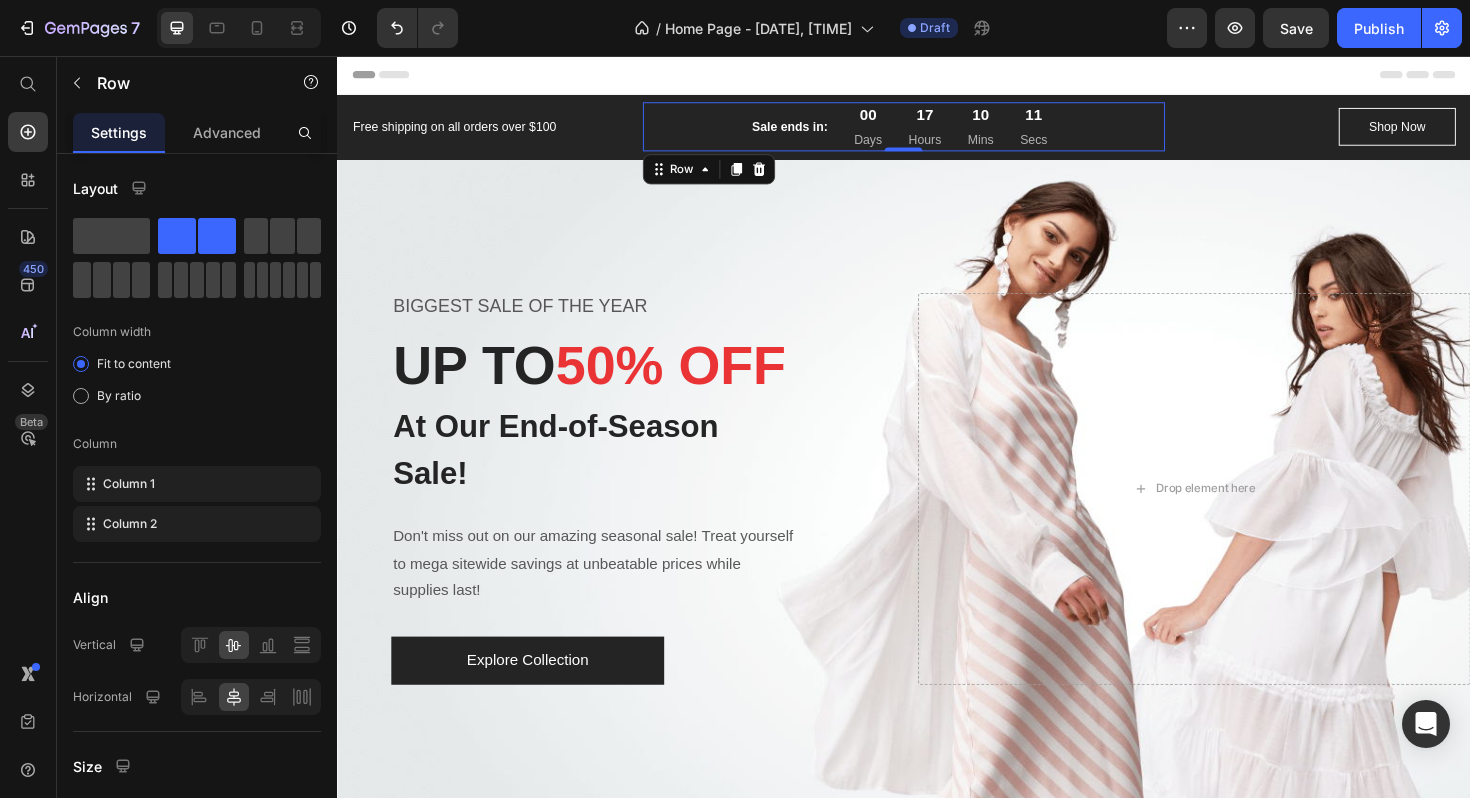 click on "Sale ends in: Text block 00 Days 17 Hours 10 Mins 11 Secs CountDown Timer Row   0" at bounding box center [937, 131] 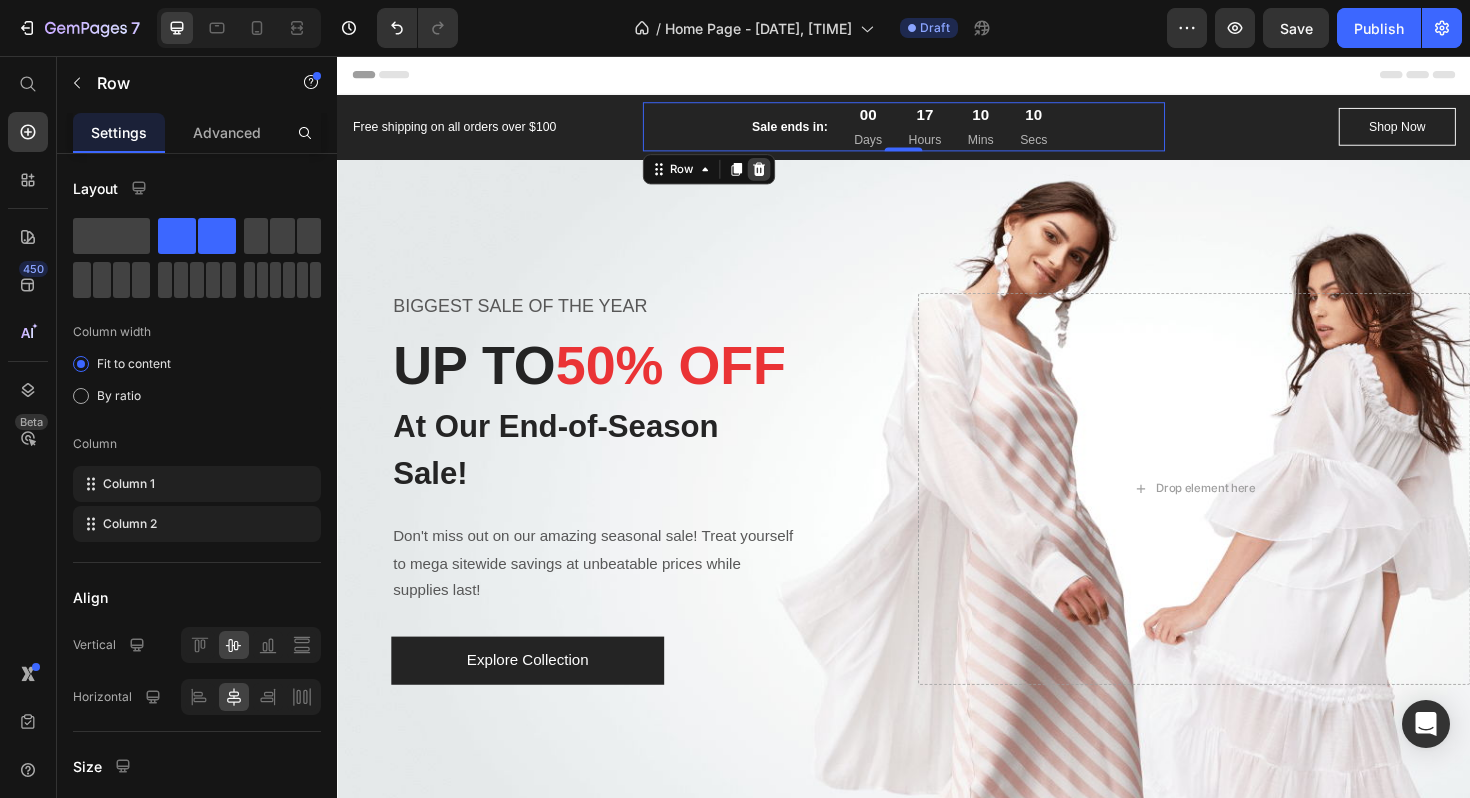 click 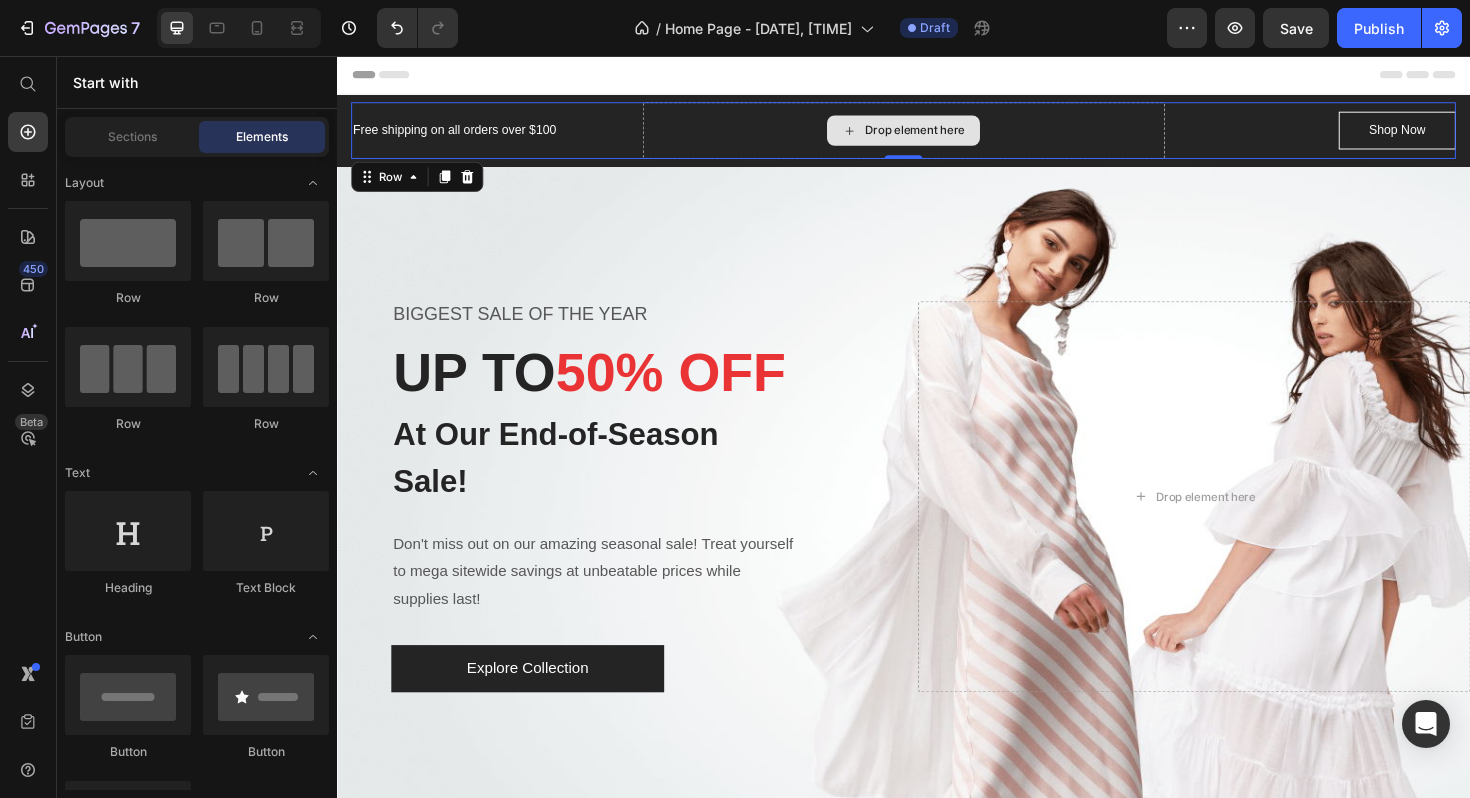 click on "Drop element here" at bounding box center [937, 135] 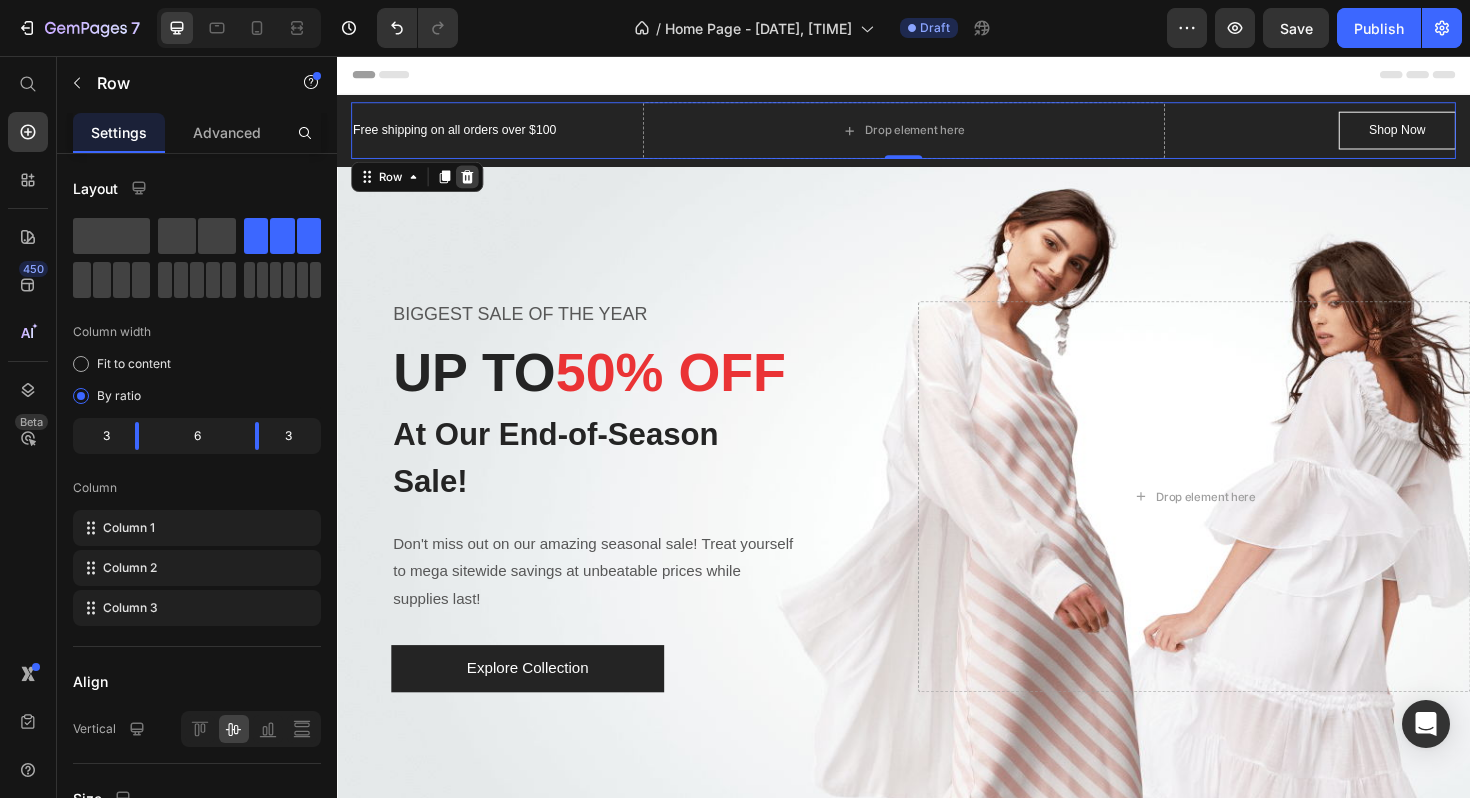 click 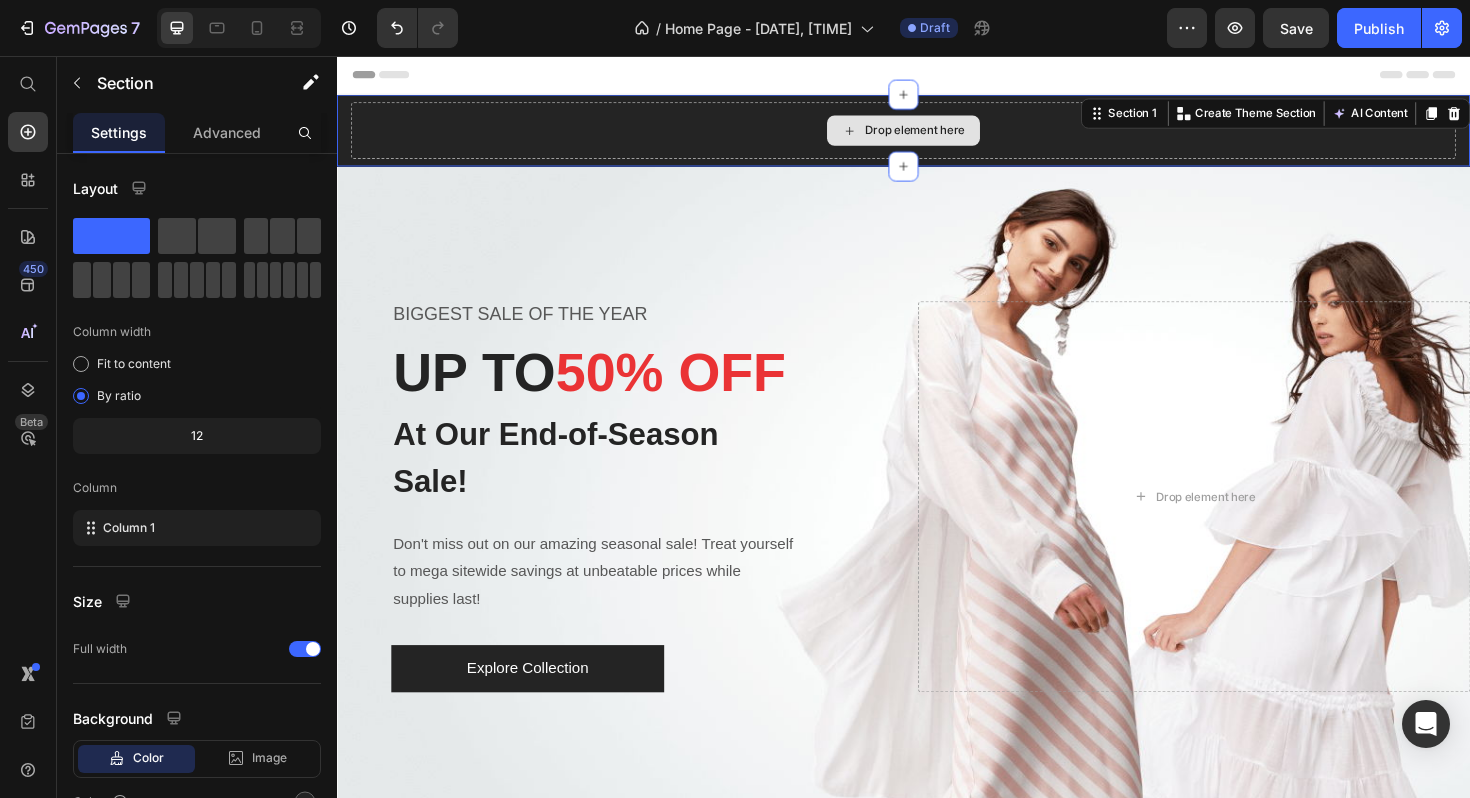click on "Drop element here" at bounding box center (937, 135) 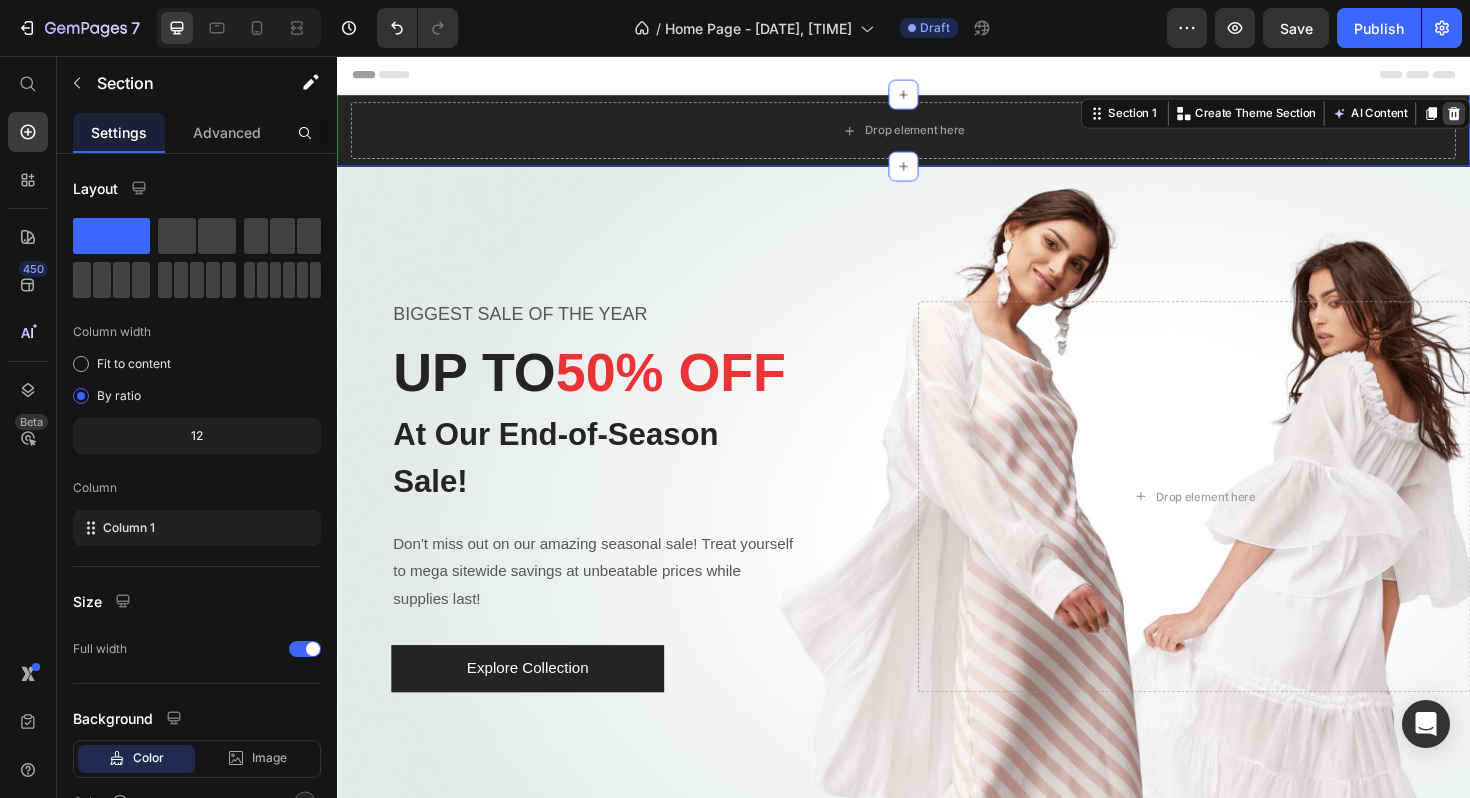 click 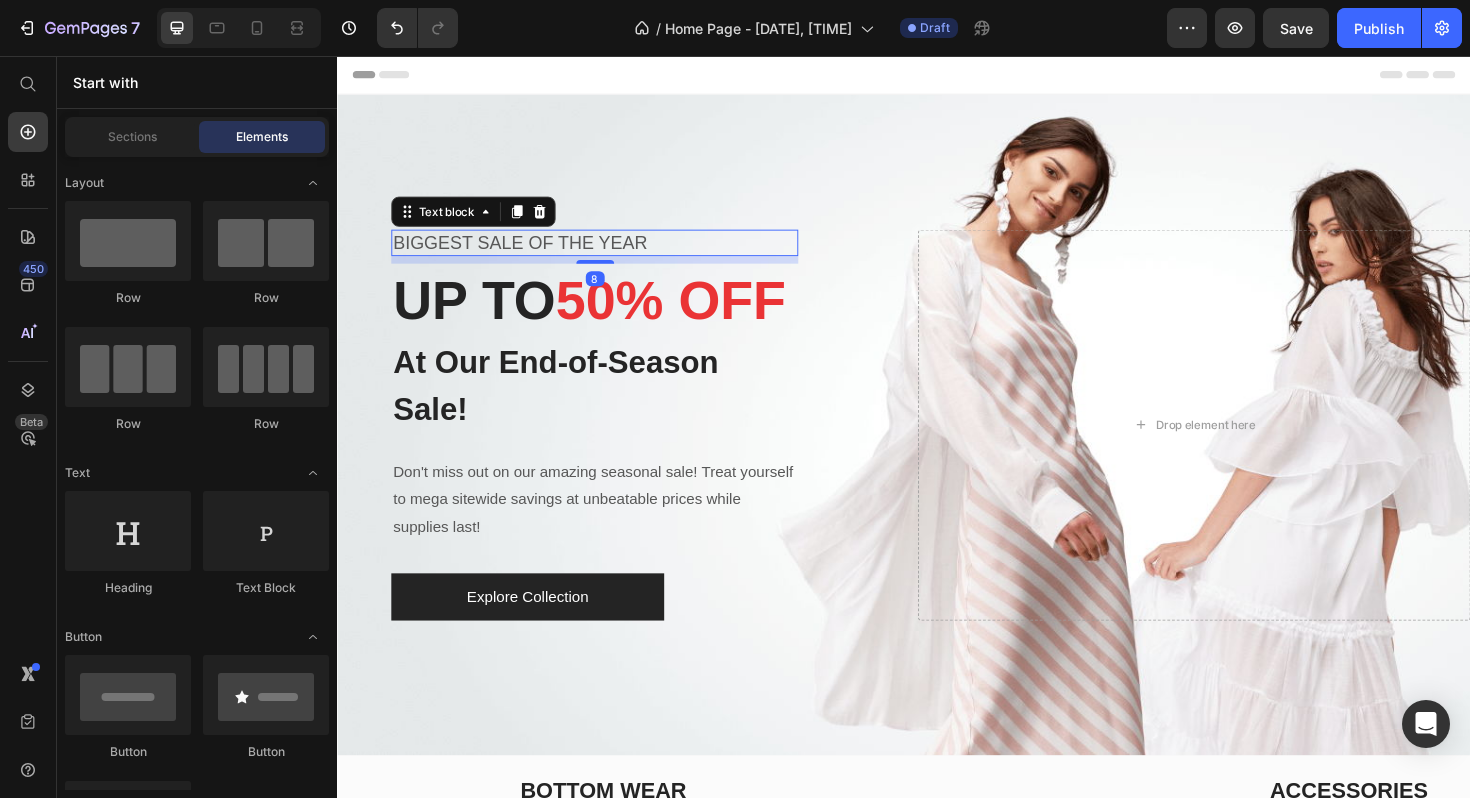 click on "BIGGEST SALE OF THE YEAR" at bounding box center (609, 254) 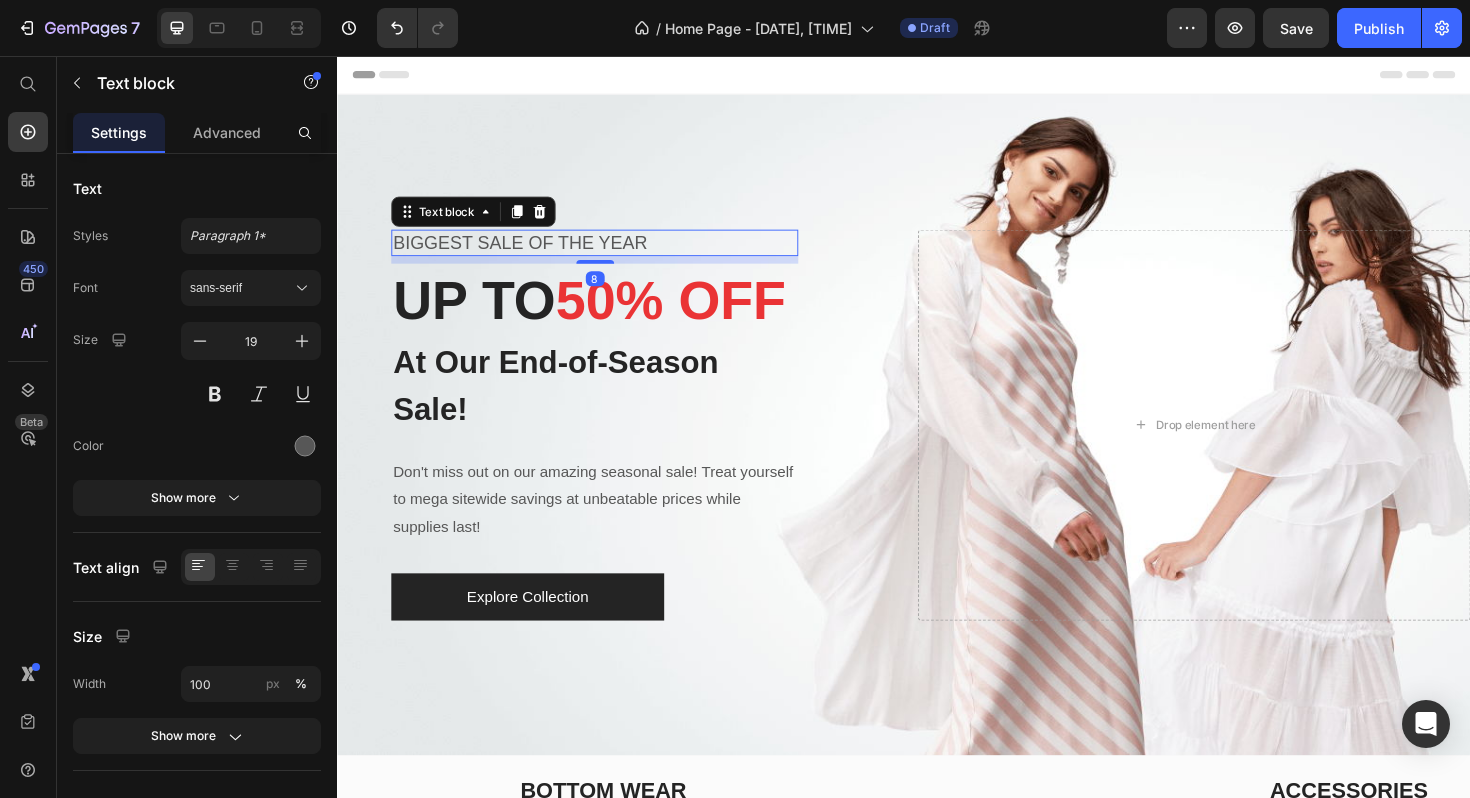 click on "BIGGEST SALE OF THE YEAR" at bounding box center [609, 254] 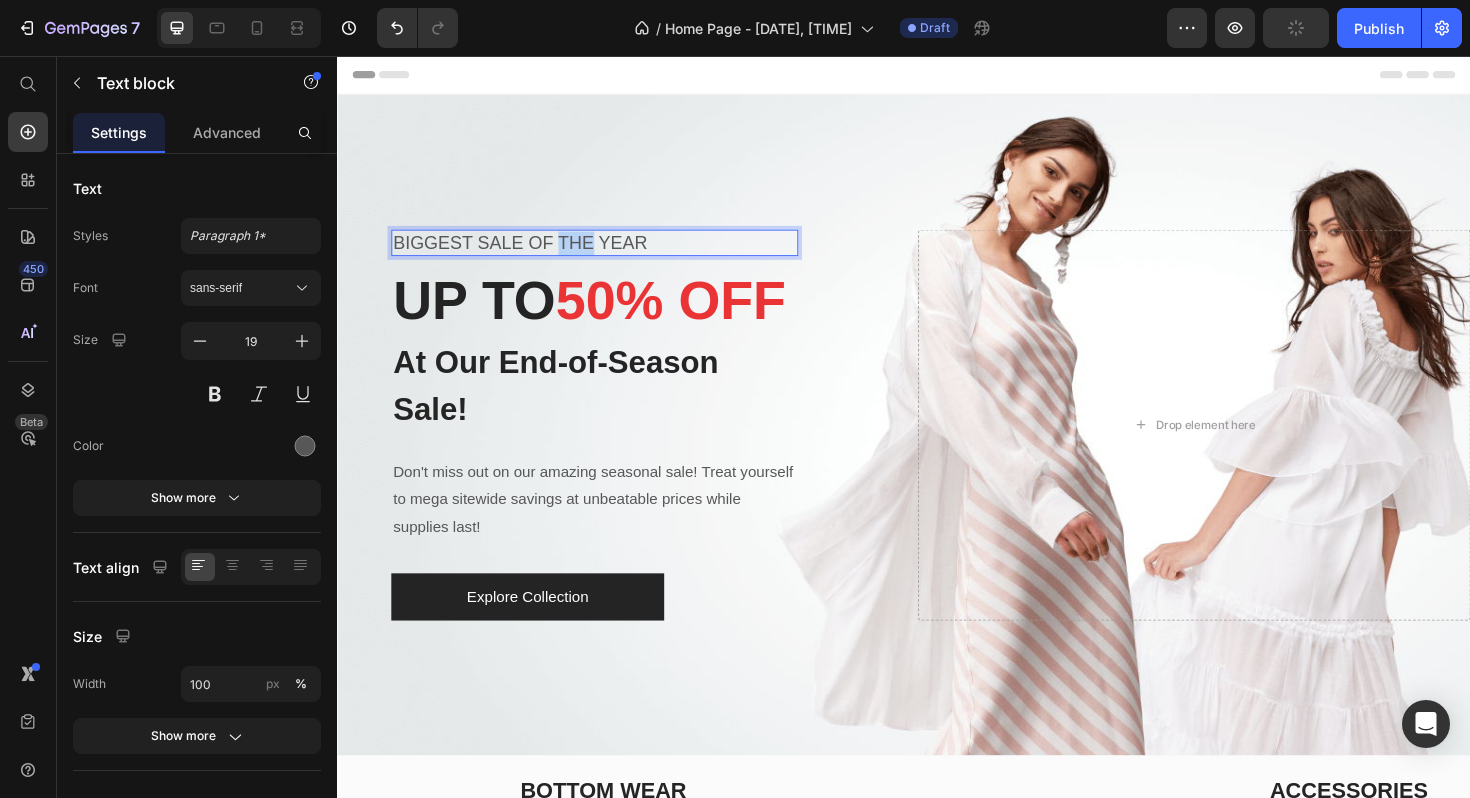 click on "BIGGEST SALE OF THE YEAR" at bounding box center [609, 254] 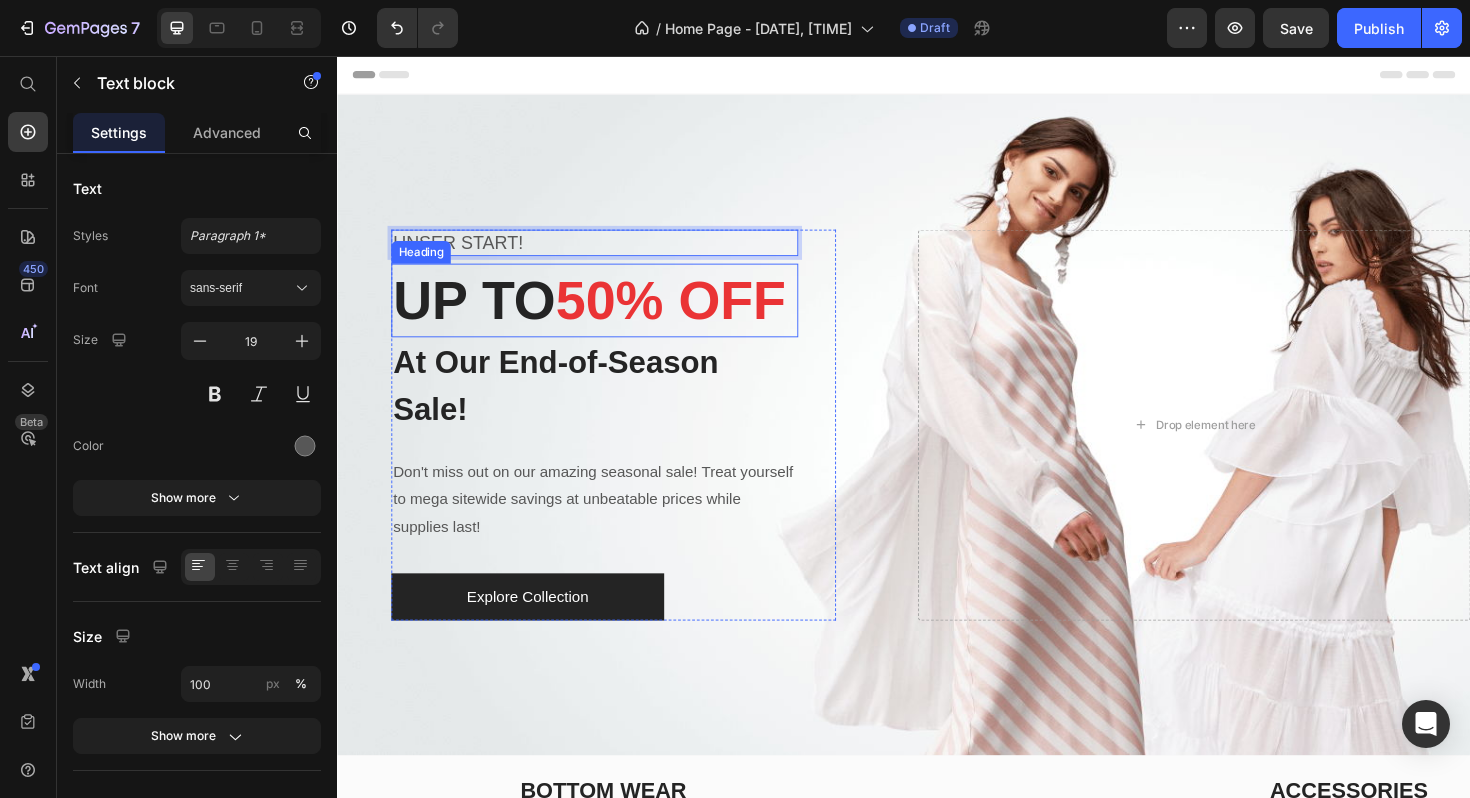 click on "50% OFF" at bounding box center (690, 315) 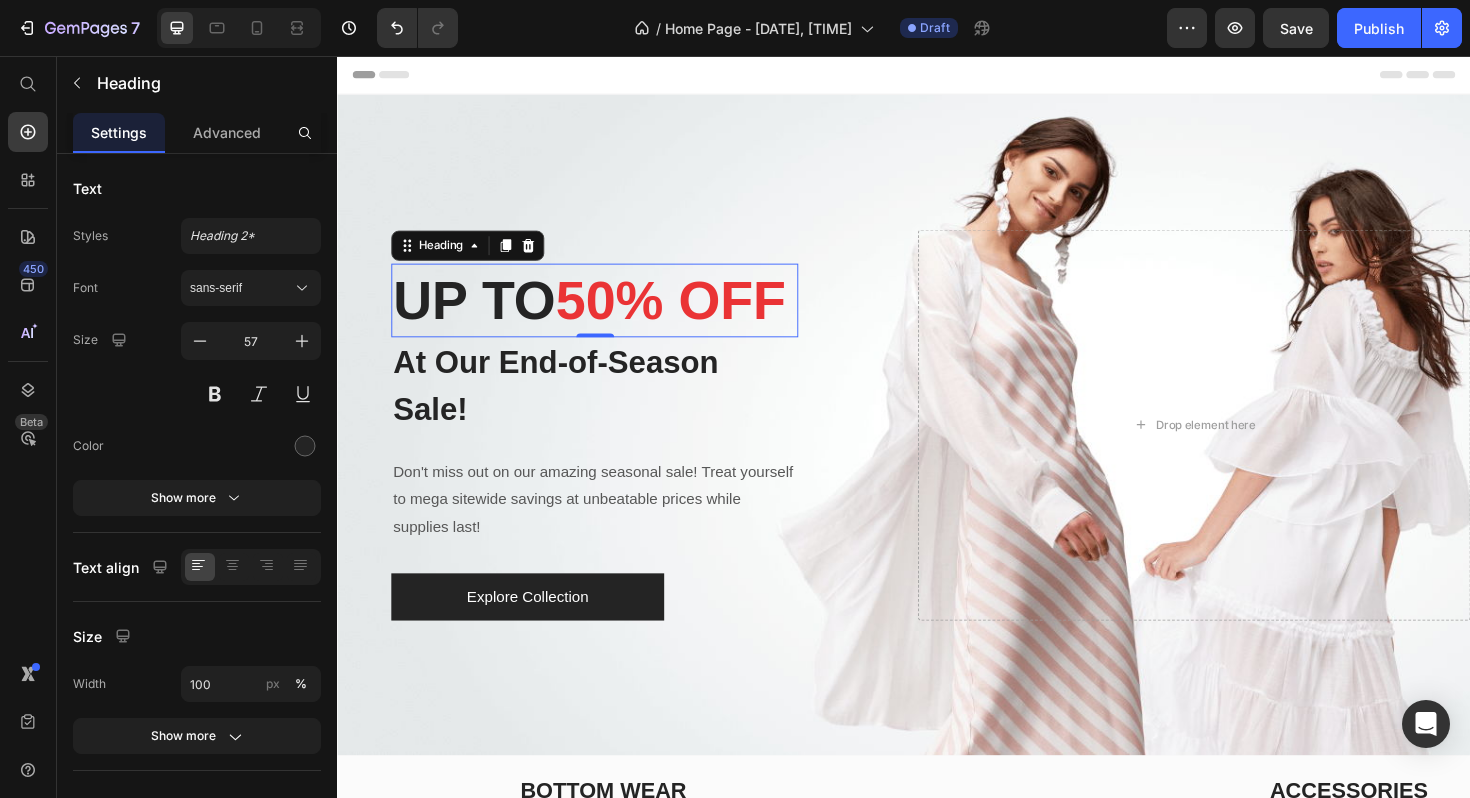 click on "50% OFF" at bounding box center (690, 315) 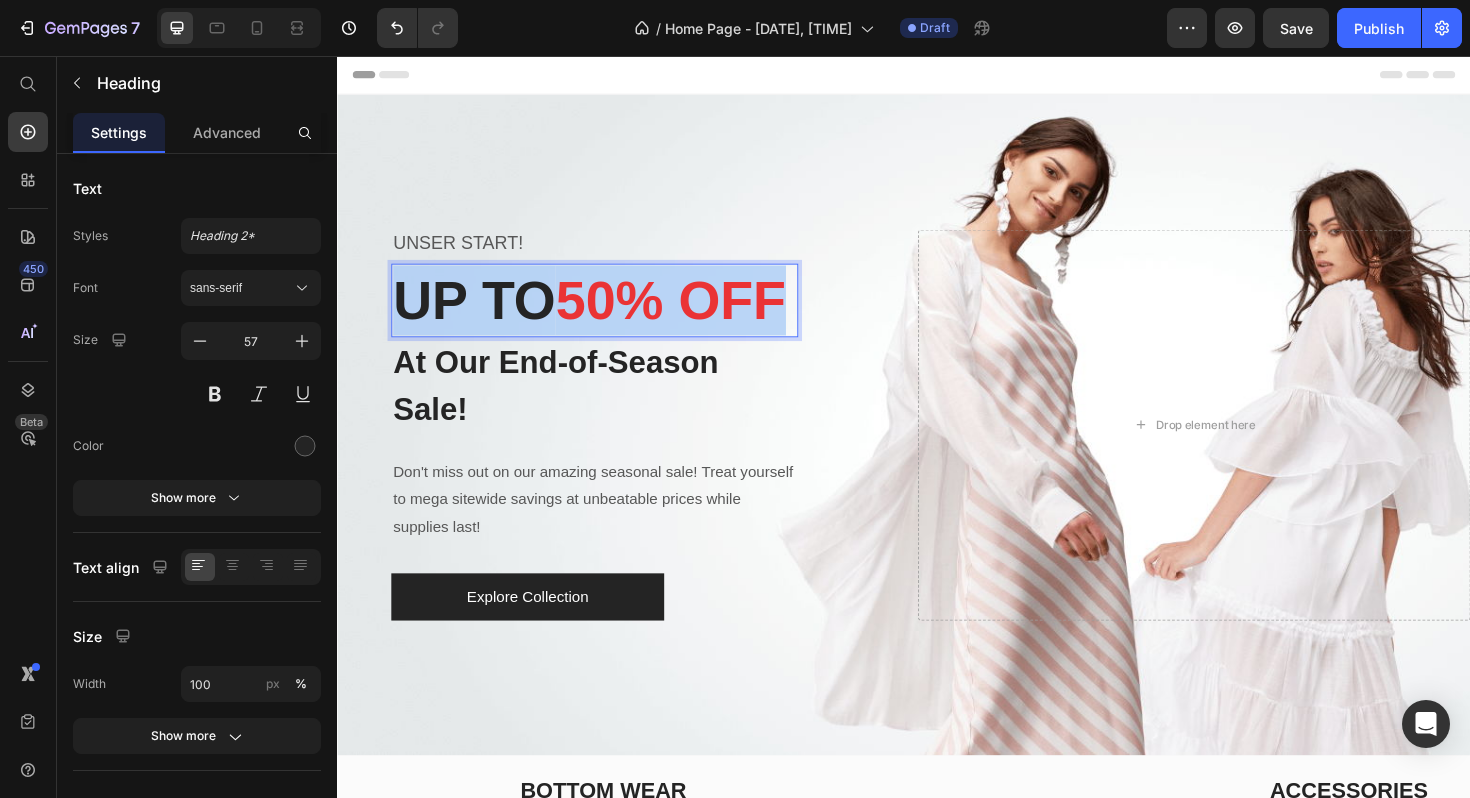 click on "50% OFF" at bounding box center [690, 315] 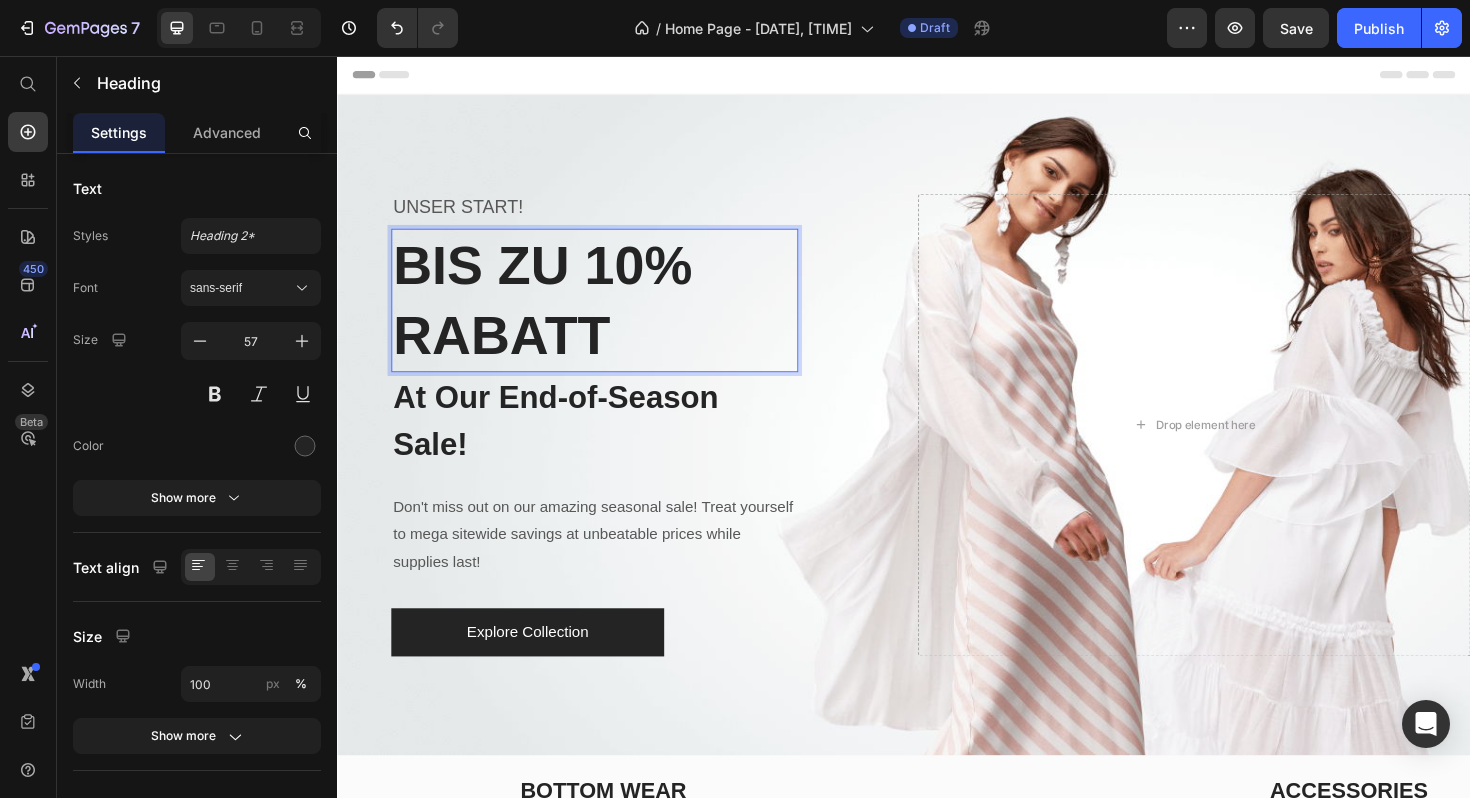 click on "BIS ZU 10% RABATT" at bounding box center (609, 315) 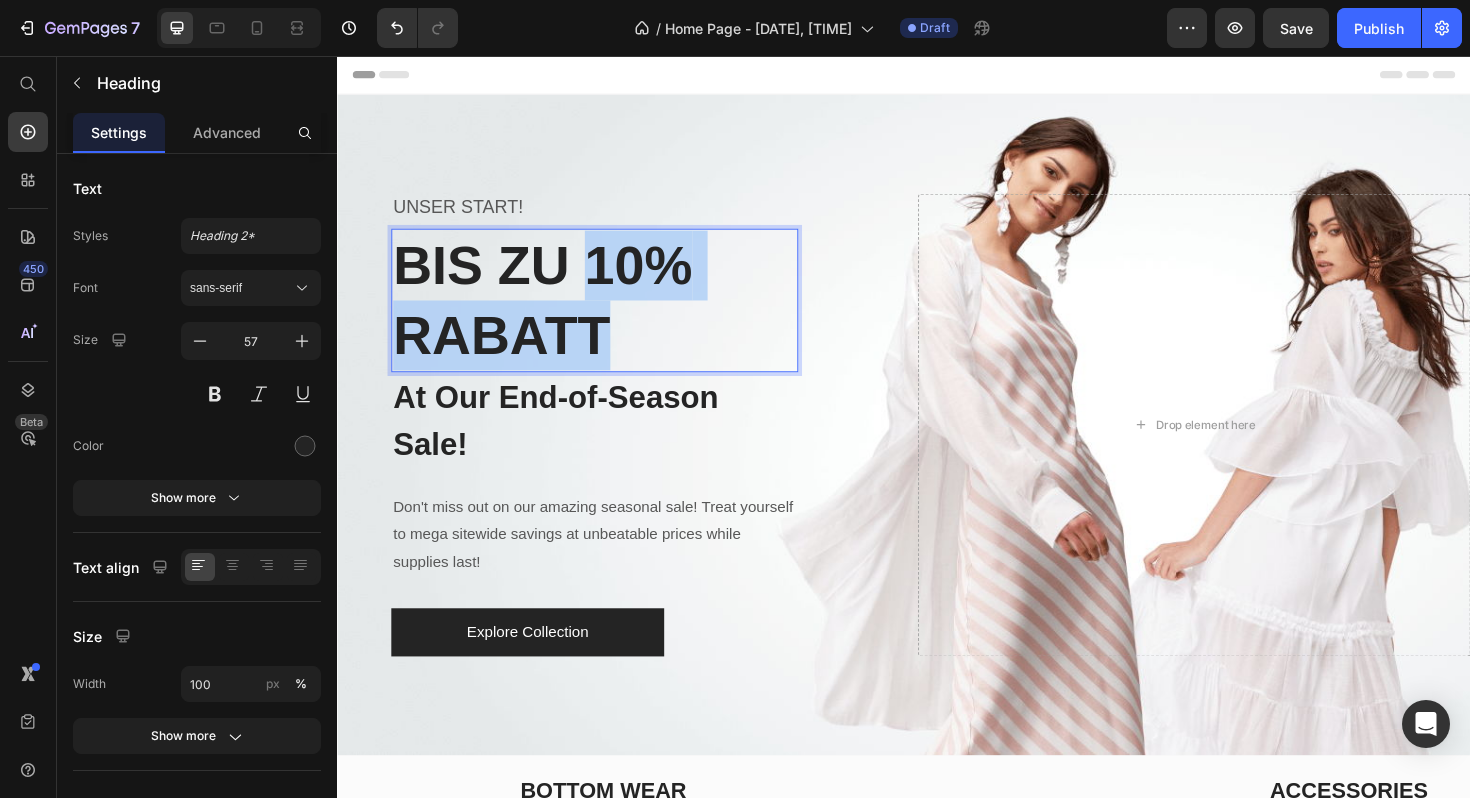 drag, startPoint x: 607, startPoint y: 268, endPoint x: 650, endPoint y: 367, distance: 107.935165 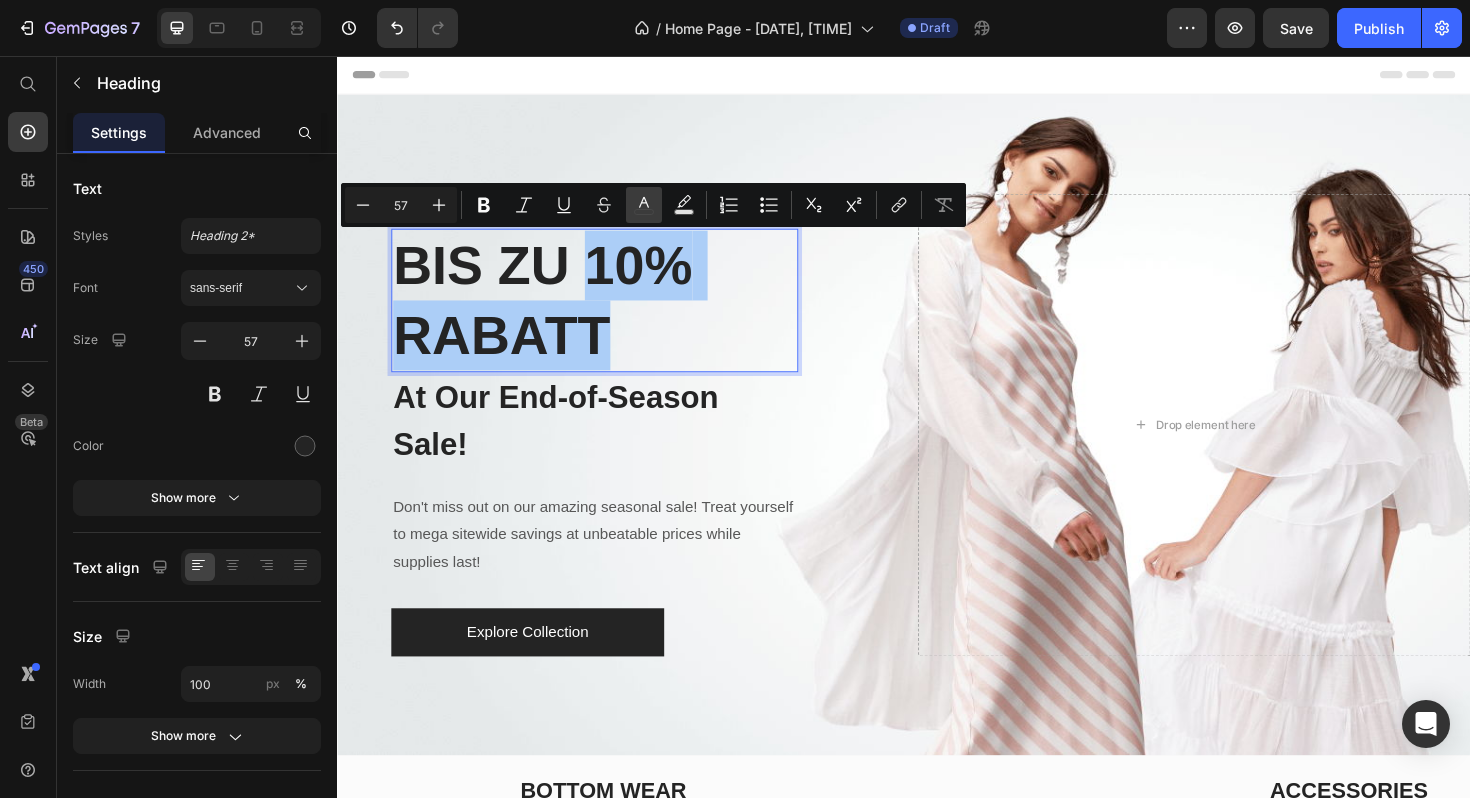 click 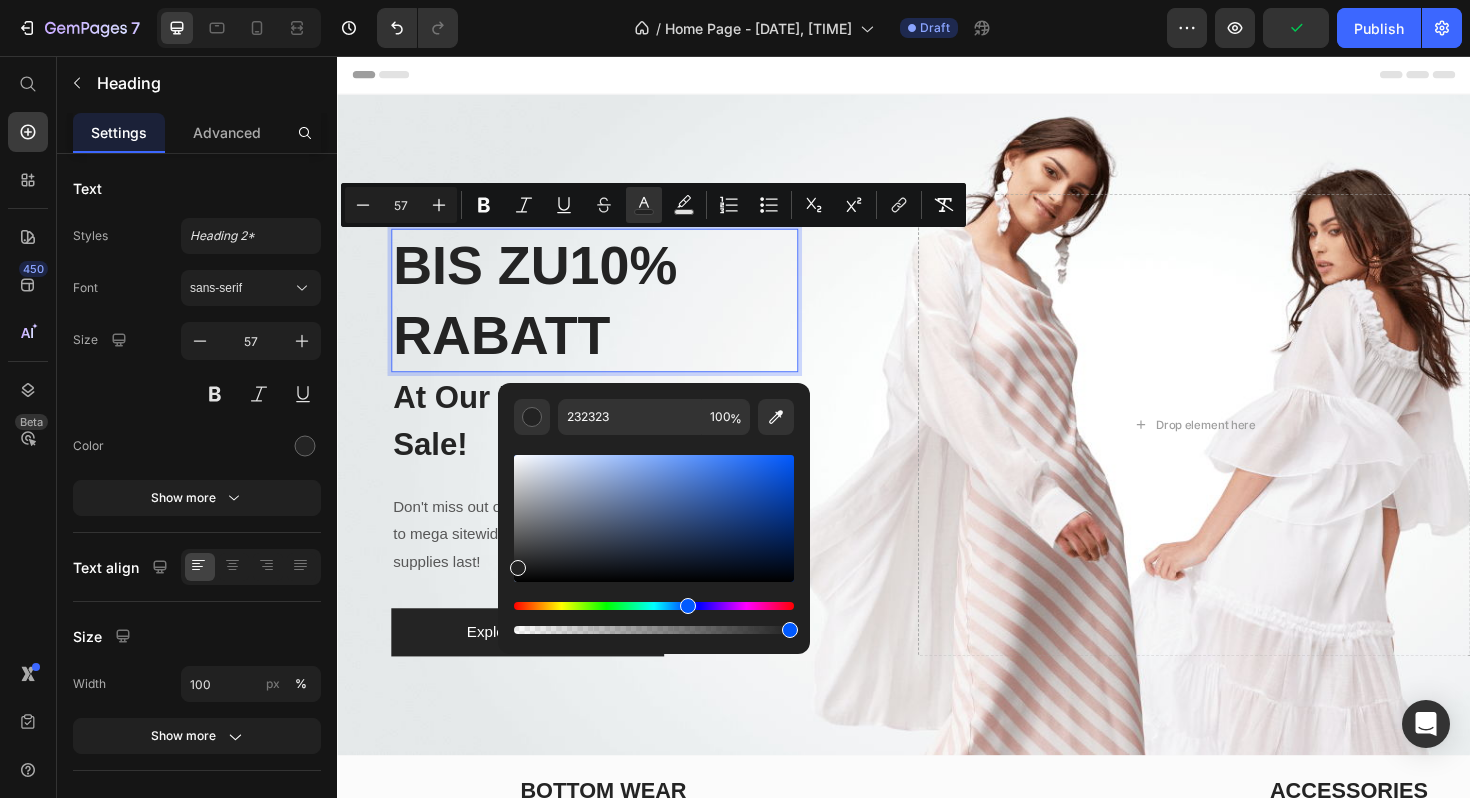 drag, startPoint x: 646, startPoint y: 605, endPoint x: 687, endPoint y: 609, distance: 41.19466 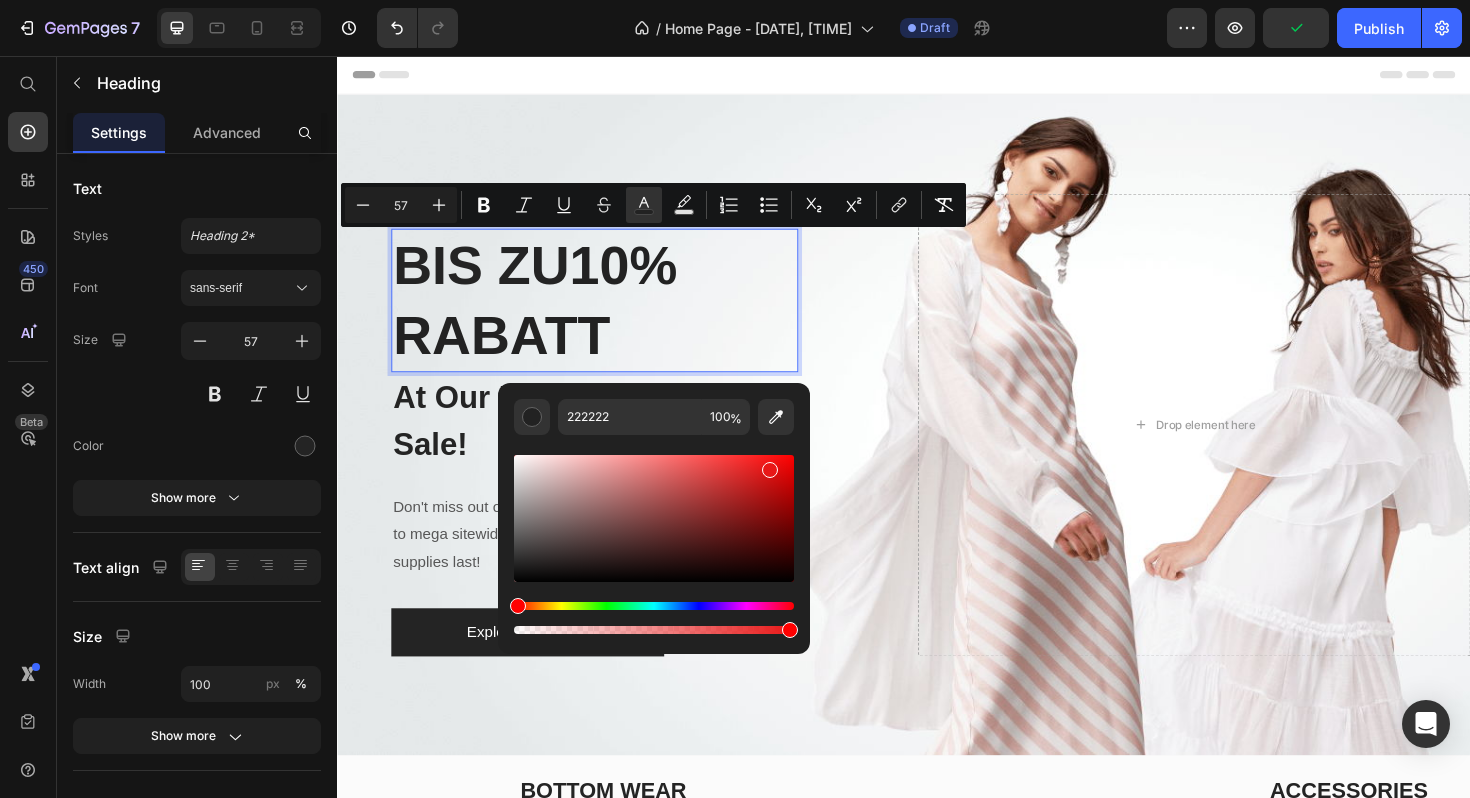 drag, startPoint x: 711, startPoint y: 527, endPoint x: 767, endPoint y: 463, distance: 85.04117 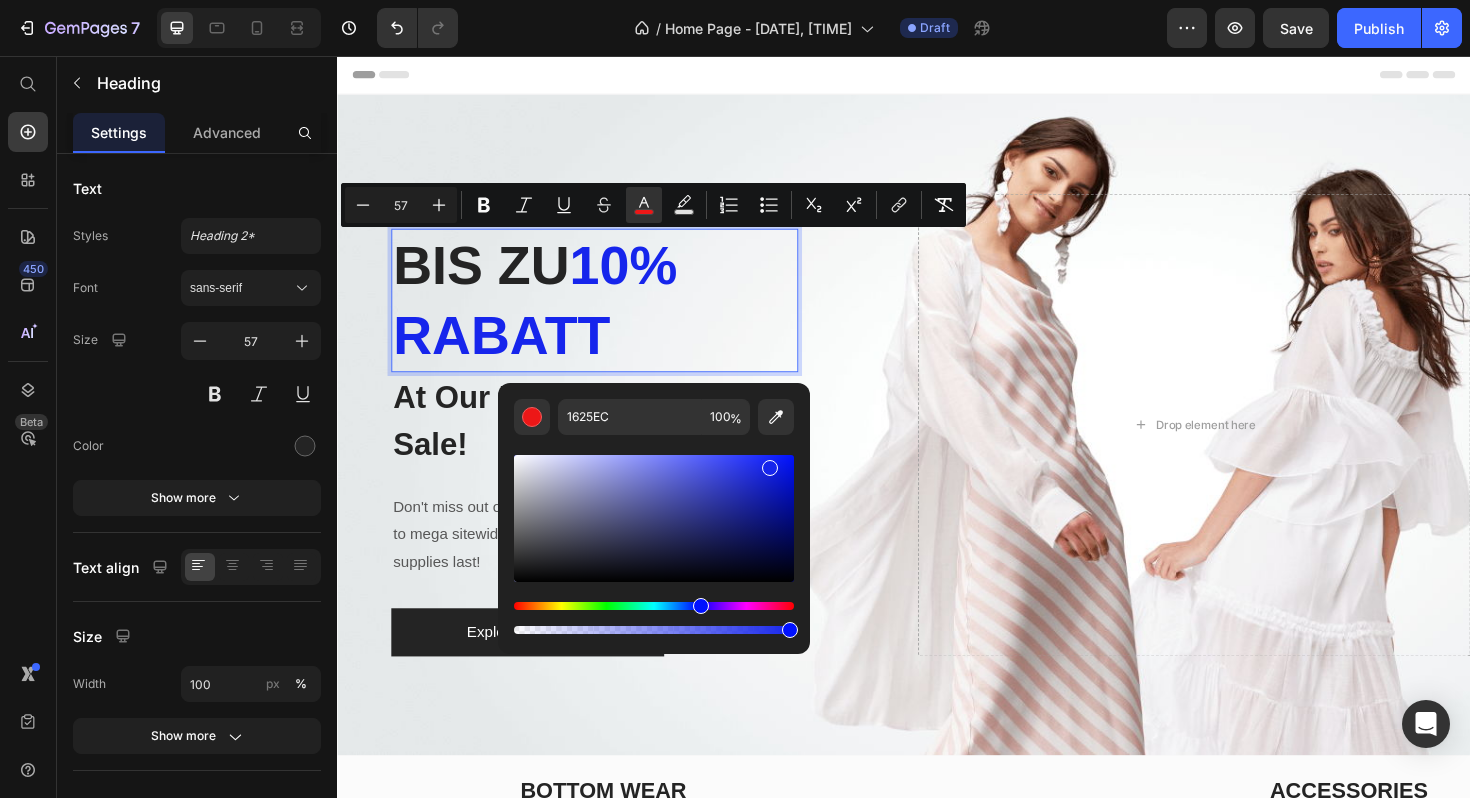 click at bounding box center (654, 606) 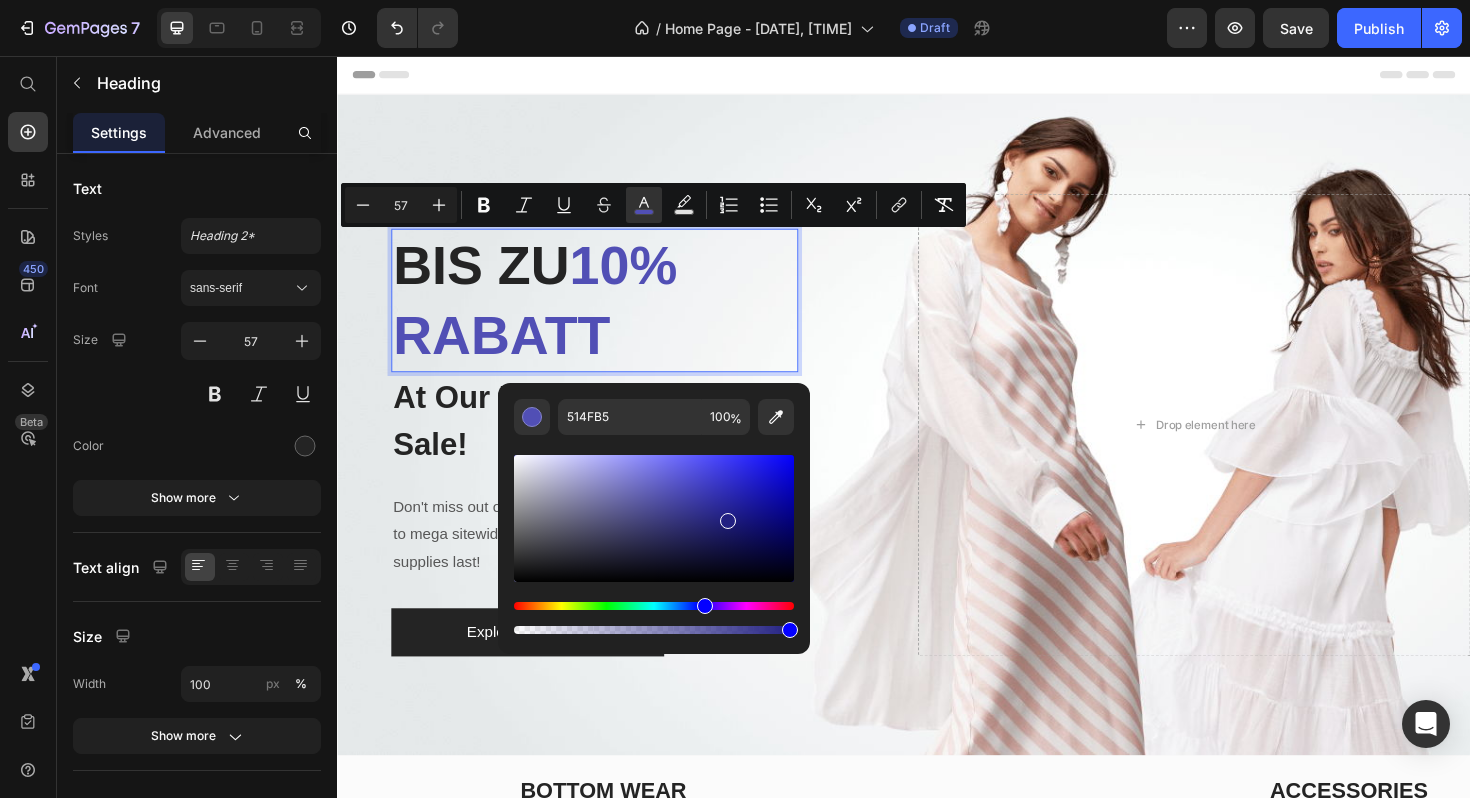 drag, startPoint x: 751, startPoint y: 508, endPoint x: 722, endPoint y: 517, distance: 30.364452 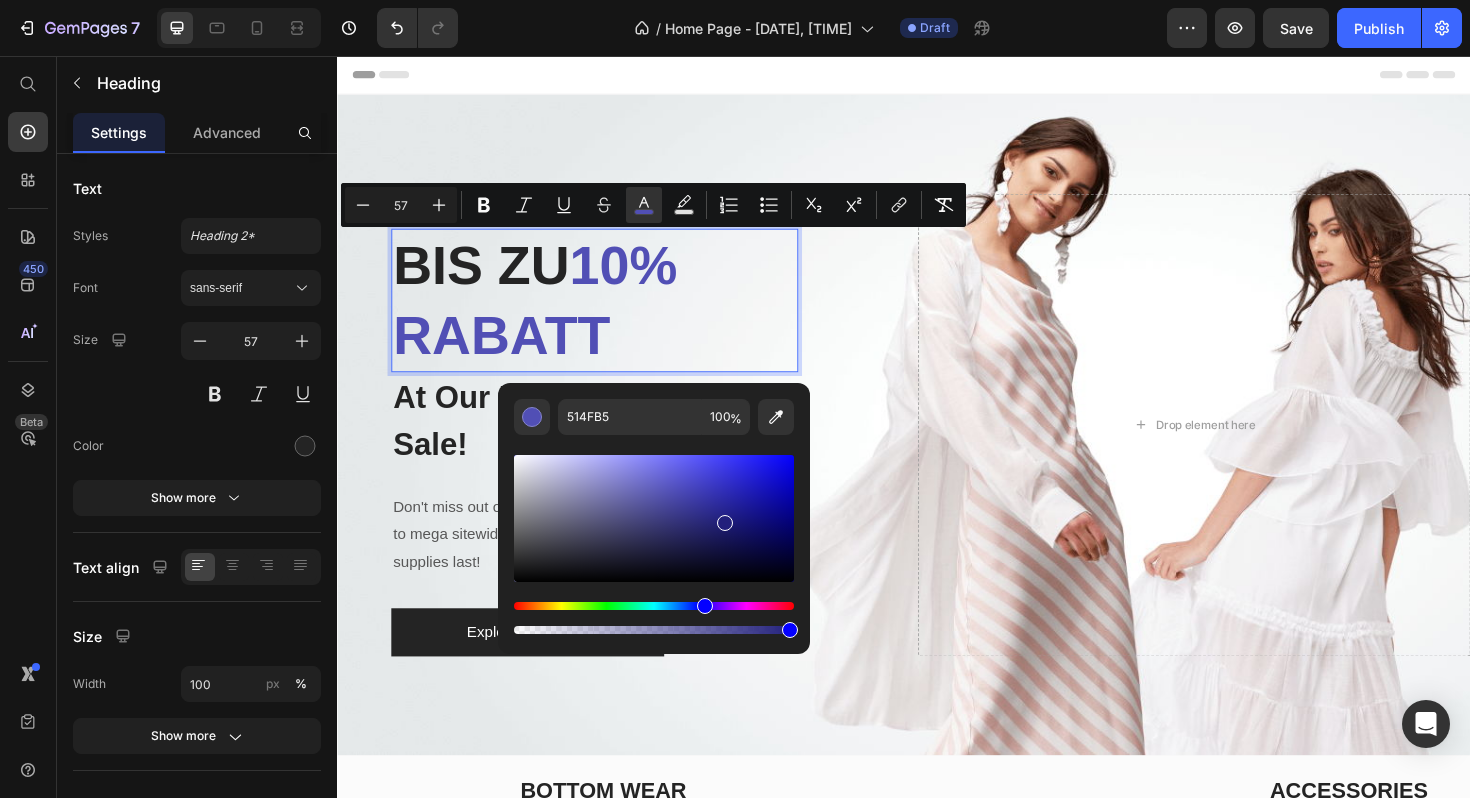 type on "22207C" 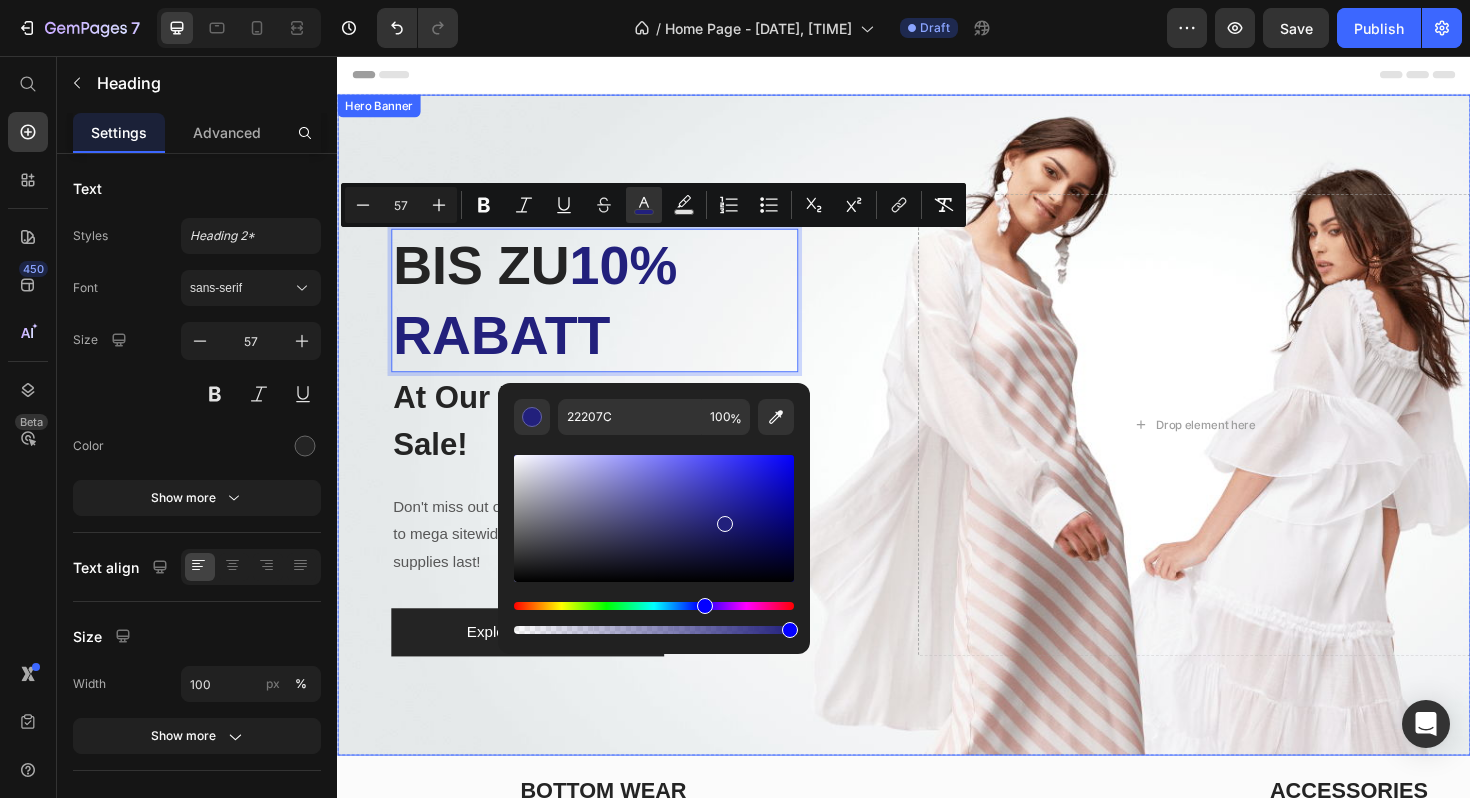 click at bounding box center [937, 447] 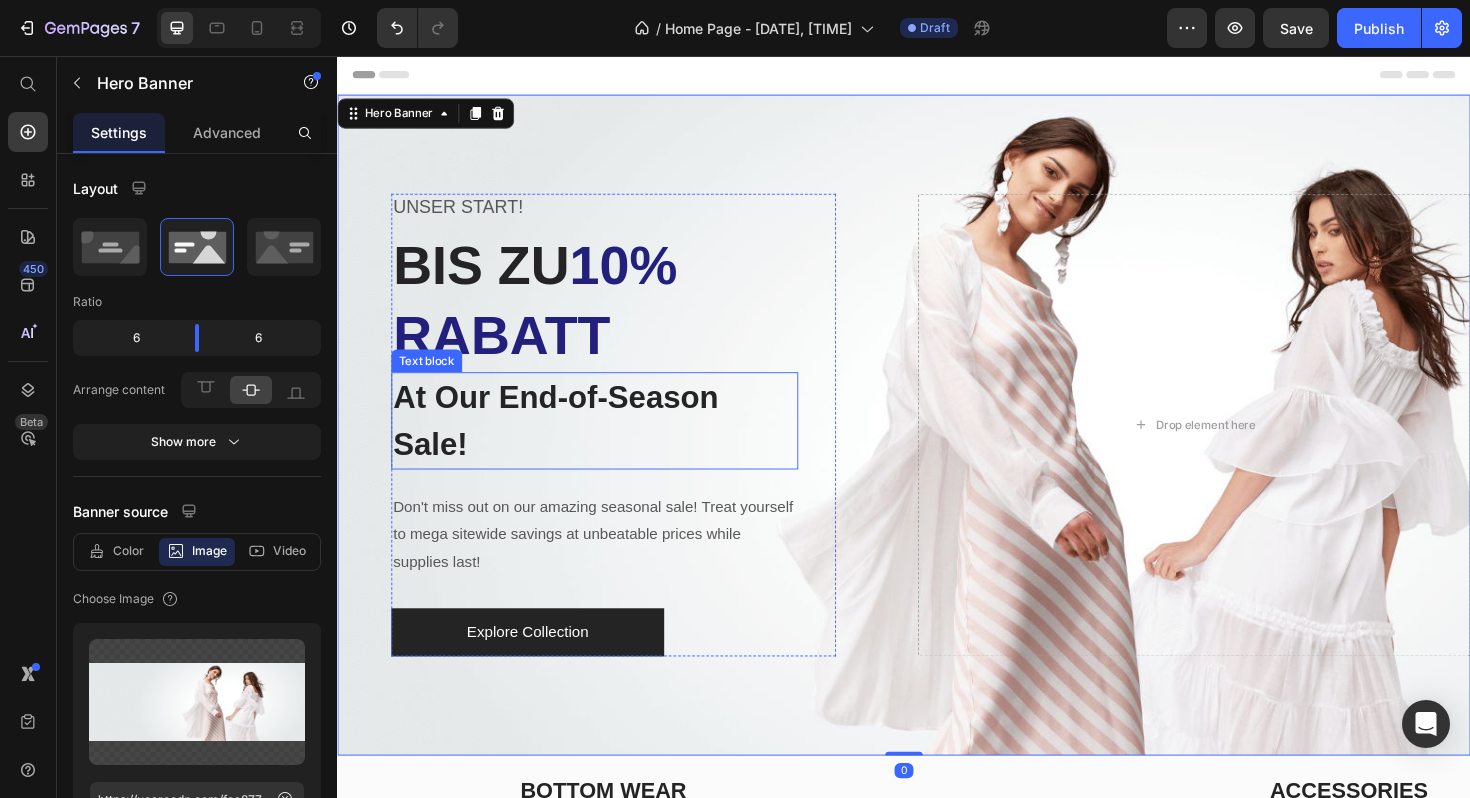click on "At Our End-of-Season Sale!" at bounding box center [609, 442] 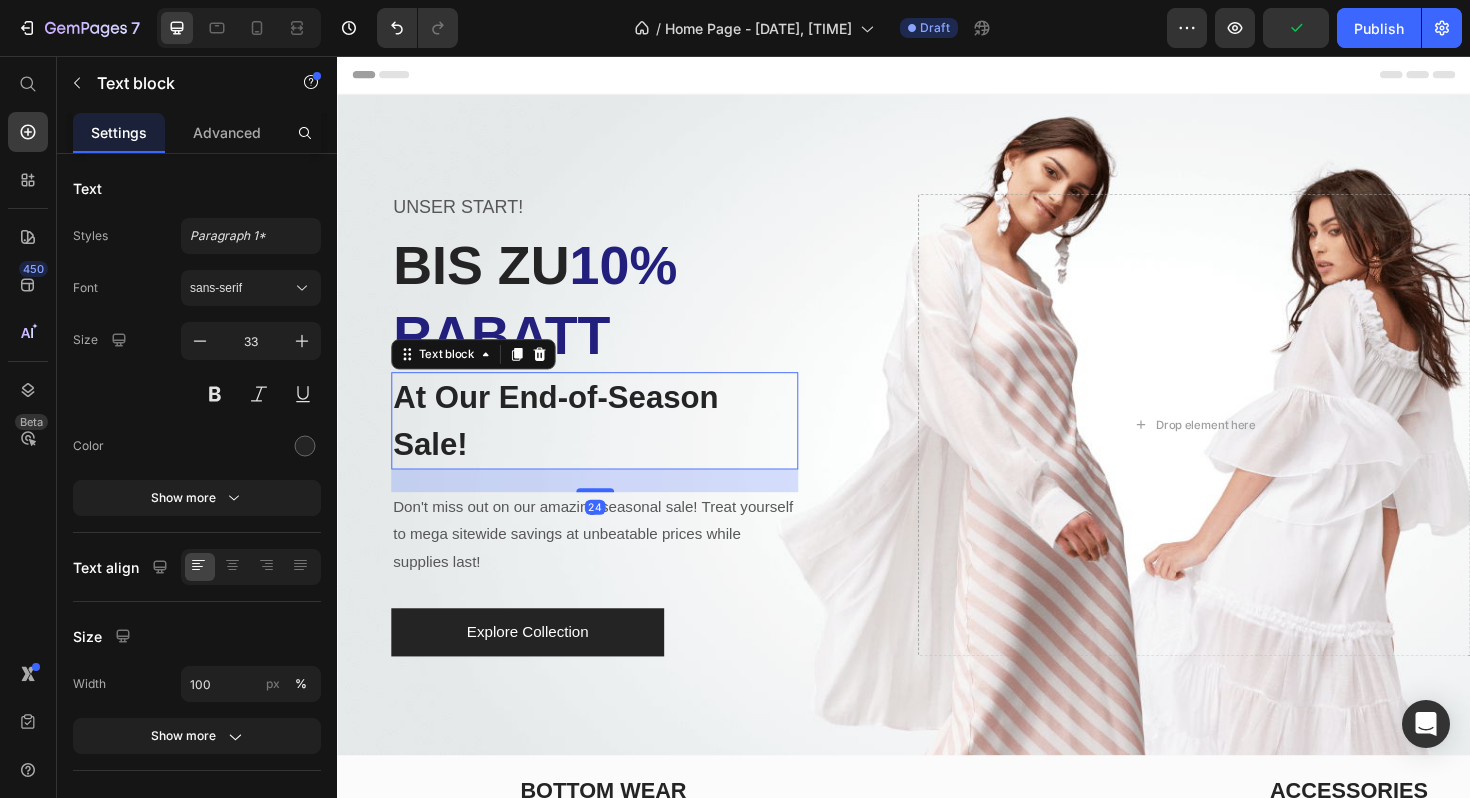 click on "At Our End-of-Season Sale!" at bounding box center [609, 442] 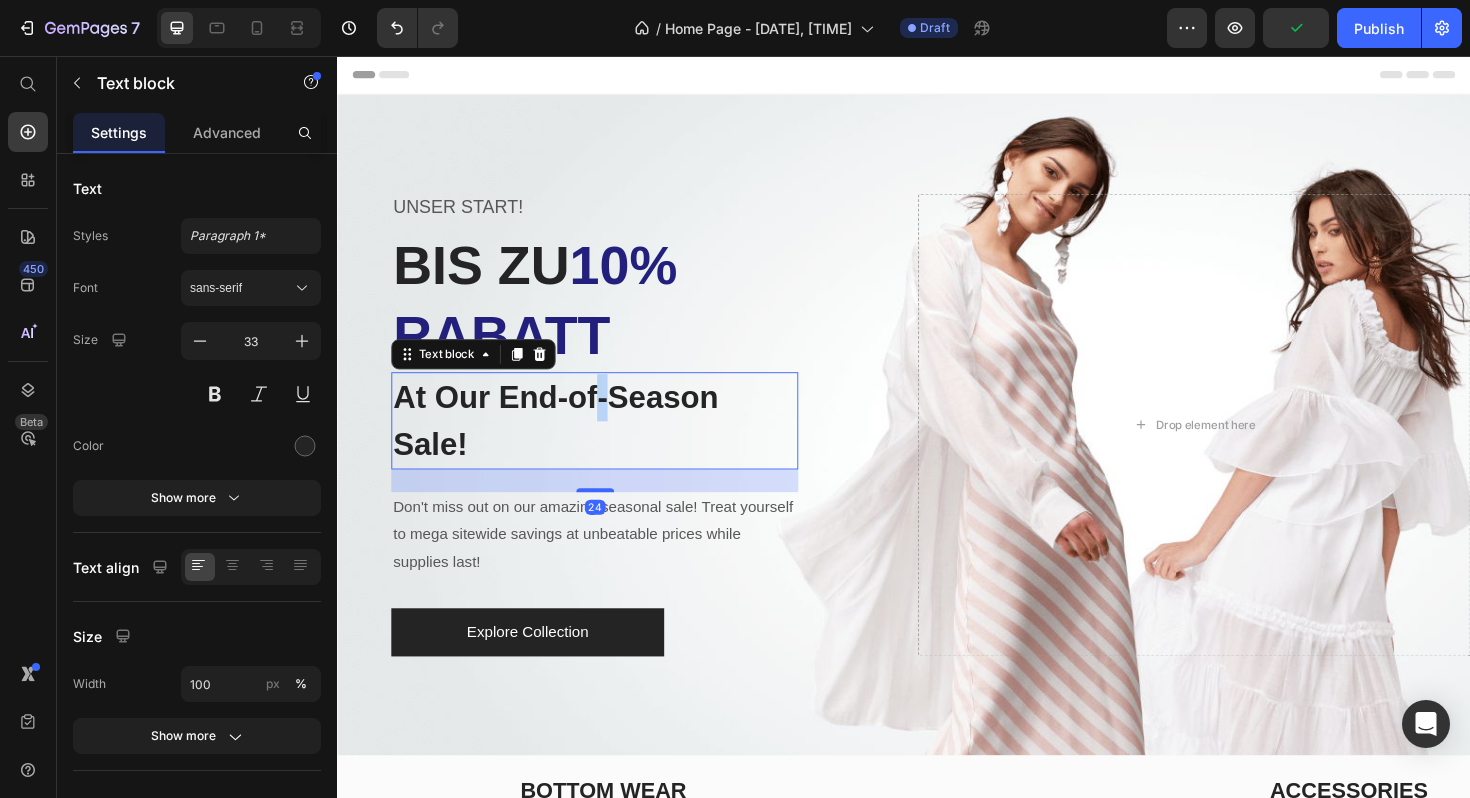 click on "At Our End-of-Season Sale!" at bounding box center (609, 442) 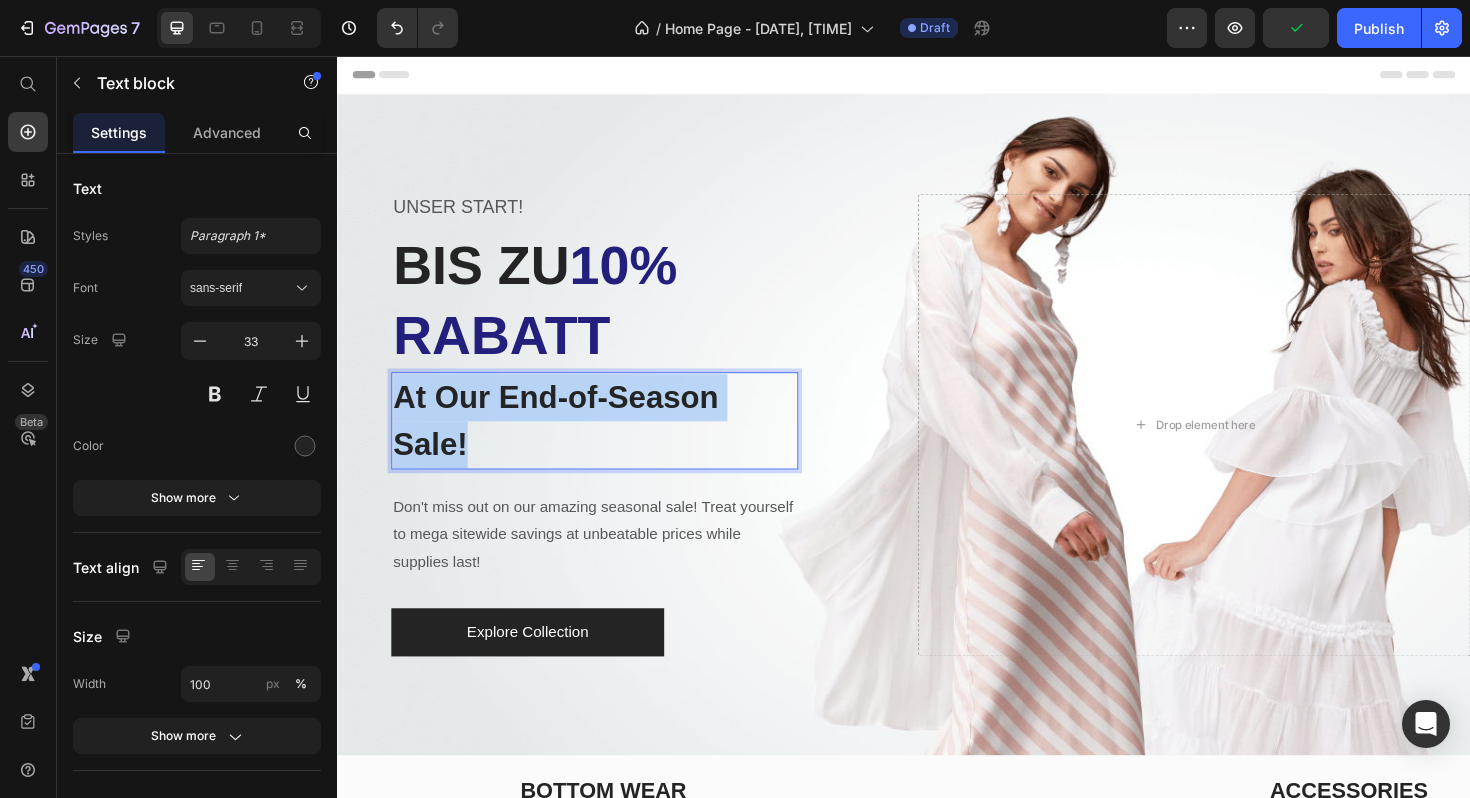 click on "At Our End-of-Season Sale!" at bounding box center (609, 442) 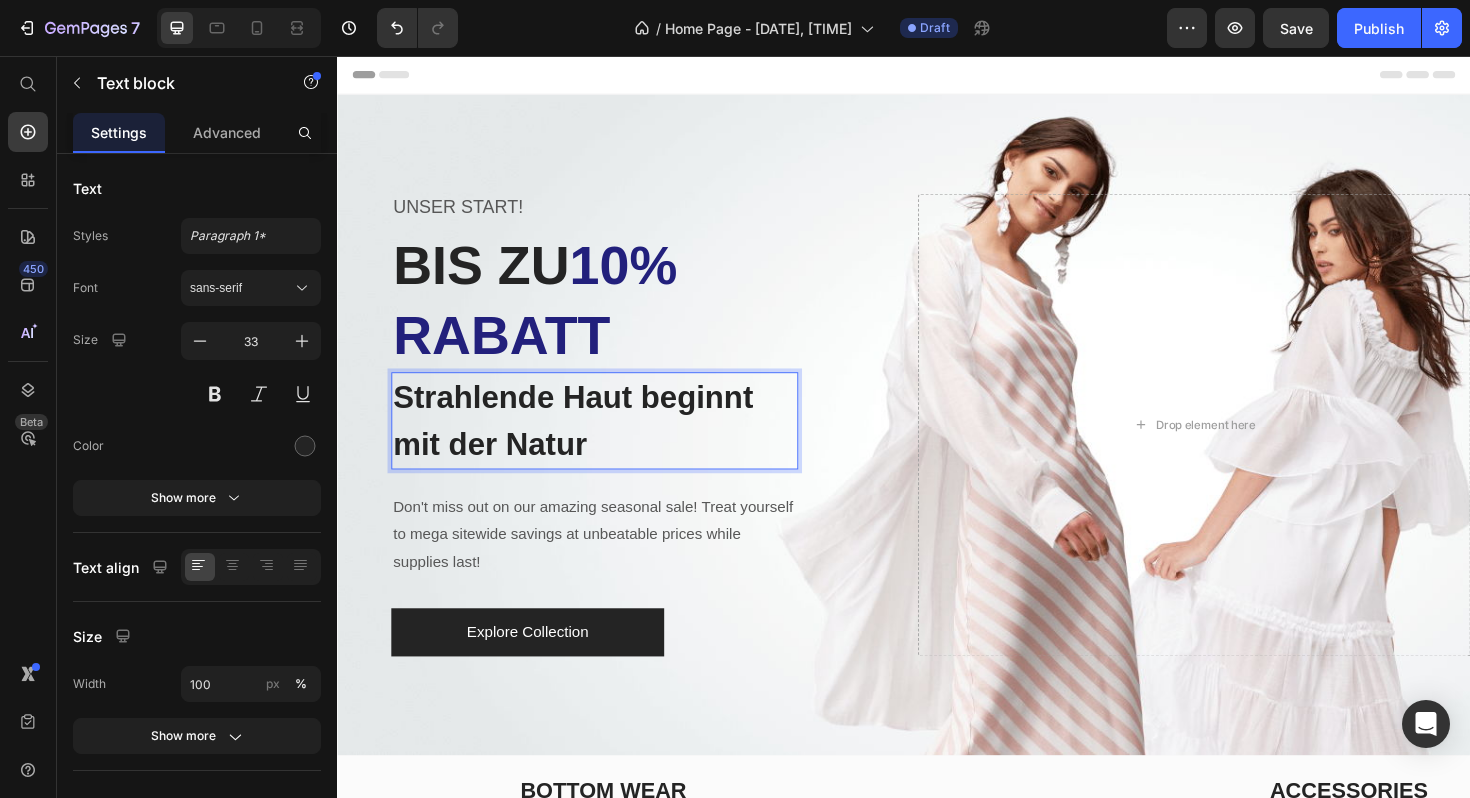 click on "Strahlende Haut beginnt mit der Natur" at bounding box center [609, 442] 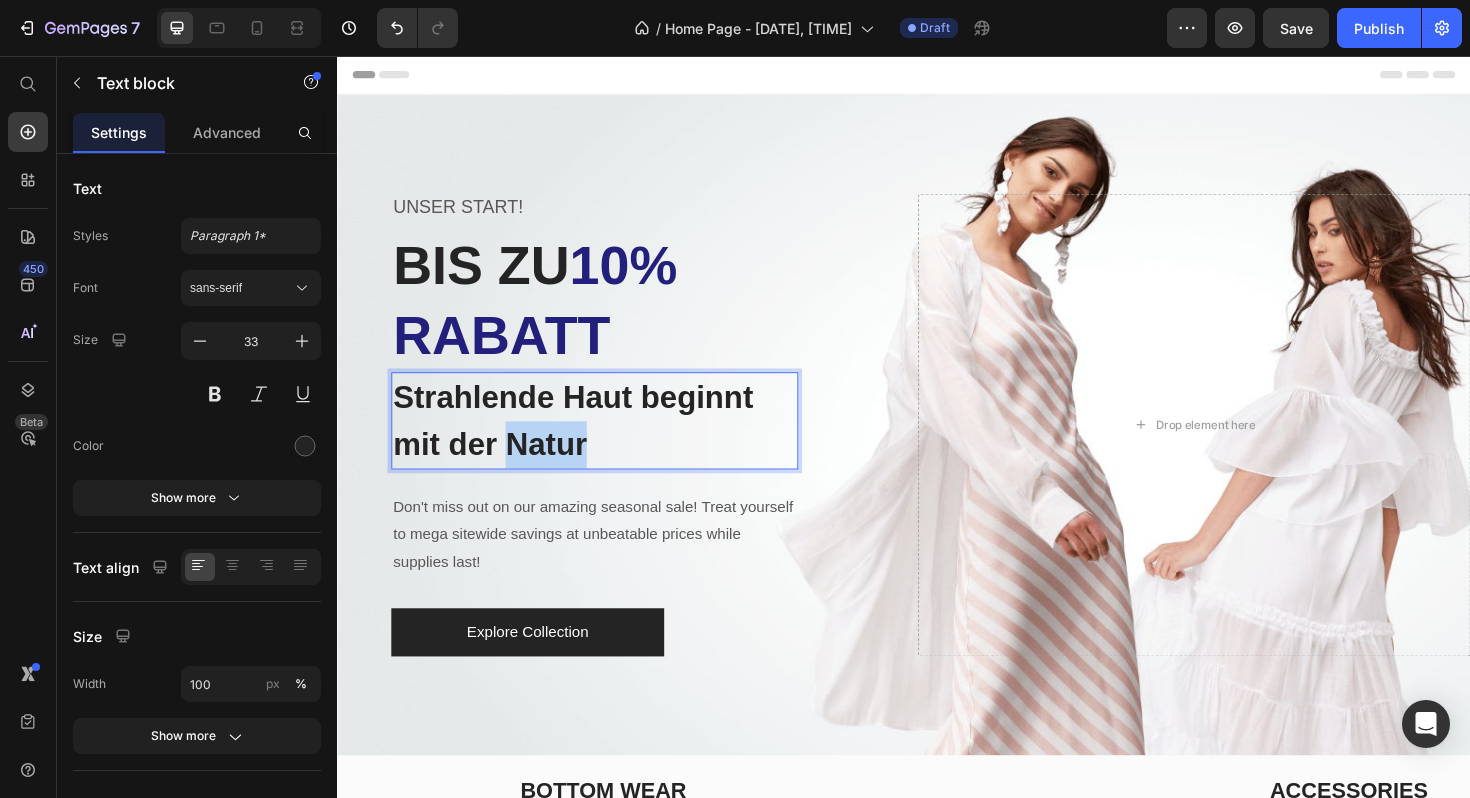 click on "Strahlende Haut beginnt mit der Natur" at bounding box center (609, 442) 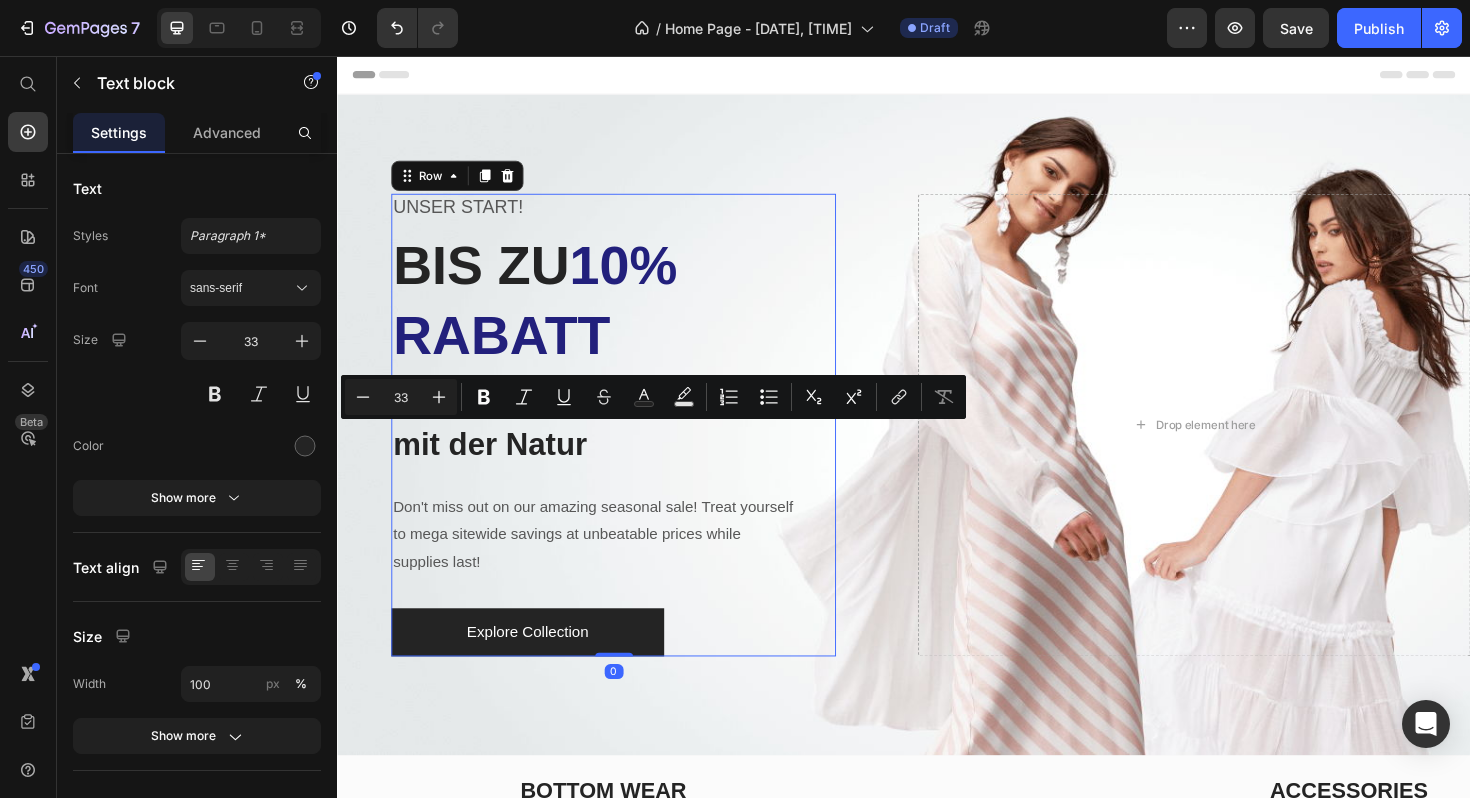 click on "UNSER START! Text block BIS ZU  10% RABATT Heading Strahlende Haut beginnt mit der Natur Text block Don't miss out on our amazing seasonal sale! Treat yourself to mega sitewide savings at unbeatable prices while supplies last! Text block Explore Collection Button" at bounding box center [609, 446] 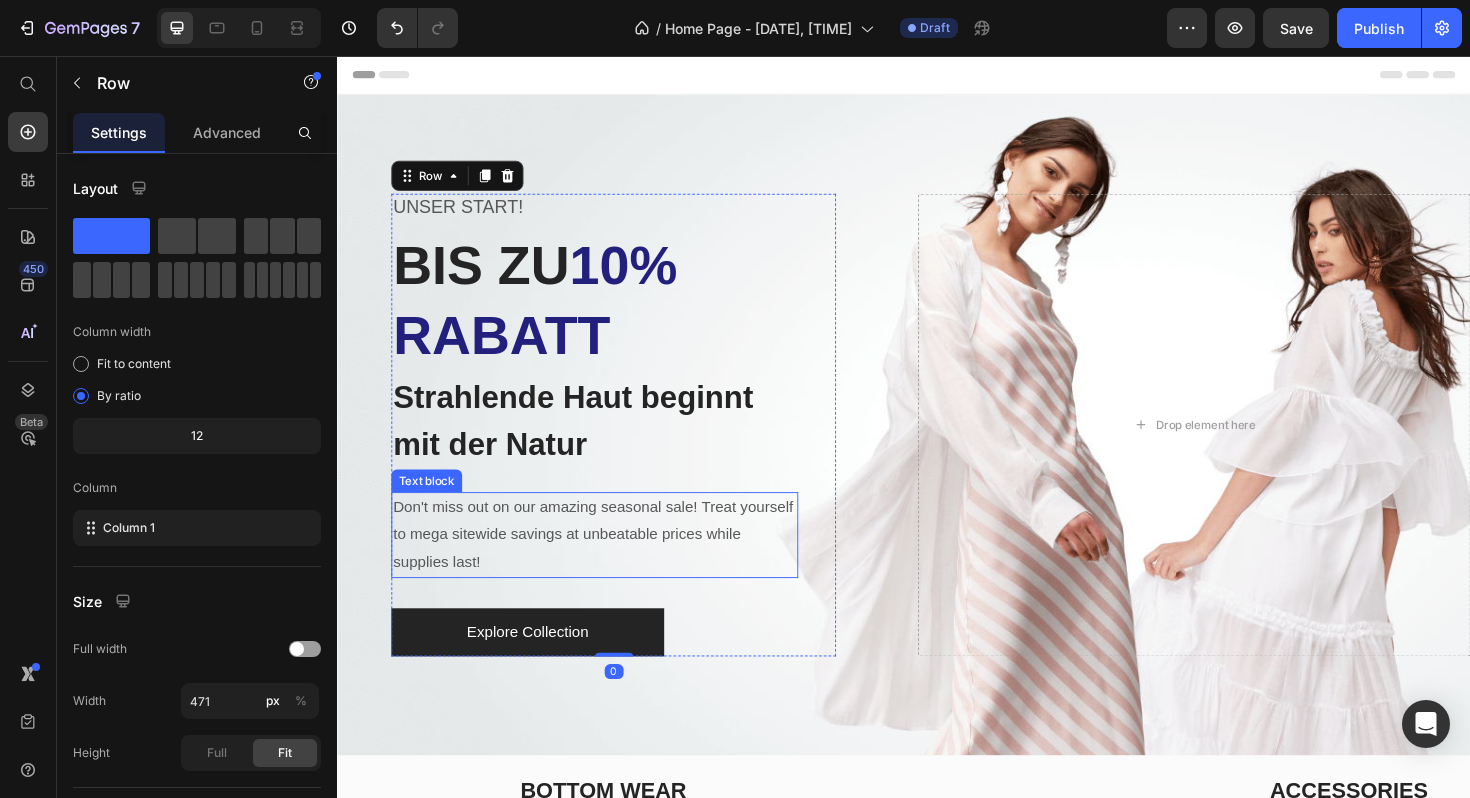click on "Don't miss out on our amazing seasonal sale! Treat yourself to mega sitewide savings at unbeatable prices while supplies last!" at bounding box center (609, 563) 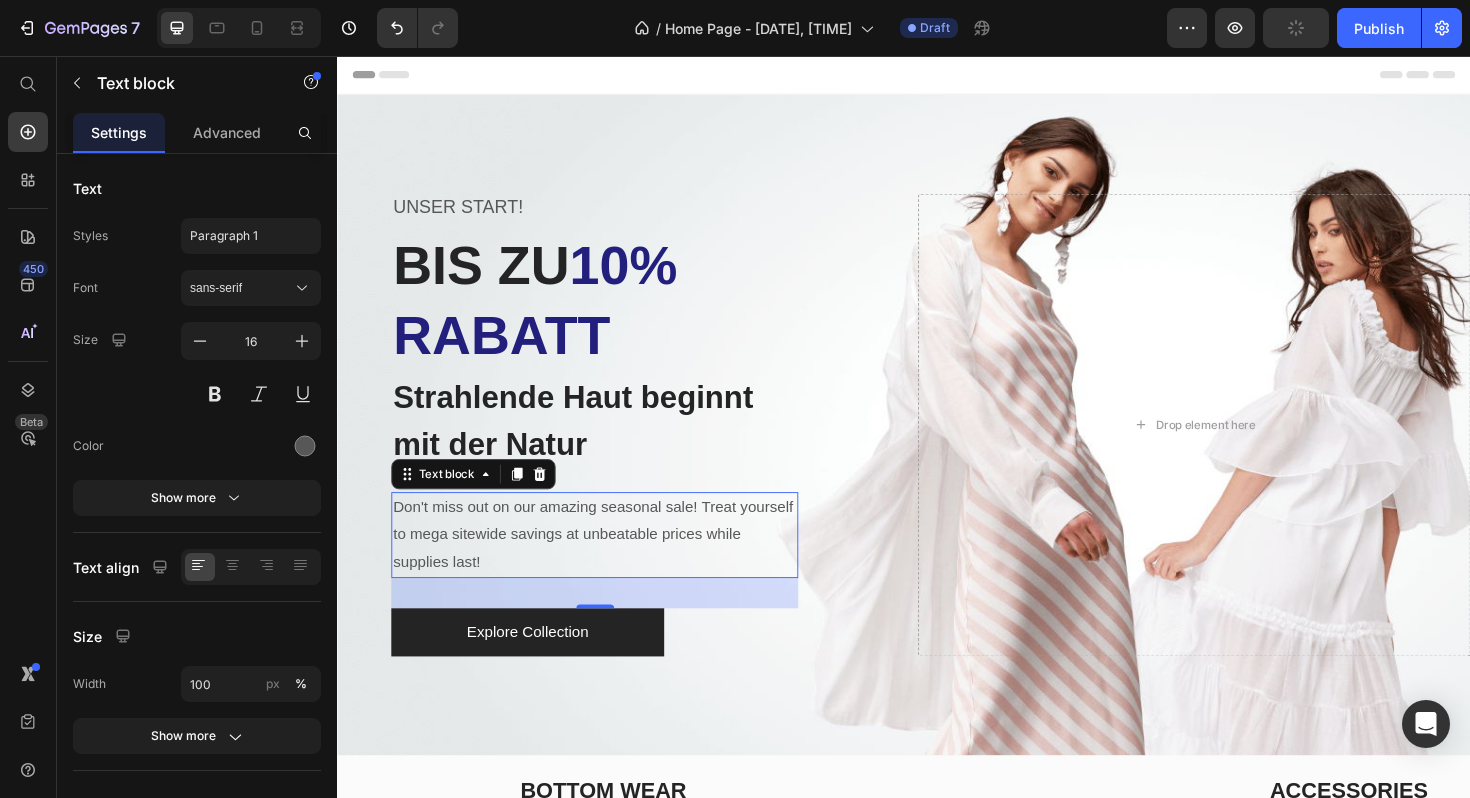 click on "Don't miss out on our amazing seasonal sale! Treat yourself to mega sitewide savings at unbeatable prices while supplies last!" at bounding box center (609, 563) 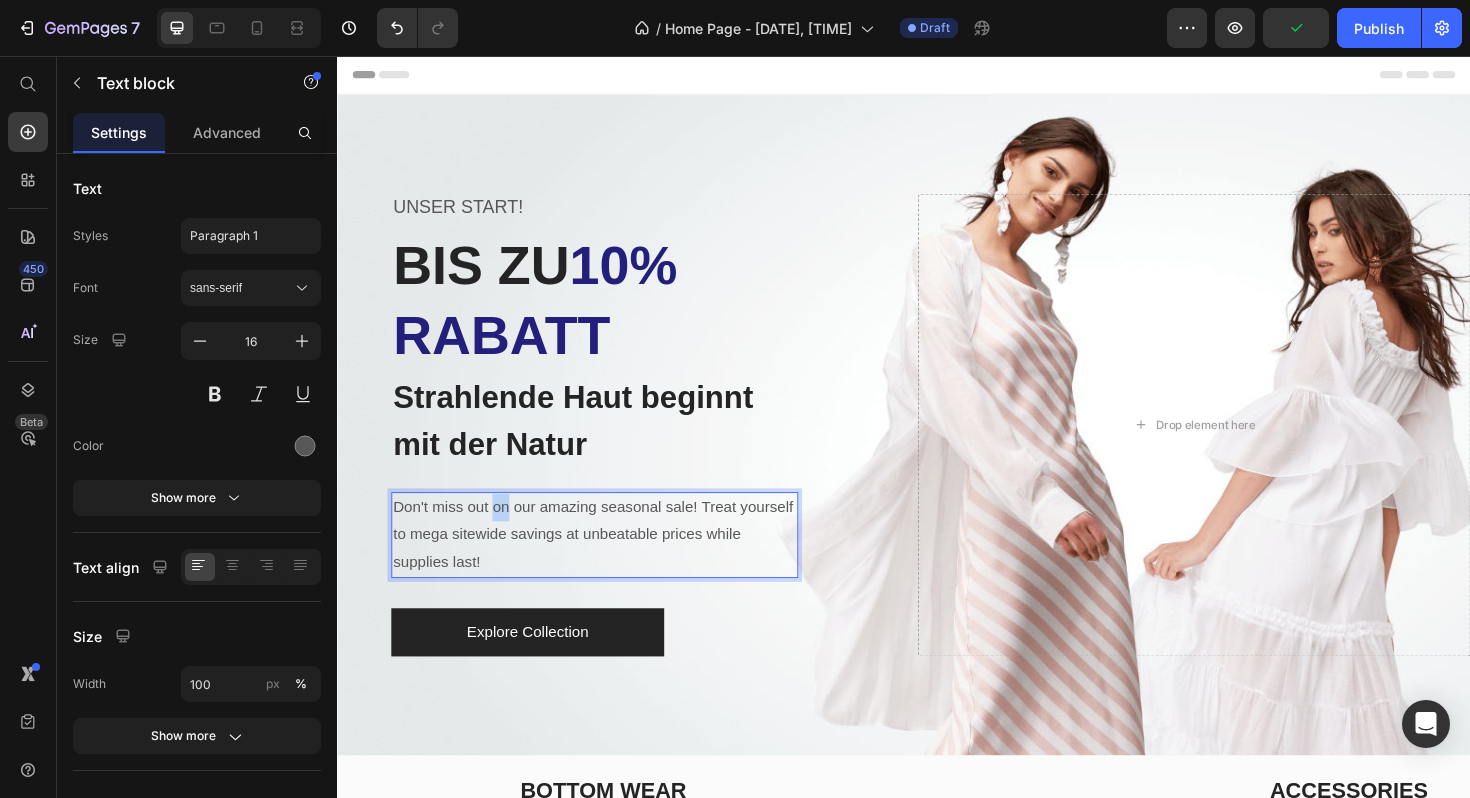 click on "Don't miss out on our amazing seasonal sale! Treat yourself to mega sitewide savings at unbeatable prices while supplies last!" at bounding box center [609, 563] 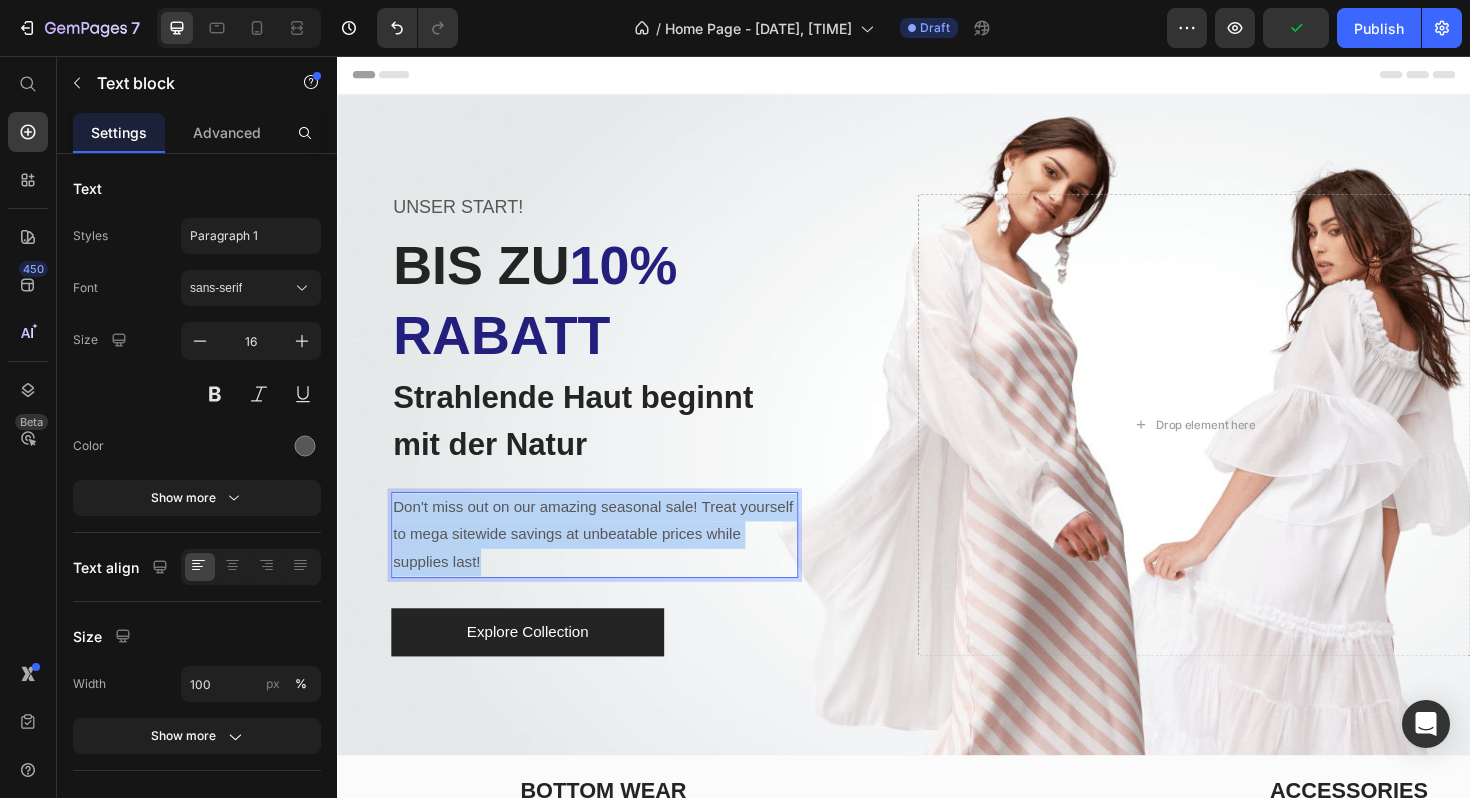 click on "Don't miss out on our amazing seasonal sale! Treat yourself to mega sitewide savings at unbeatable prices while supplies last!" at bounding box center [609, 563] 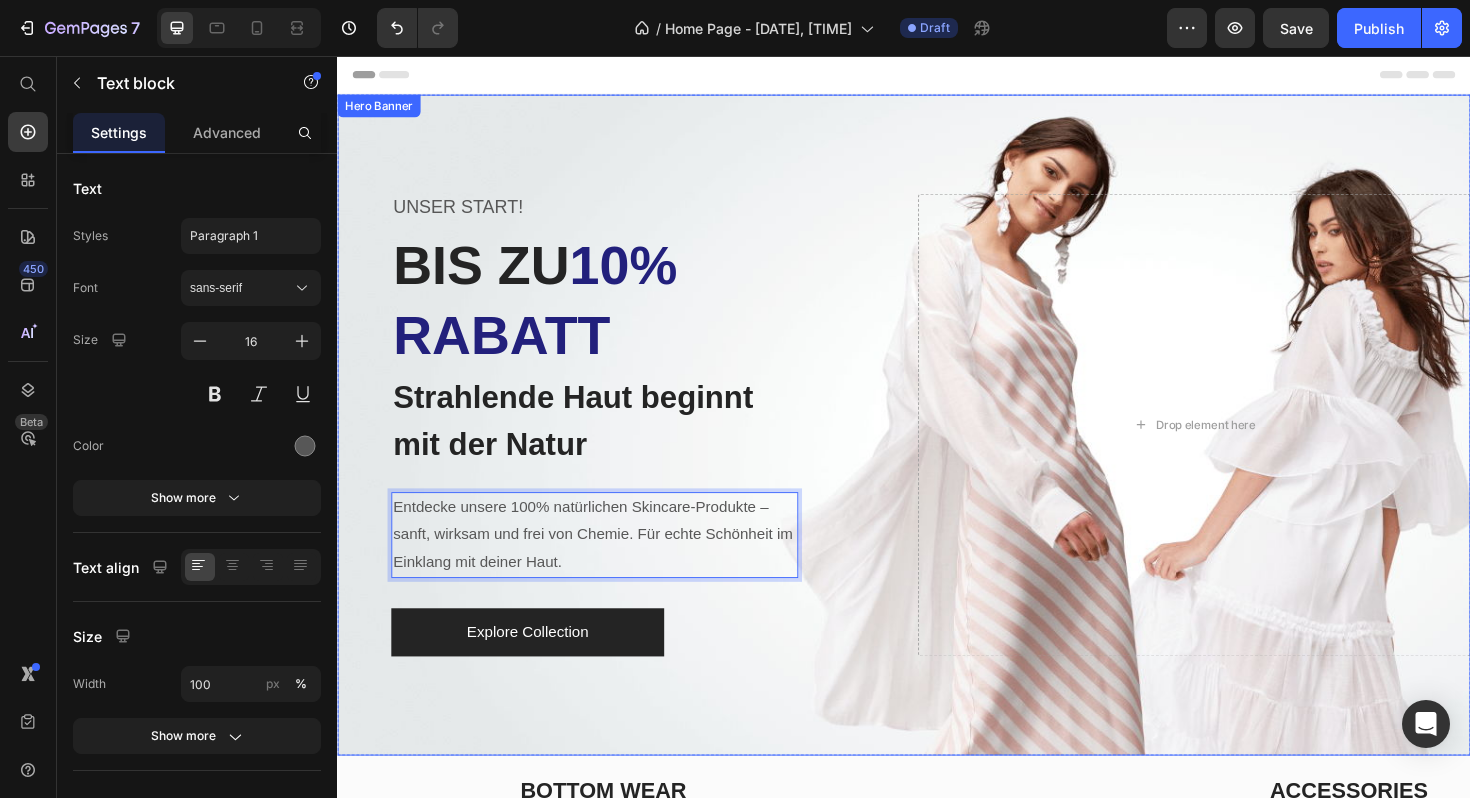 click at bounding box center [937, 447] 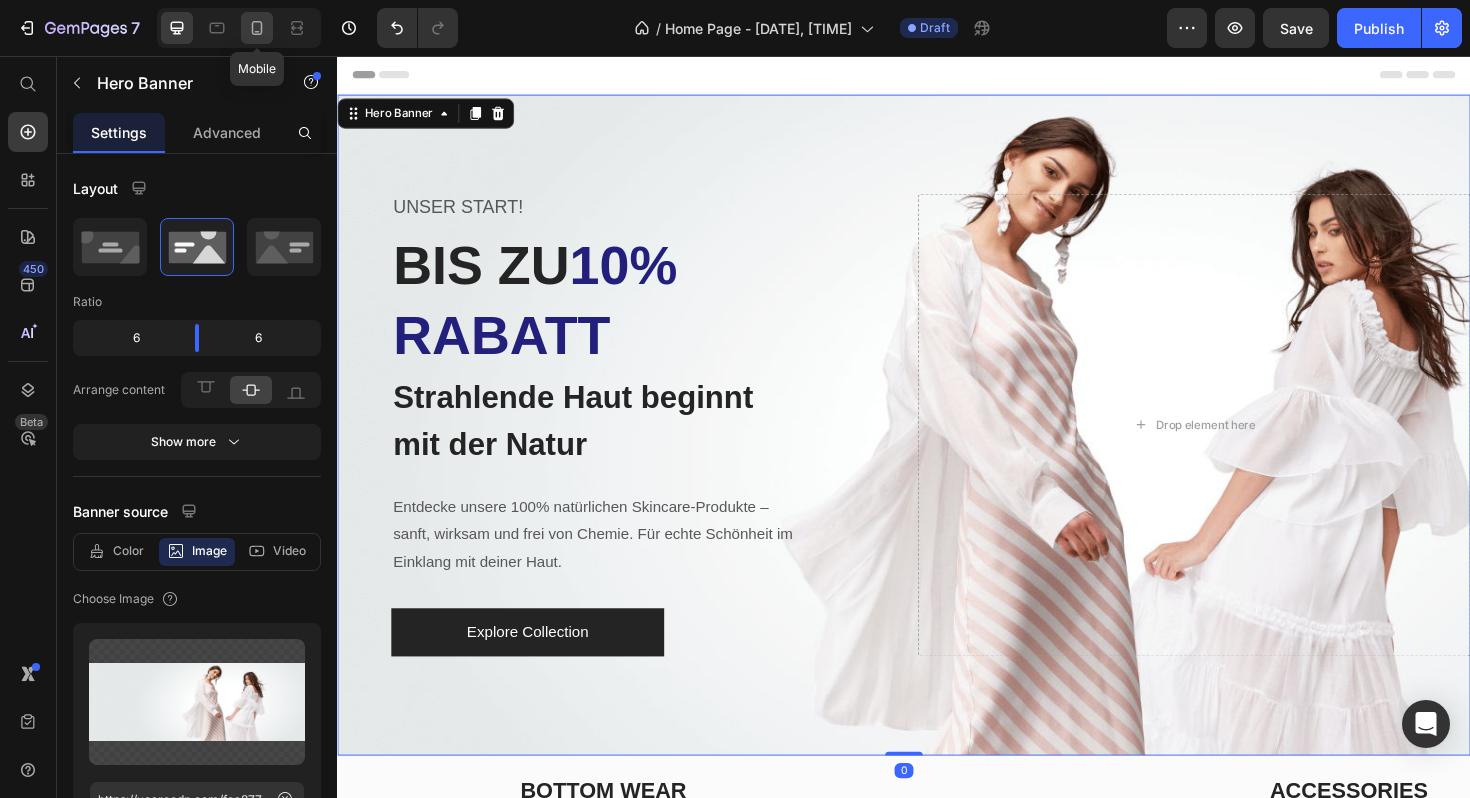click 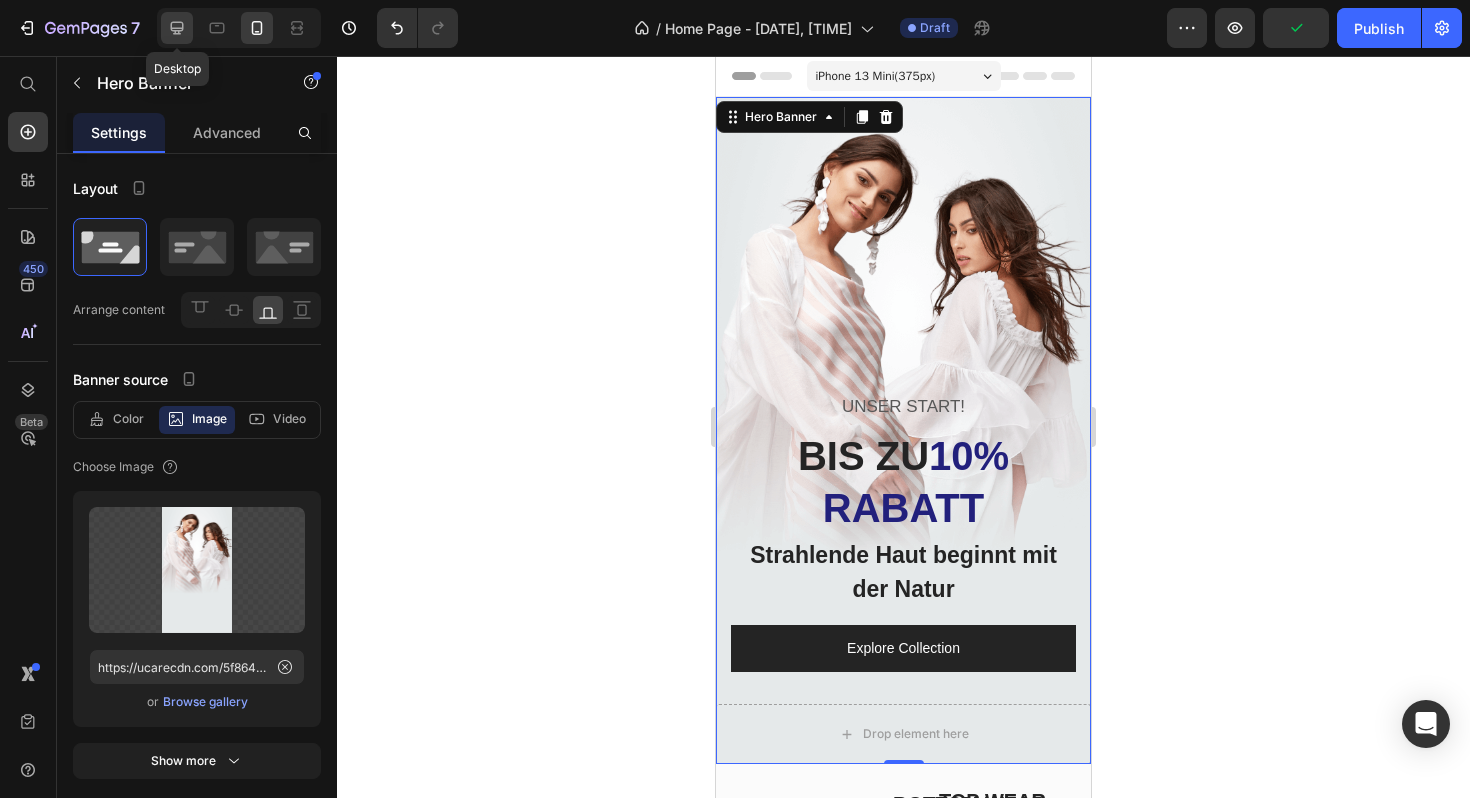 click 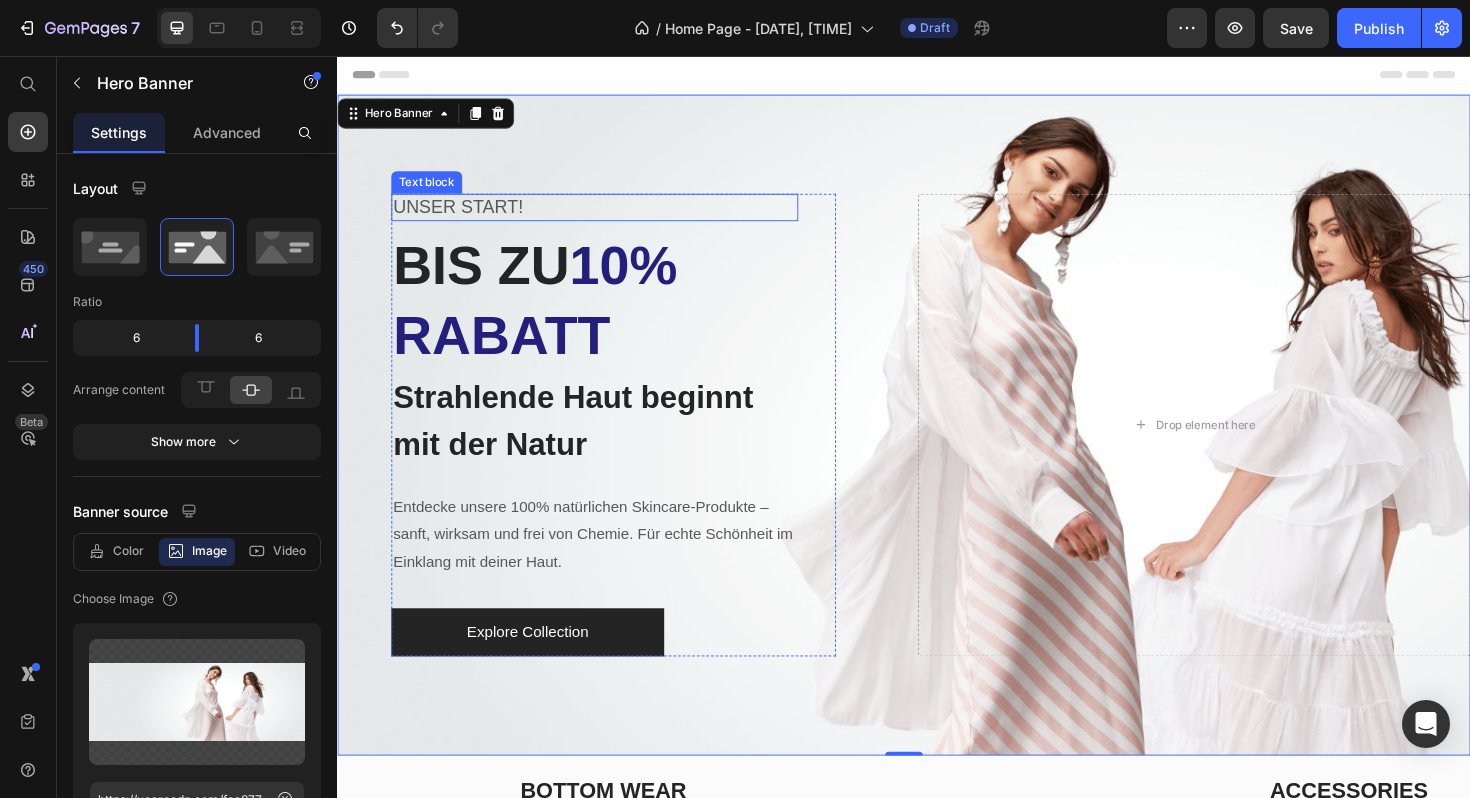 click on "UNSER START!" at bounding box center (609, 216) 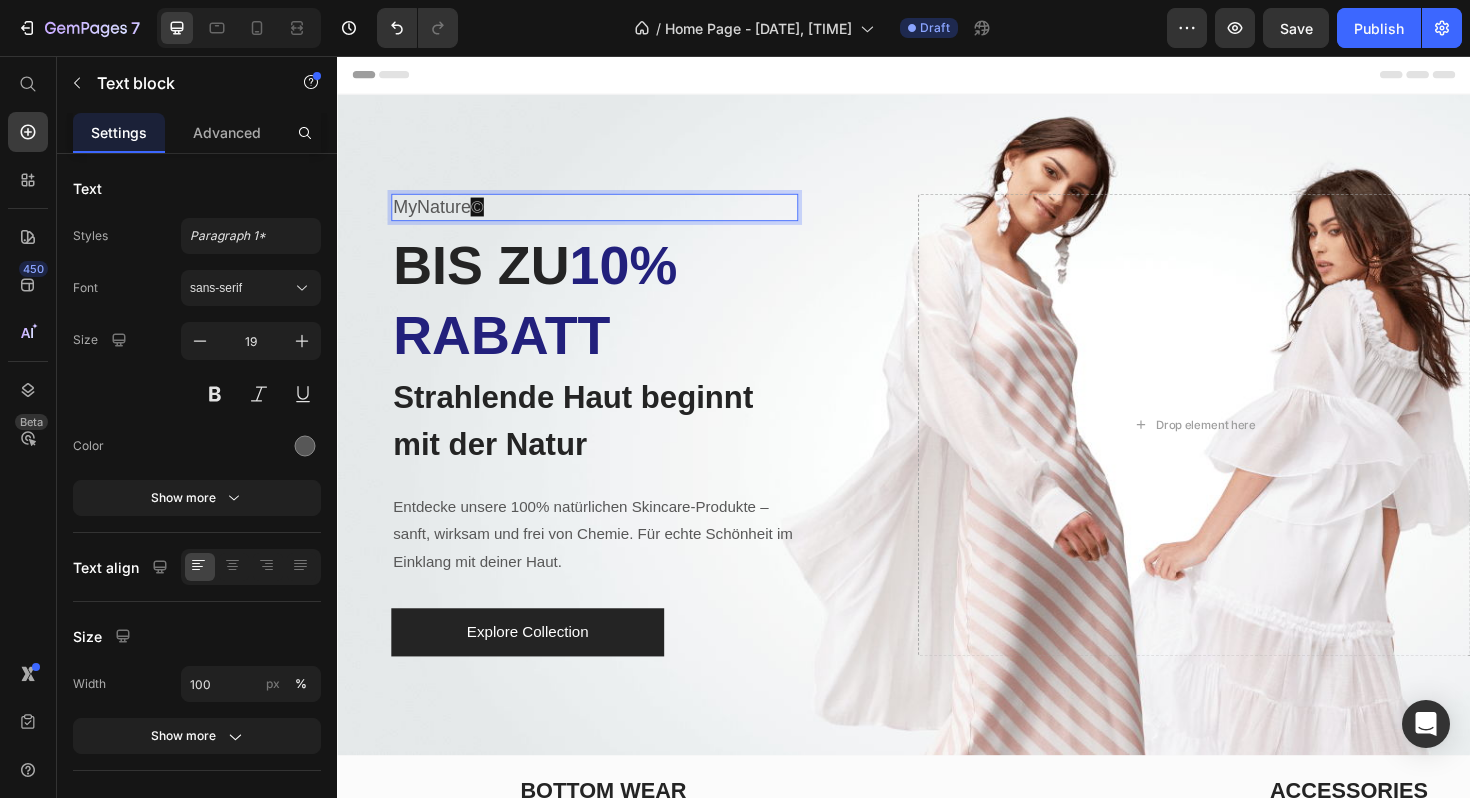 click at bounding box center (937, 447) 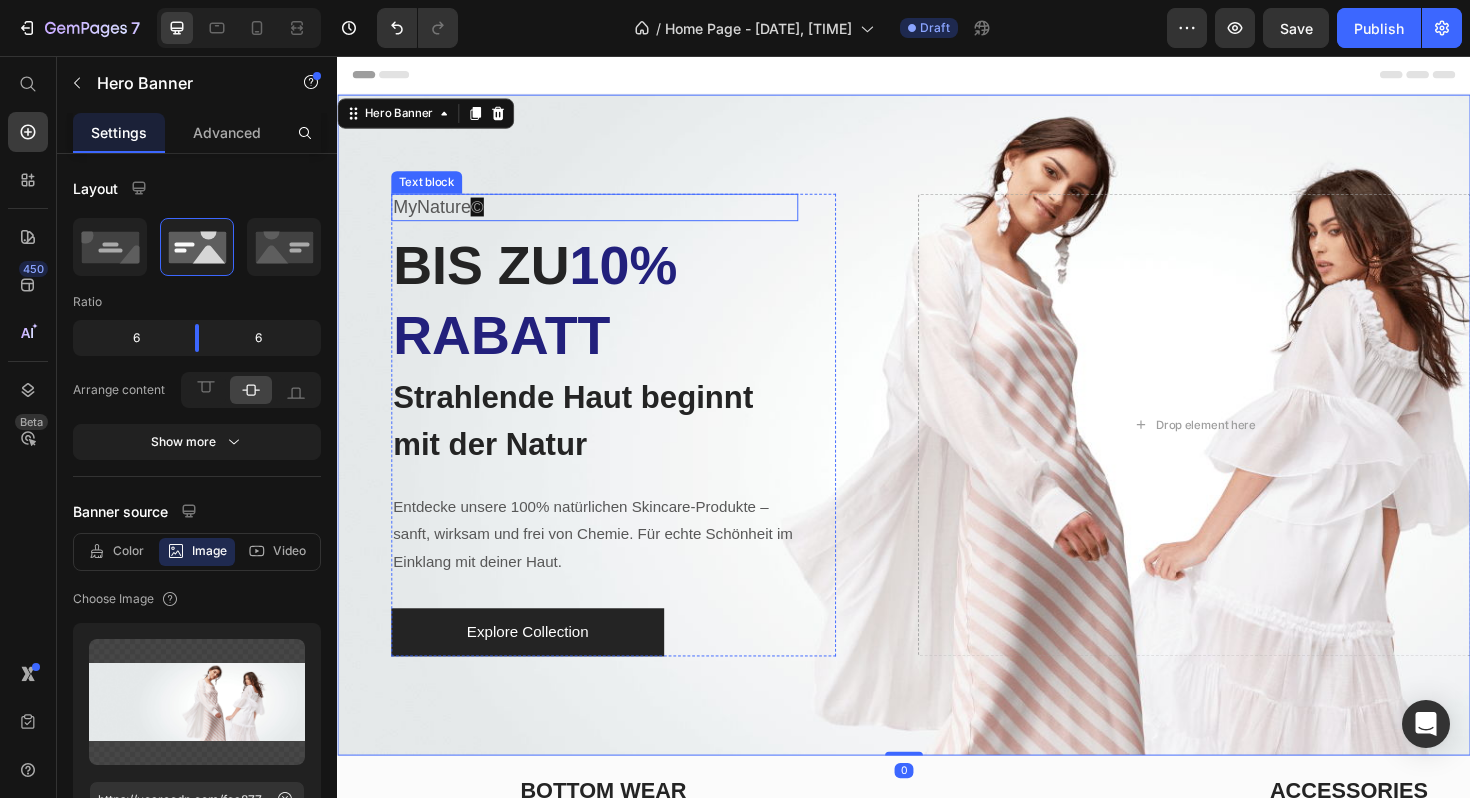 click on "©" at bounding box center (484, 216) 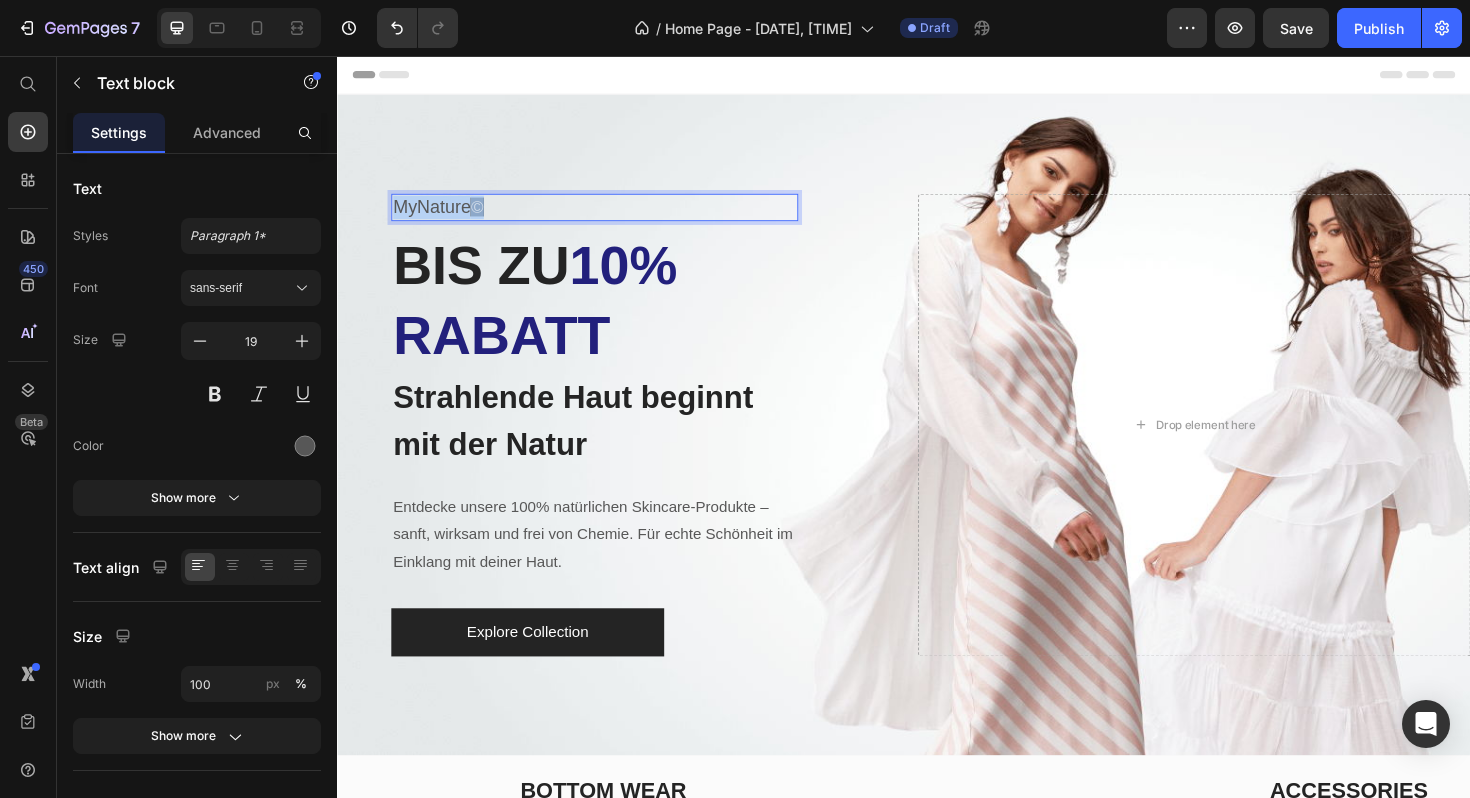 click on "©" at bounding box center [484, 216] 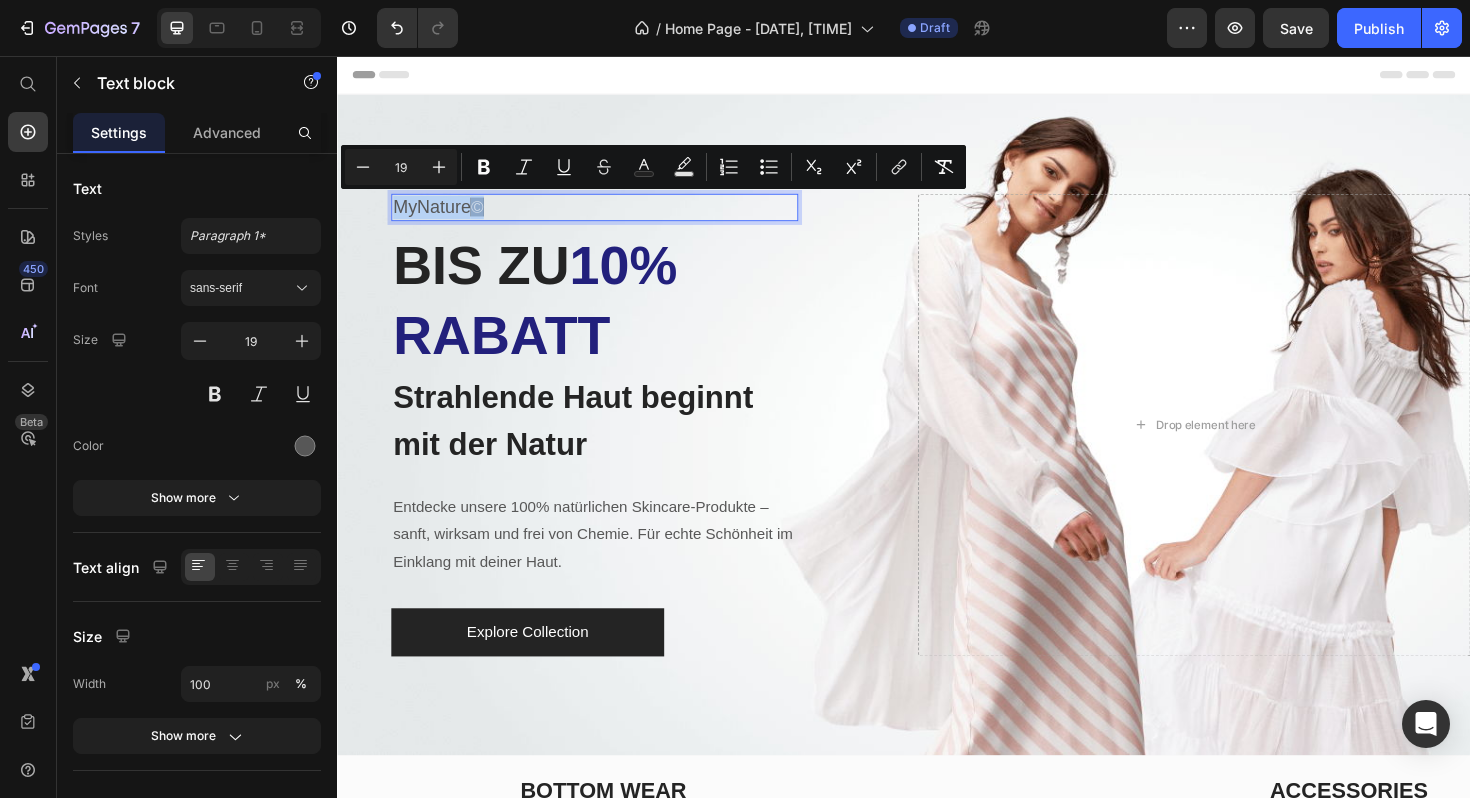 click on "MyNature  ©" at bounding box center (609, 216) 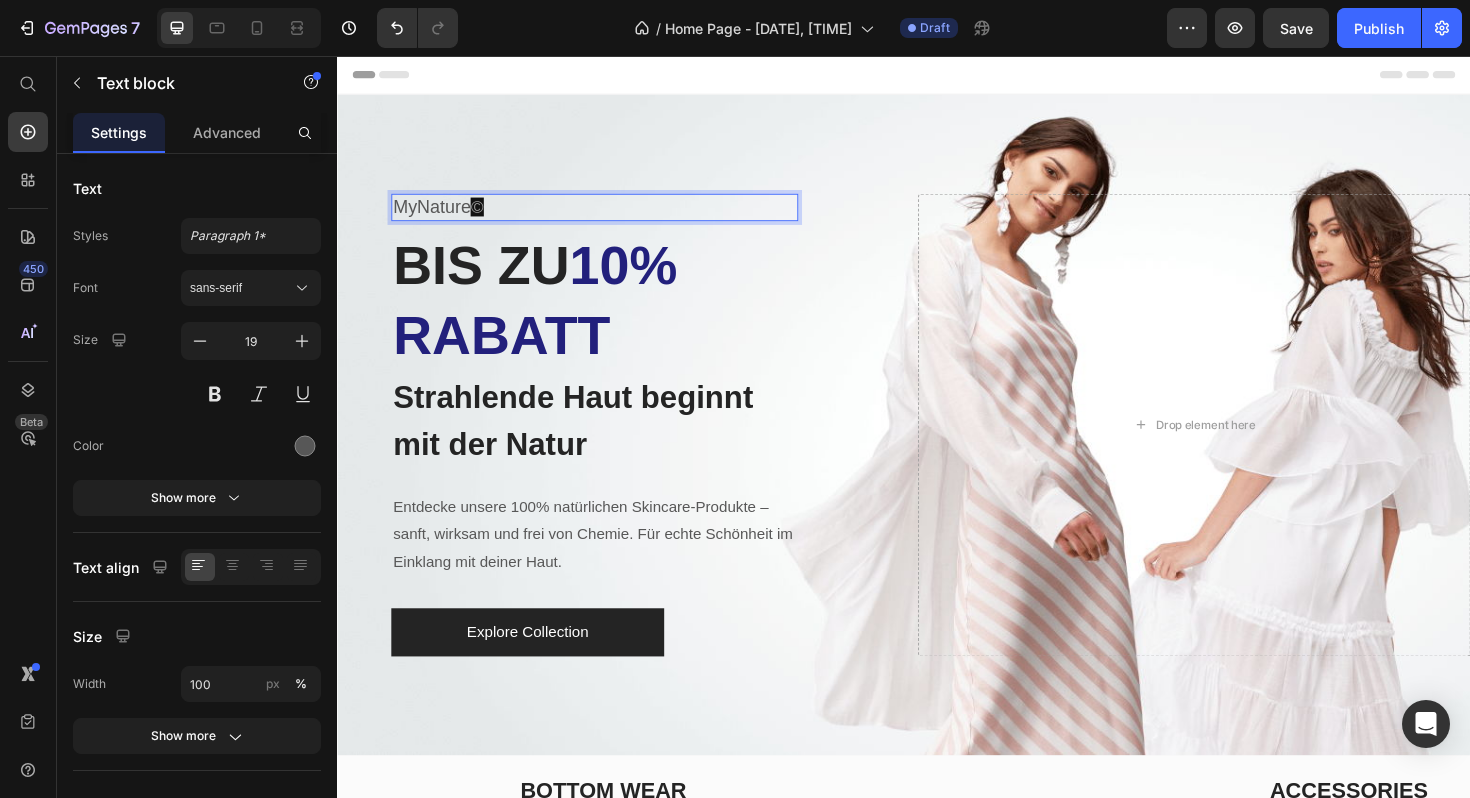 click on "©" at bounding box center [484, 216] 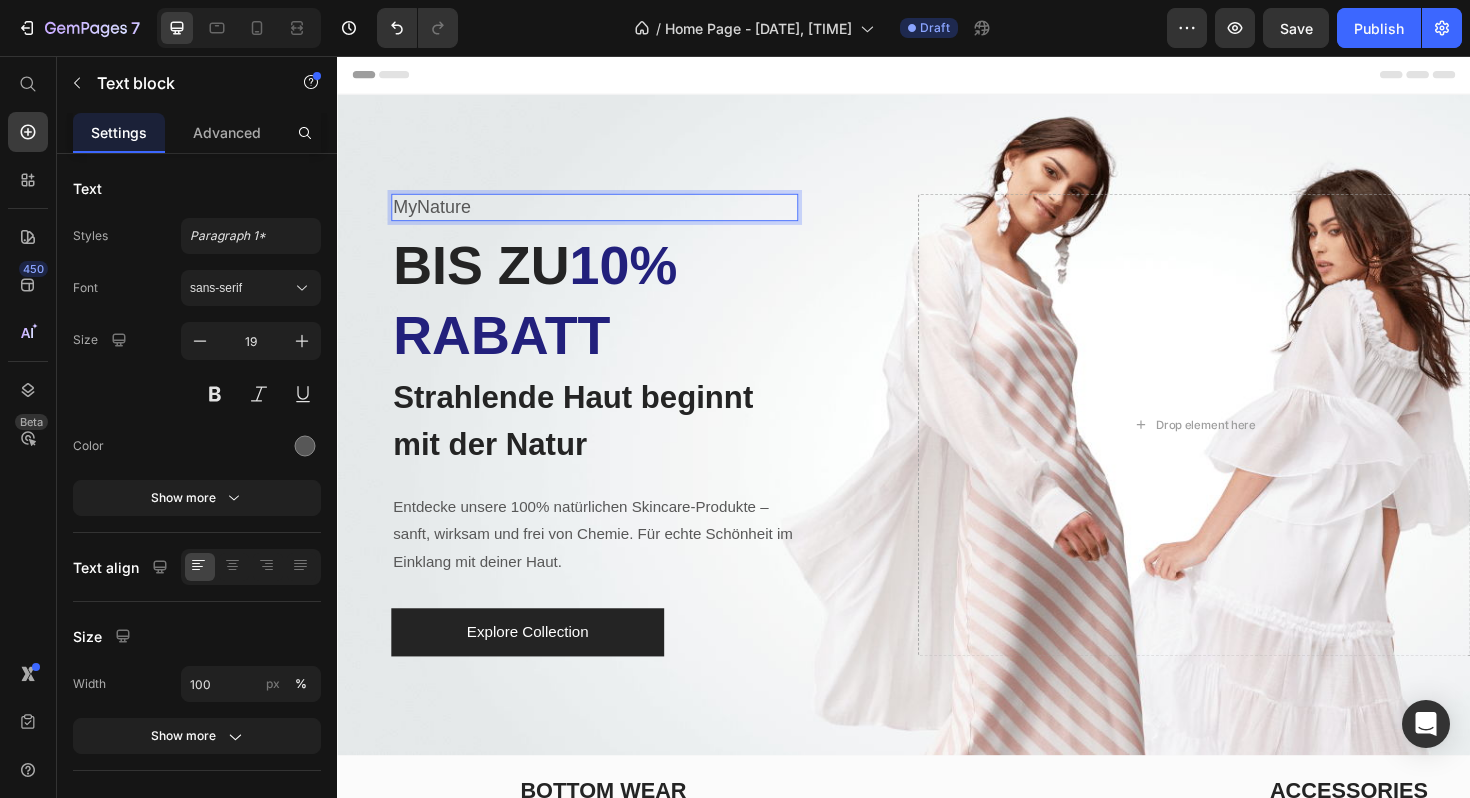 type 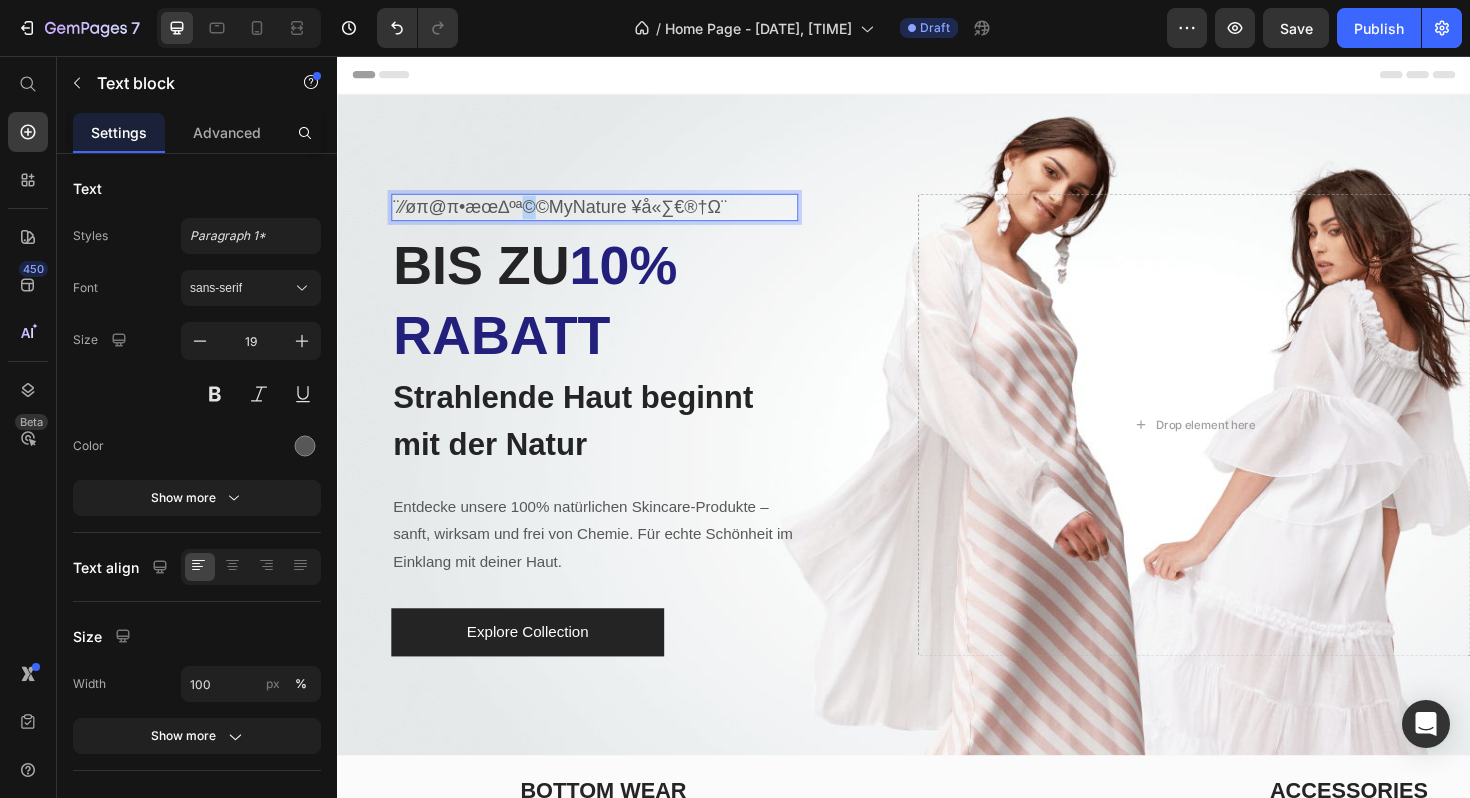 drag, startPoint x: 542, startPoint y: 213, endPoint x: 532, endPoint y: 212, distance: 10.049875 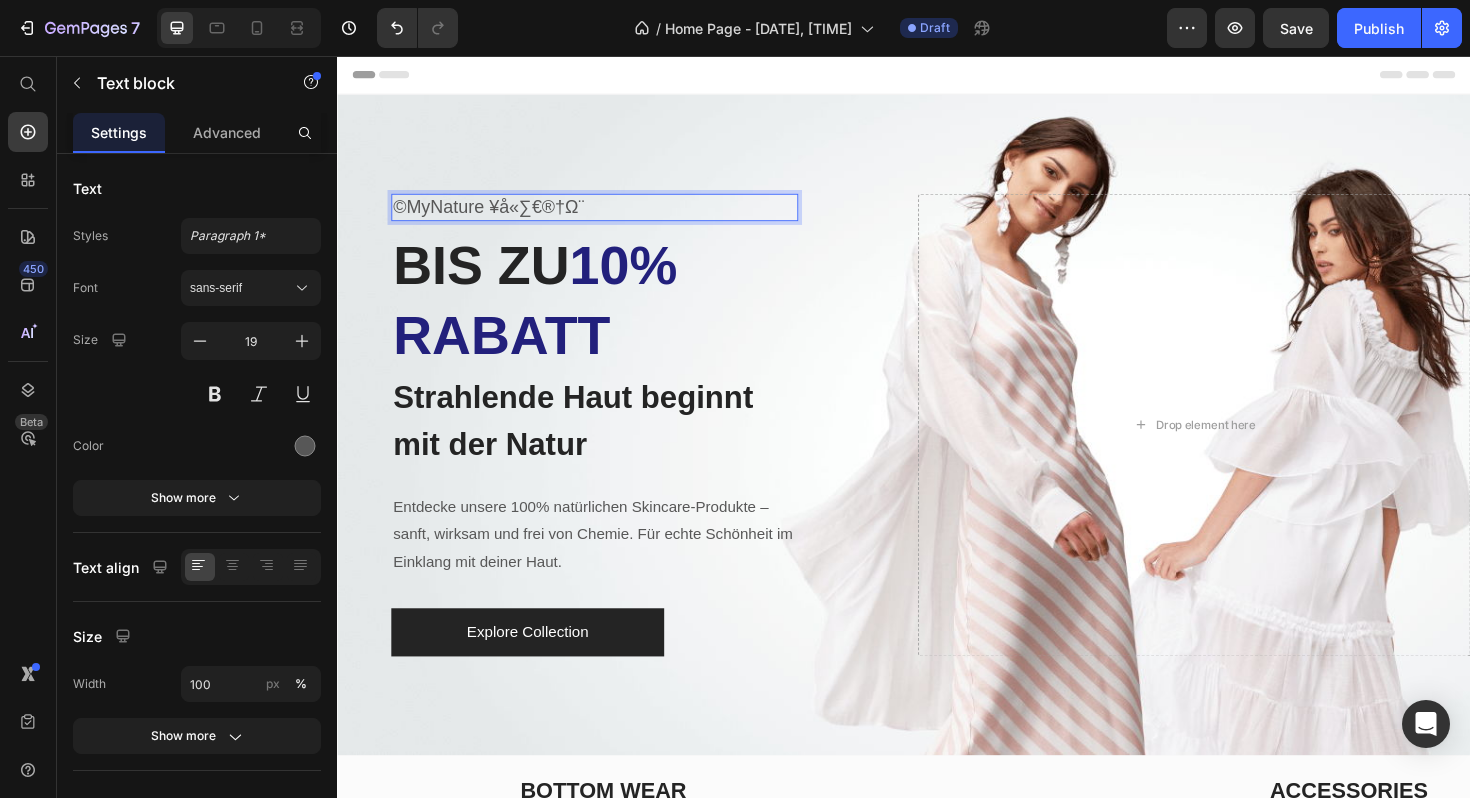 click on "©MyNature ¥å«∑€®†Ω¨" at bounding box center (609, 216) 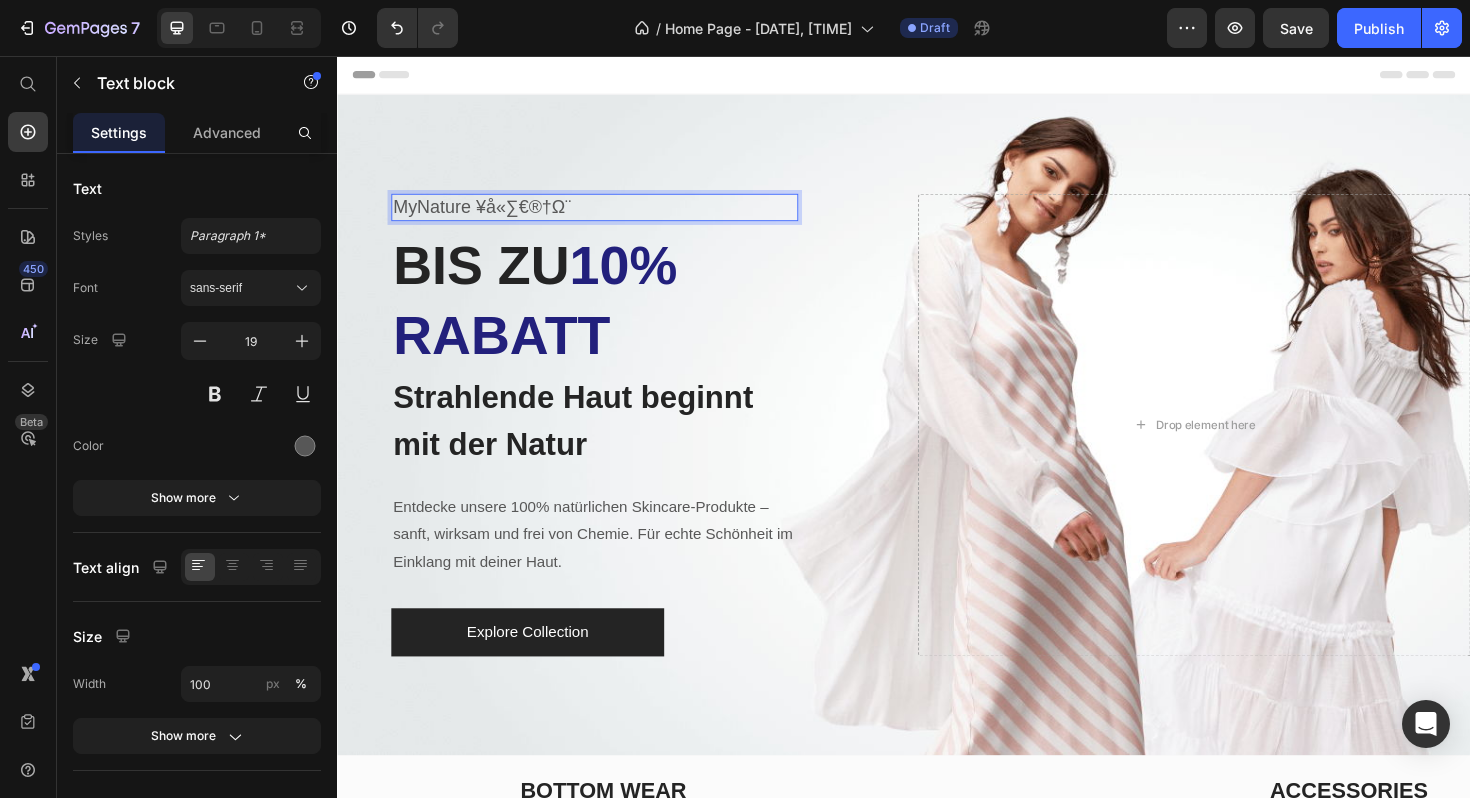 click on "MyNature ¥å«∑€®†Ω¨" at bounding box center [609, 216] 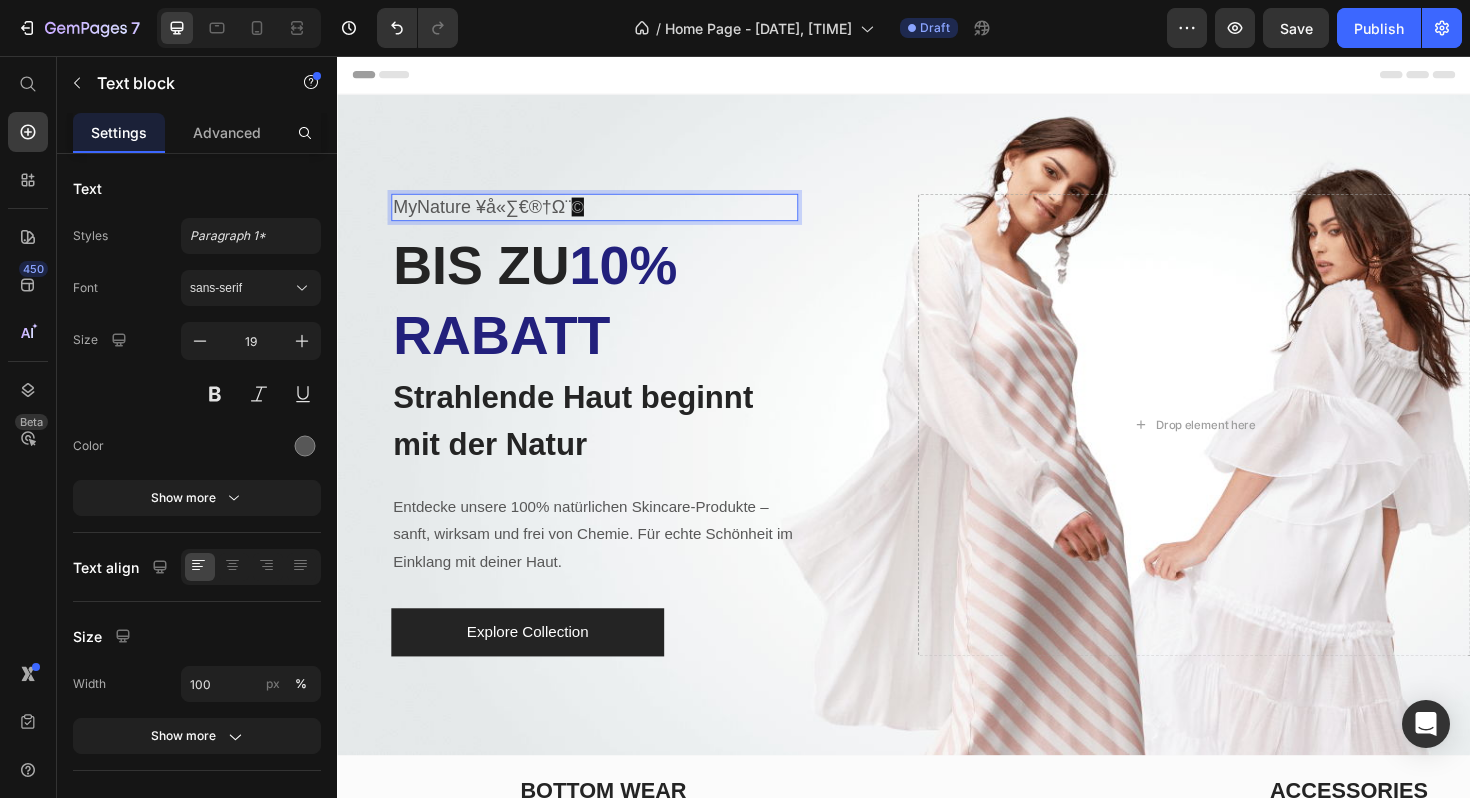click on "©" at bounding box center (591, 216) 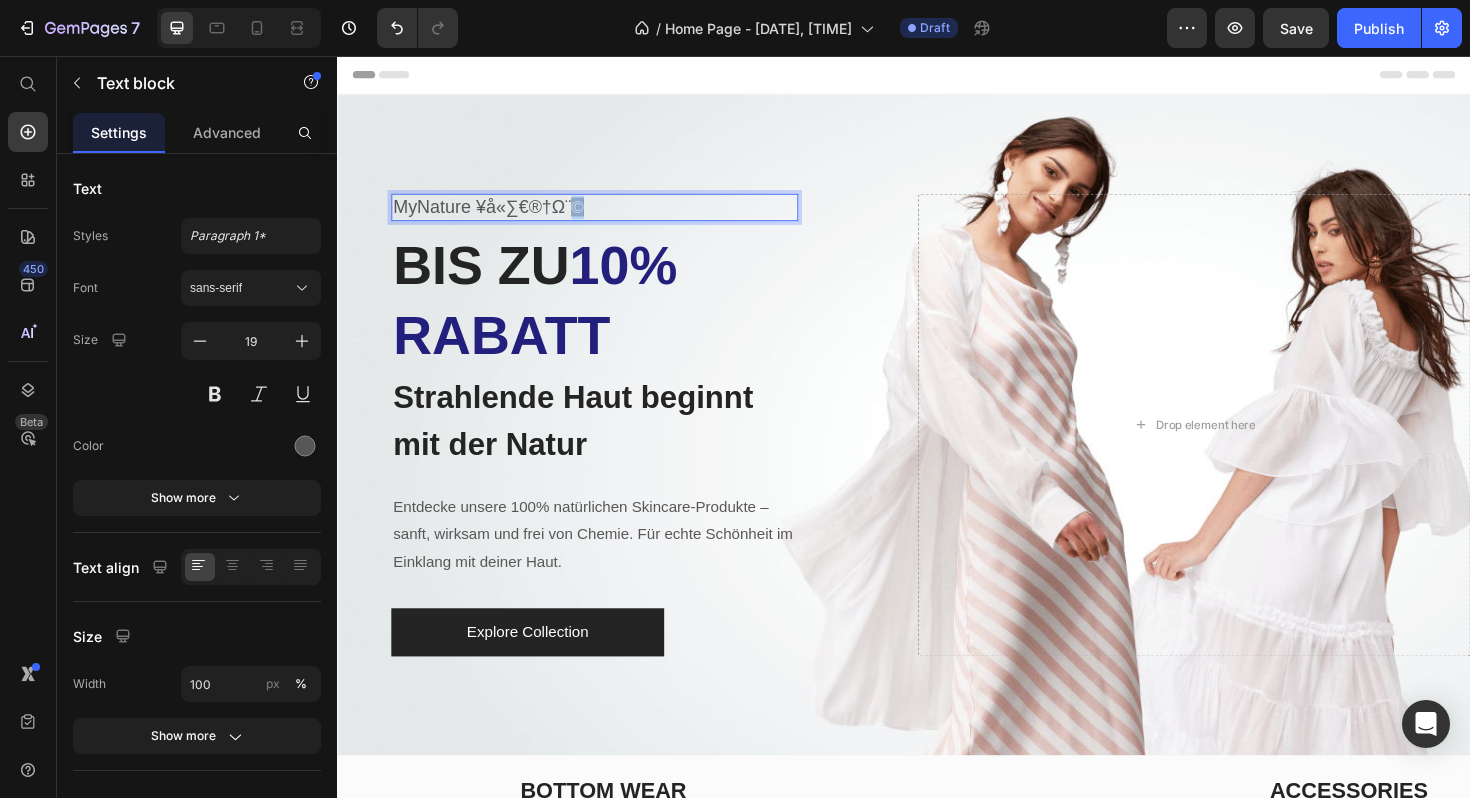 click on "©" at bounding box center (591, 216) 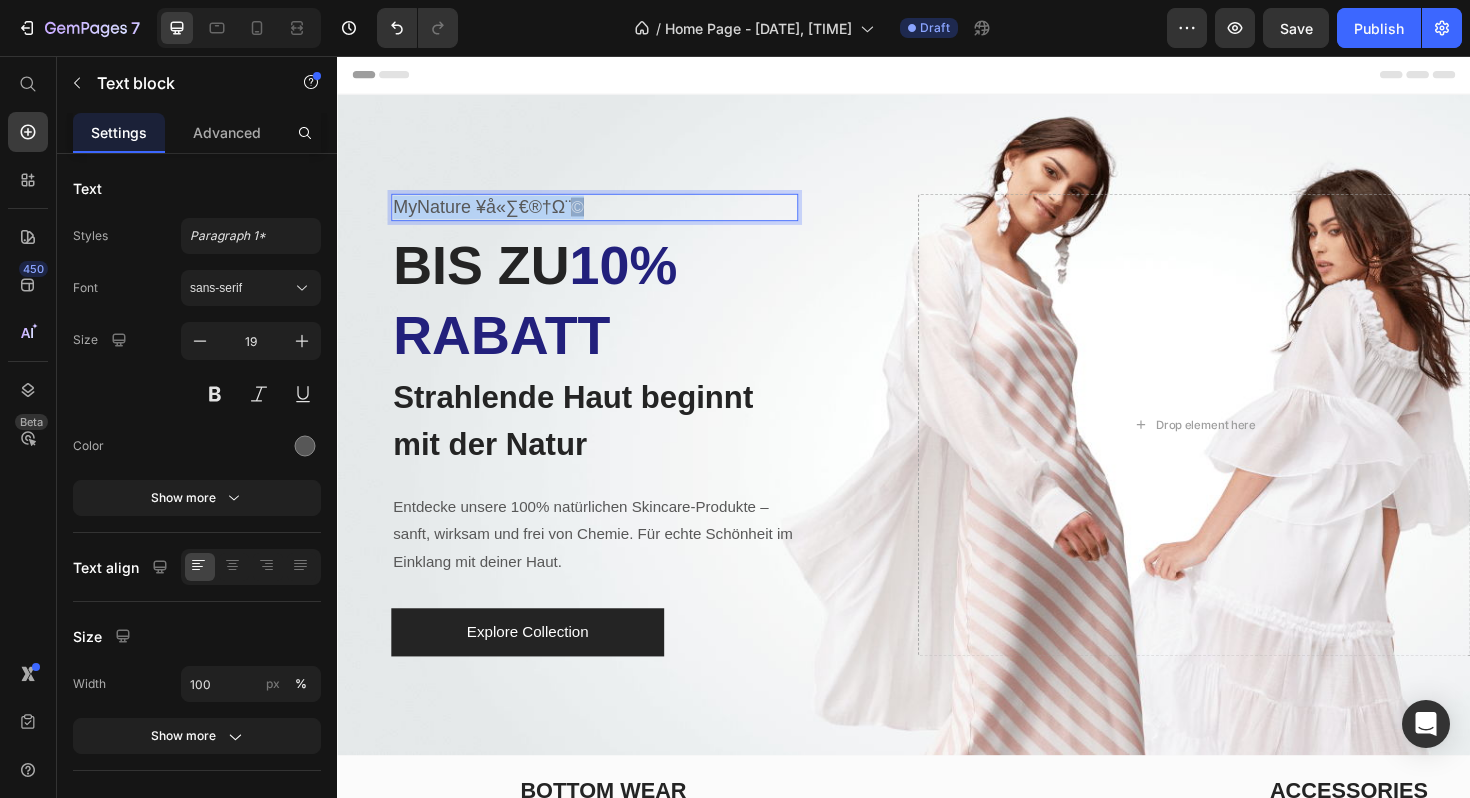 click on "©" at bounding box center [591, 216] 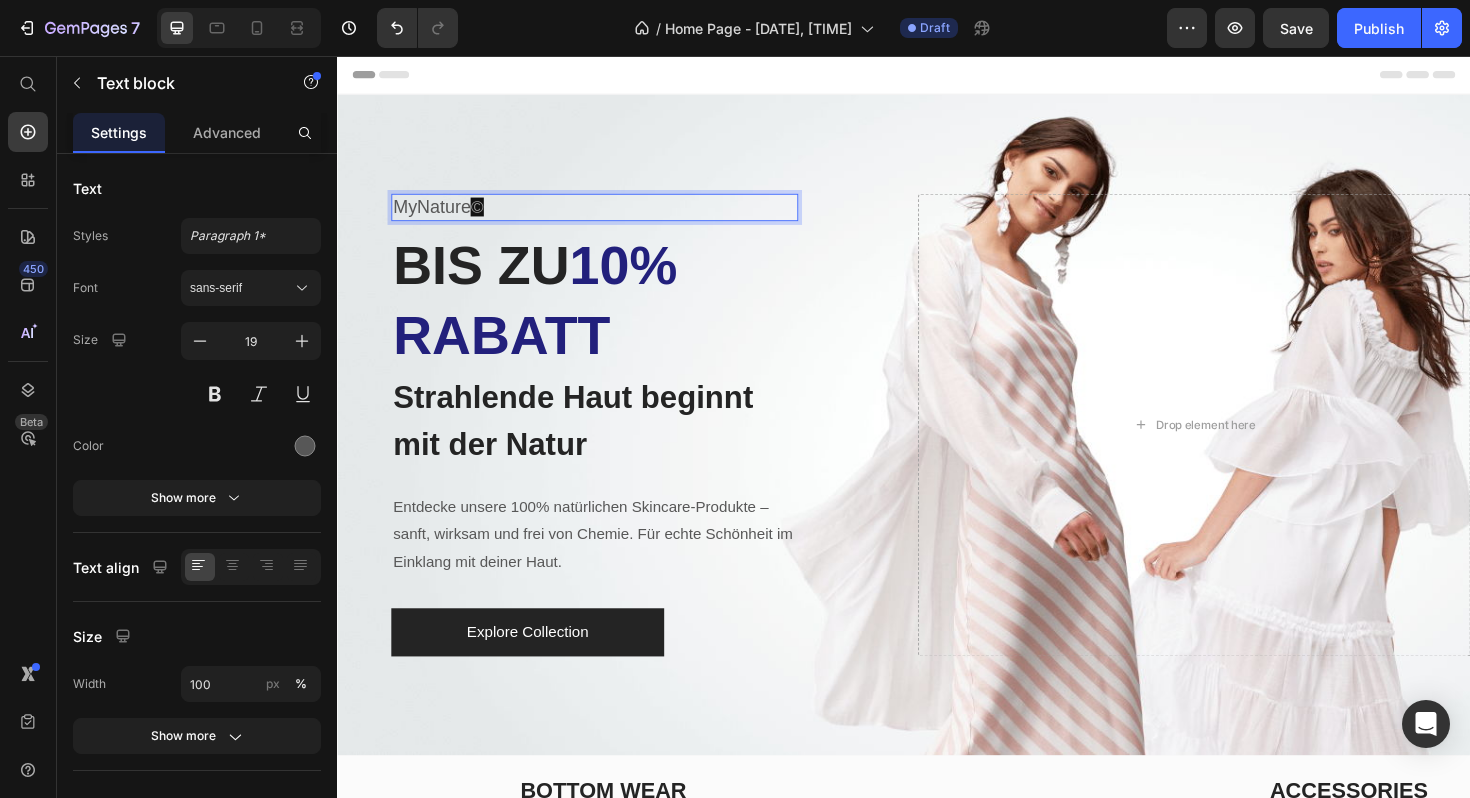 click on "MyNature  ©" at bounding box center [609, 216] 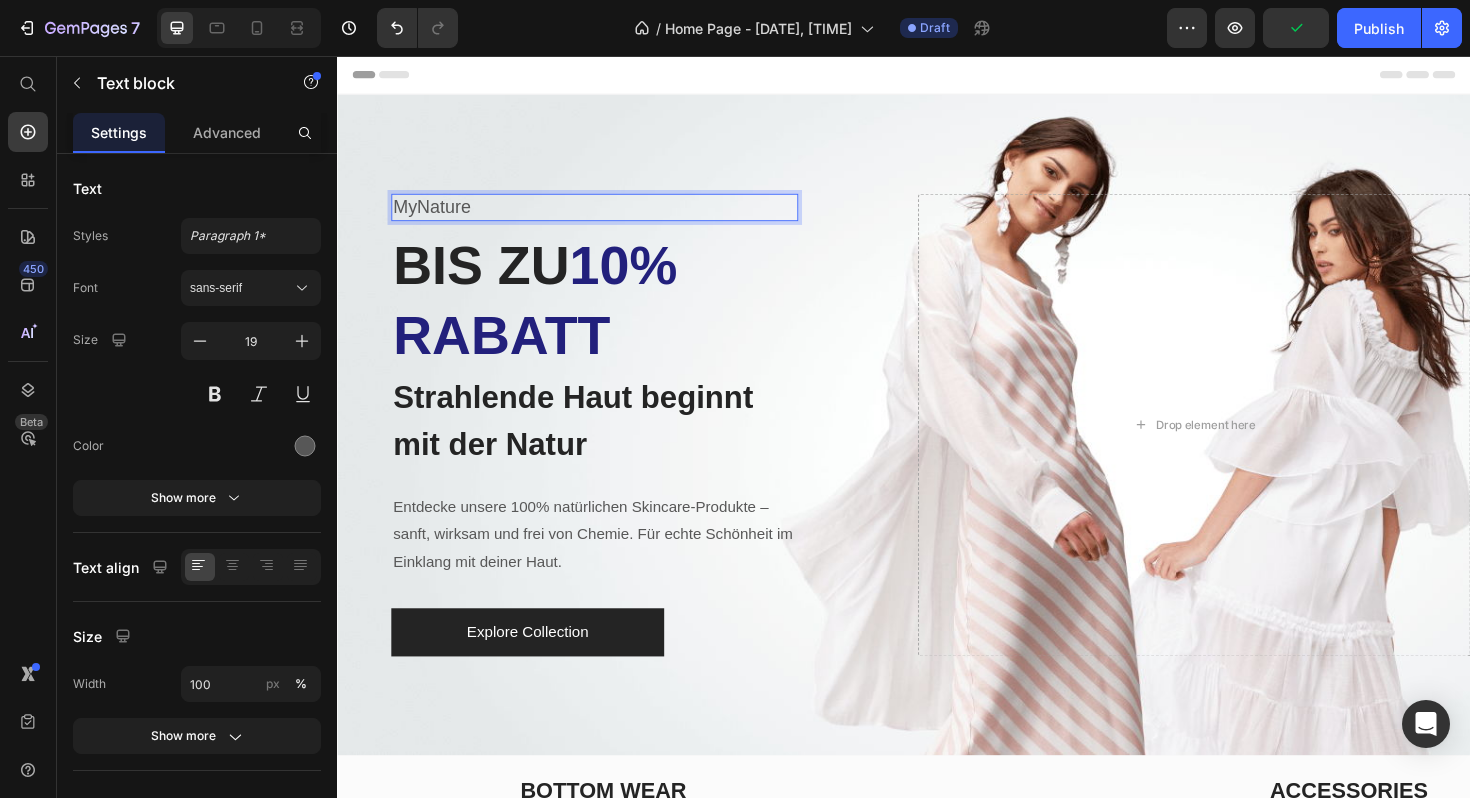 click on "MyNature" at bounding box center [609, 216] 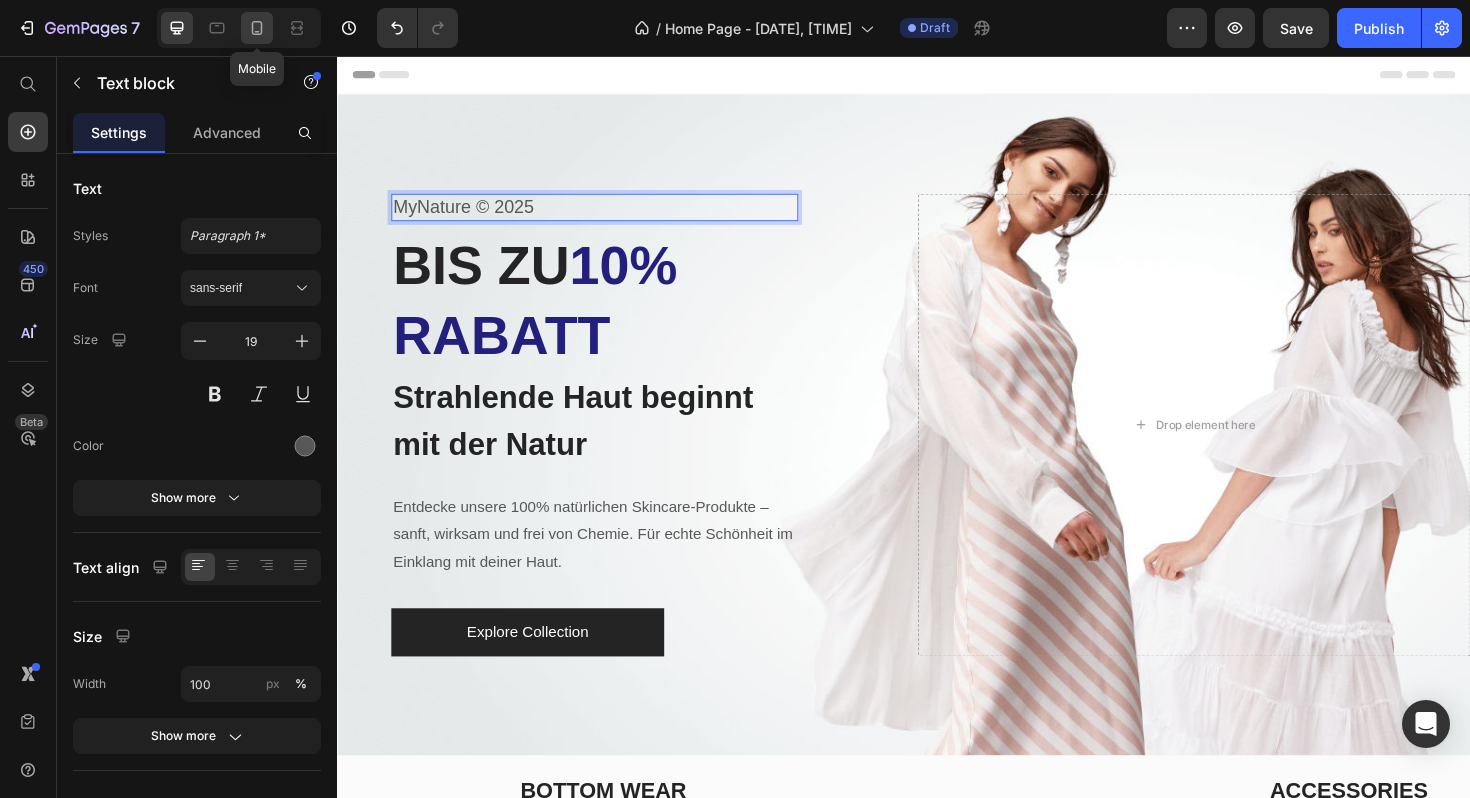 click 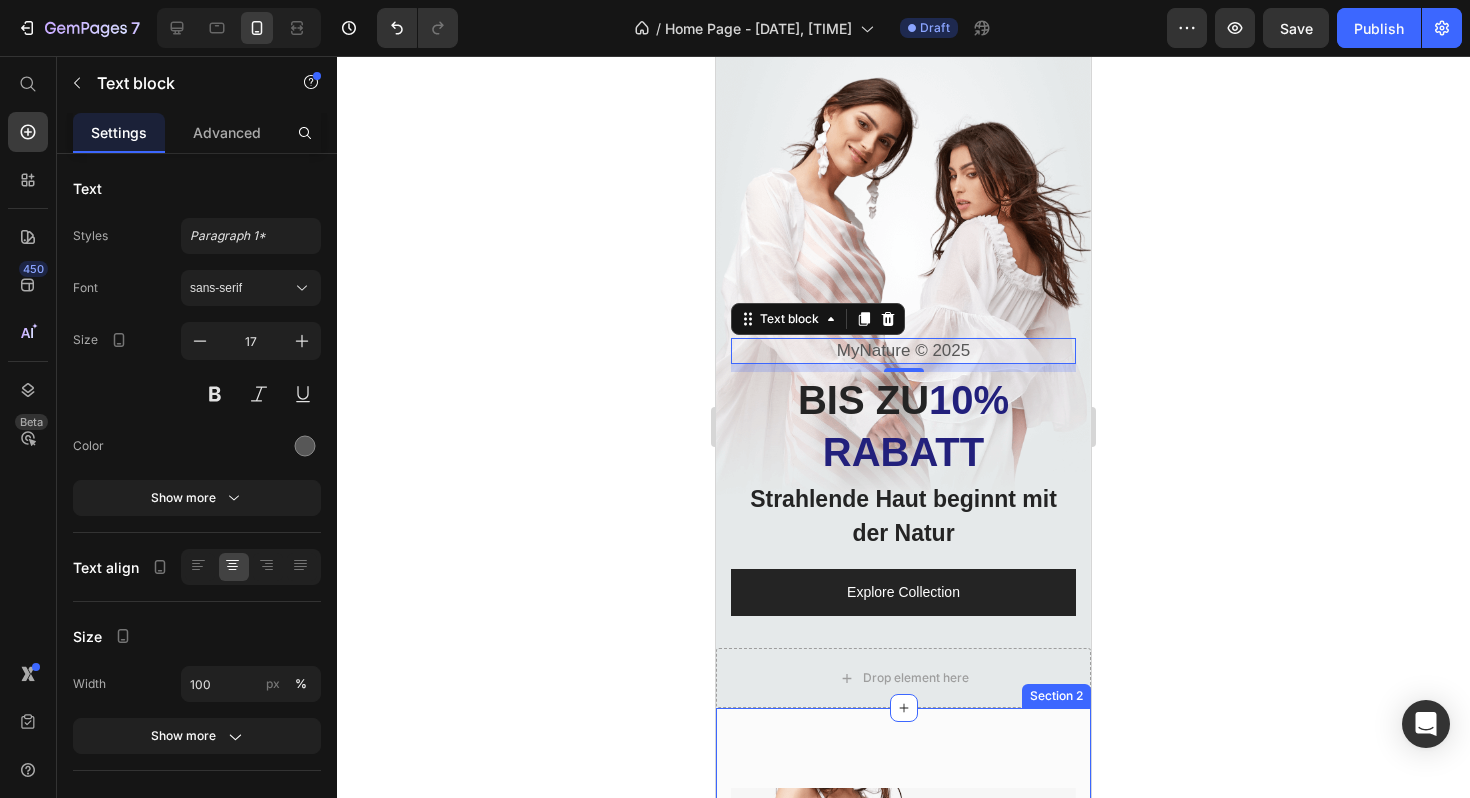 scroll, scrollTop: 0, scrollLeft: 0, axis: both 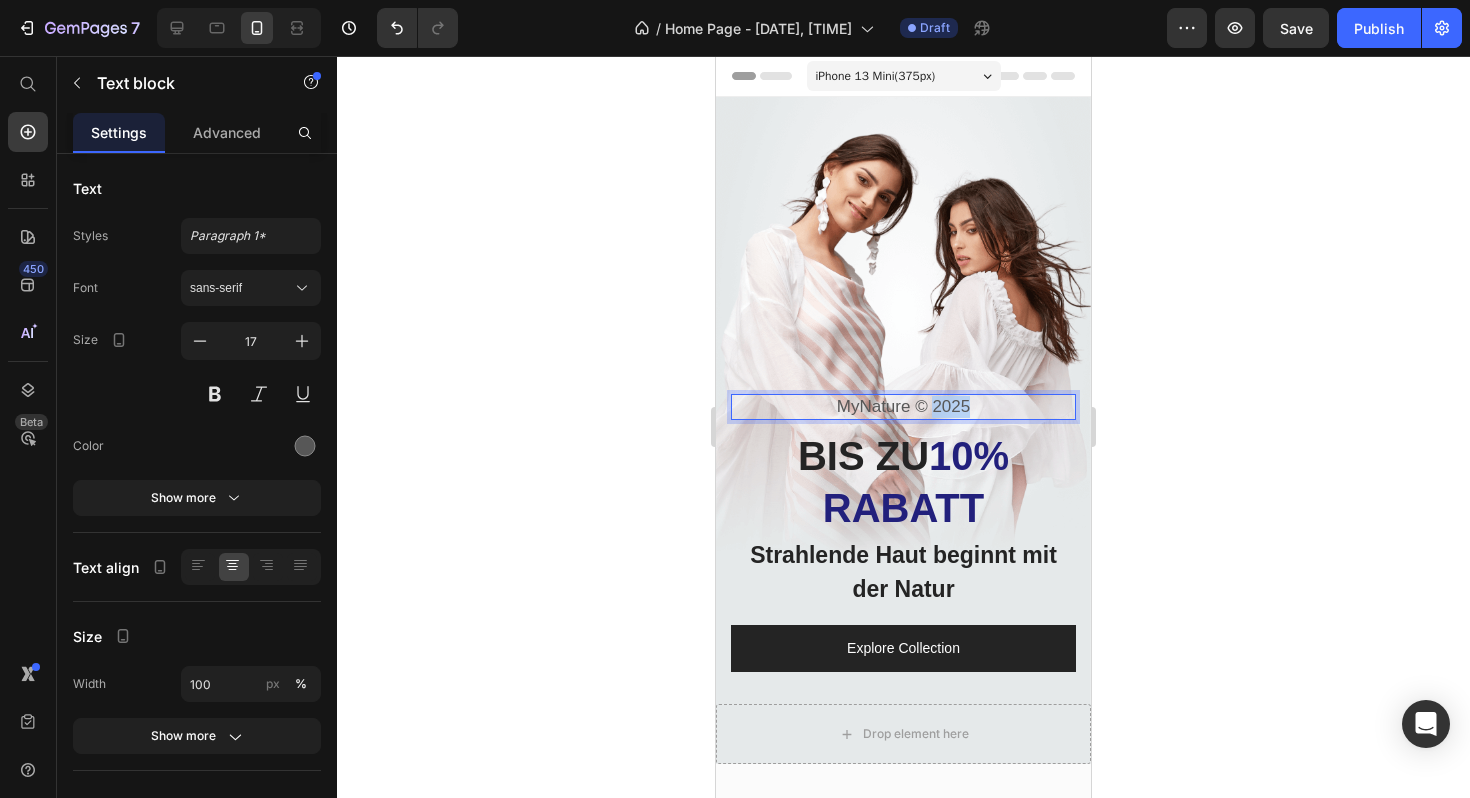 click on "MyNature © 2025" at bounding box center [903, 407] 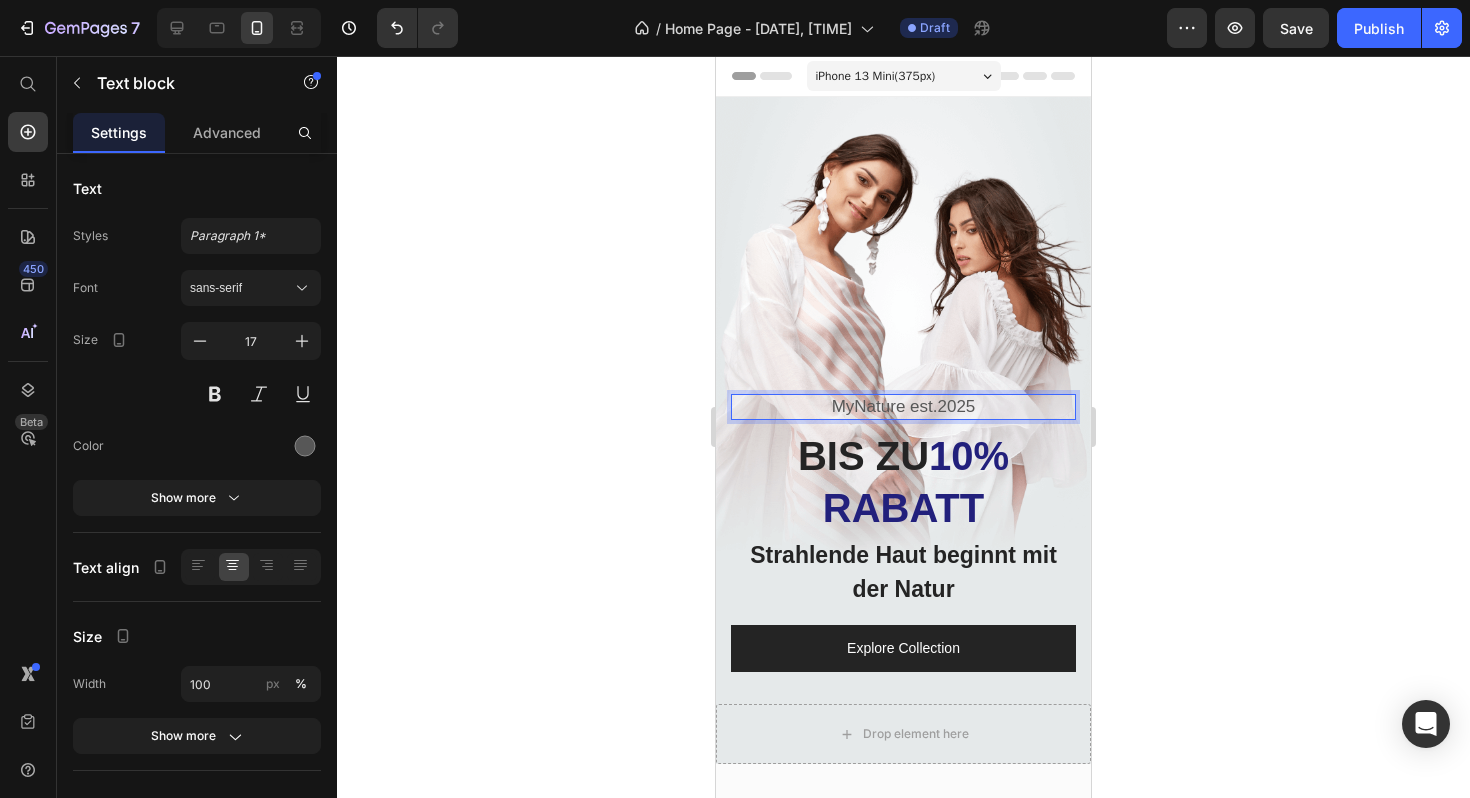 click on "MyNature est.2025" at bounding box center [903, 407] 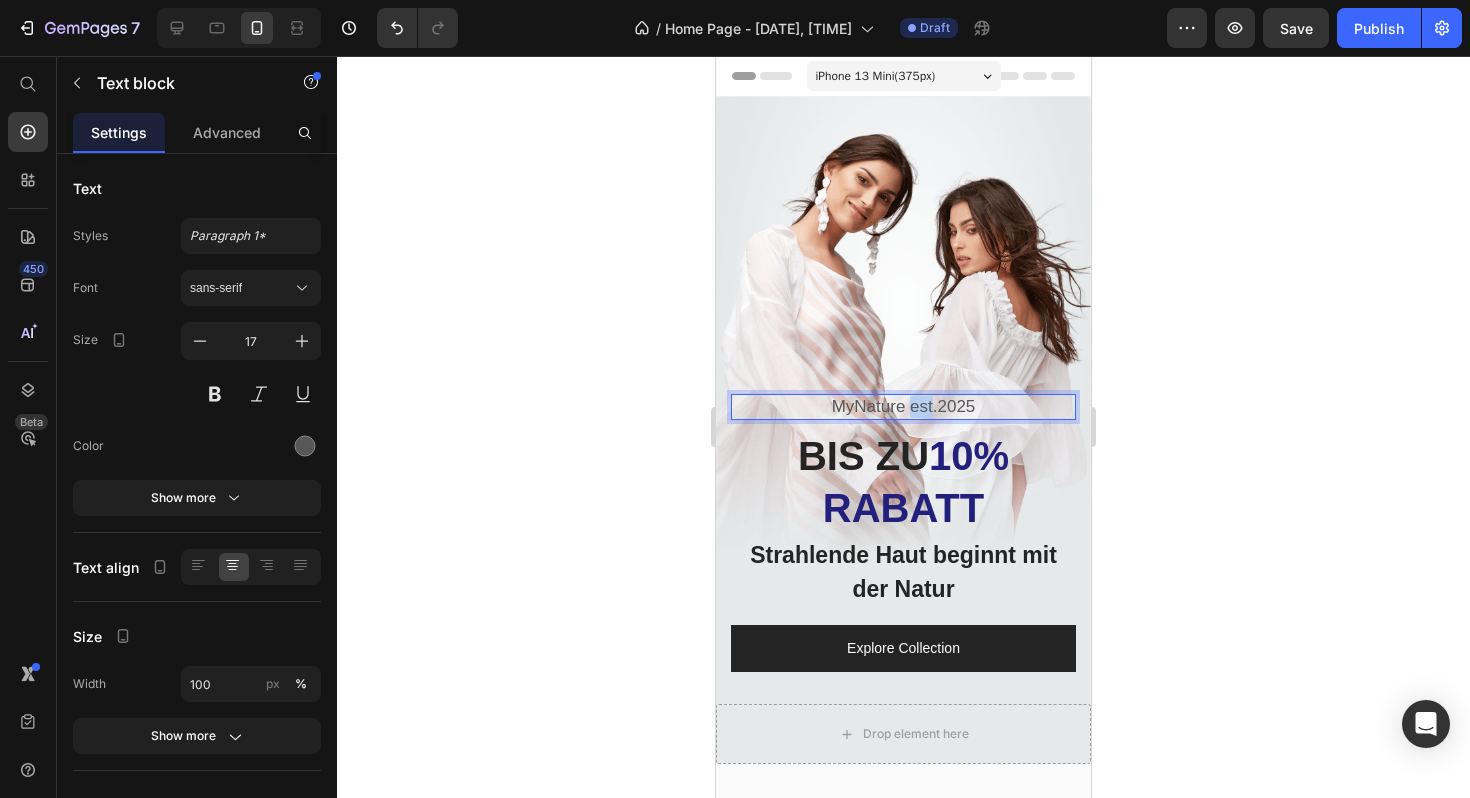 click on "MyNature est.2025" at bounding box center [903, 407] 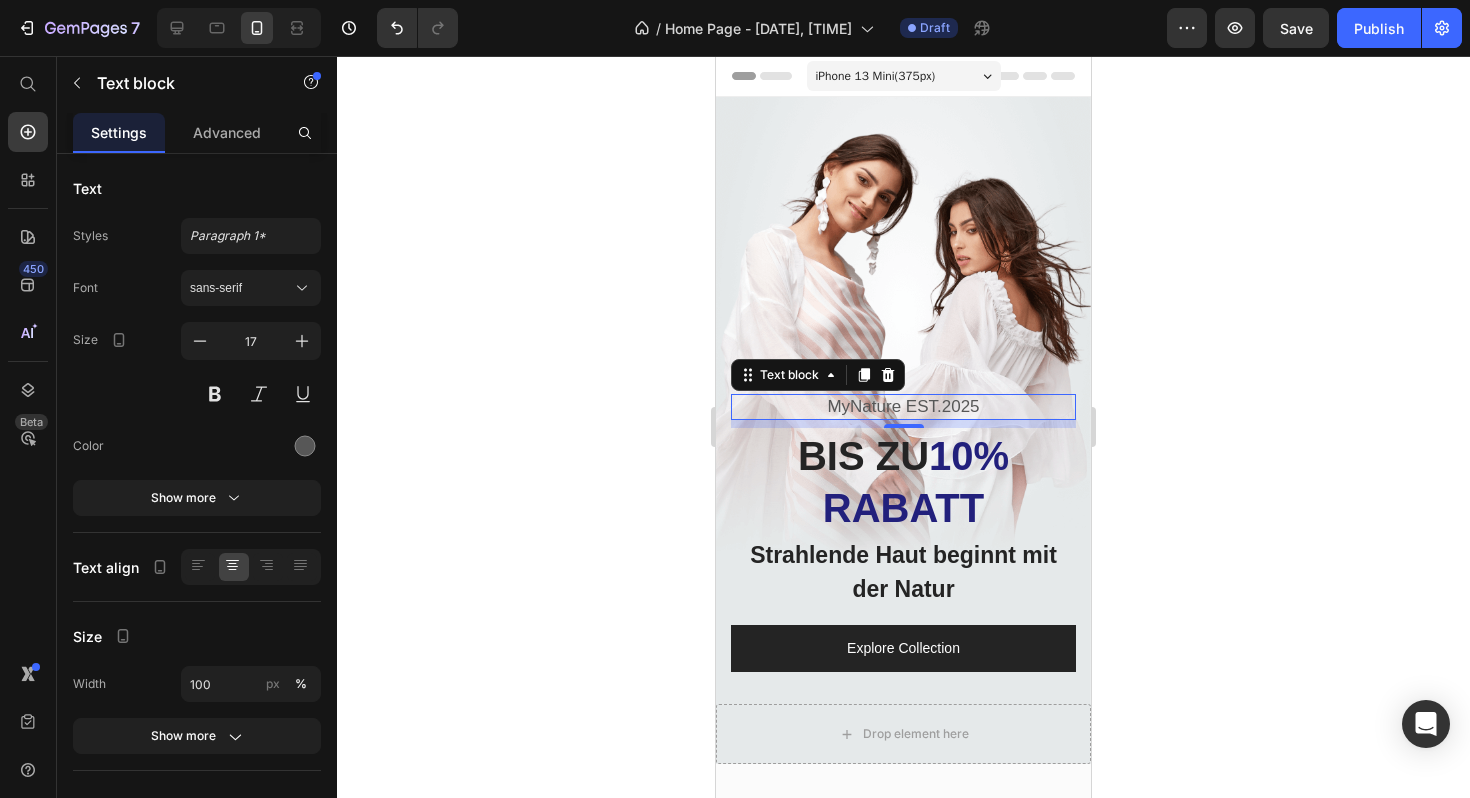 click 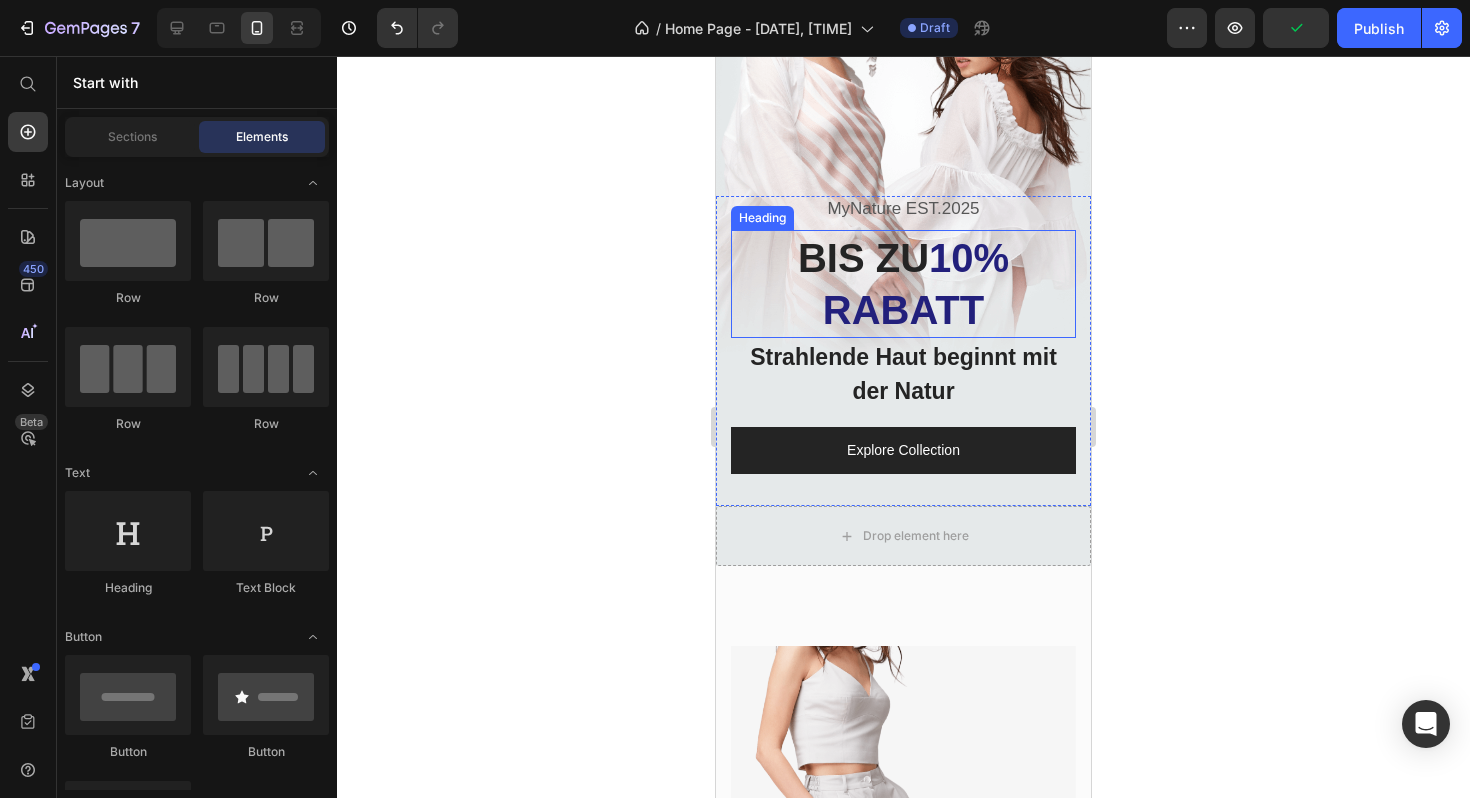 scroll, scrollTop: 209, scrollLeft: 0, axis: vertical 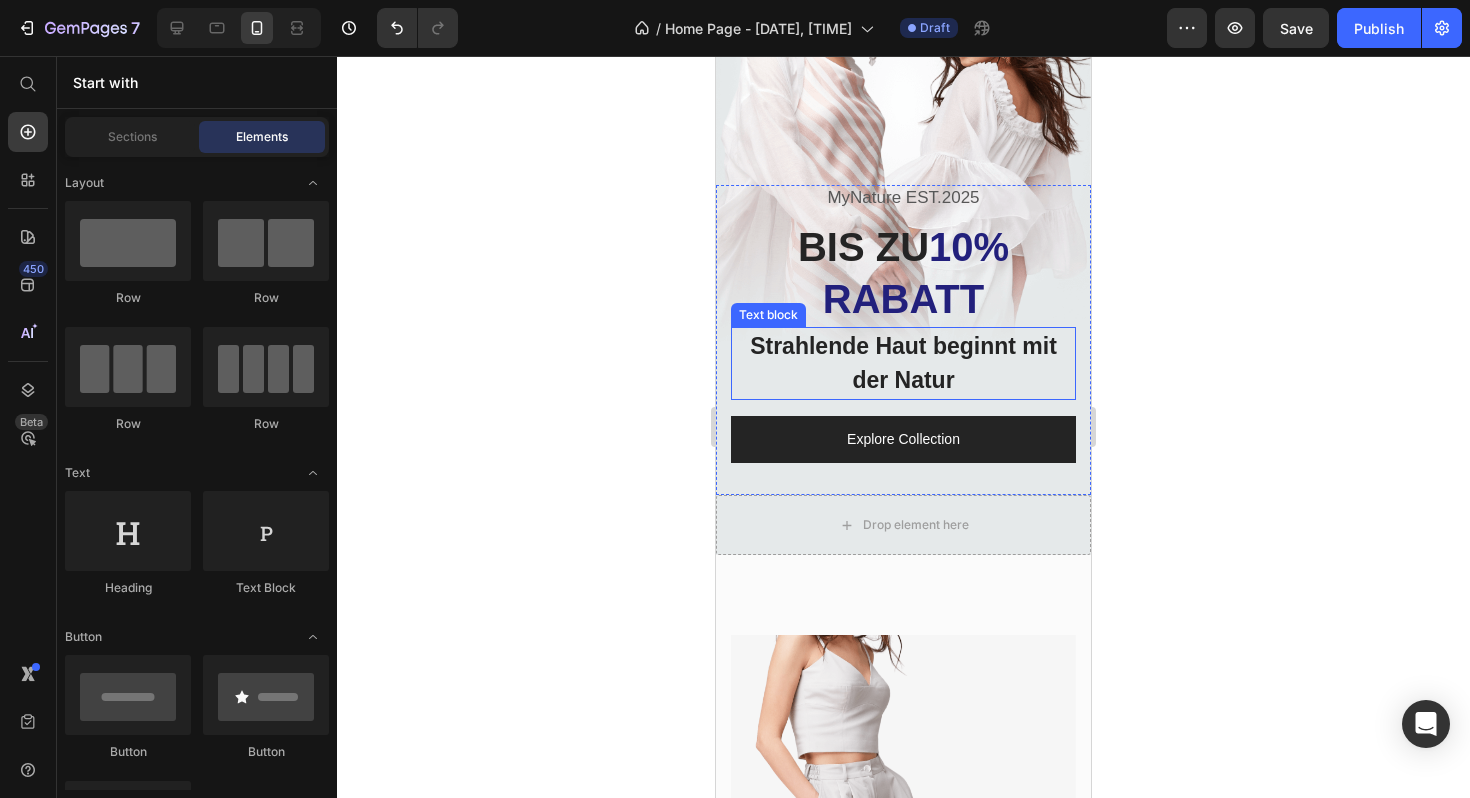 click on "Strahlende Haut beginnt mit der Natur" at bounding box center (903, 363) 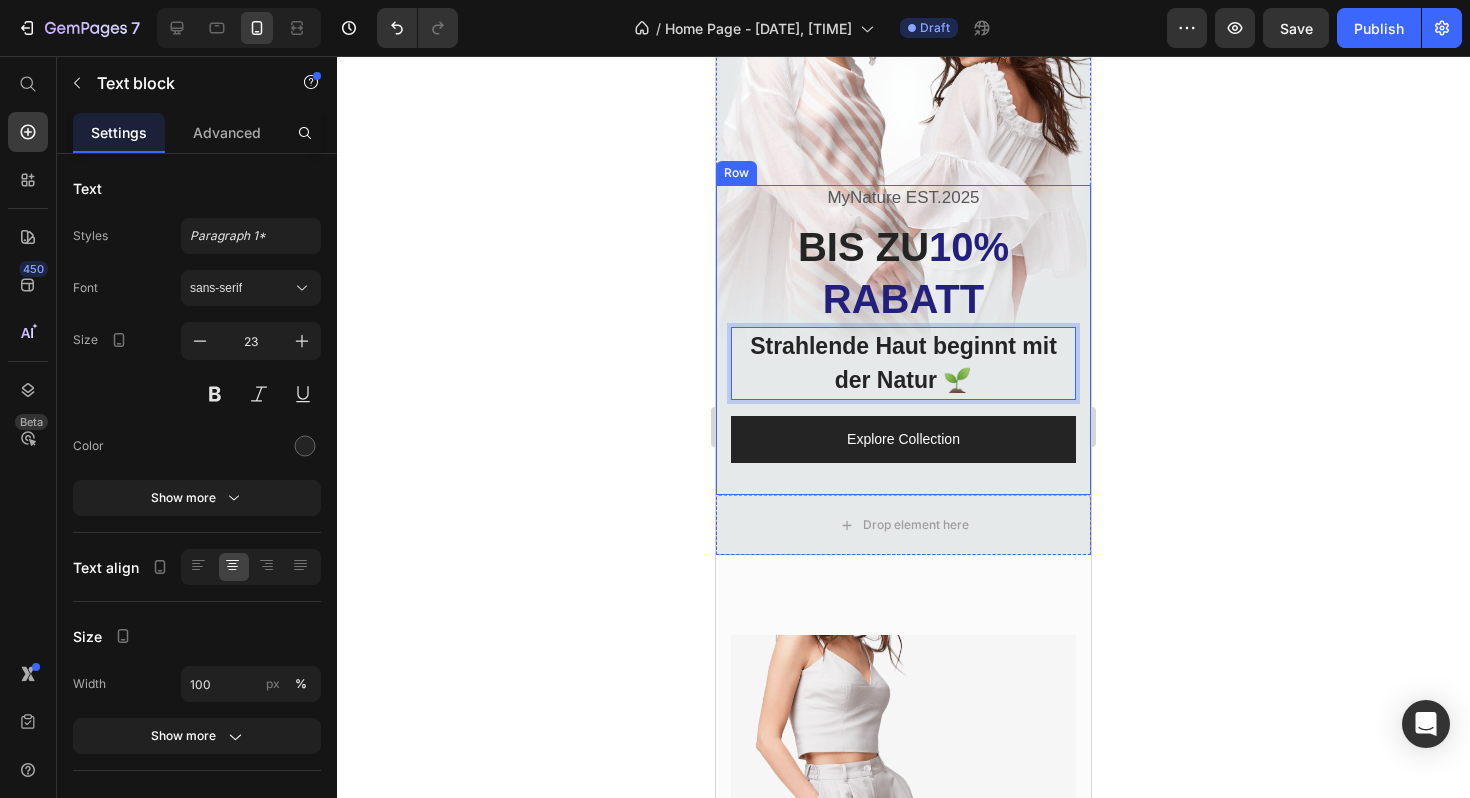 click on "MyNature EST.2025 Text block BIS ZU  10% RABATT Heading Strahlende Haut beginnt mit der Natur 🌱 Text block   16 Entdecke unsere 100% natürlichen Skincare-Produkte – sanft, wirksam und frei von Chemie. Für echte Schönheit im Einklang mit deiner Haut. Text block Explore Collection Button Row" at bounding box center (903, 340) 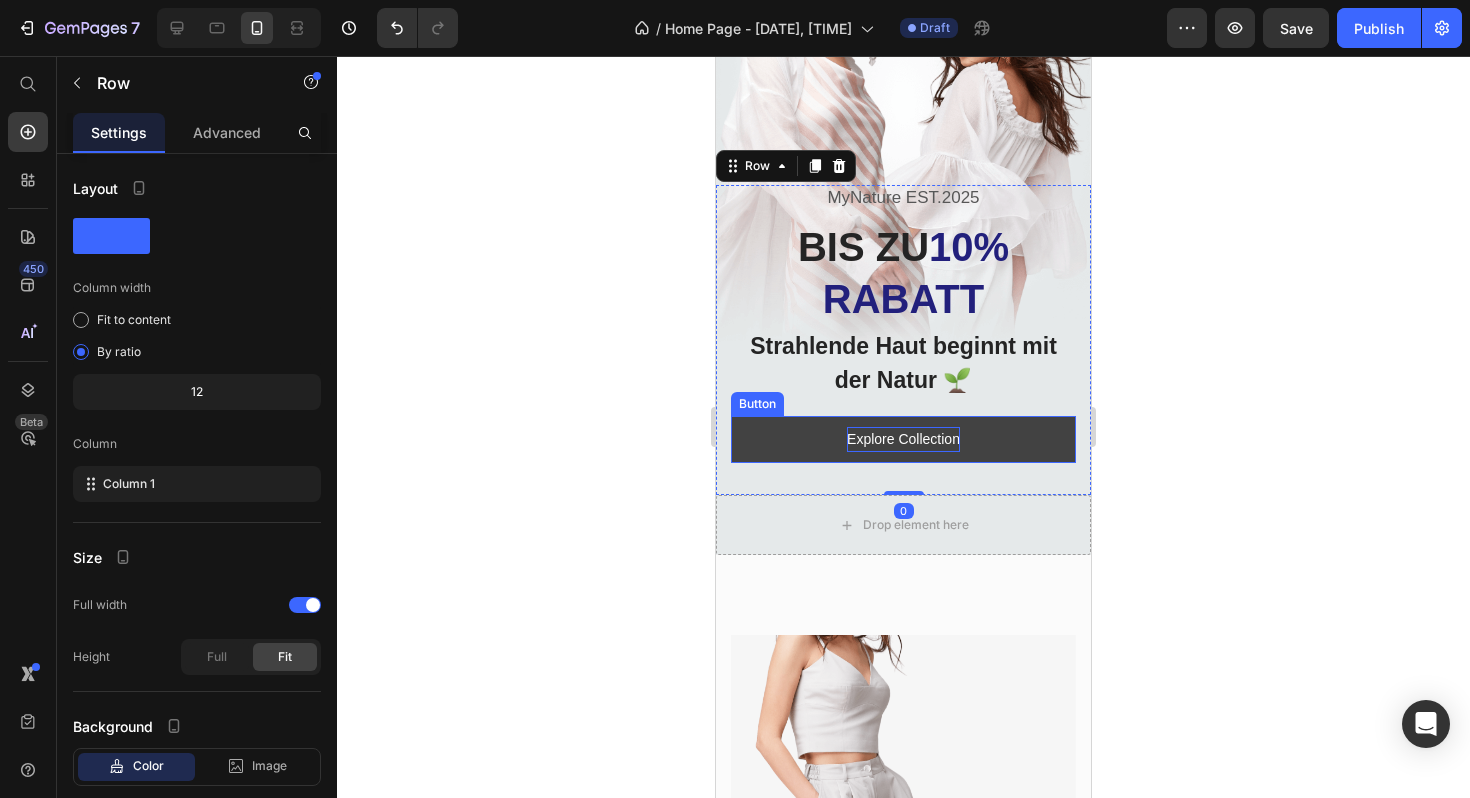 click on "Explore Collection" at bounding box center [903, 439] 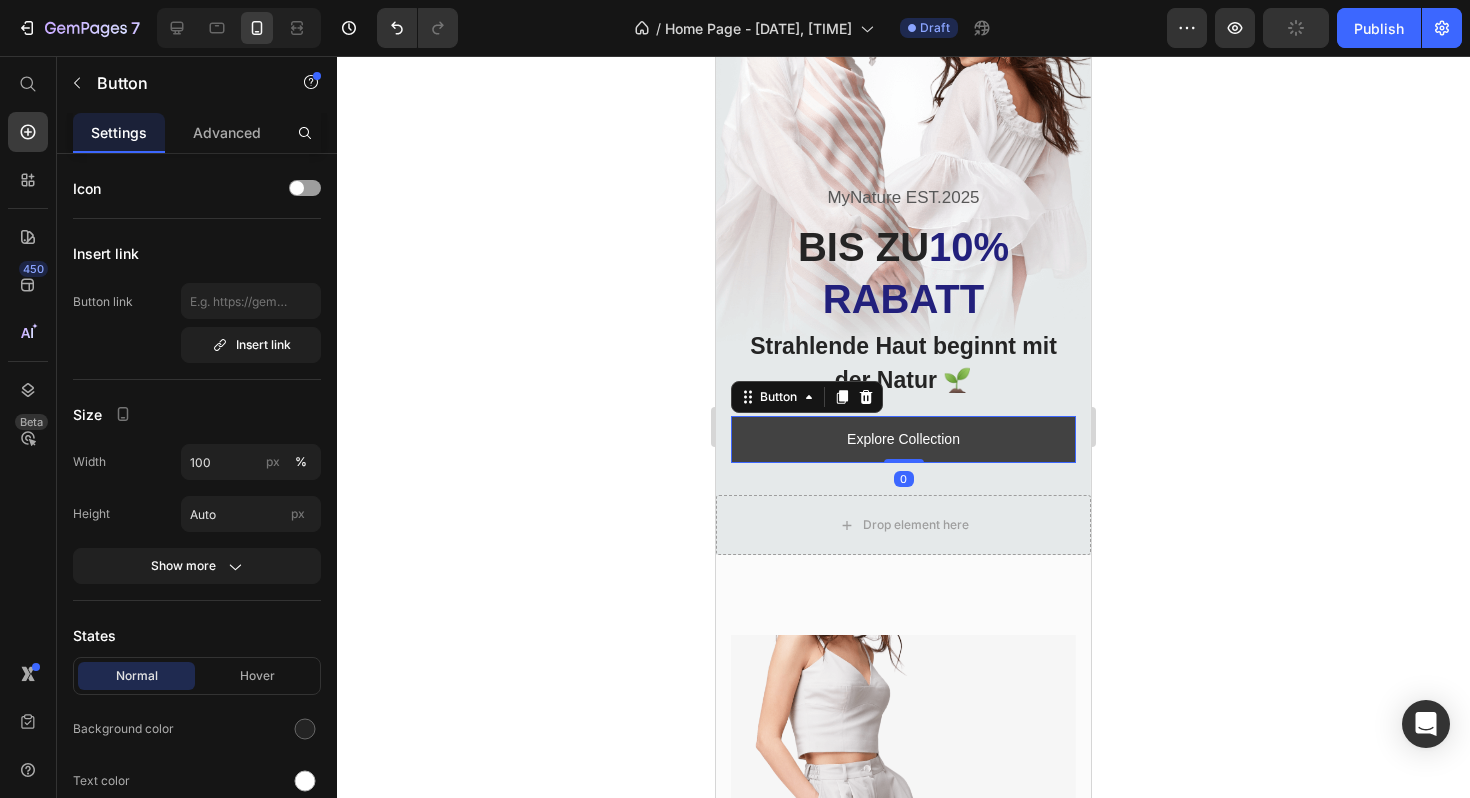 click on "Explore Collection" at bounding box center [903, 439] 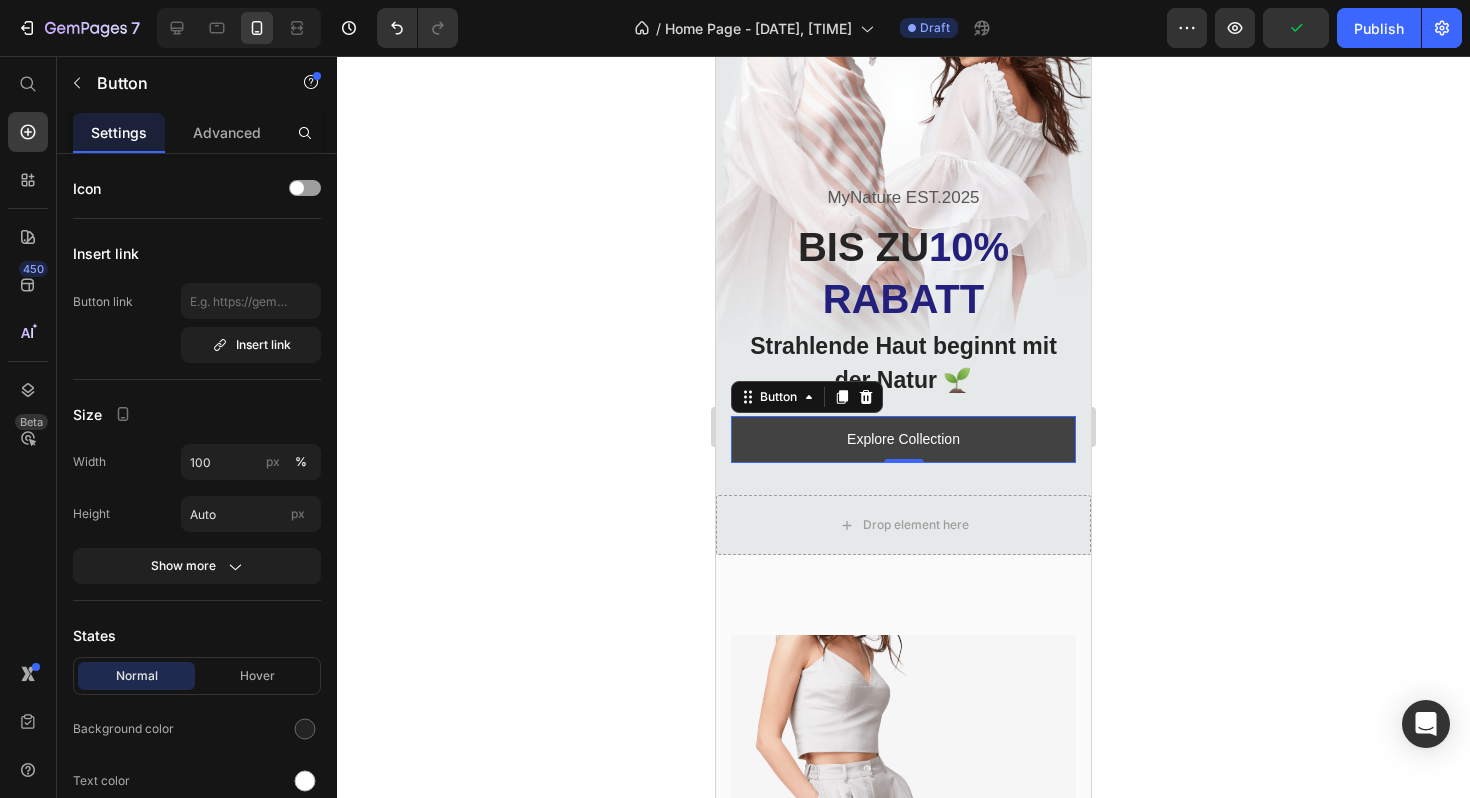 click on "Explore Collection" at bounding box center [903, 439] 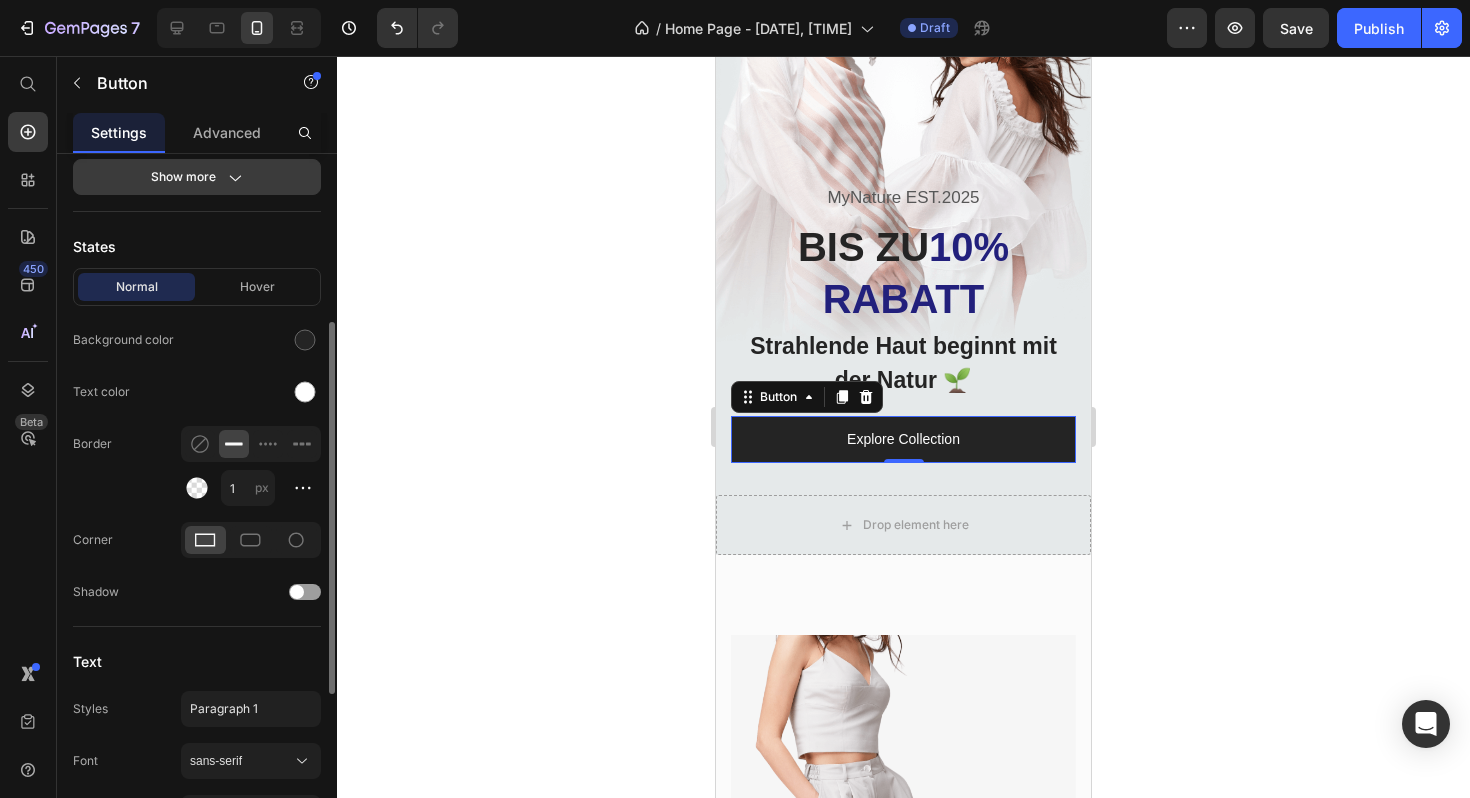 scroll, scrollTop: 404, scrollLeft: 0, axis: vertical 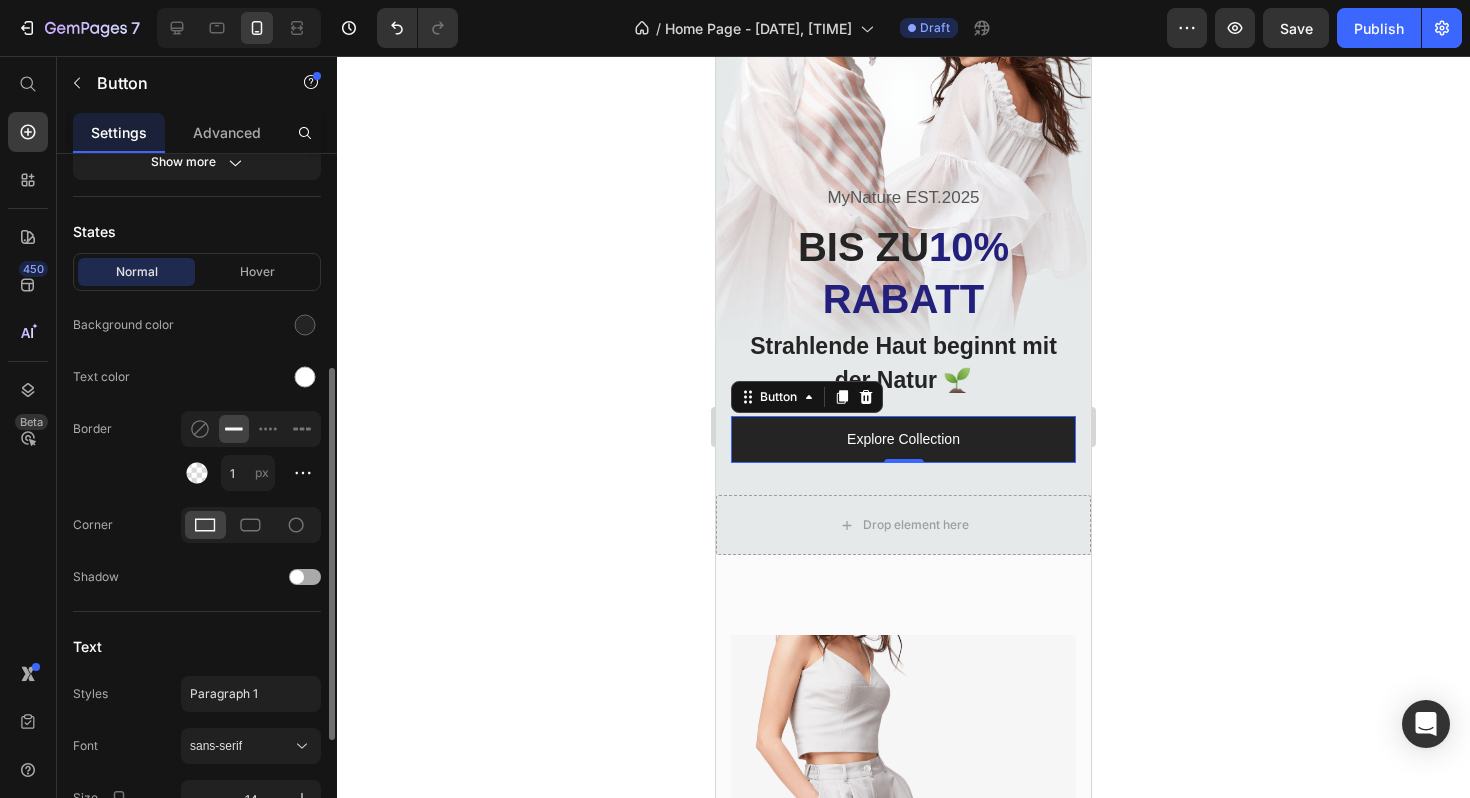click at bounding box center (305, 577) 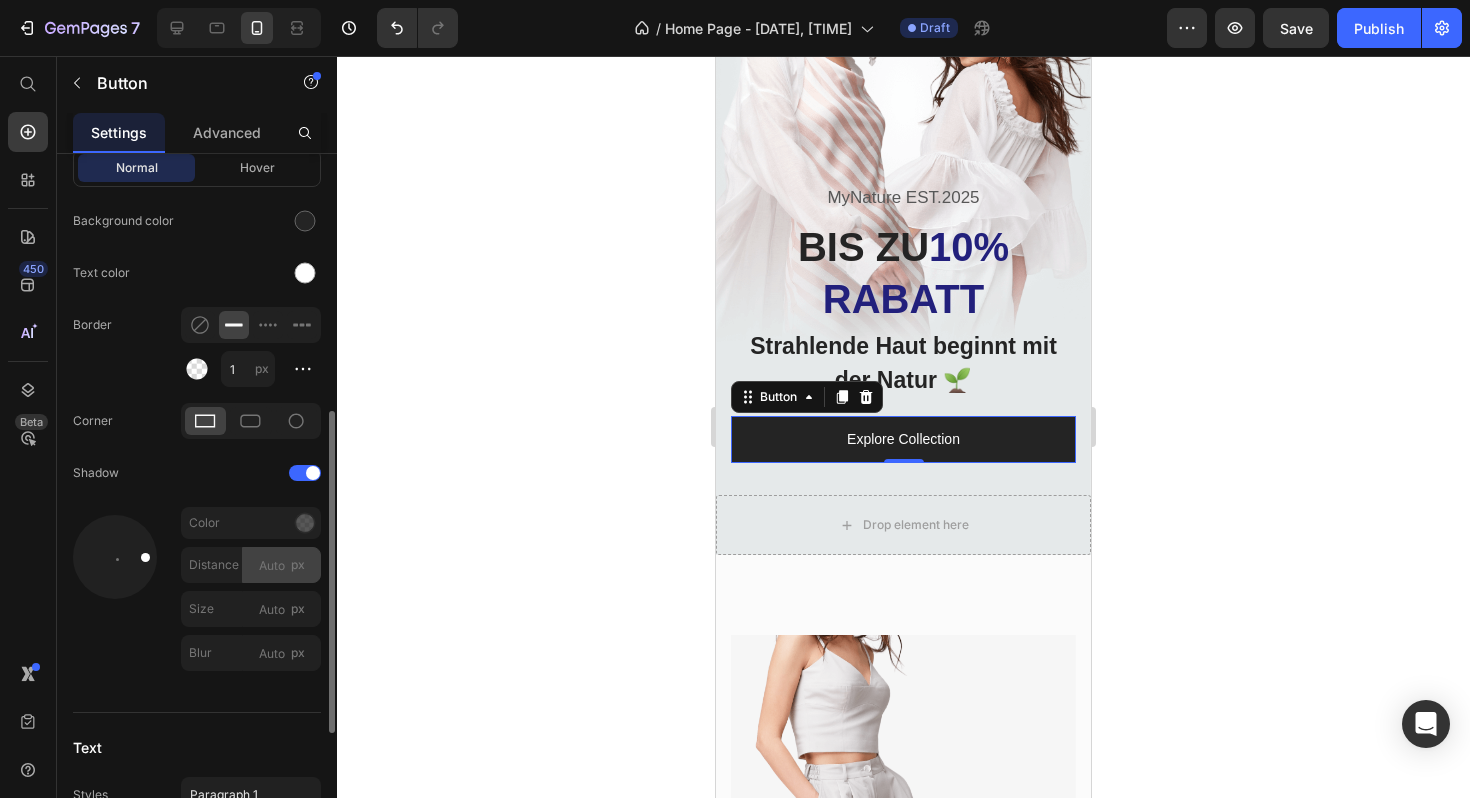 scroll, scrollTop: 556, scrollLeft: 0, axis: vertical 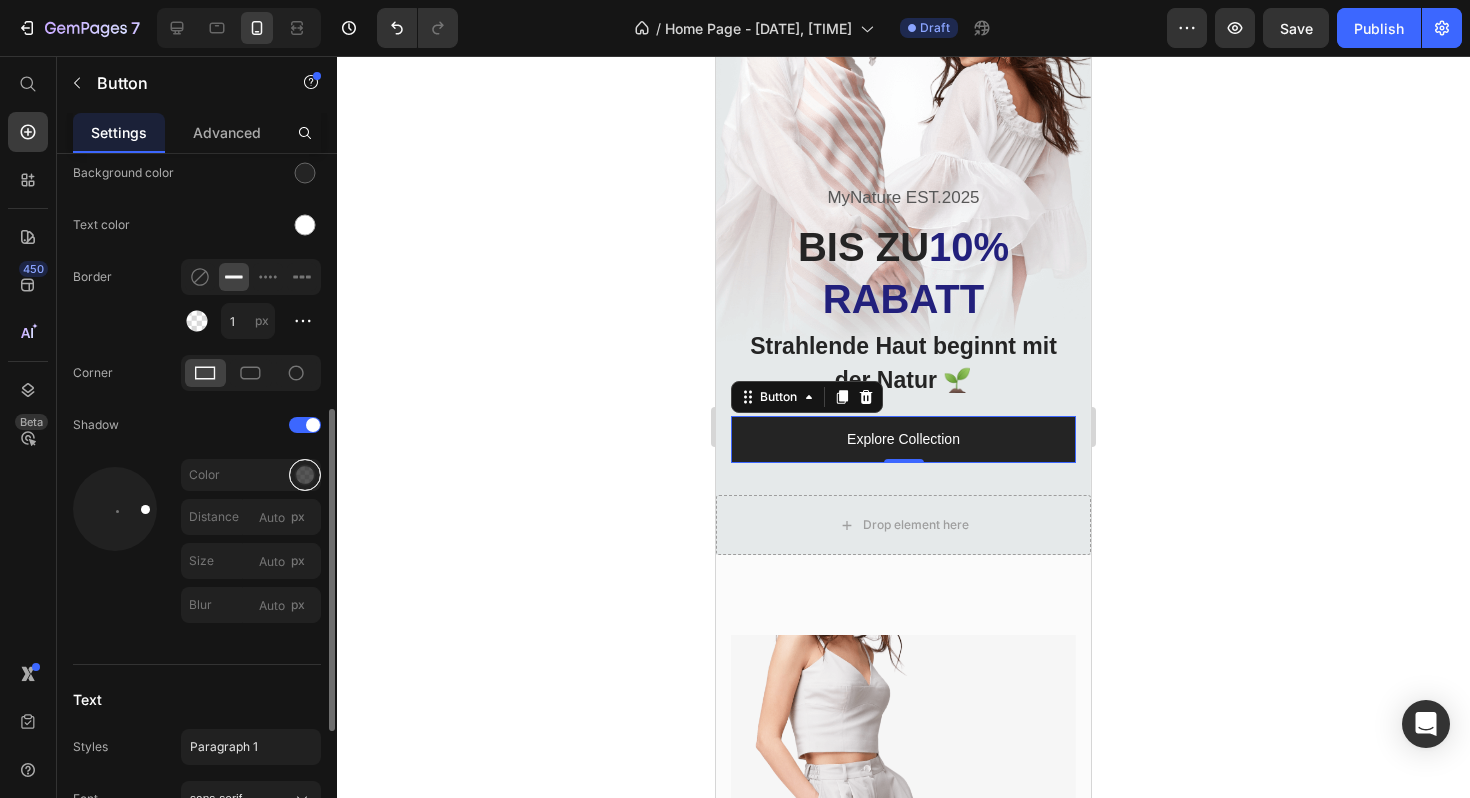 click at bounding box center [305, 475] 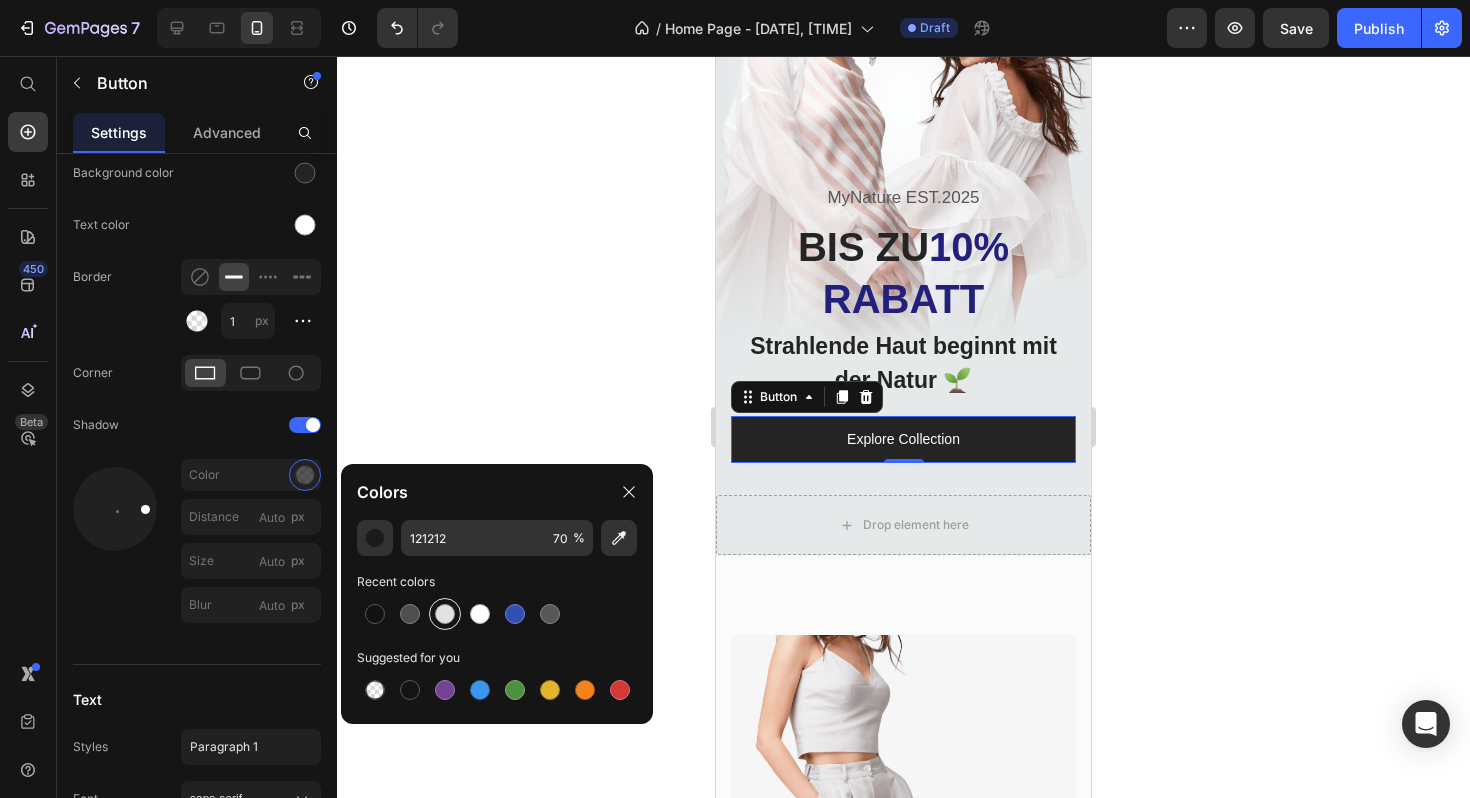 click at bounding box center [445, 614] 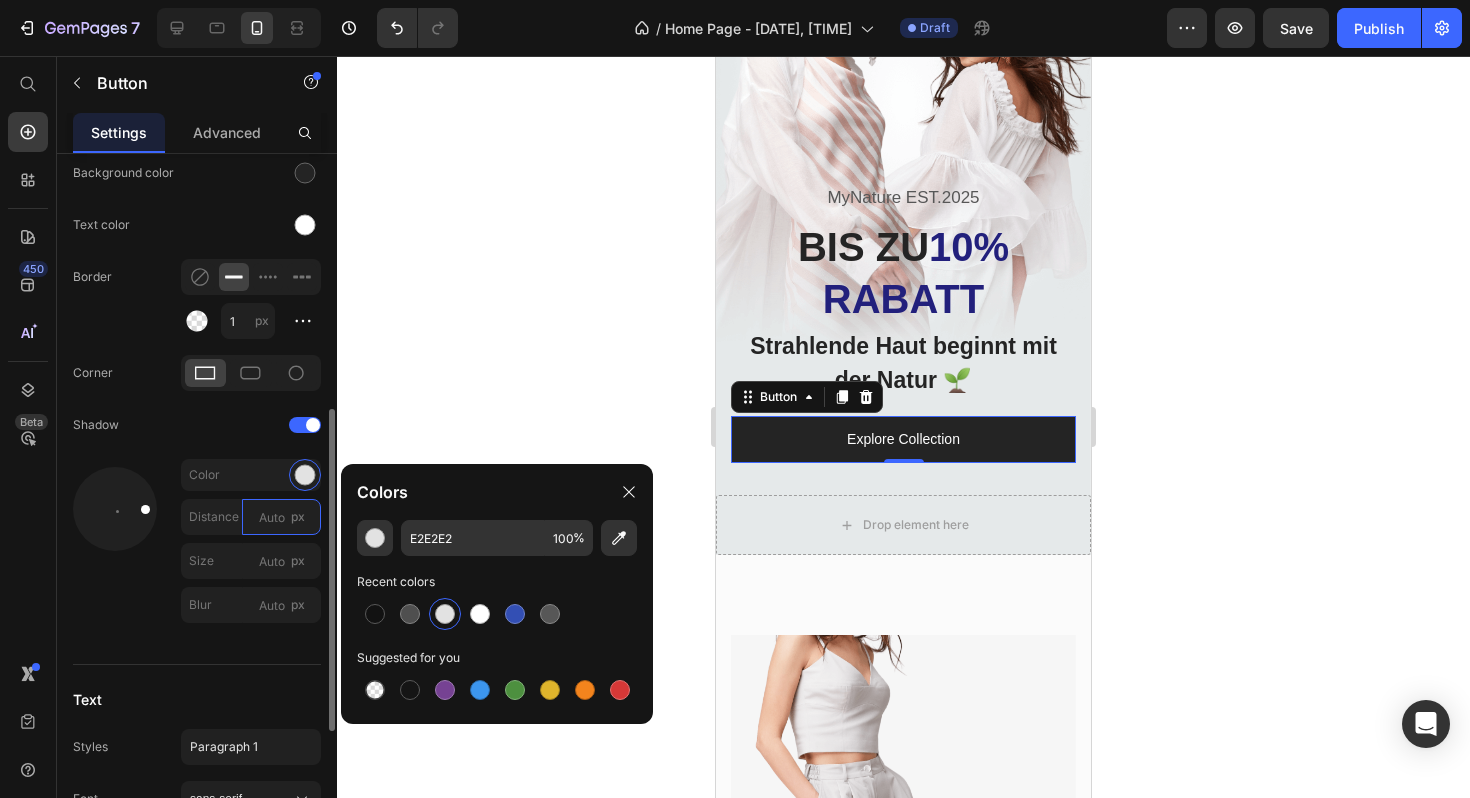 click on "Distance px" at bounding box center (281, 517) 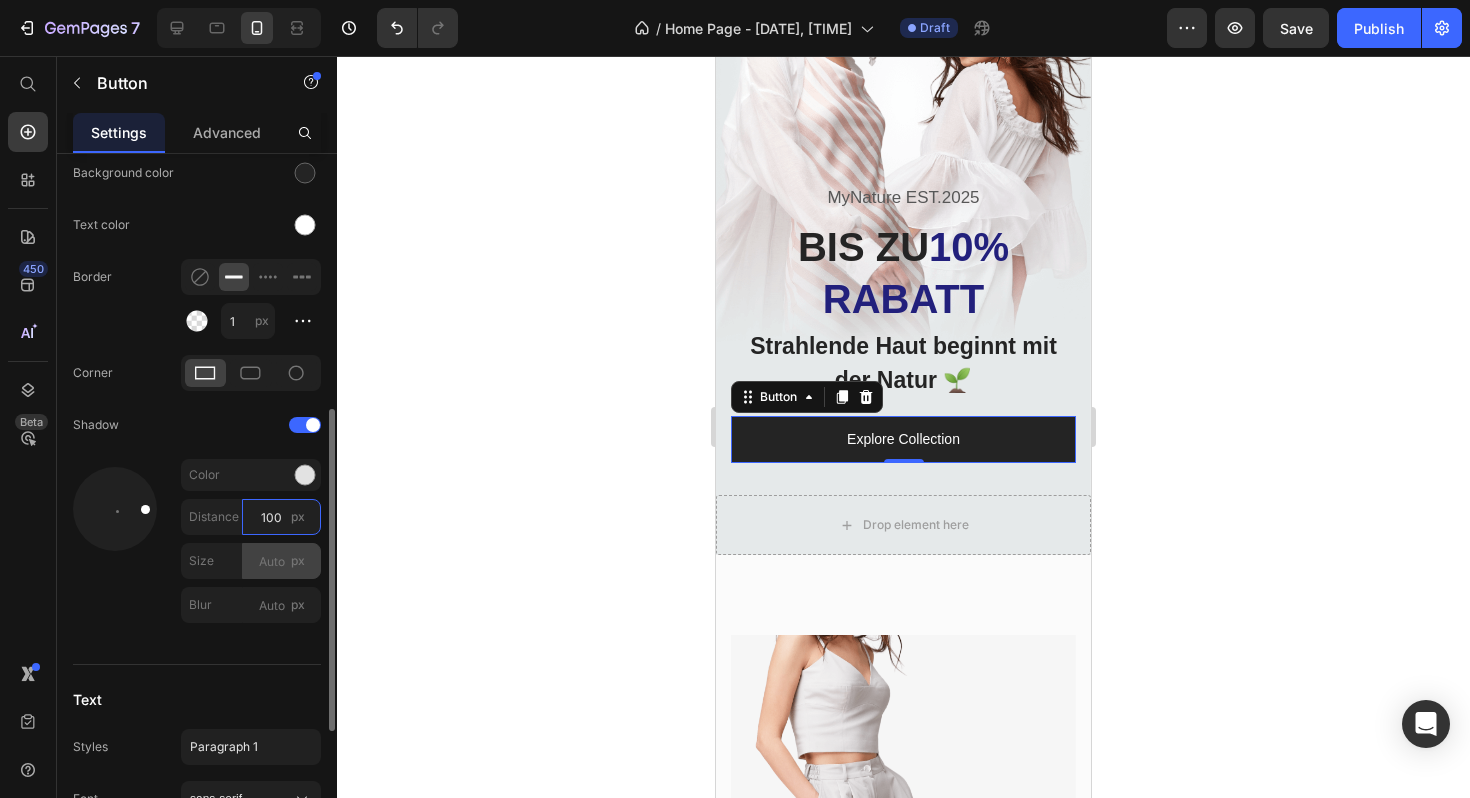 type on "100" 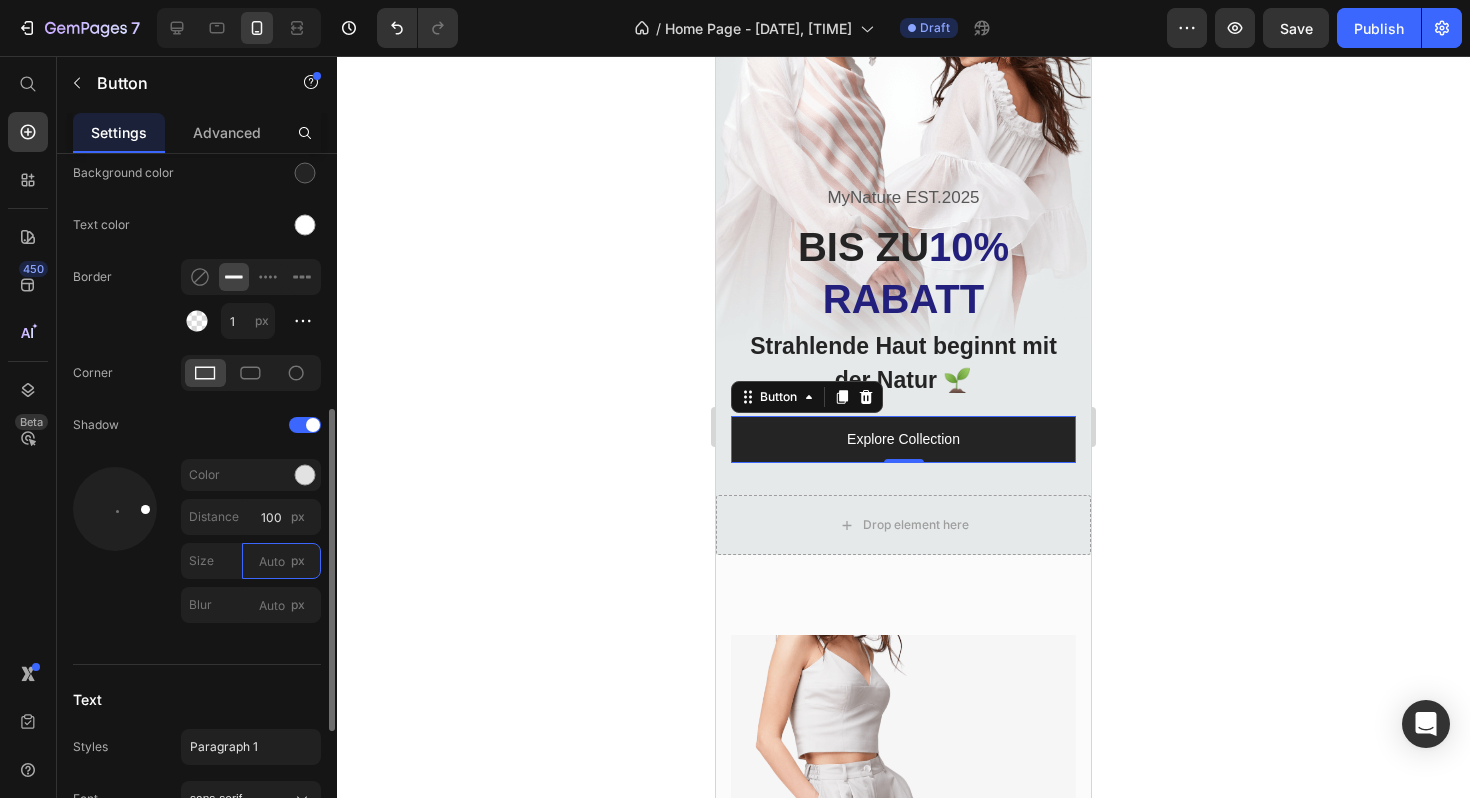 click on "Size px" at bounding box center [281, 561] 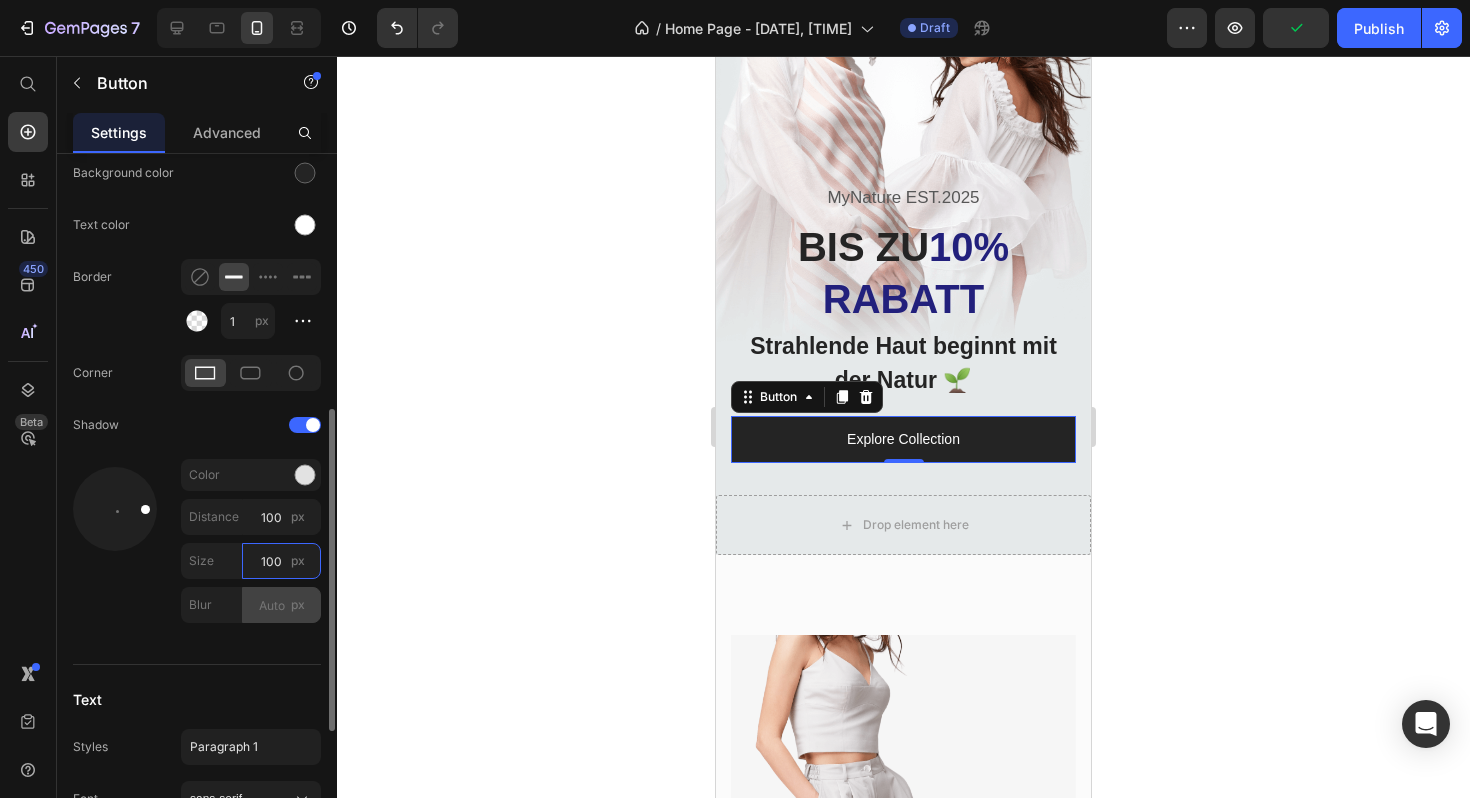 type on "100" 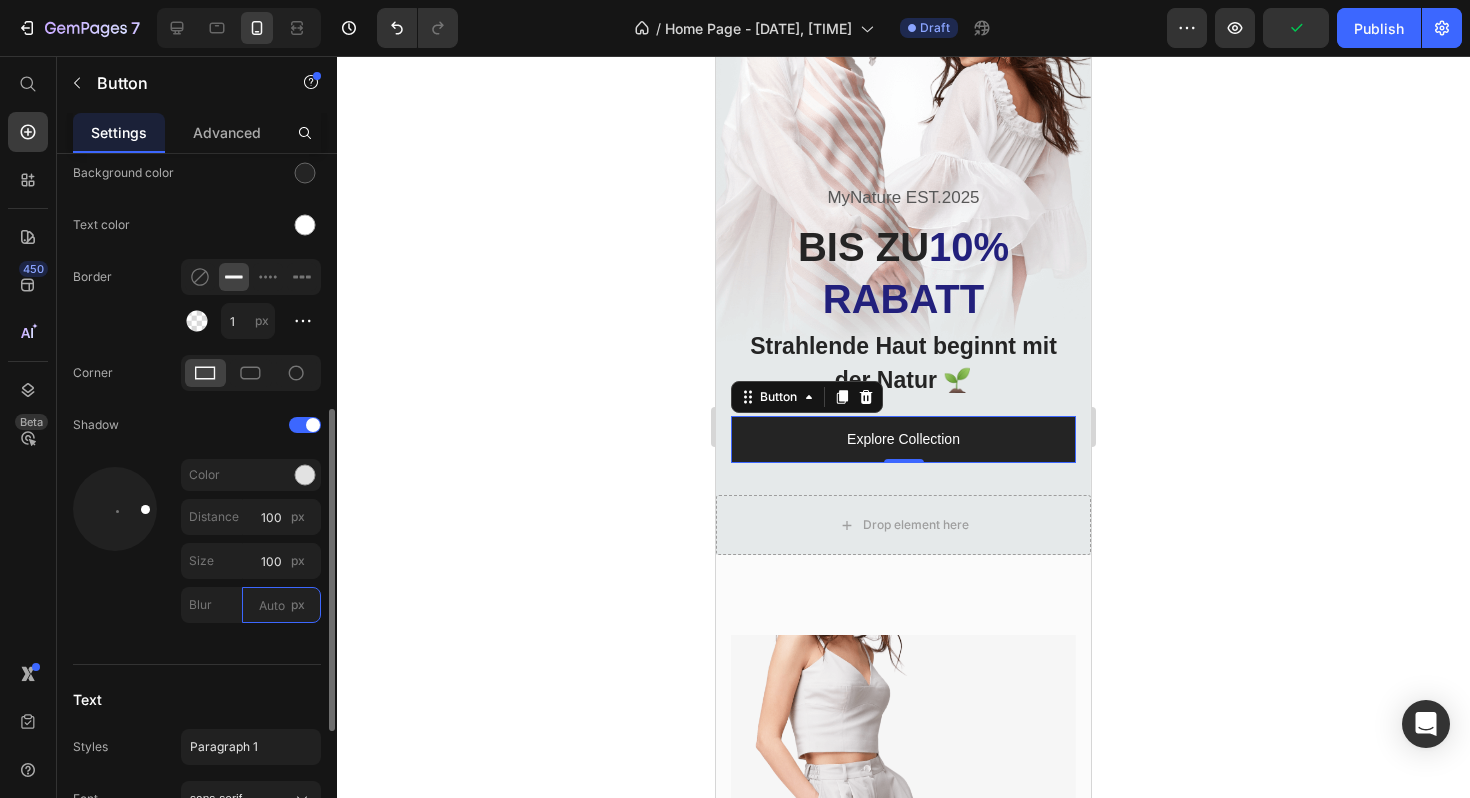 click on "Blur px" at bounding box center (281, 605) 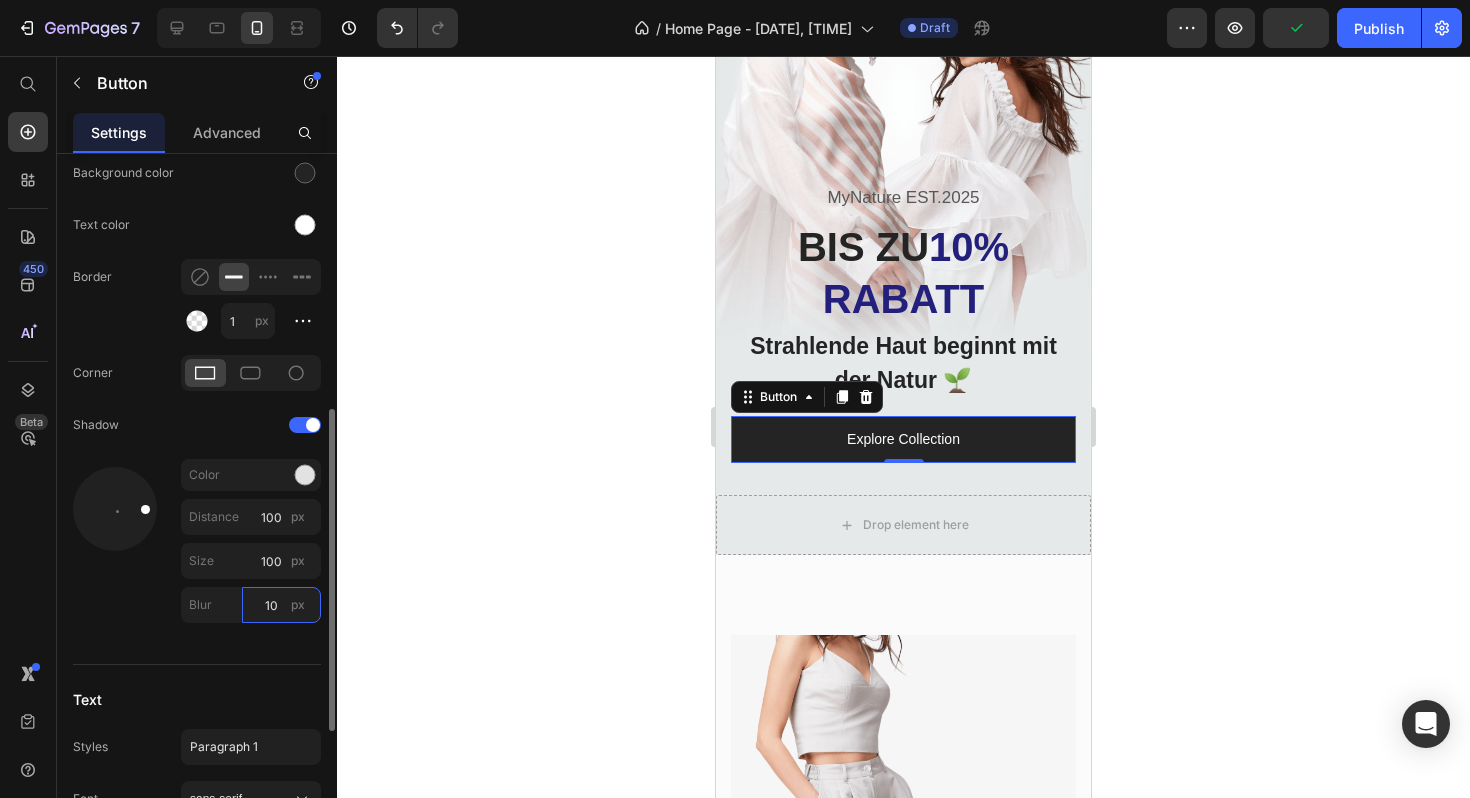 type on "100" 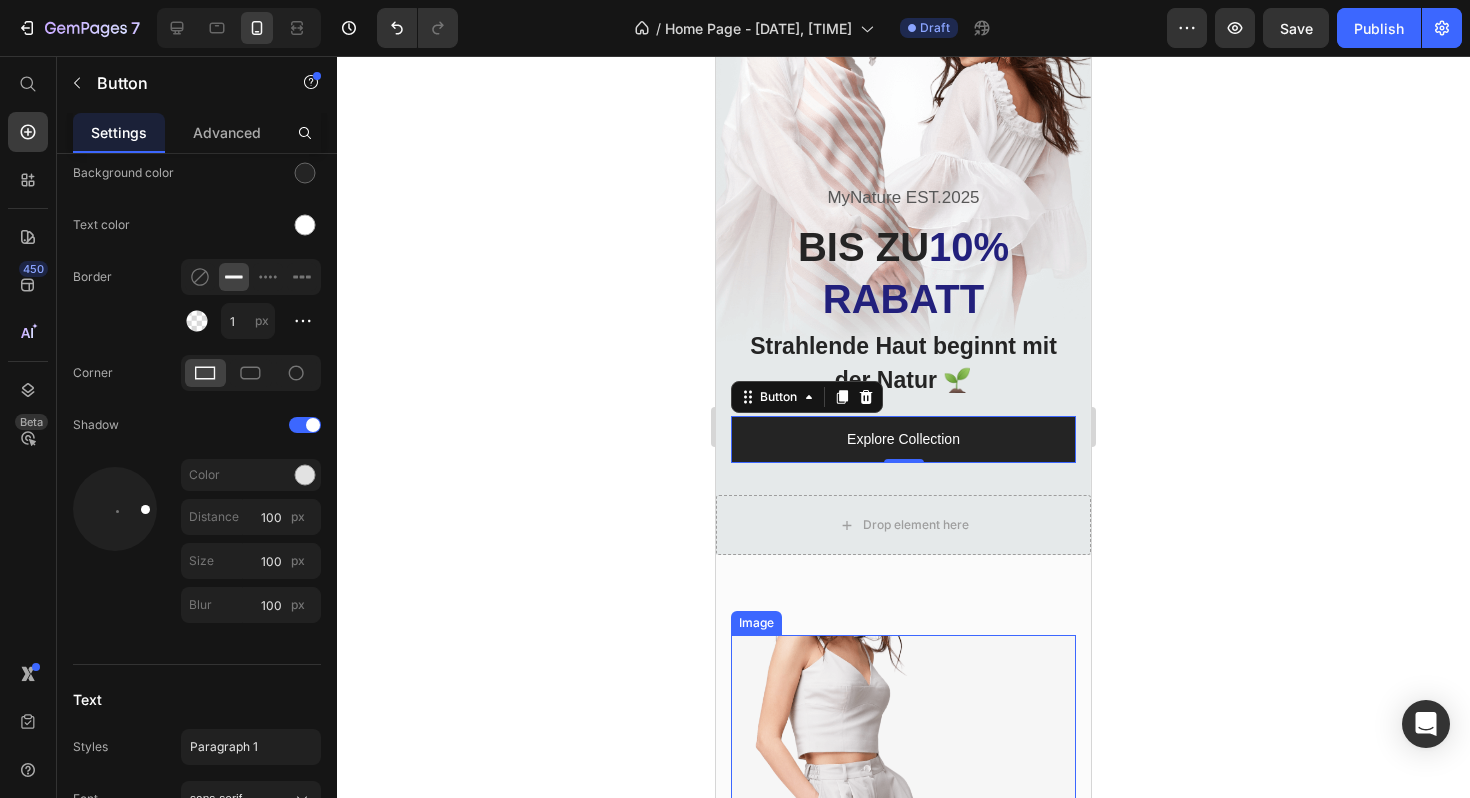 click on "TOP WEAR Text block Image Row BOTTOM WEAR Text block Image Row DRESSES Text block Image Row JACKETS Text block Image Row ACCESSORIES Text block Image Row Row Section 2" at bounding box center (903, 839) 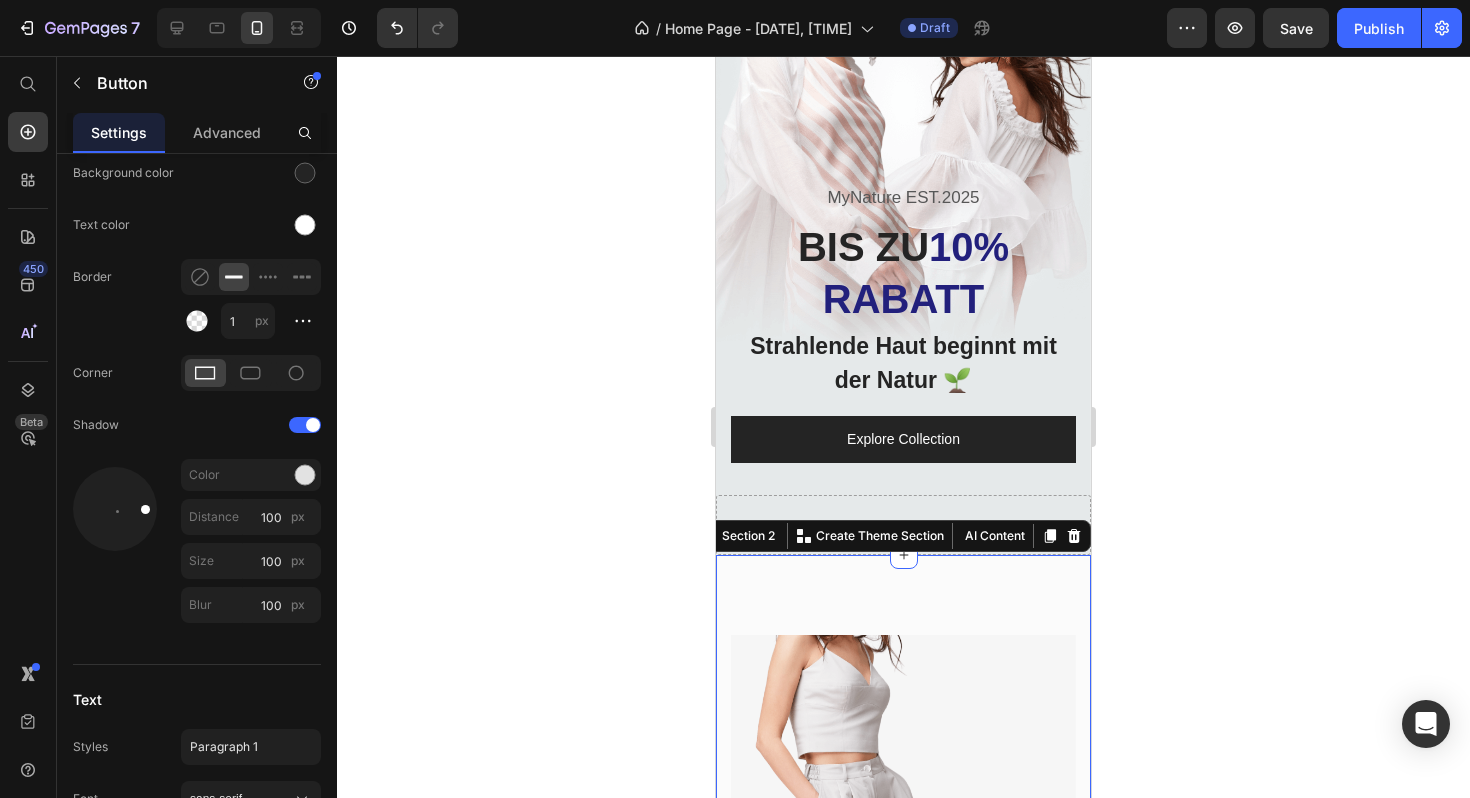 scroll, scrollTop: 0, scrollLeft: 0, axis: both 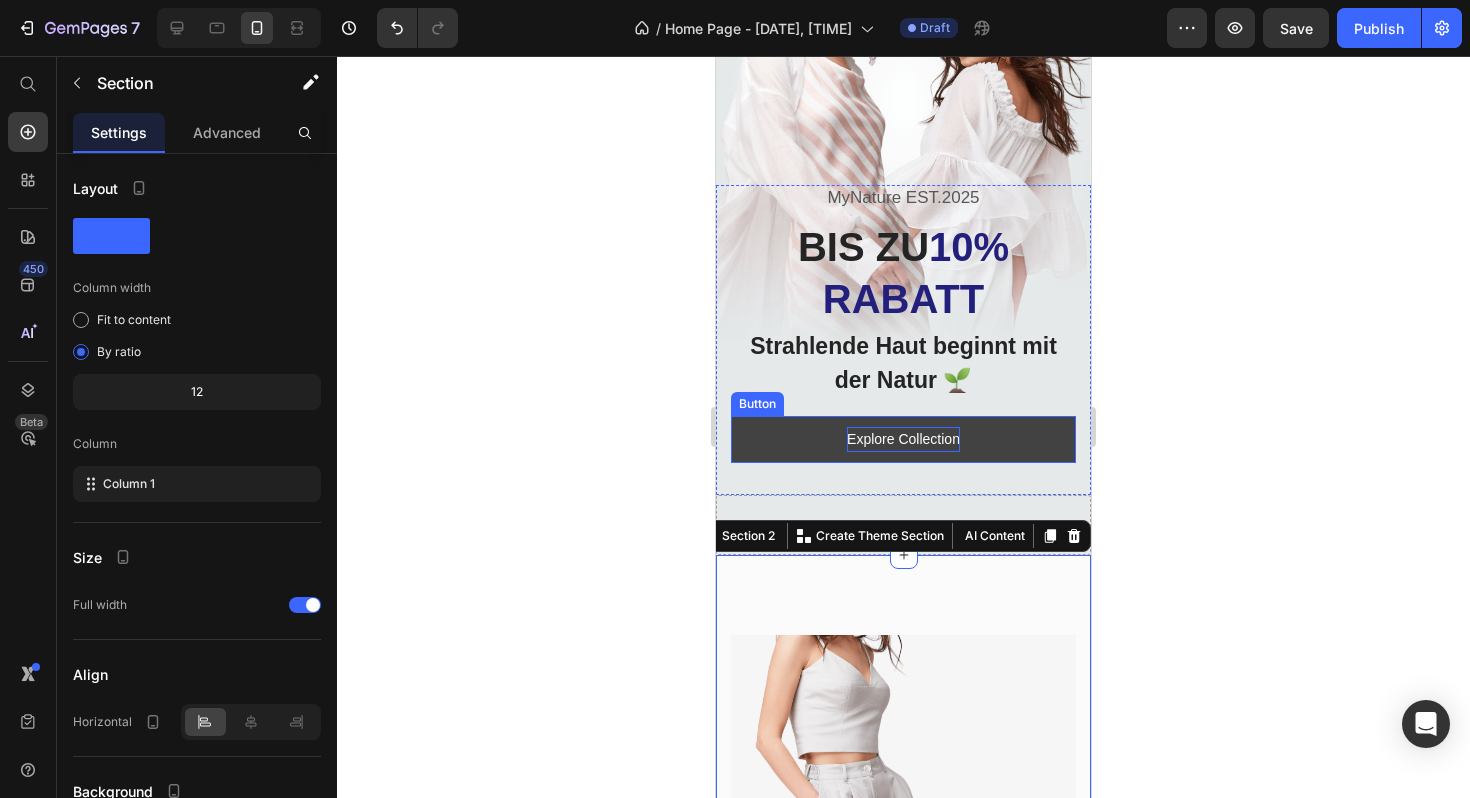 click on "Explore Collection" at bounding box center [903, 439] 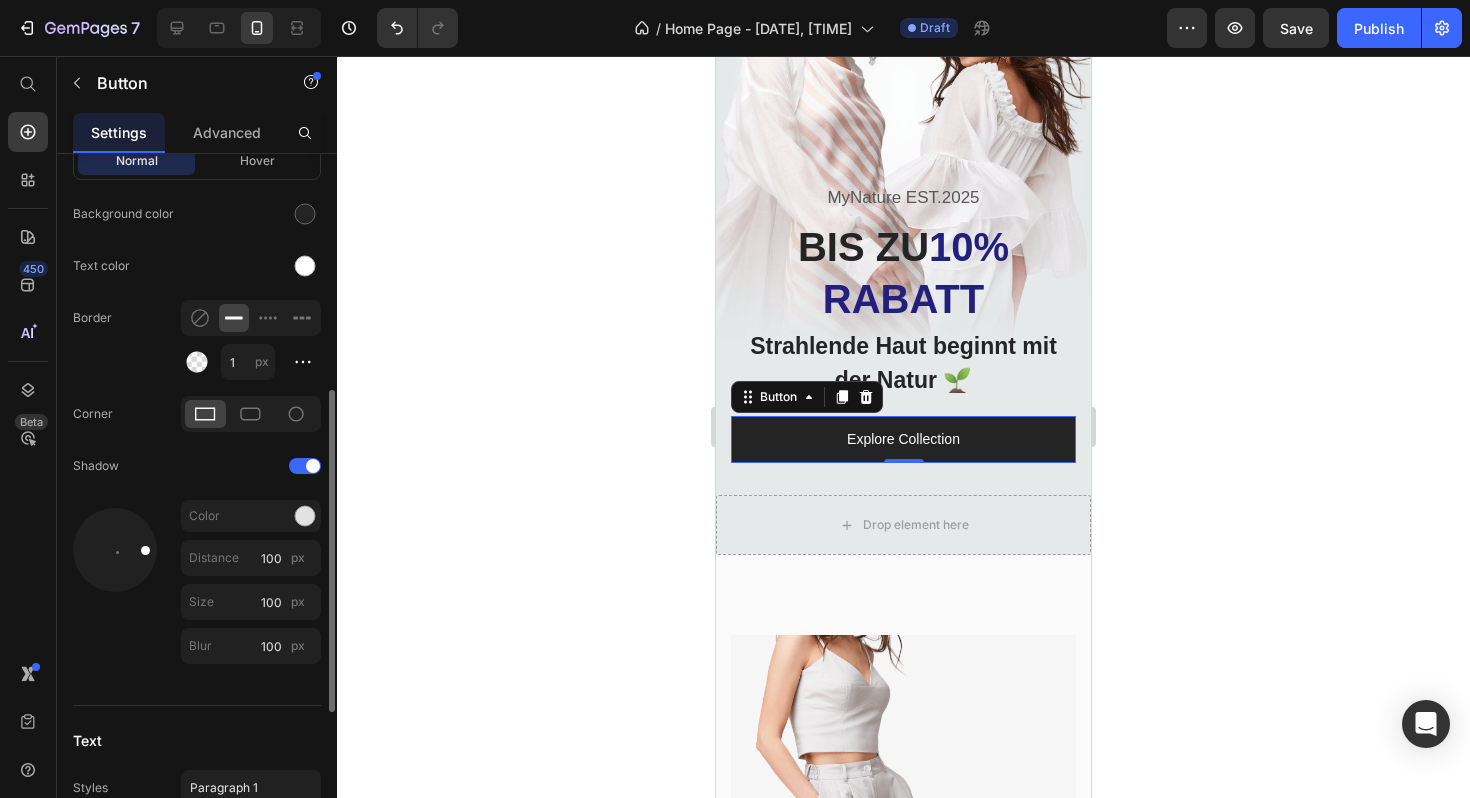 scroll, scrollTop: 538, scrollLeft: 0, axis: vertical 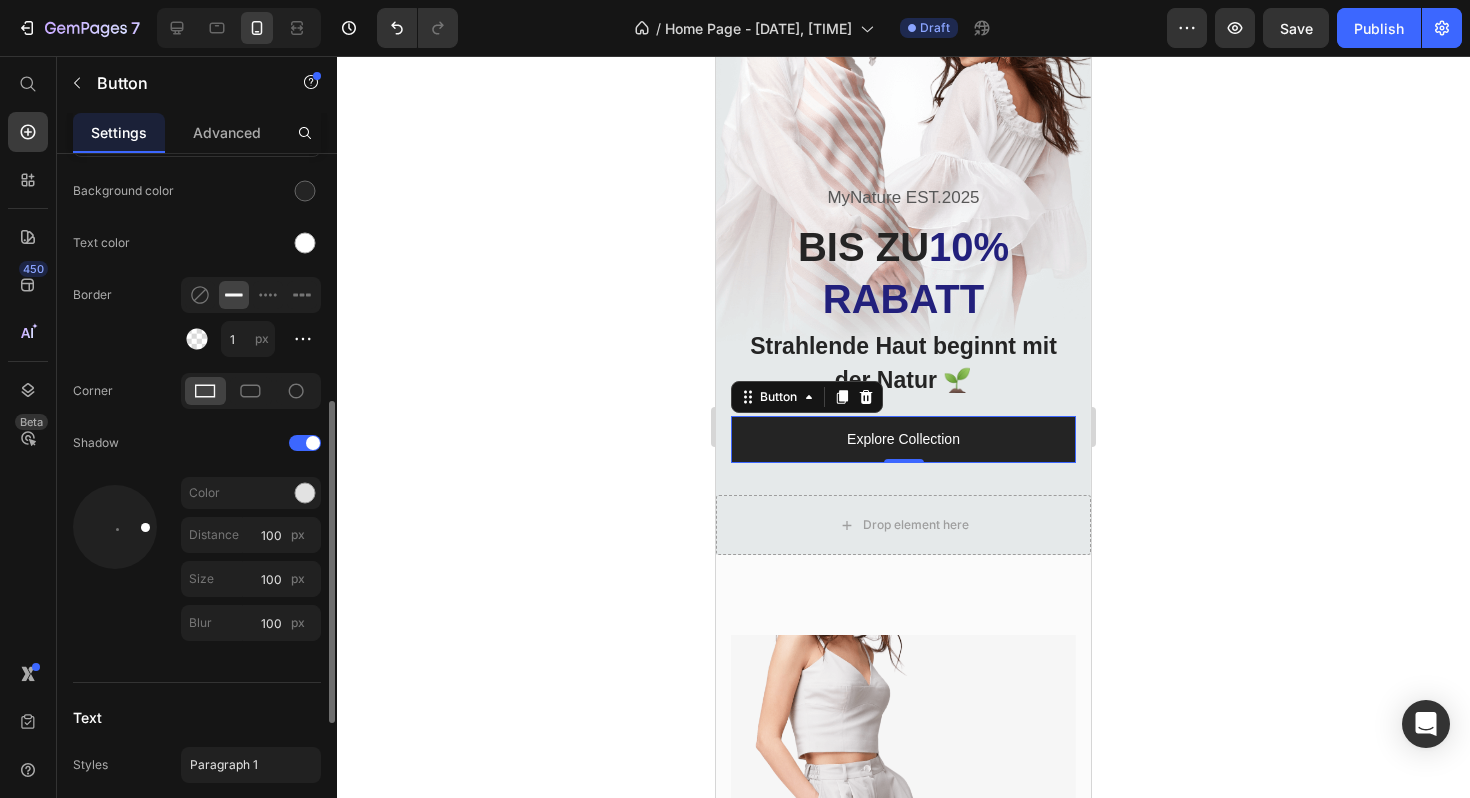 click on "Color" at bounding box center [200, 493] 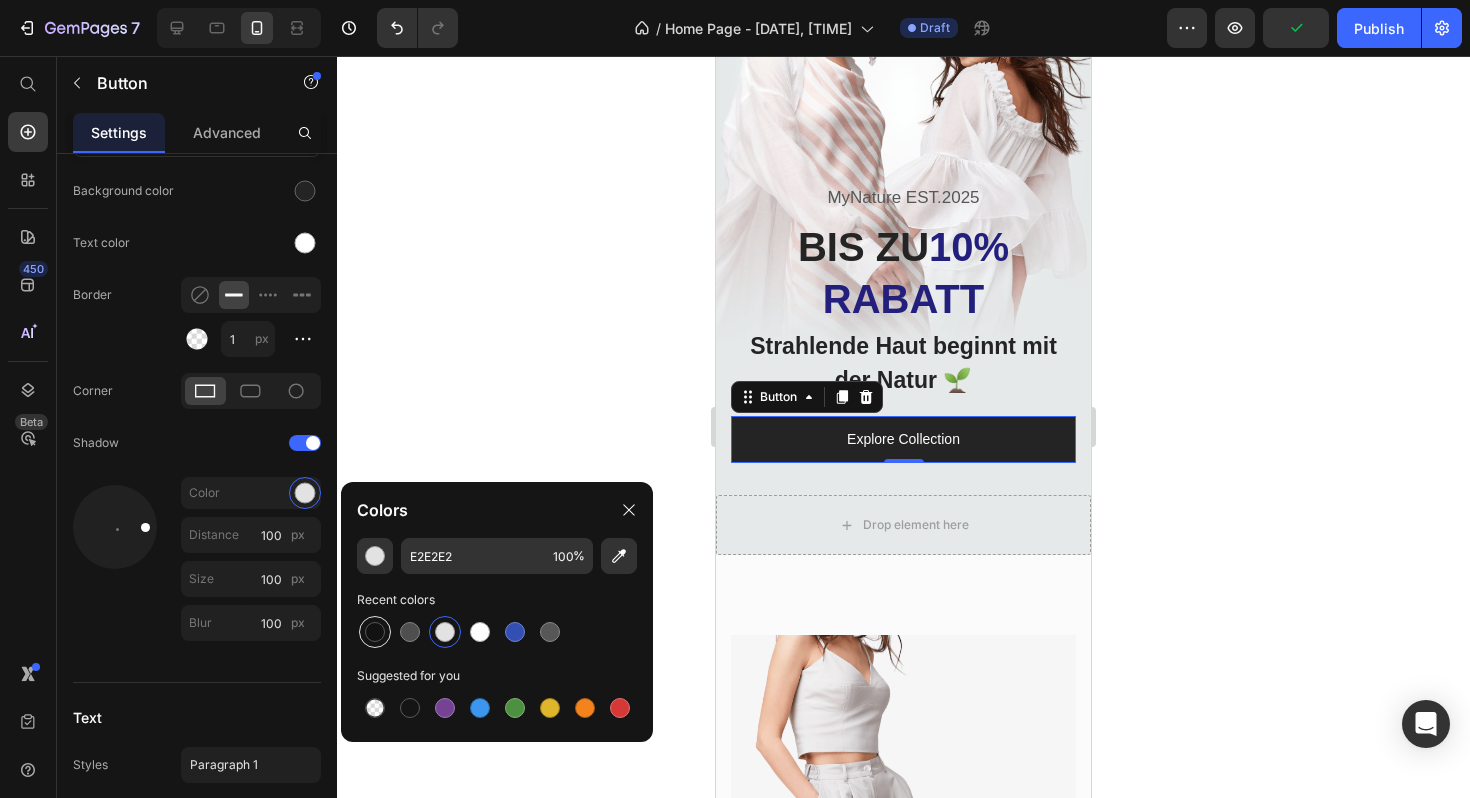 click at bounding box center (375, 632) 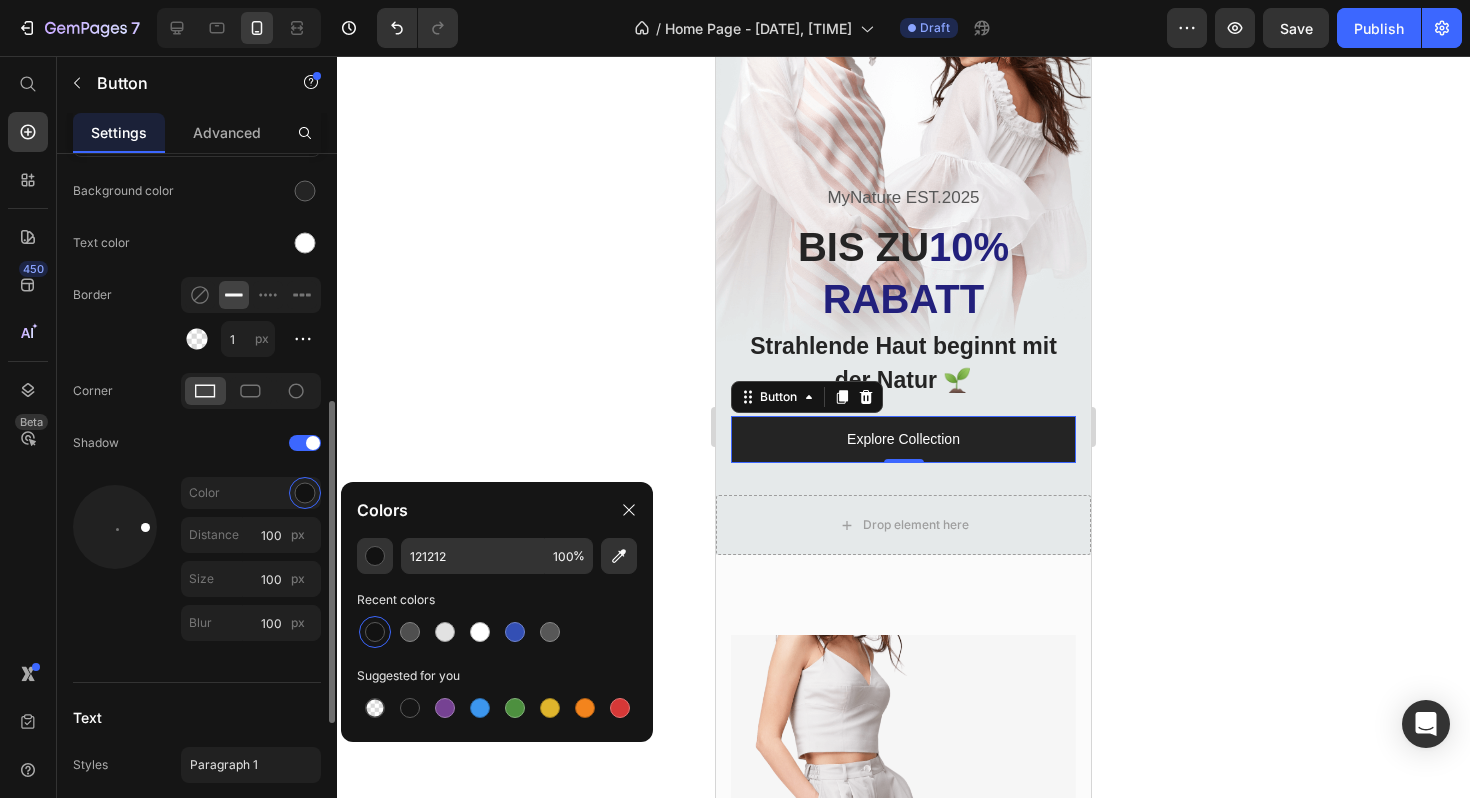 click on "States Normal Hover Background color Text color Border 1 px Corner Shadow Color Distance 100 px Size 100 px Blur 100 px" at bounding box center (197, 571) 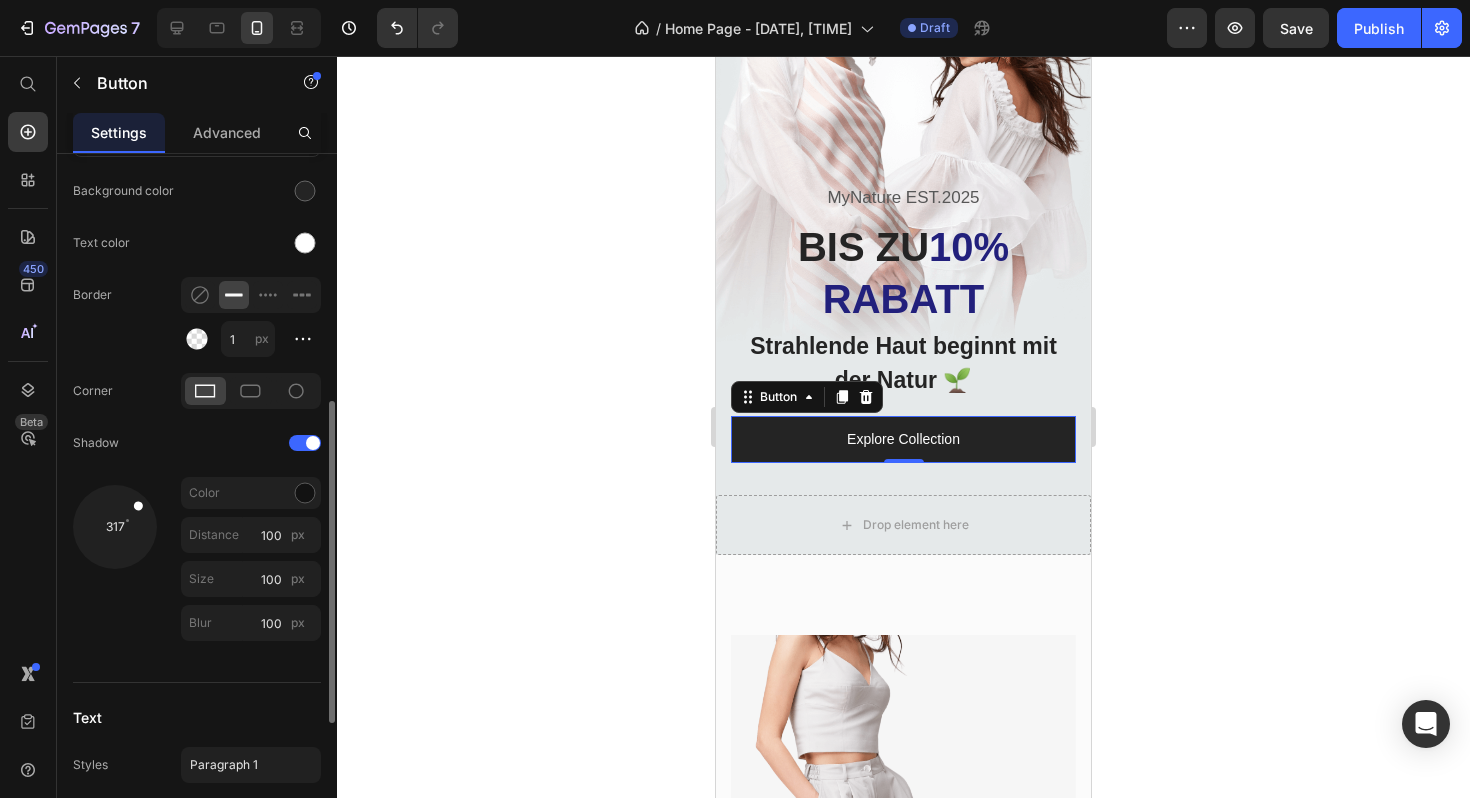 drag, startPoint x: 150, startPoint y: 528, endPoint x: 157, endPoint y: 484, distance: 44.553337 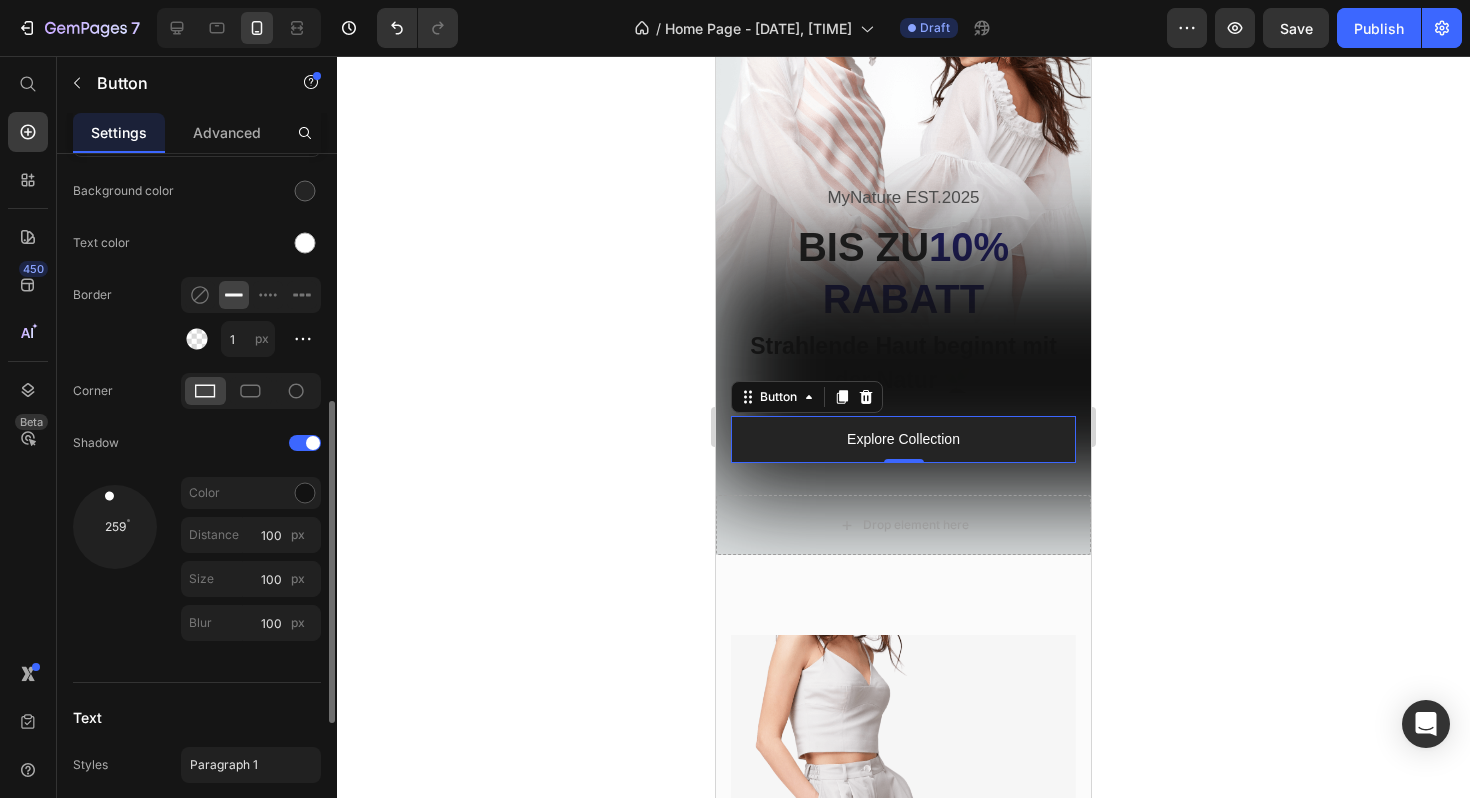 drag, startPoint x: 135, startPoint y: 509, endPoint x: 108, endPoint y: 517, distance: 28.160255 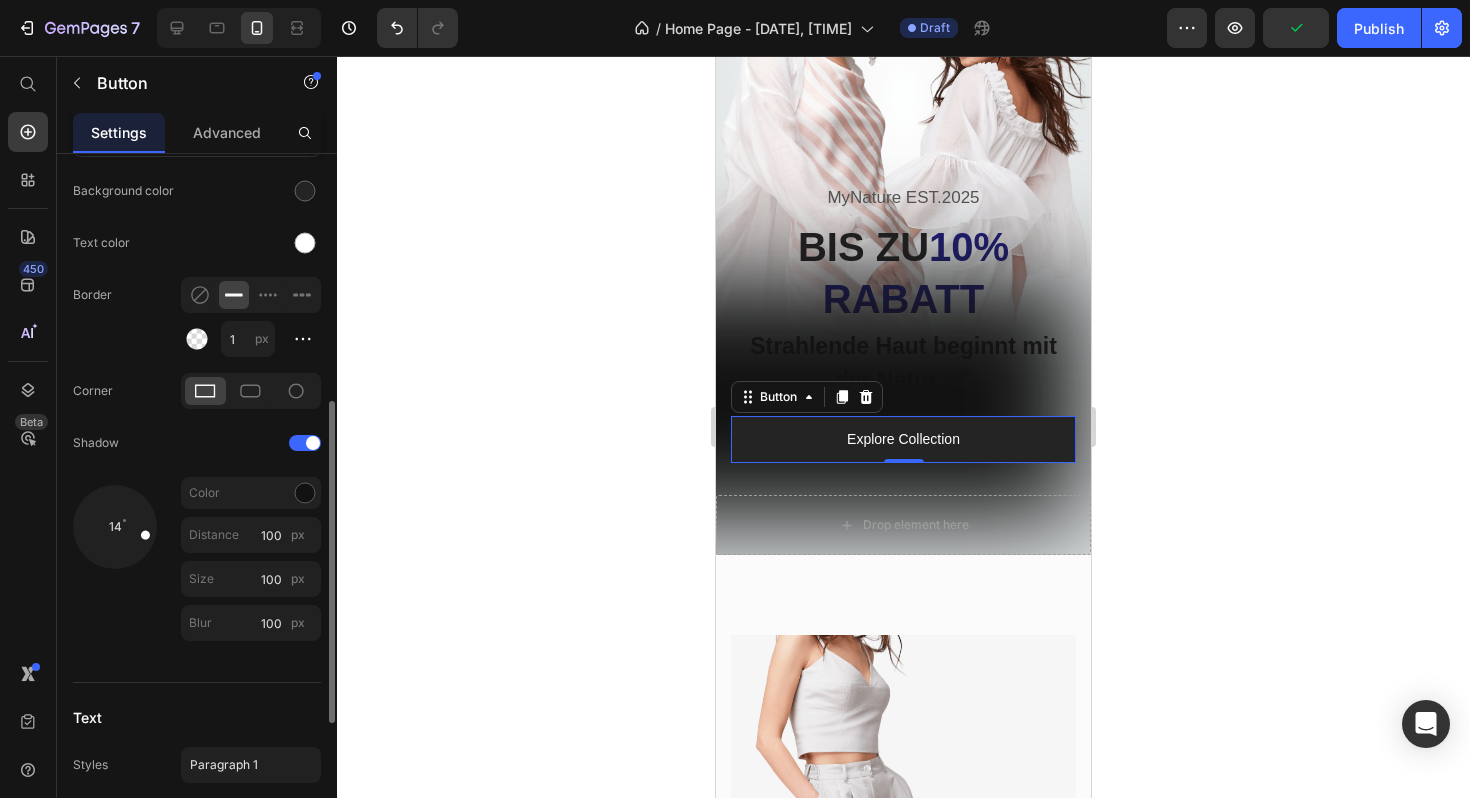 drag, startPoint x: 99, startPoint y: 518, endPoint x: 166, endPoint y: 536, distance: 69.375786 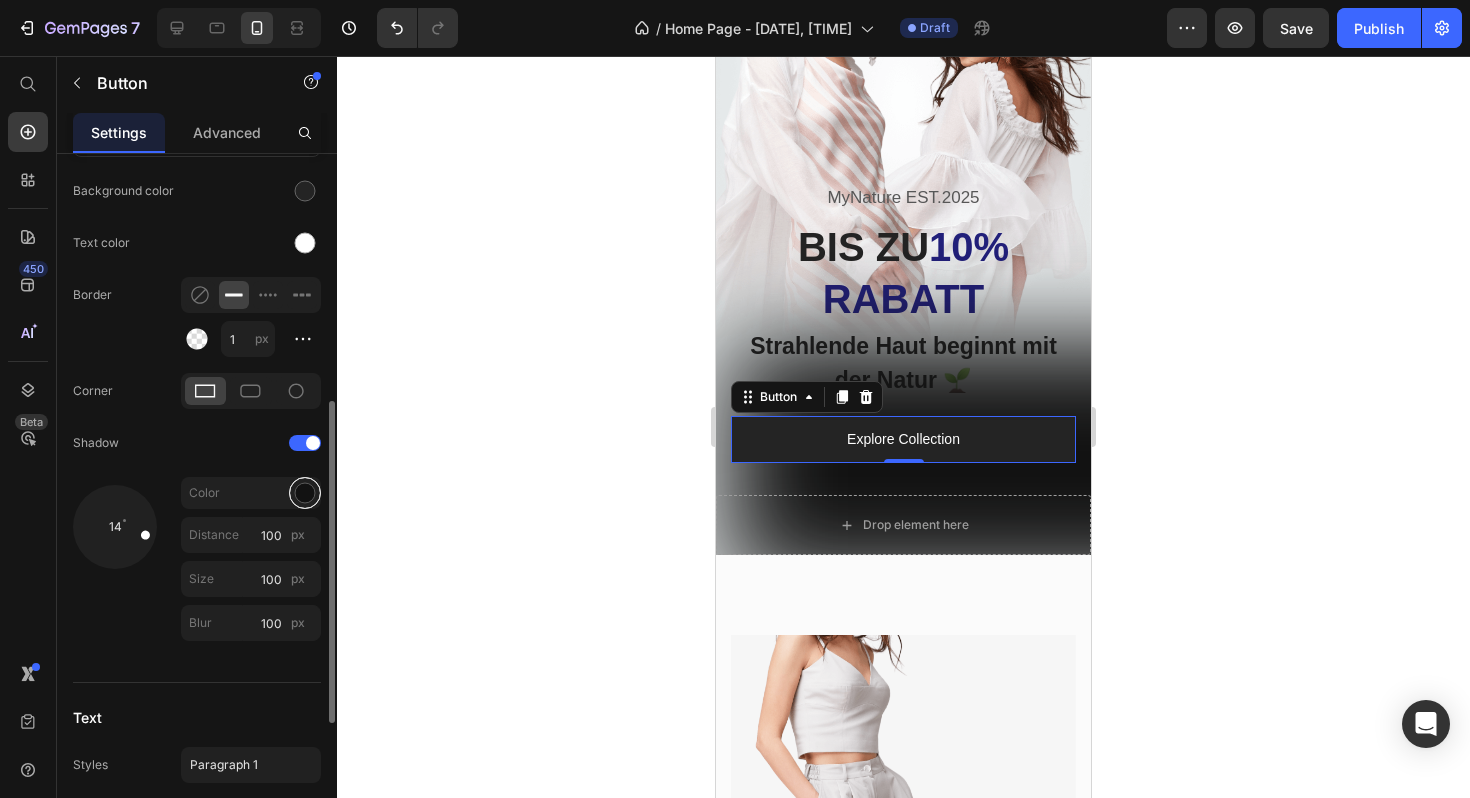 click at bounding box center [305, 493] 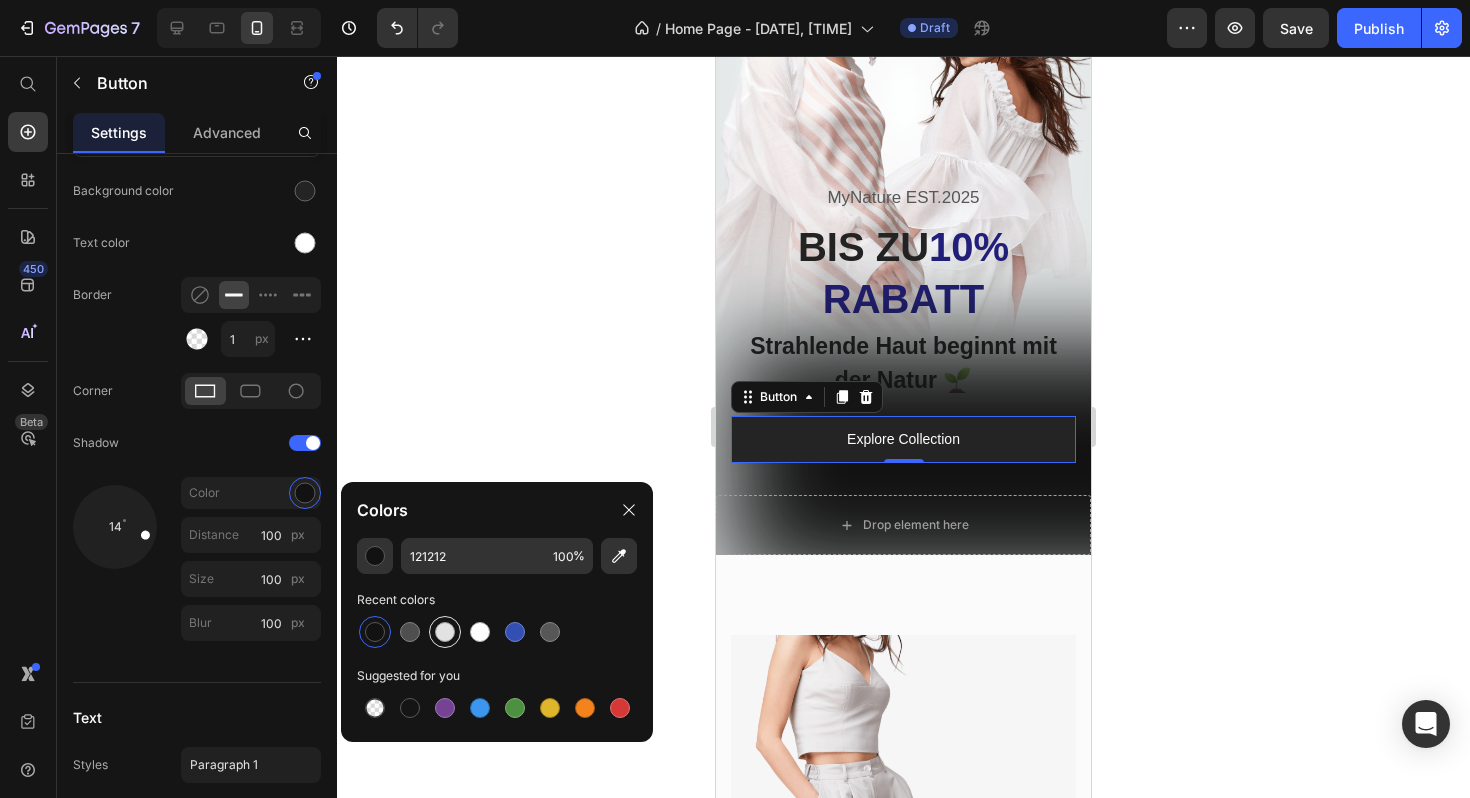click at bounding box center (445, 632) 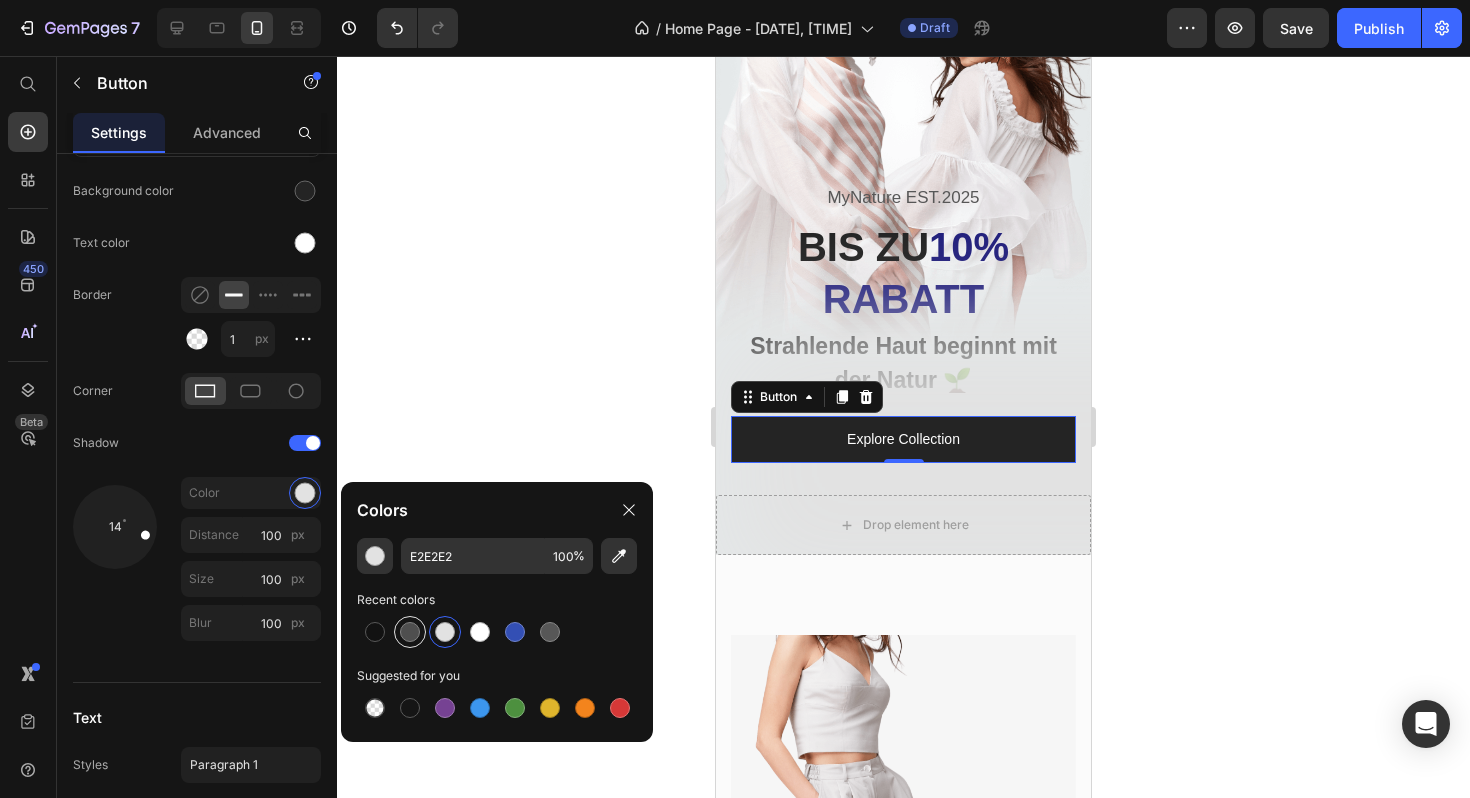 click at bounding box center (410, 632) 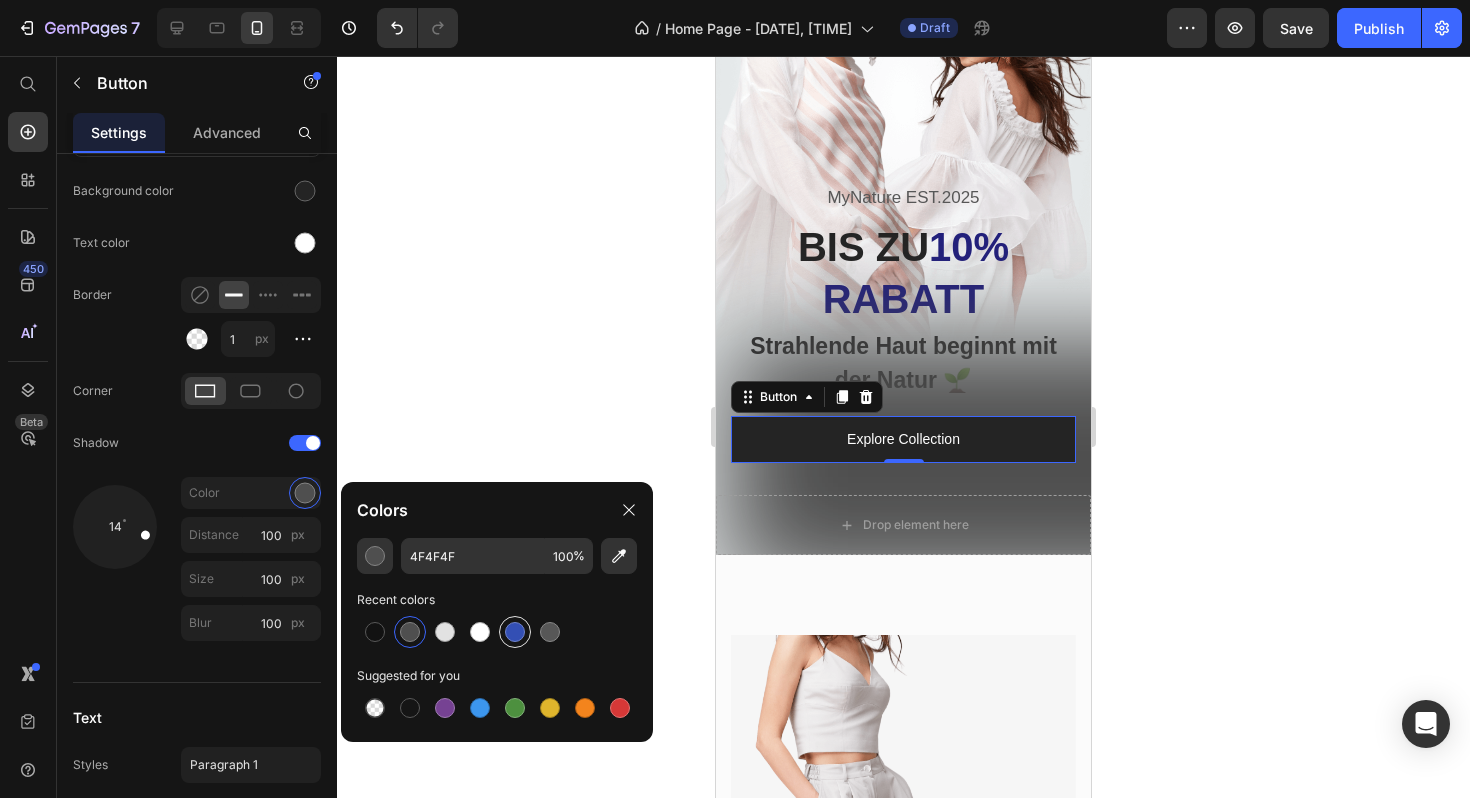 click at bounding box center (515, 632) 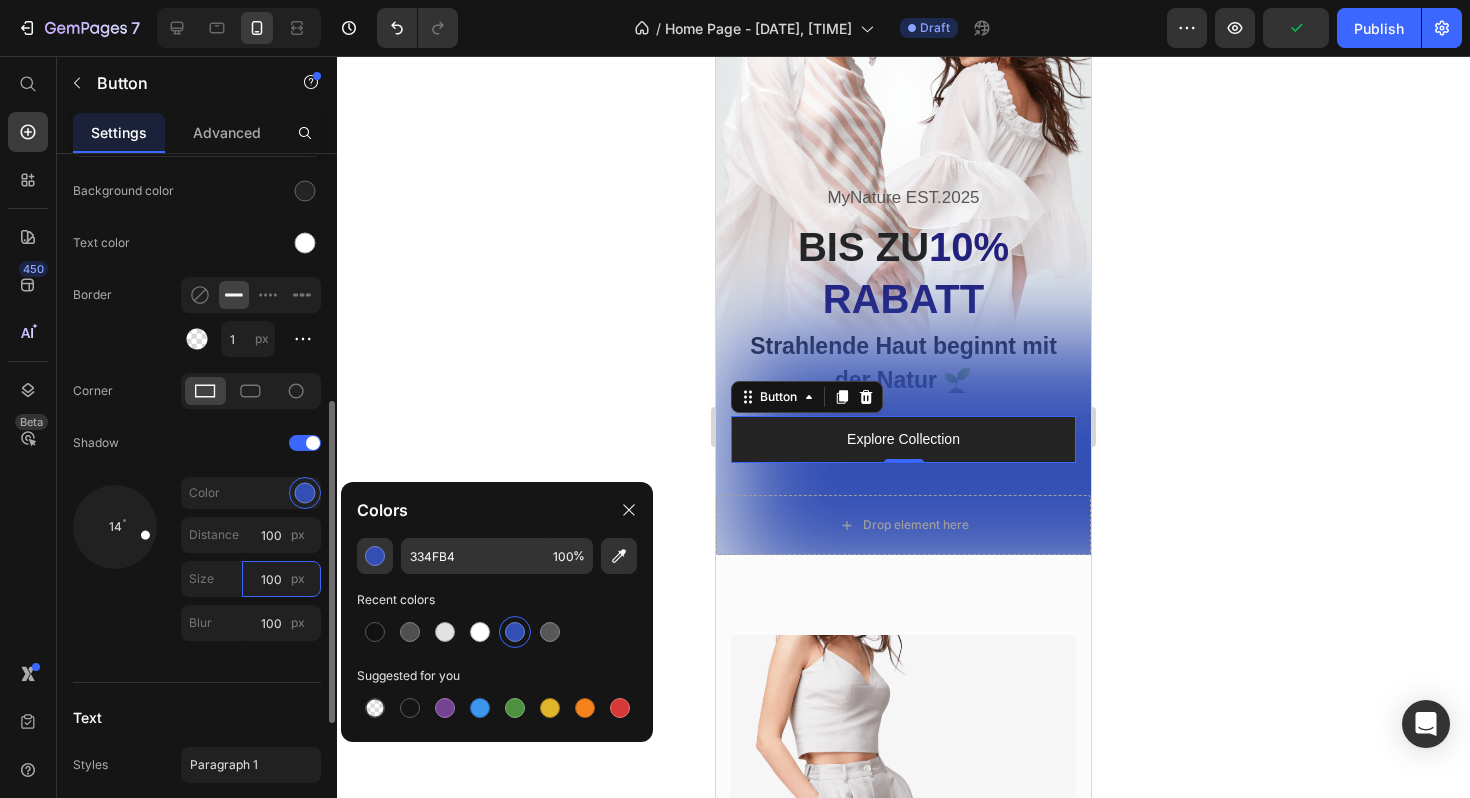 click on "100" at bounding box center (281, 579) 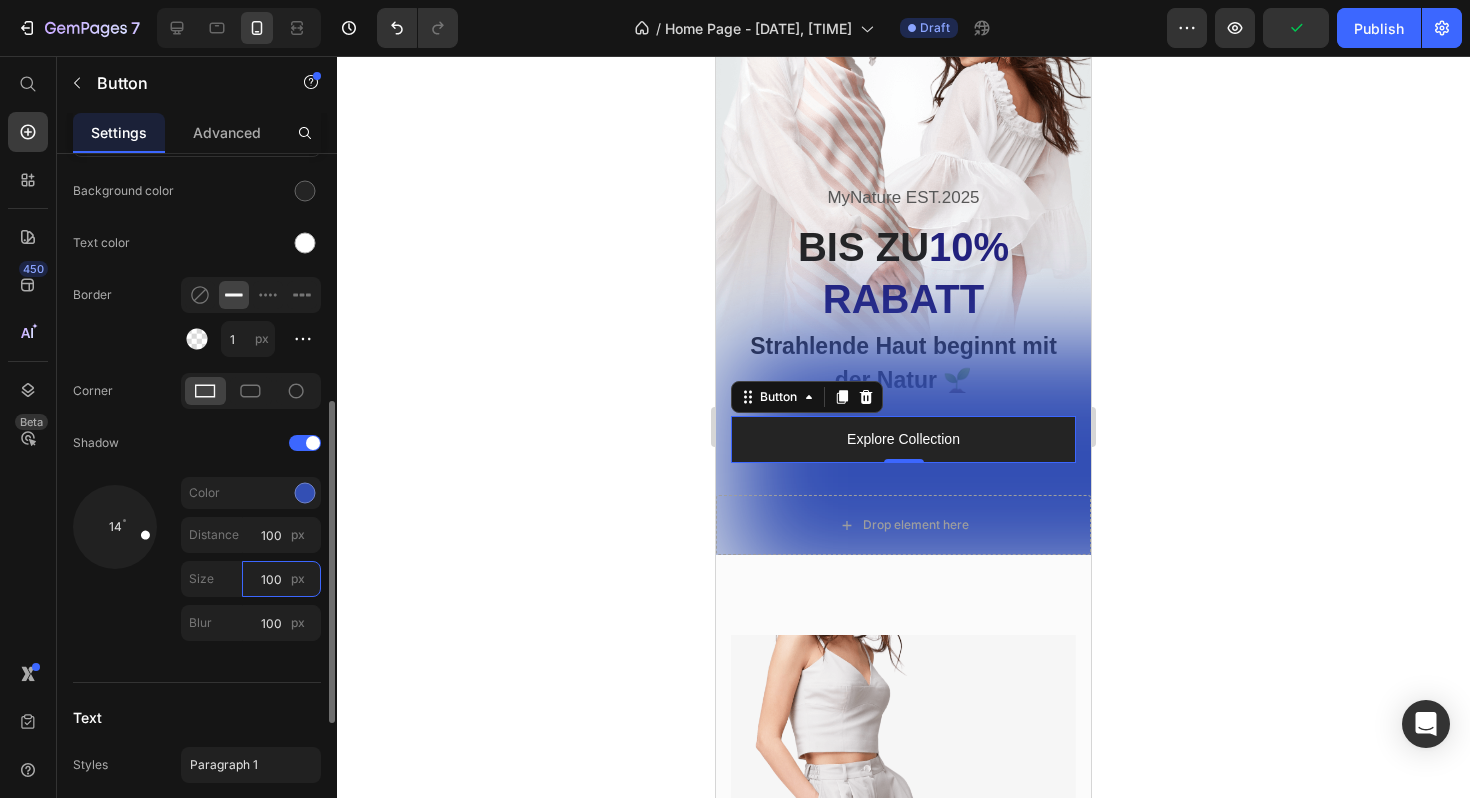 click on "100" at bounding box center (281, 579) 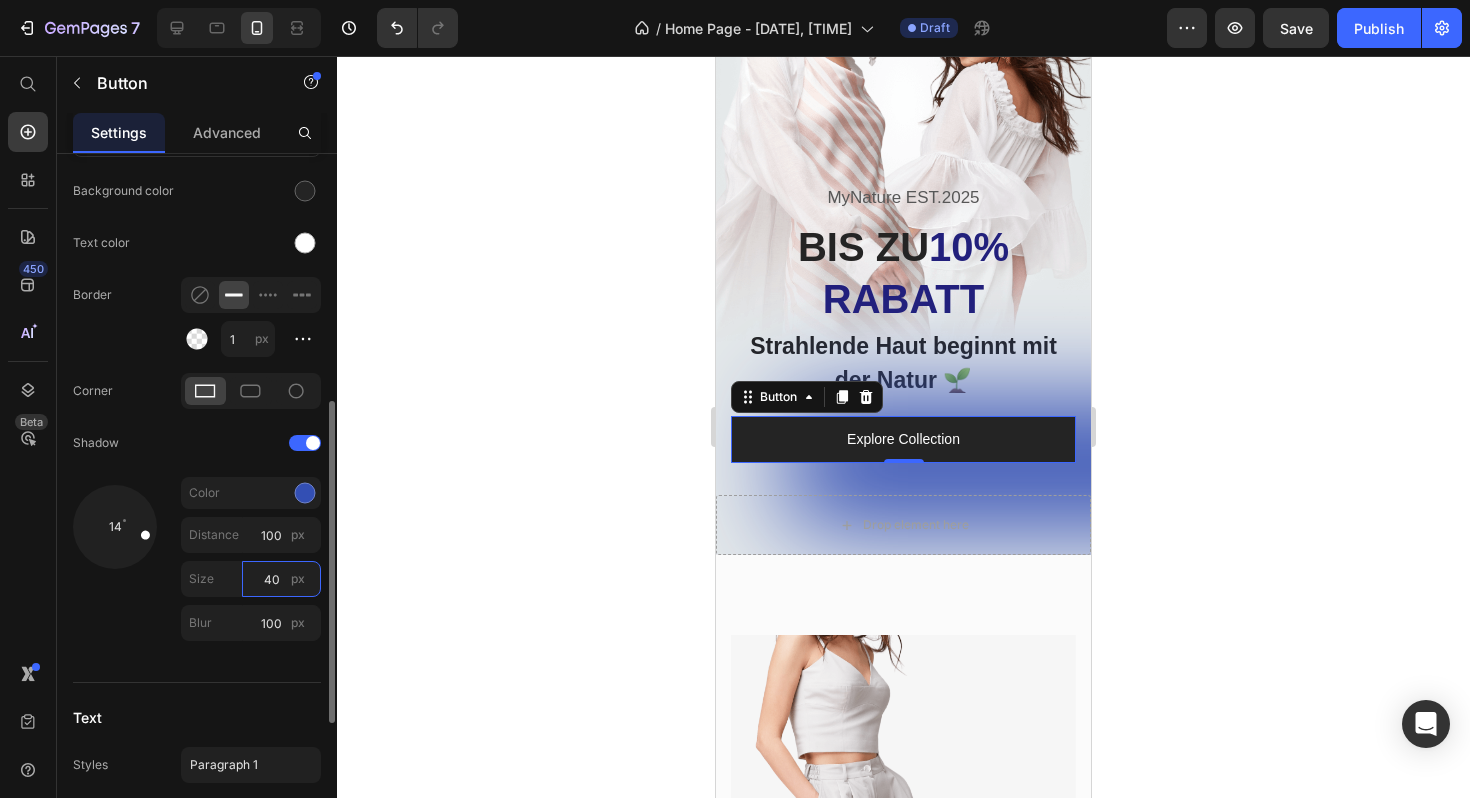 type on "4" 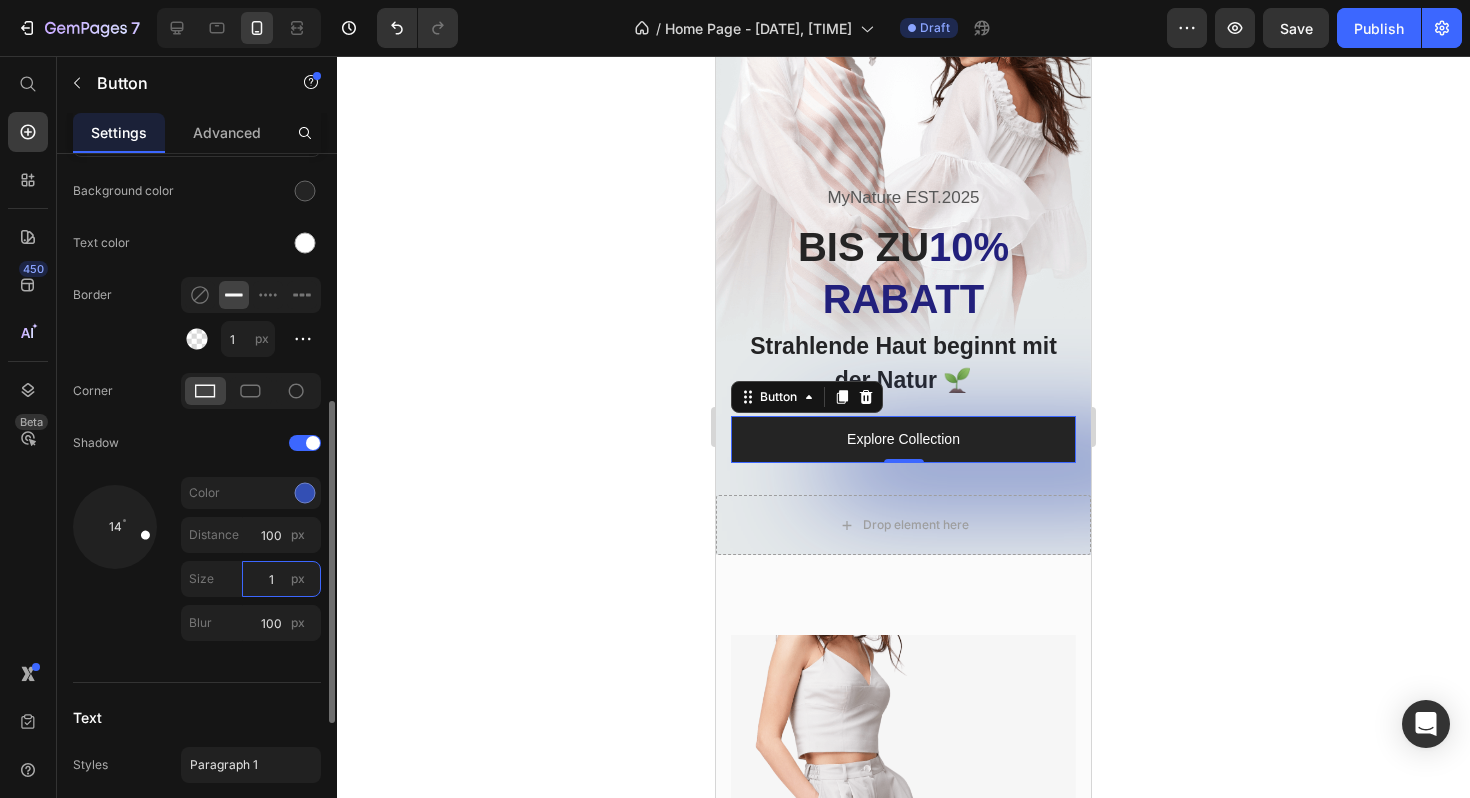 type on "10" 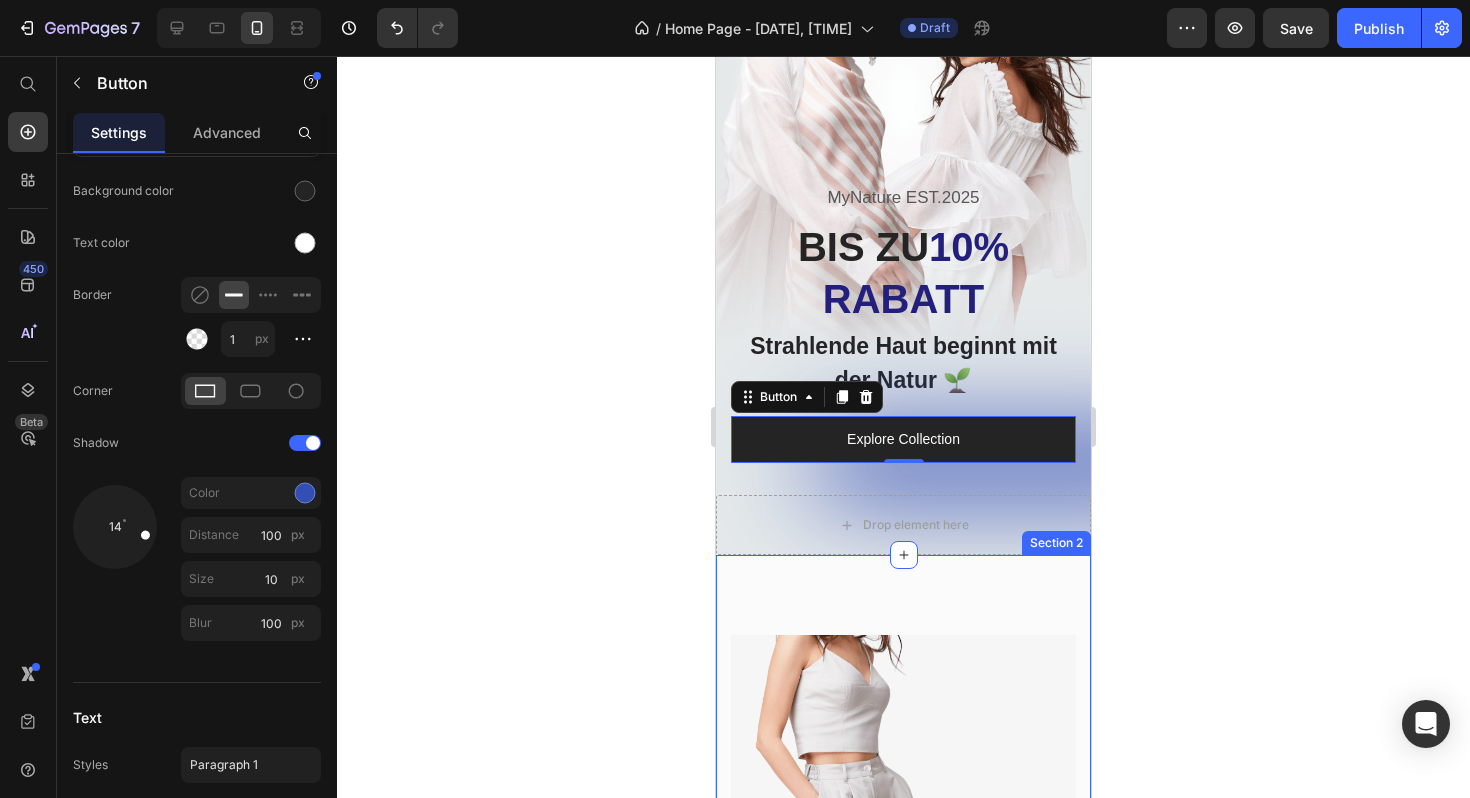 click on "TOP WEAR Text block Image Row BOTTOM WEAR Text block Image Row DRESSES Text block Image Row JACKETS Text block Image Row ACCESSORIES Text block Image Row Row Section 2" at bounding box center (903, 839) 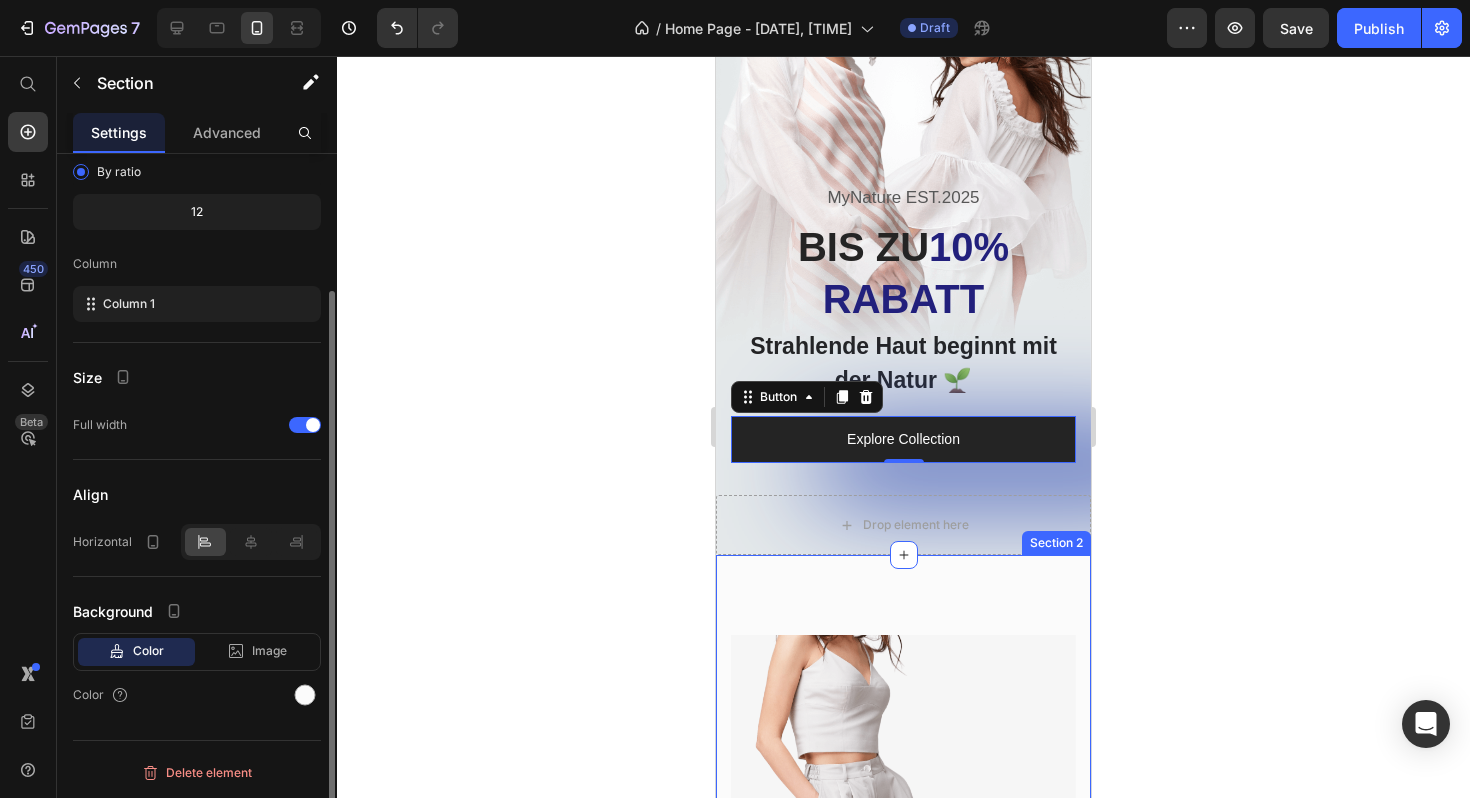 scroll, scrollTop: 0, scrollLeft: 0, axis: both 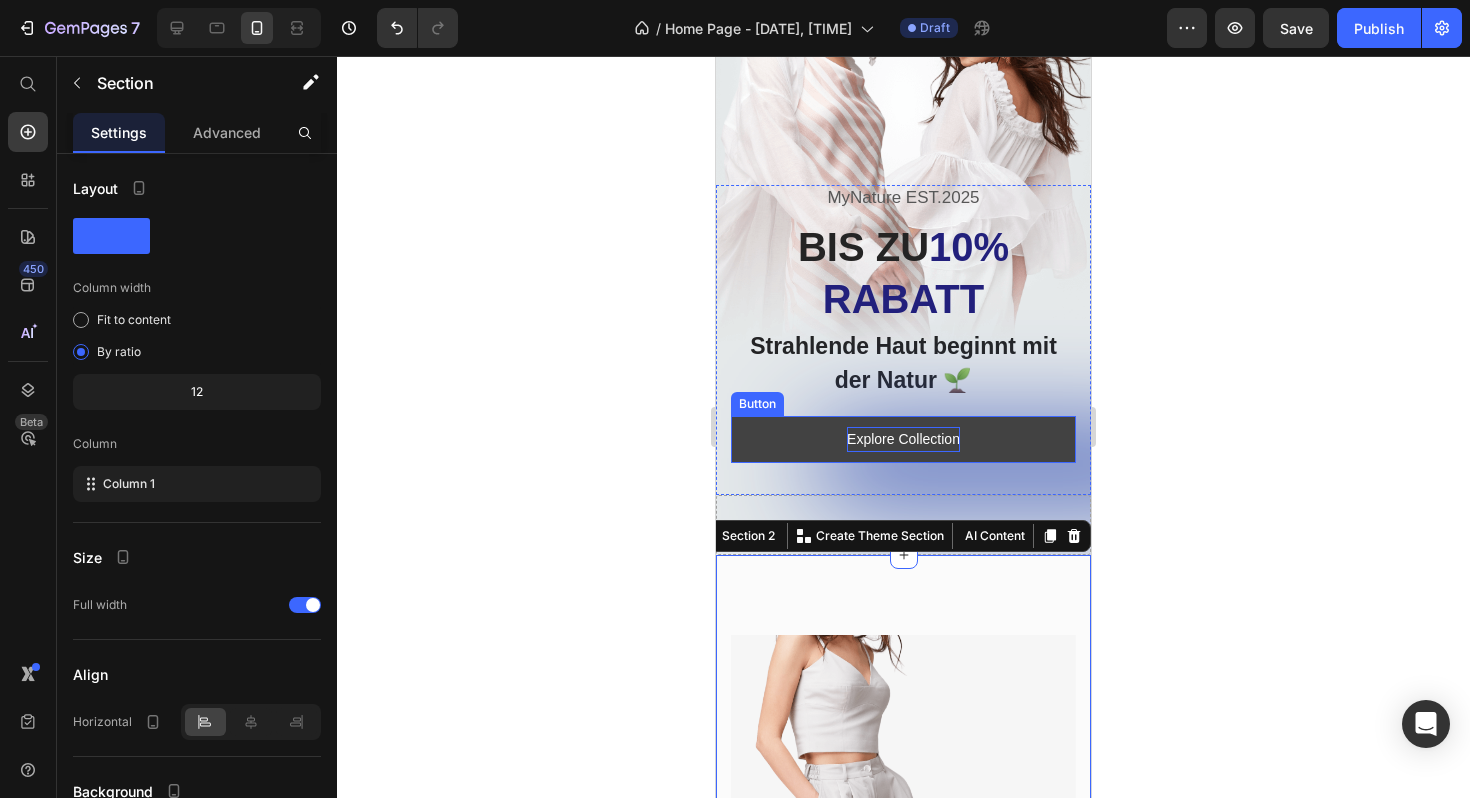 click on "Explore Collection" at bounding box center (903, 439) 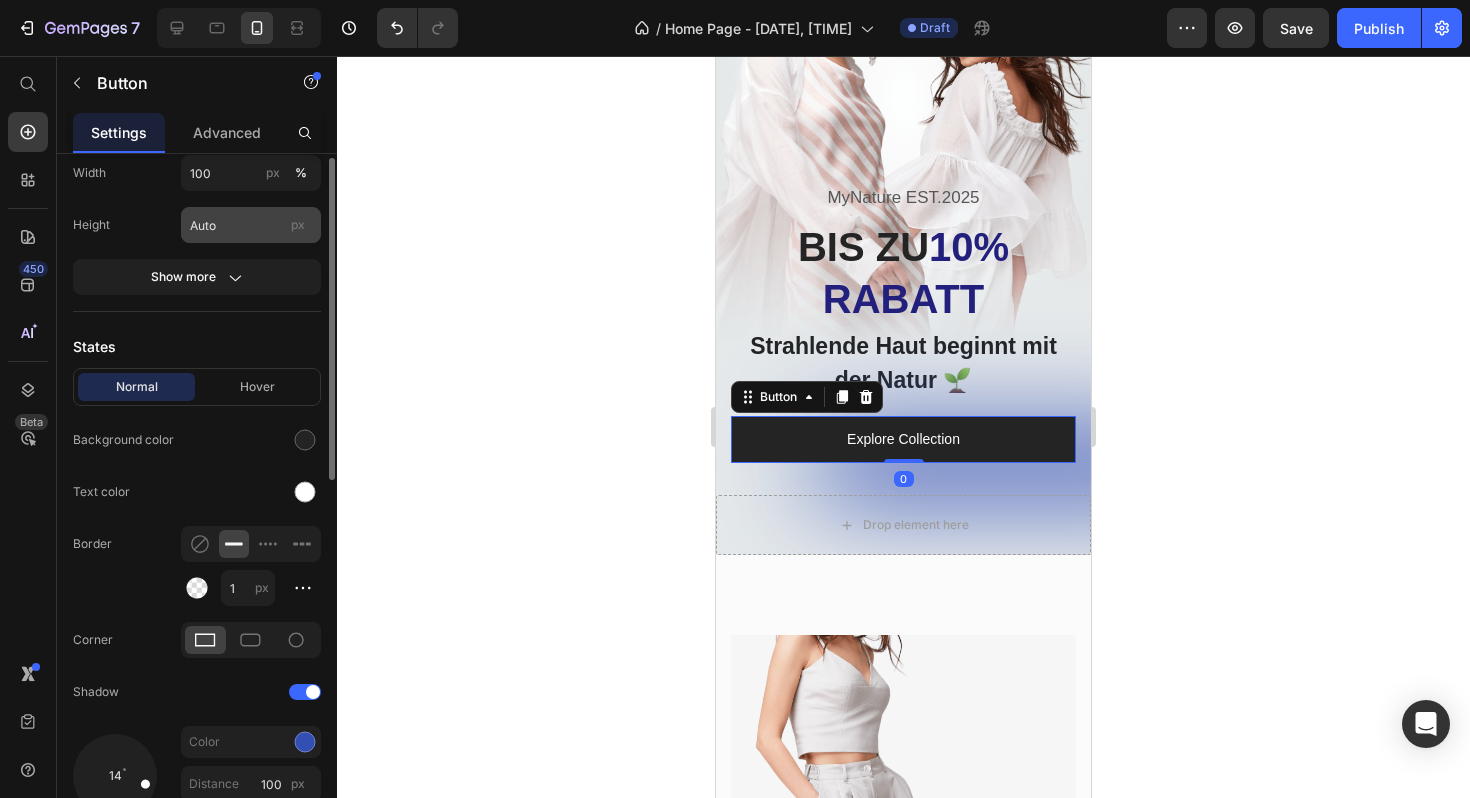 scroll, scrollTop: 340, scrollLeft: 0, axis: vertical 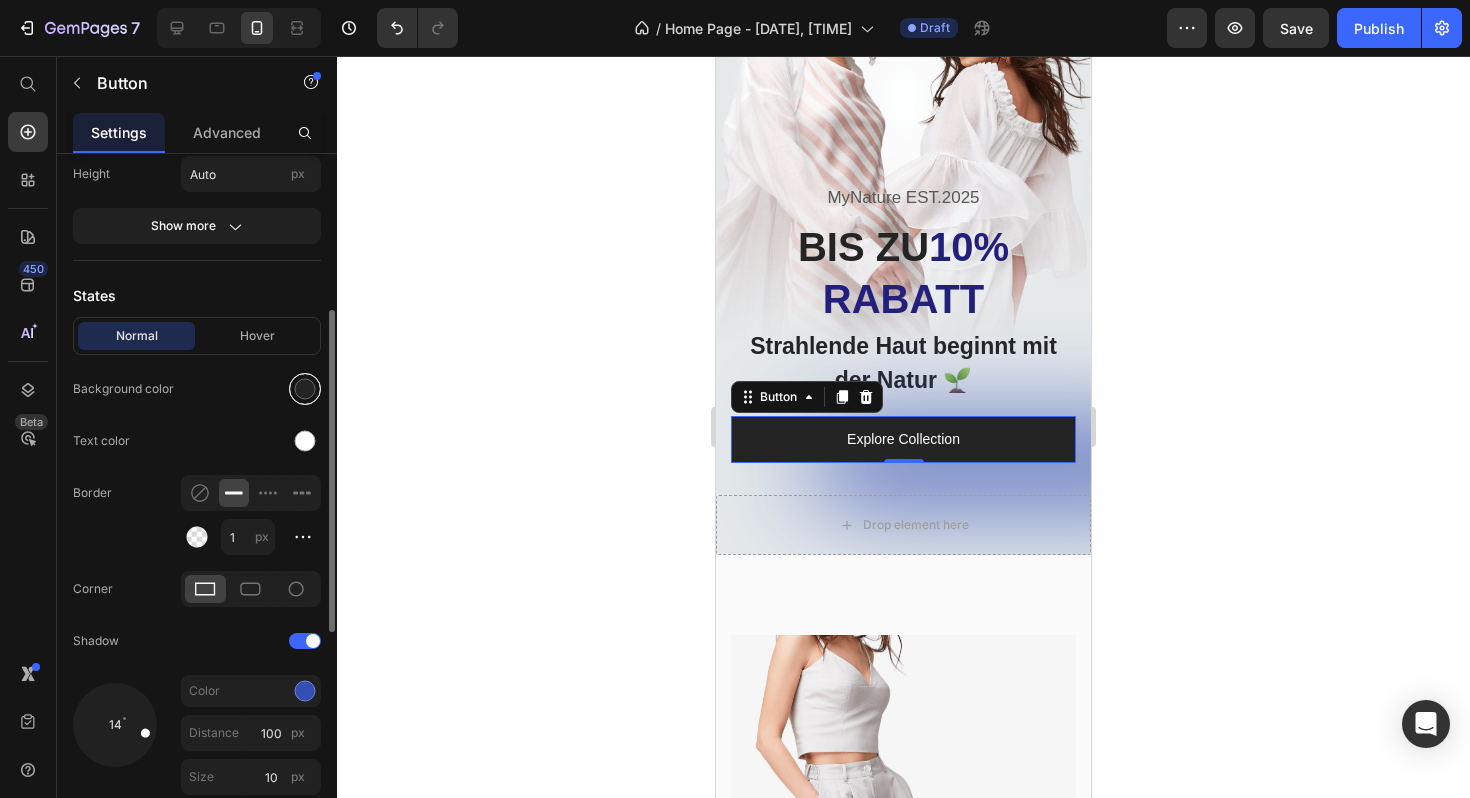 click at bounding box center (305, 389) 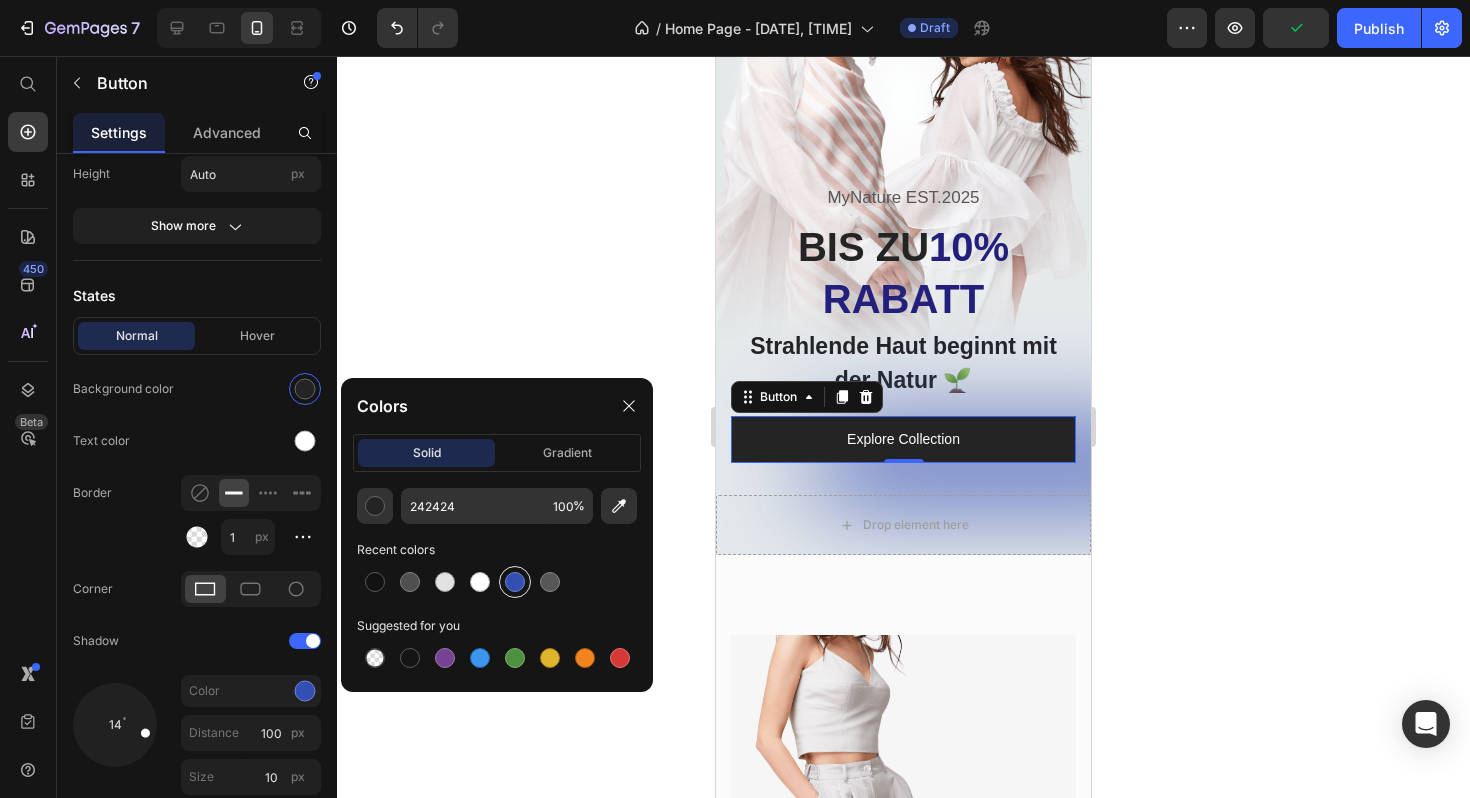 click at bounding box center [515, 582] 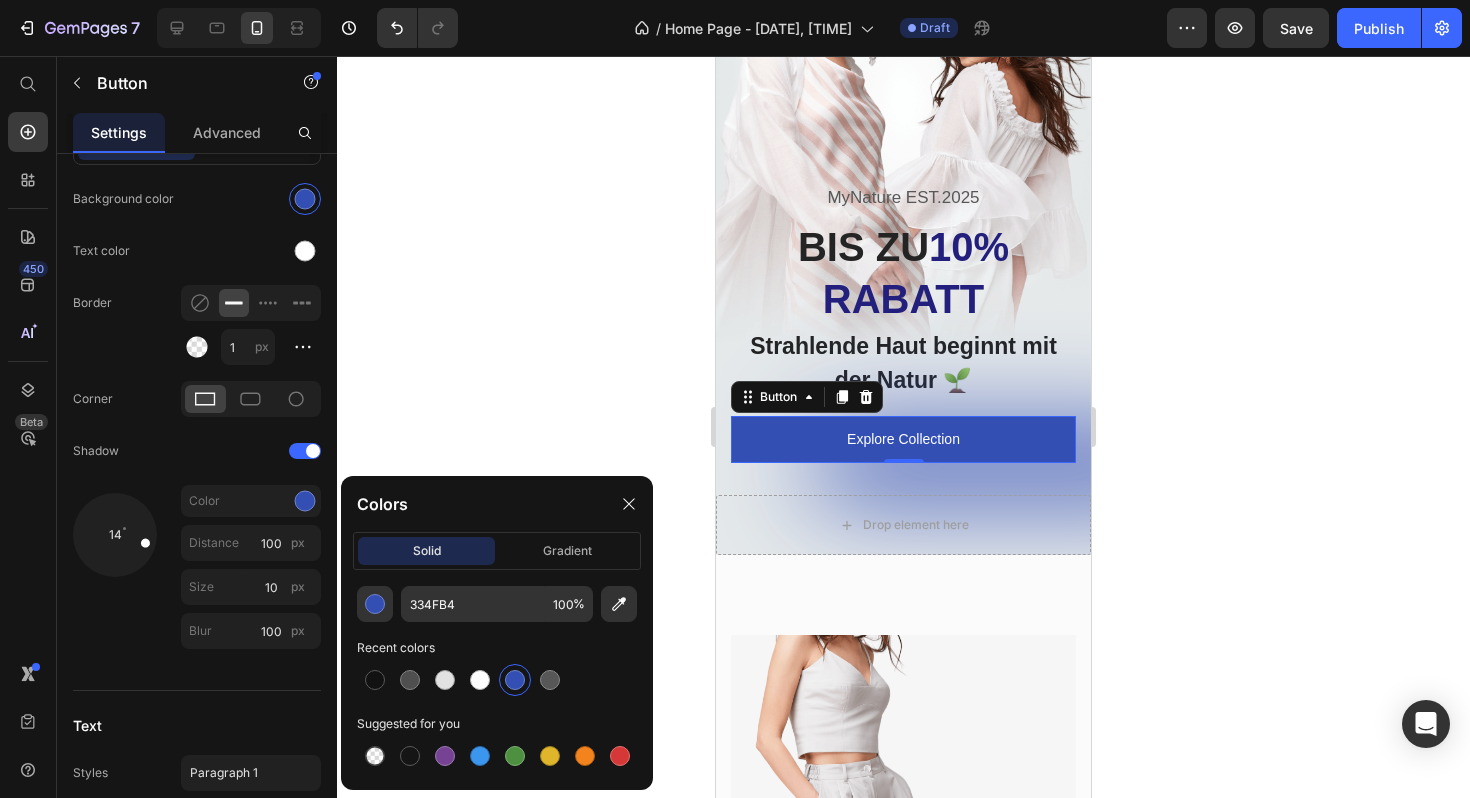scroll, scrollTop: 0, scrollLeft: 0, axis: both 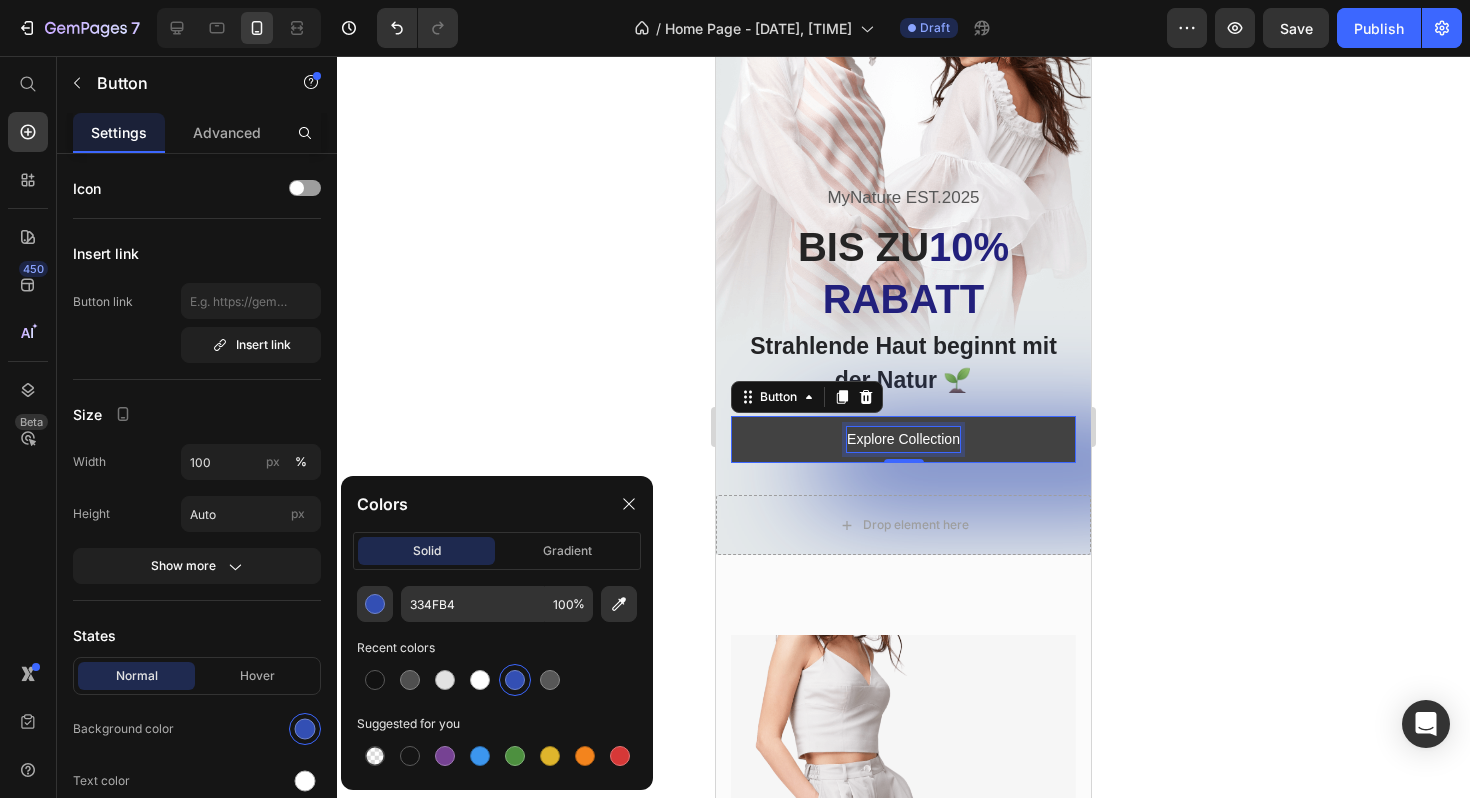 click on "Explore Collection" at bounding box center [903, 439] 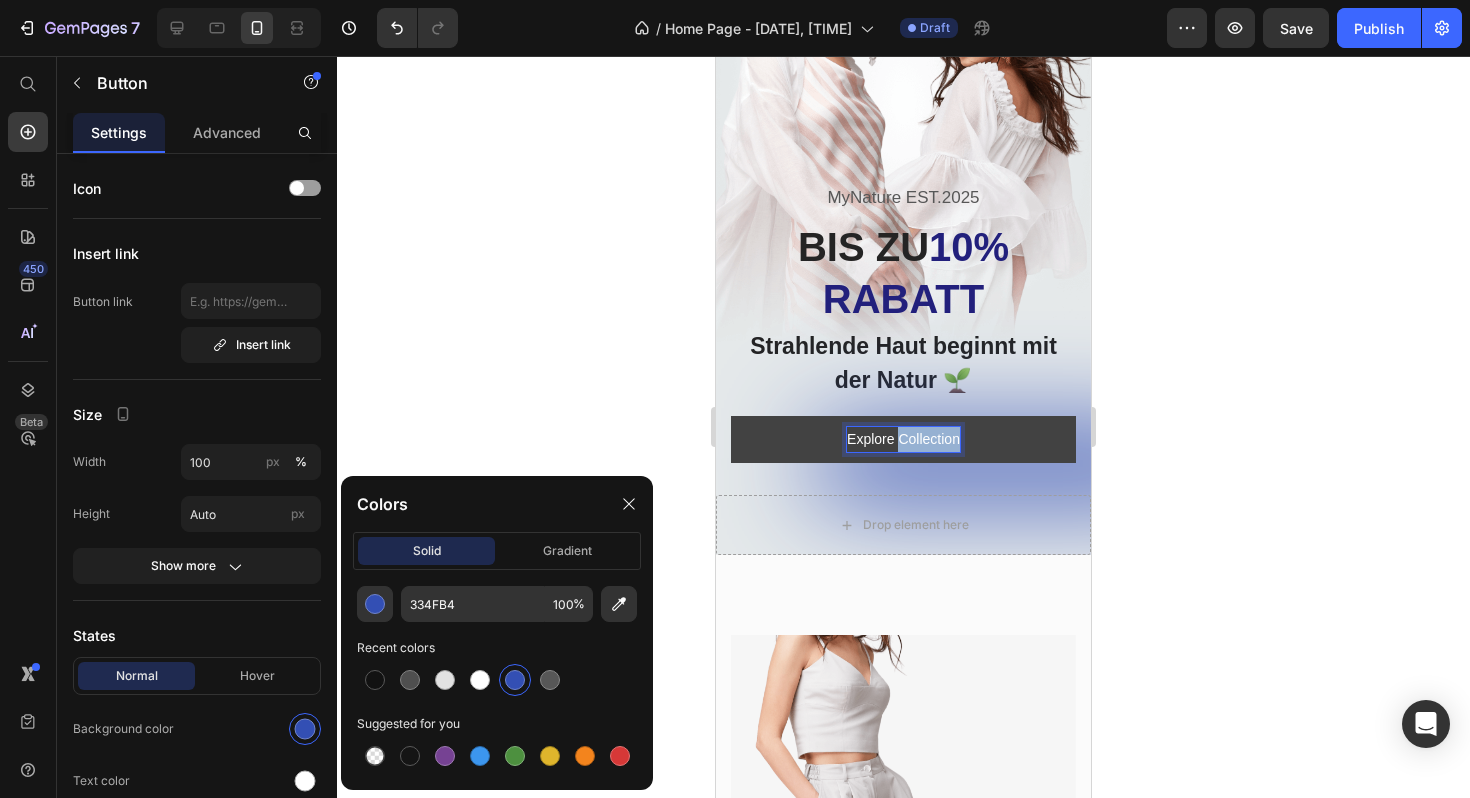 click on "Explore Collection" at bounding box center (903, 439) 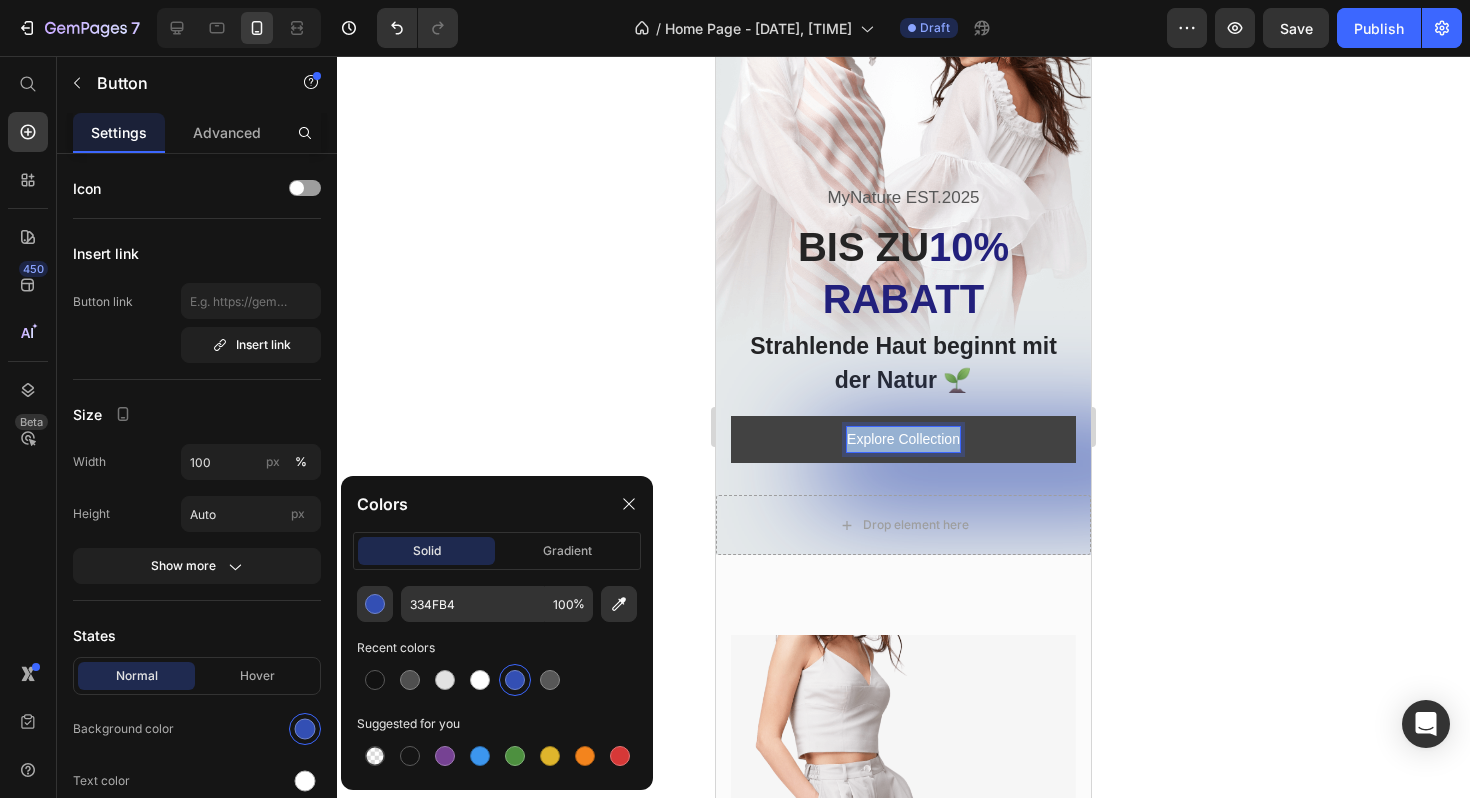 click on "Explore Collection" at bounding box center [903, 439] 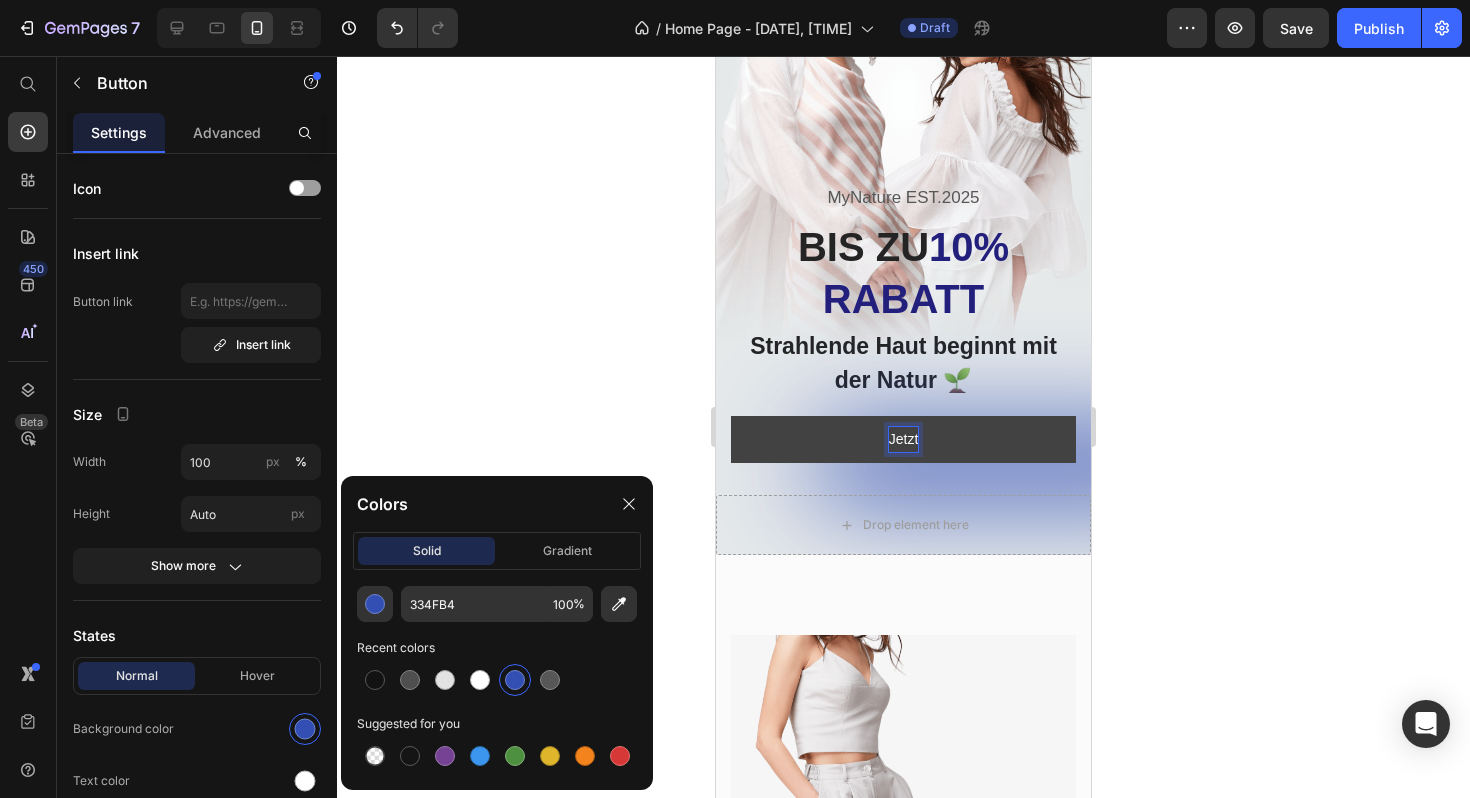 click on "Jetzt" at bounding box center (903, 439) 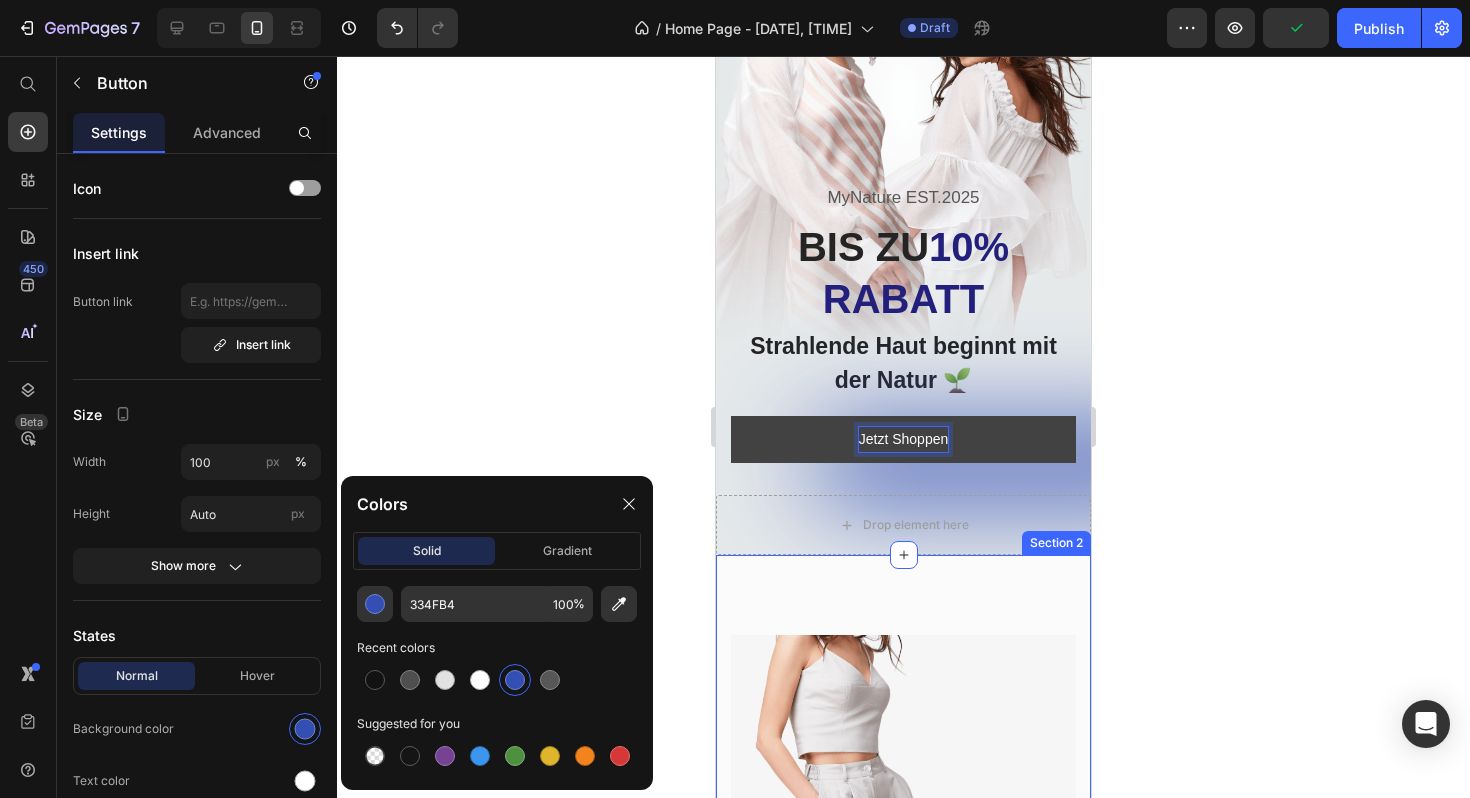 click on "TOP WEAR Text block Image Row BOTTOM WEAR Text block Image Row DRESSES Text block Image Row JACKETS Text block Image Row ACCESSORIES Text block Image Row Row Section 2" at bounding box center (903, 839) 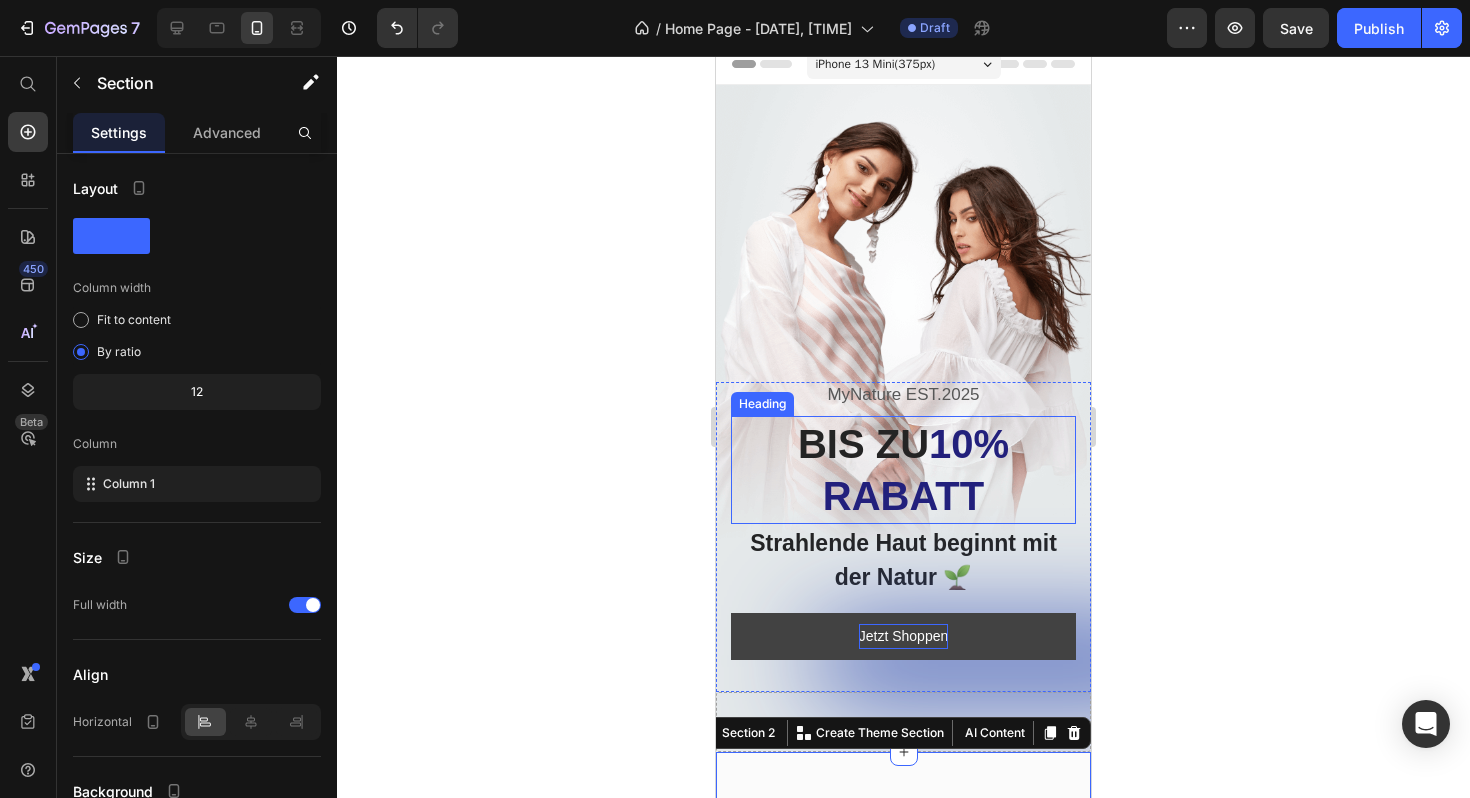 scroll, scrollTop: 0, scrollLeft: 0, axis: both 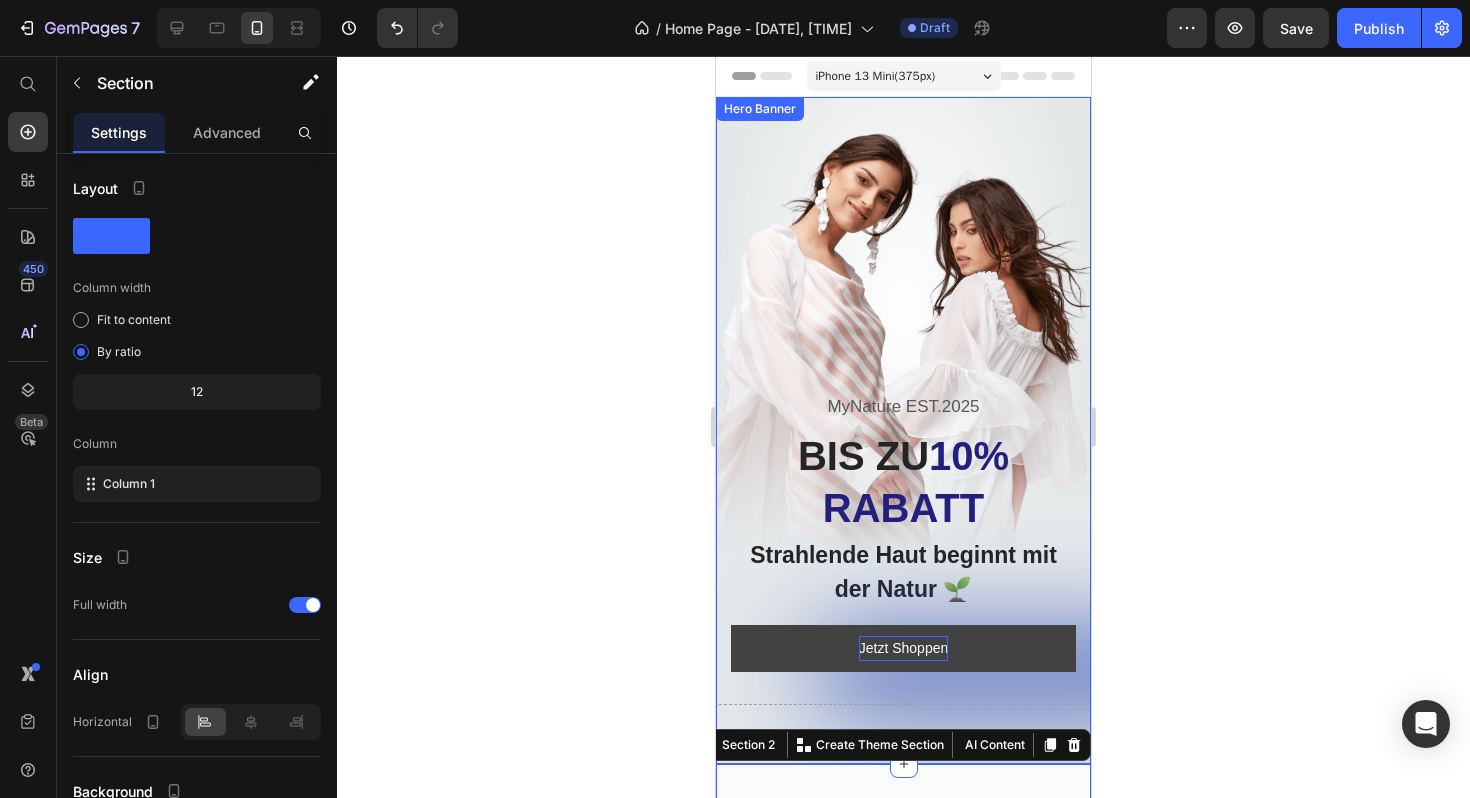 click at bounding box center [903, 430] 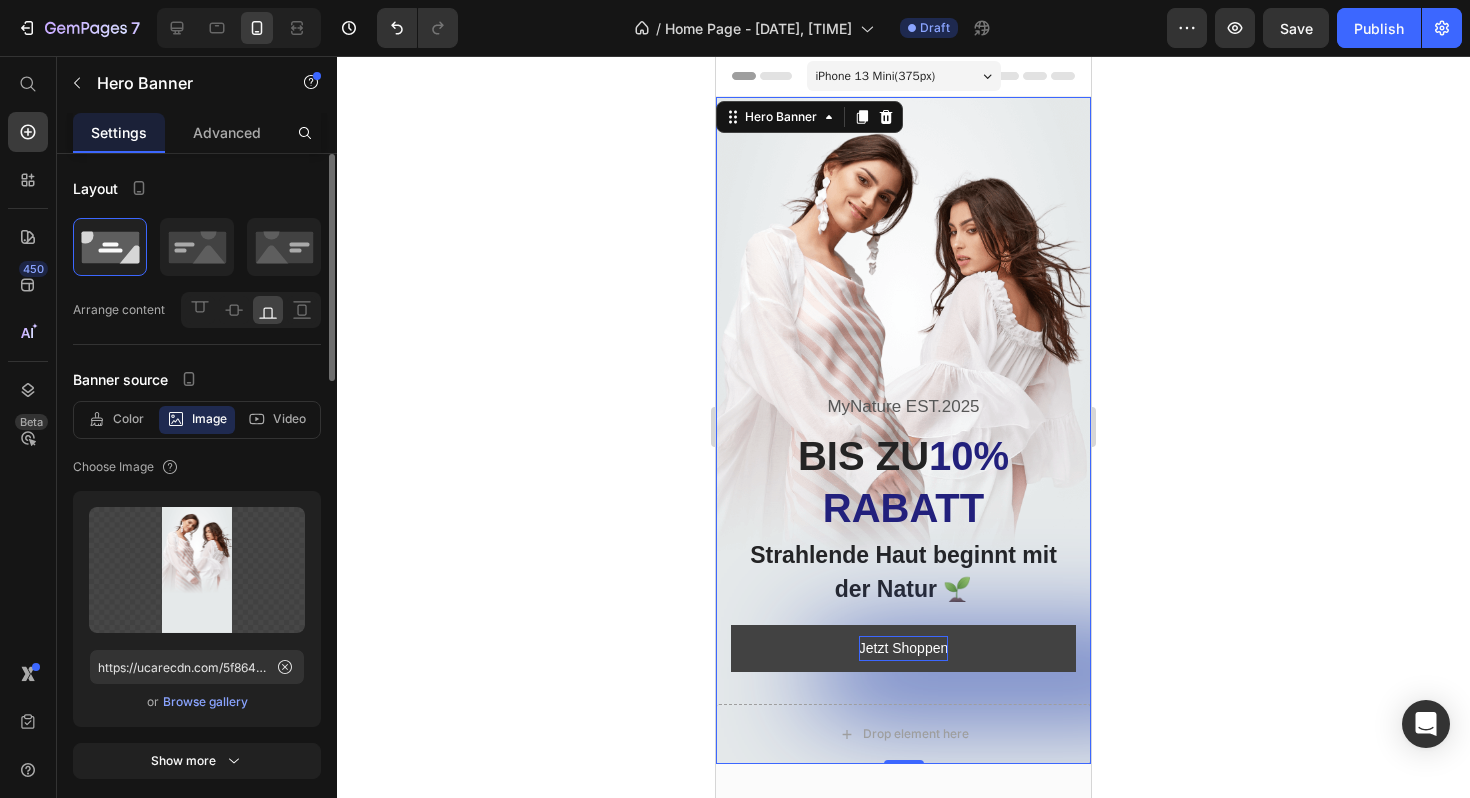 click on "Browse gallery" at bounding box center [205, 702] 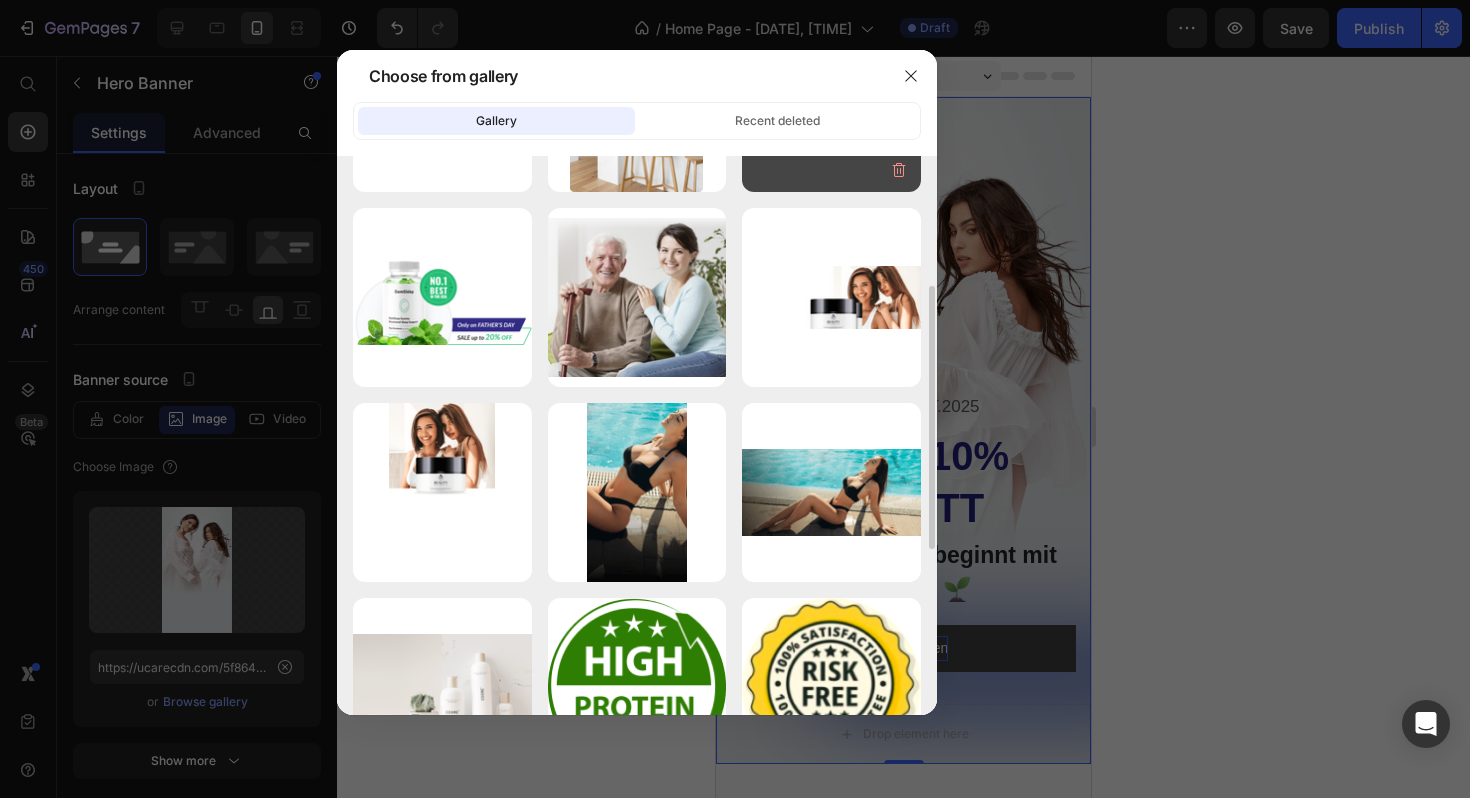 scroll, scrollTop: 0, scrollLeft: 0, axis: both 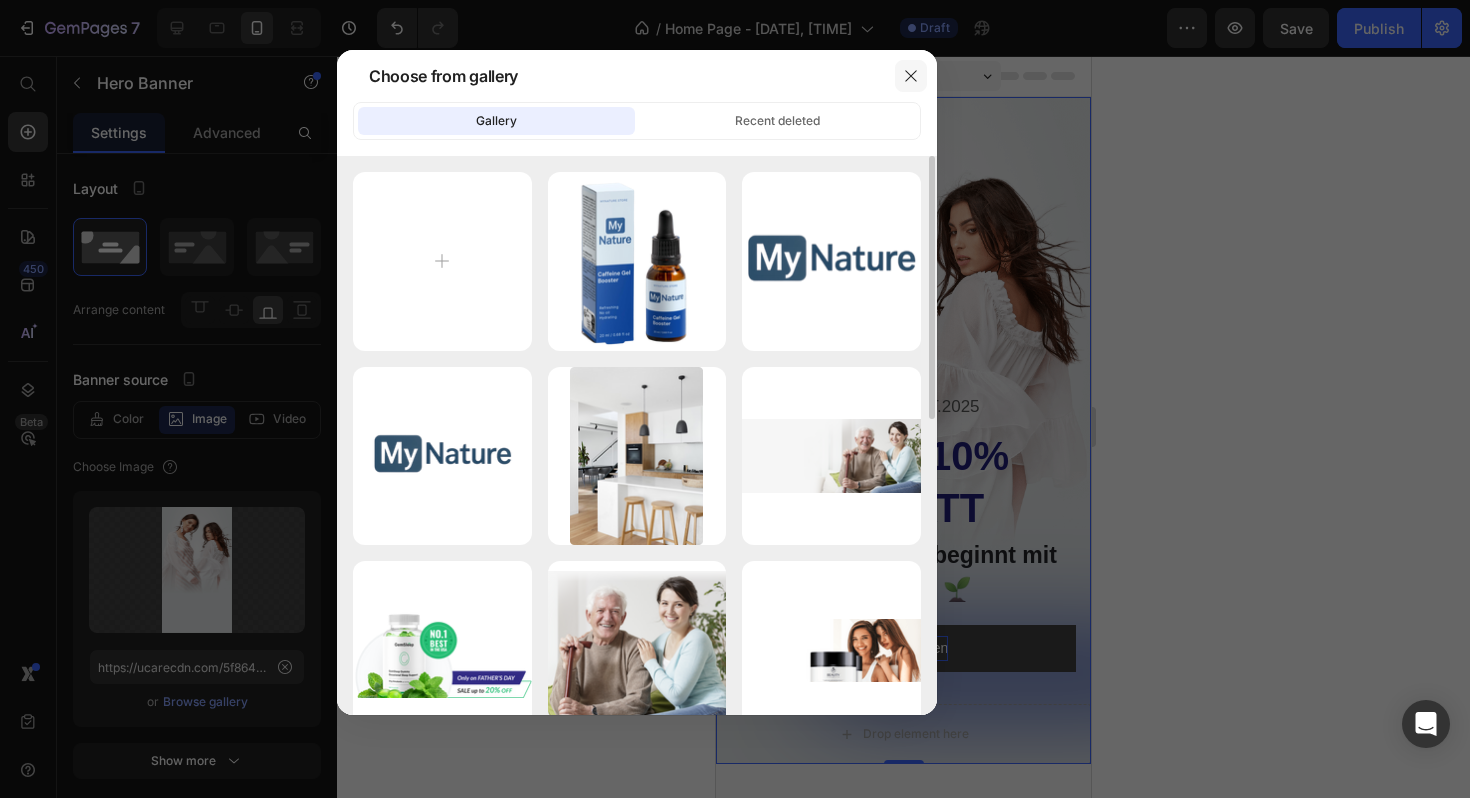 click 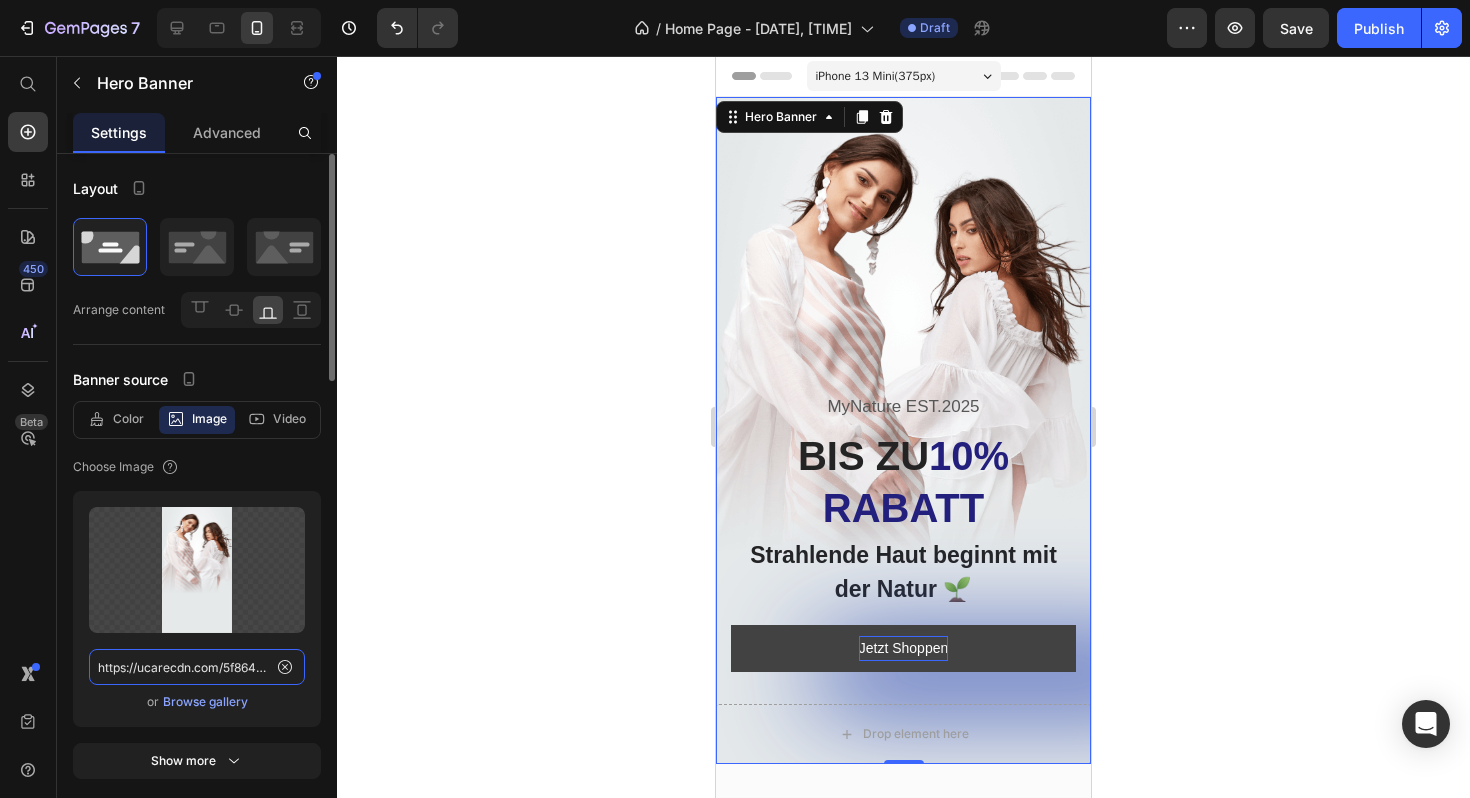 click on "https://ucarecdn.com/5f86446d-658f-4712-adba-88cb274999b7/-/format/auto/" 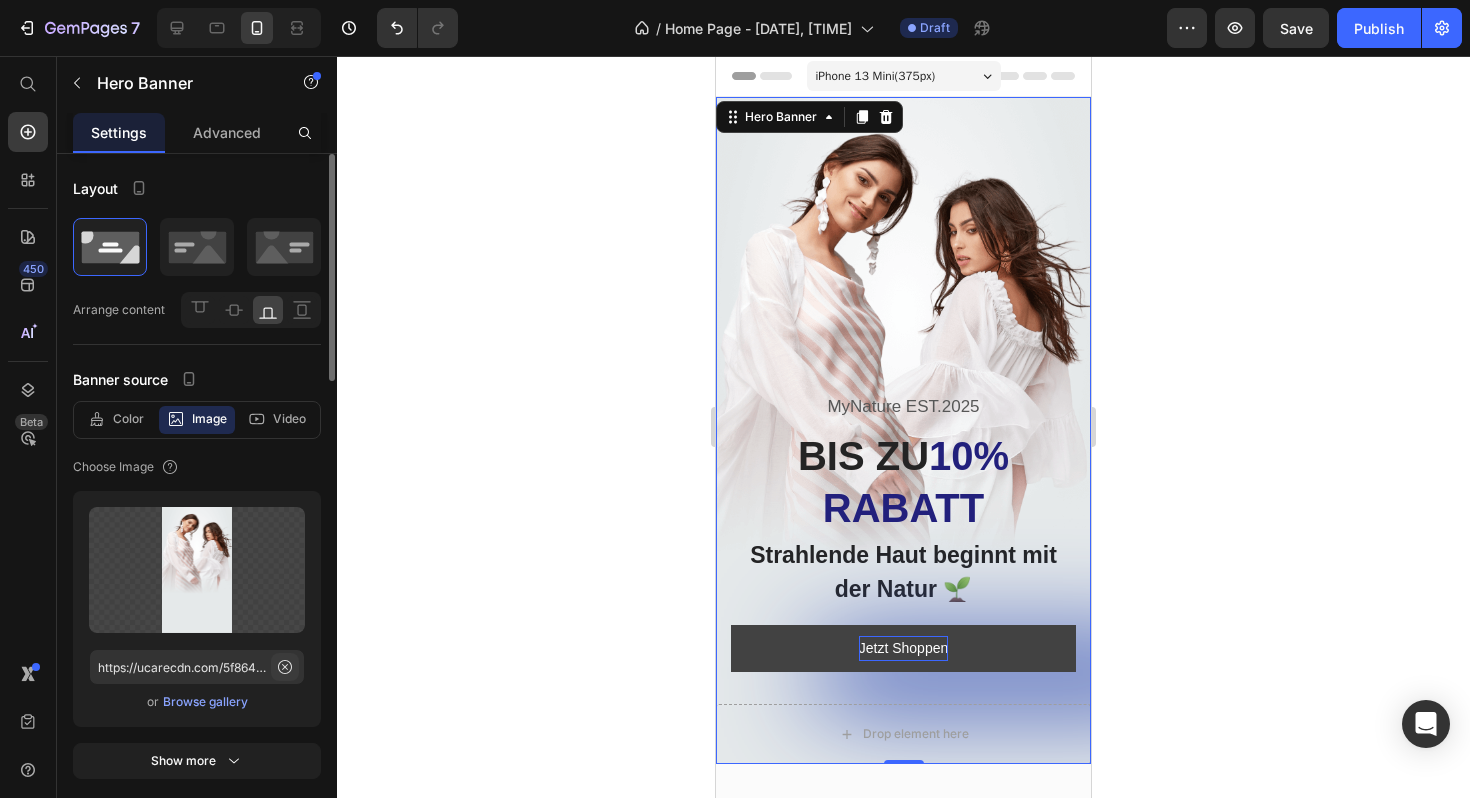 click 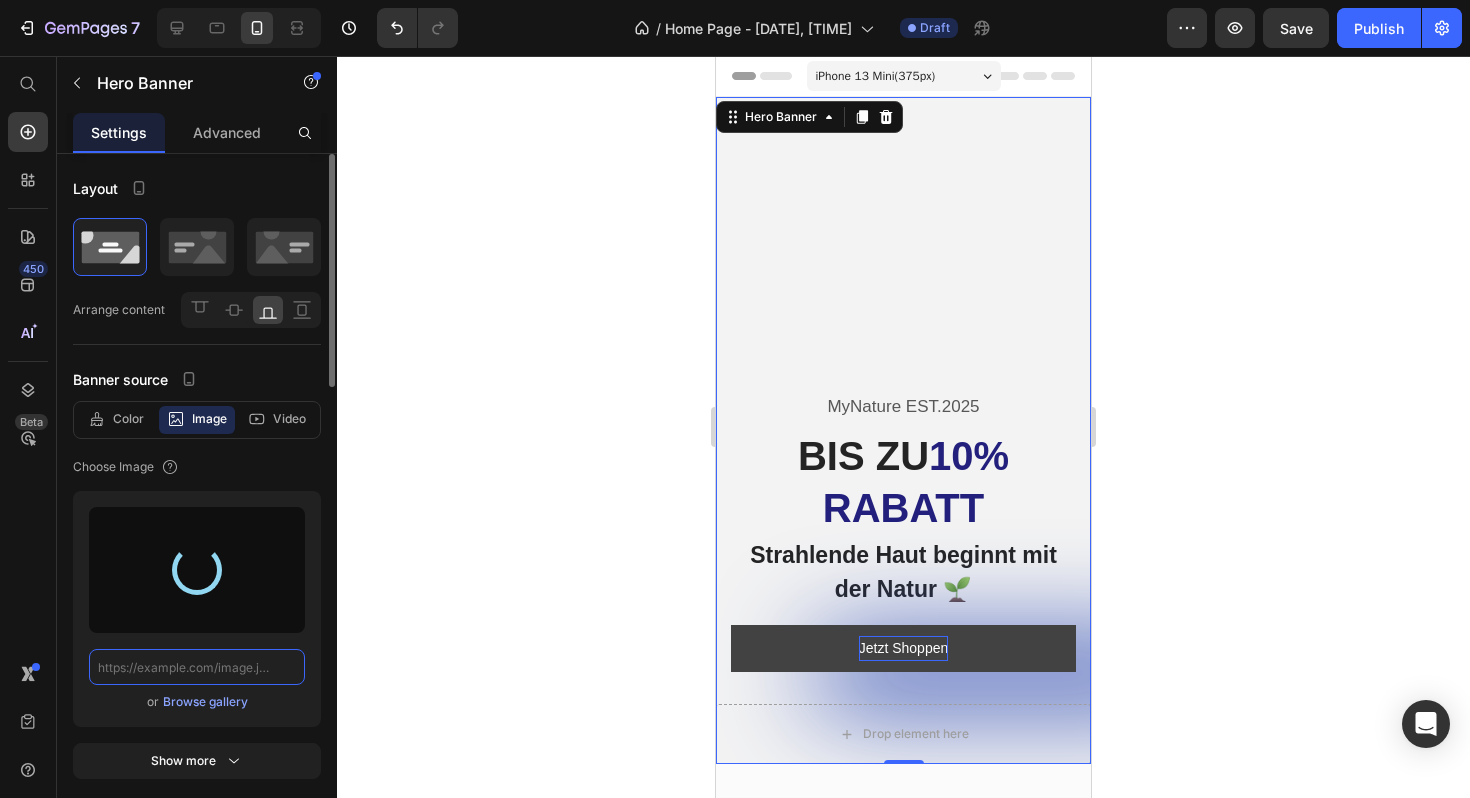 type on "https://cdn.shopify.com/s/files/1/0977/4370/0306/files/gempages_574969628527166576-28275184-2aa4-4630-bdab-e7e54cf6f11d.jpg" 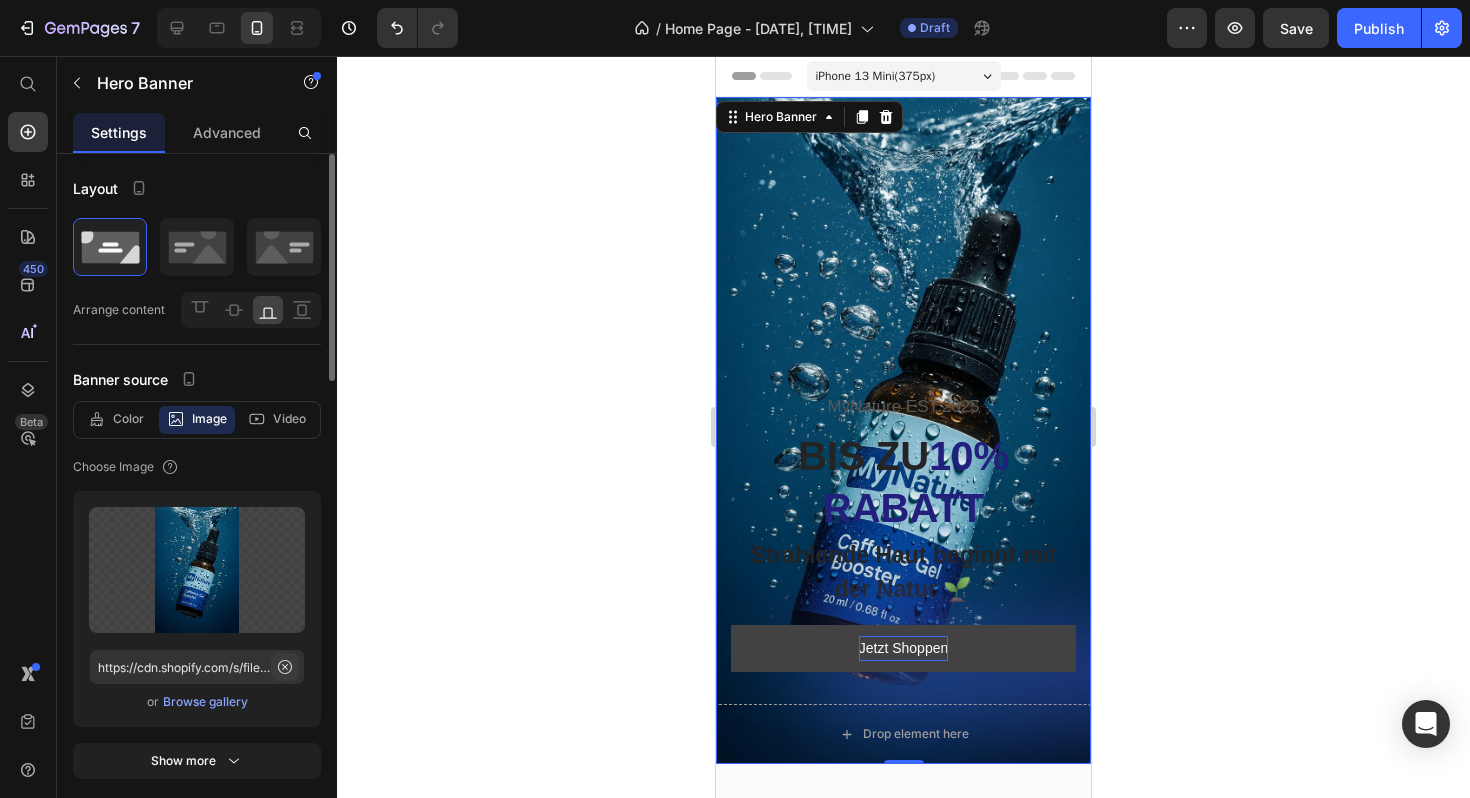 click 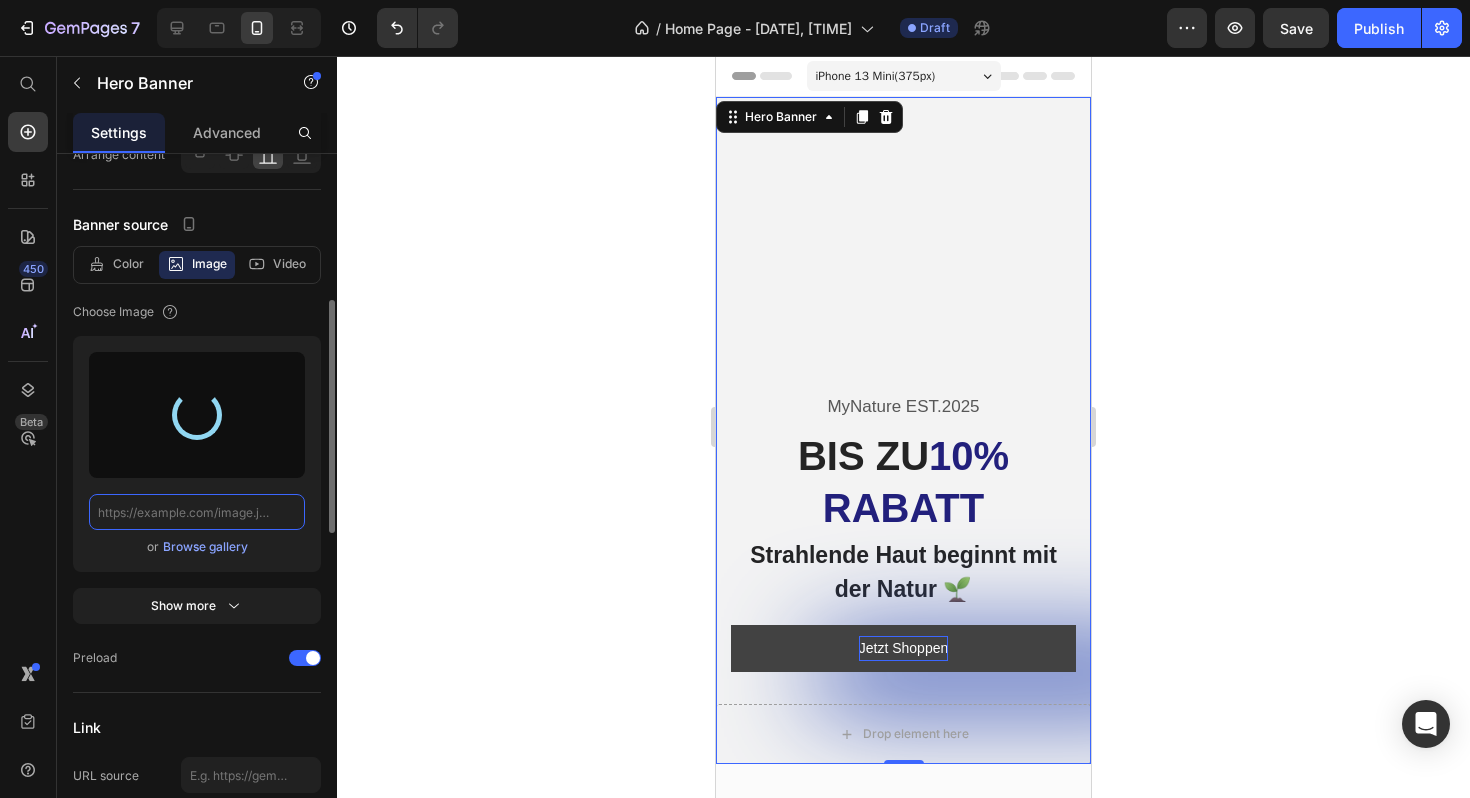 scroll, scrollTop: 226, scrollLeft: 0, axis: vertical 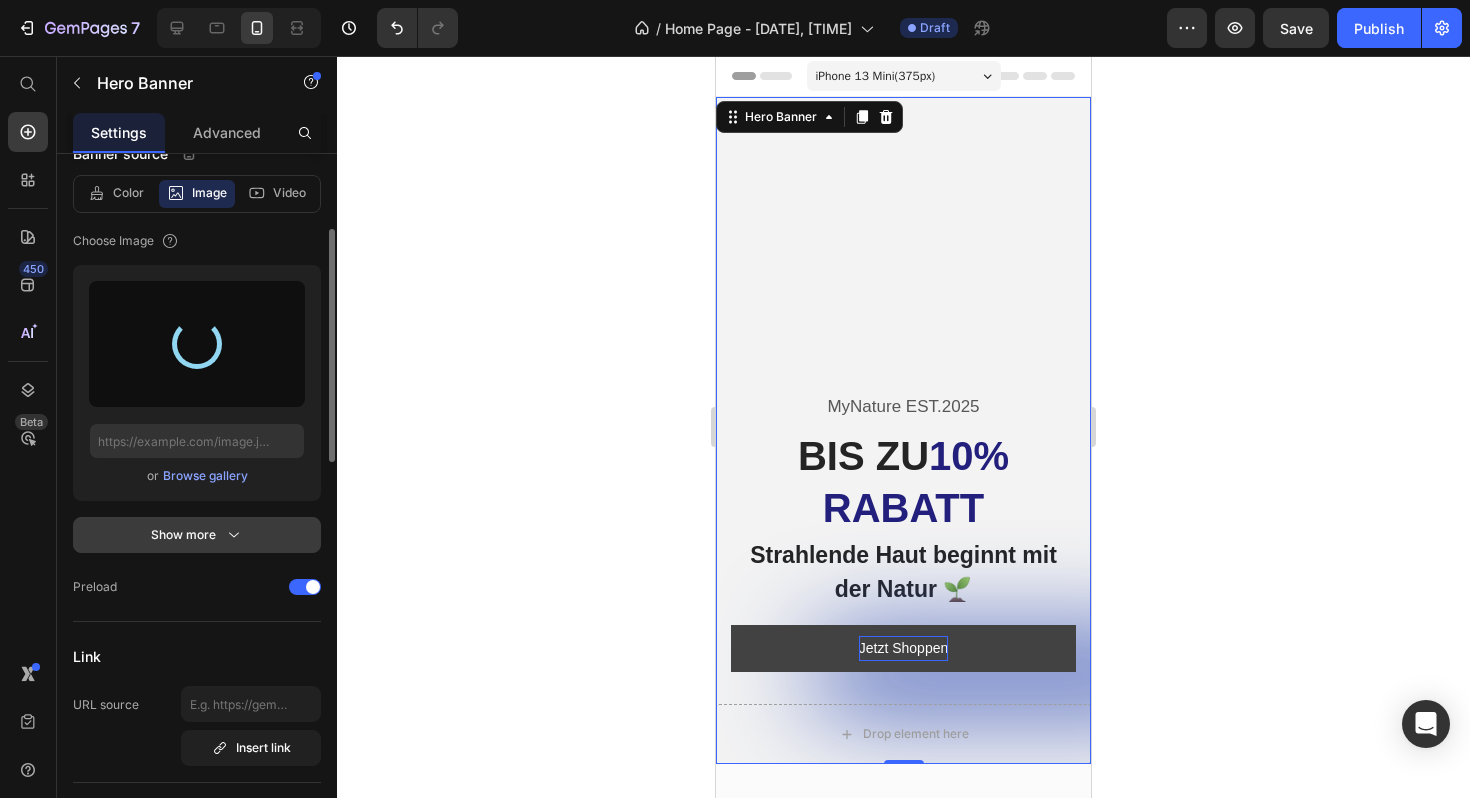 click 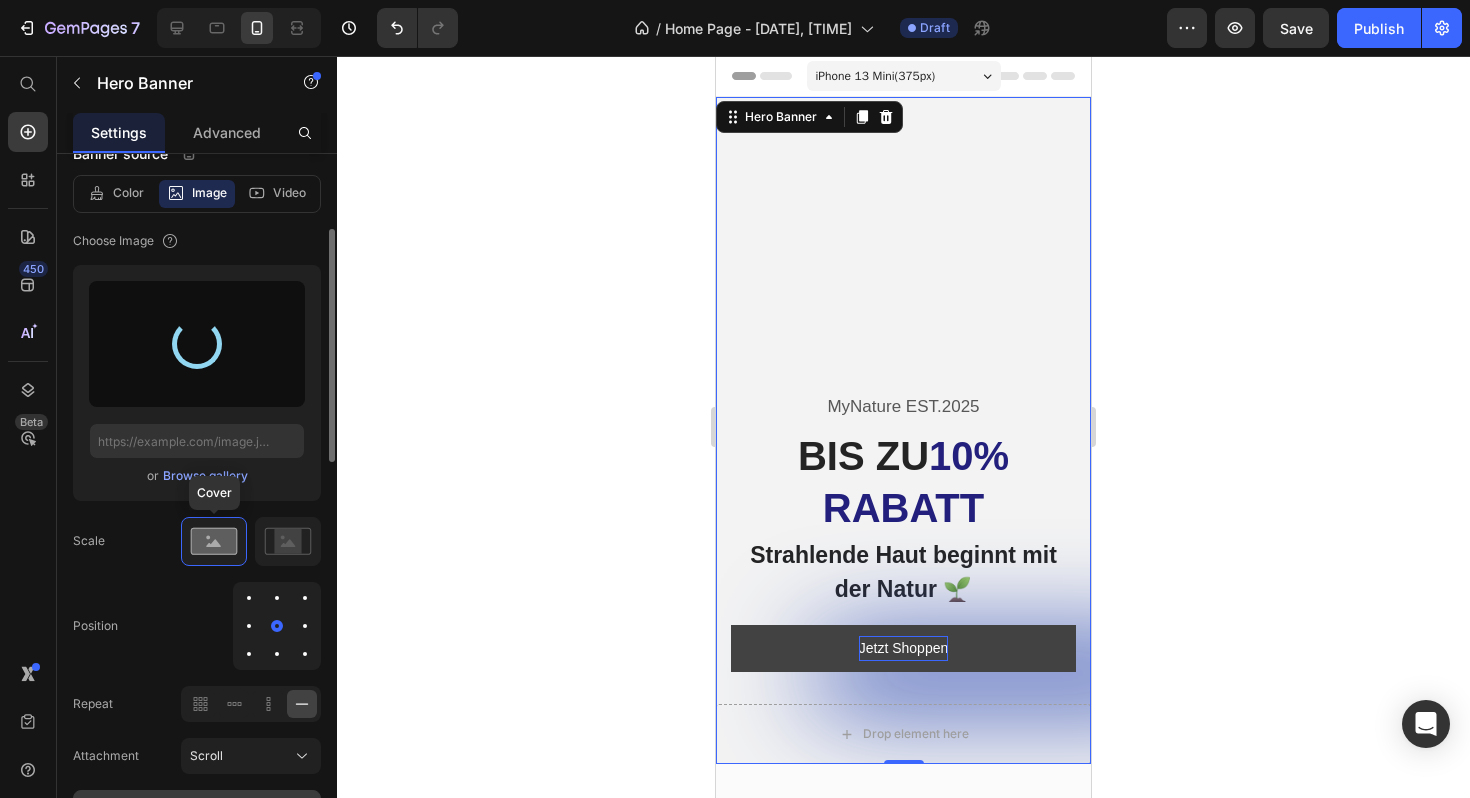 type on "https://cdn.shopify.com/s/files/1/0977/4370/0306/files/gempages_574969628527166576-e1fa1f7d-e8ea-42d7-ab5a-f933aec00b04.jpg" 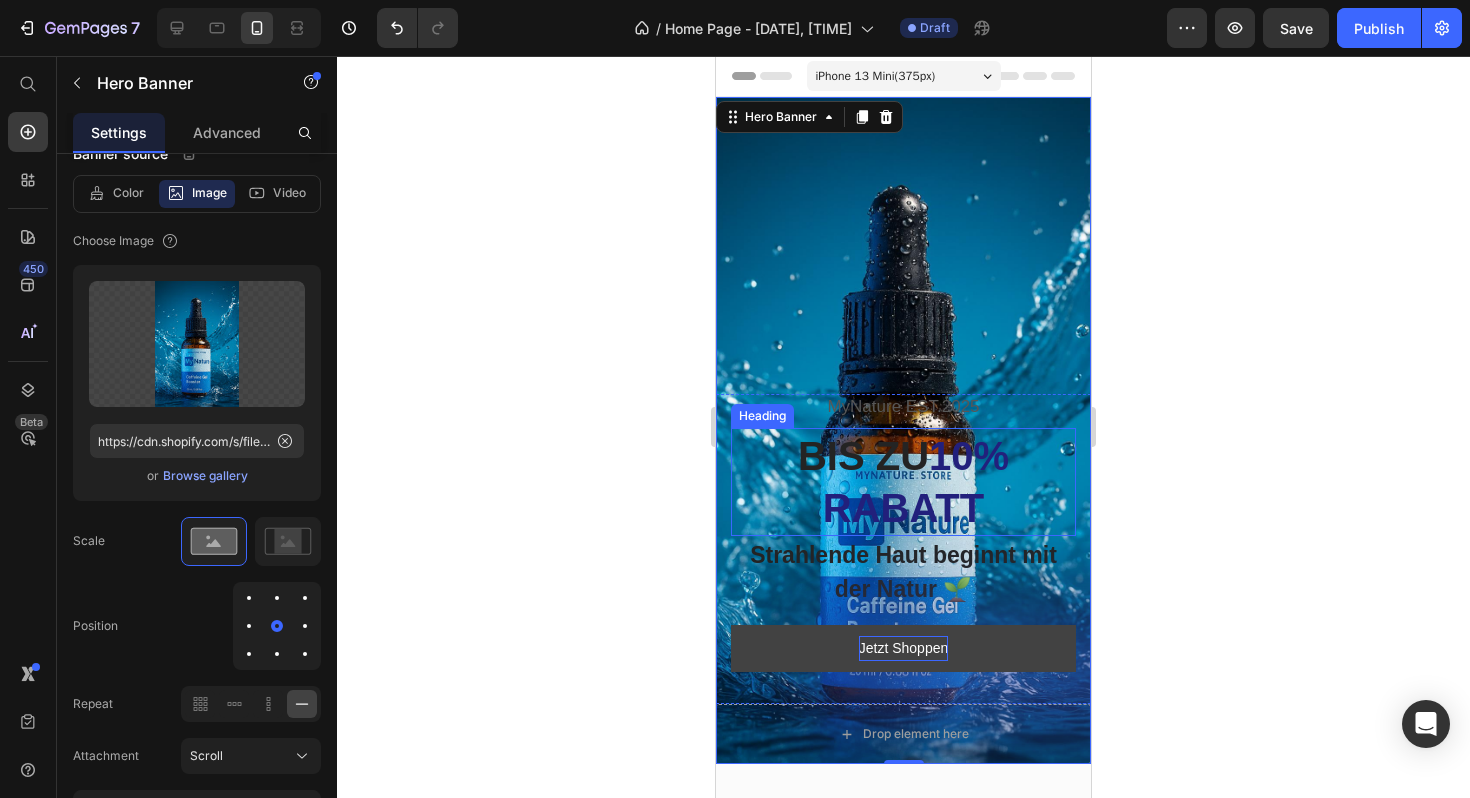 click on "BIS ZU  10% RABATT" at bounding box center [903, 482] 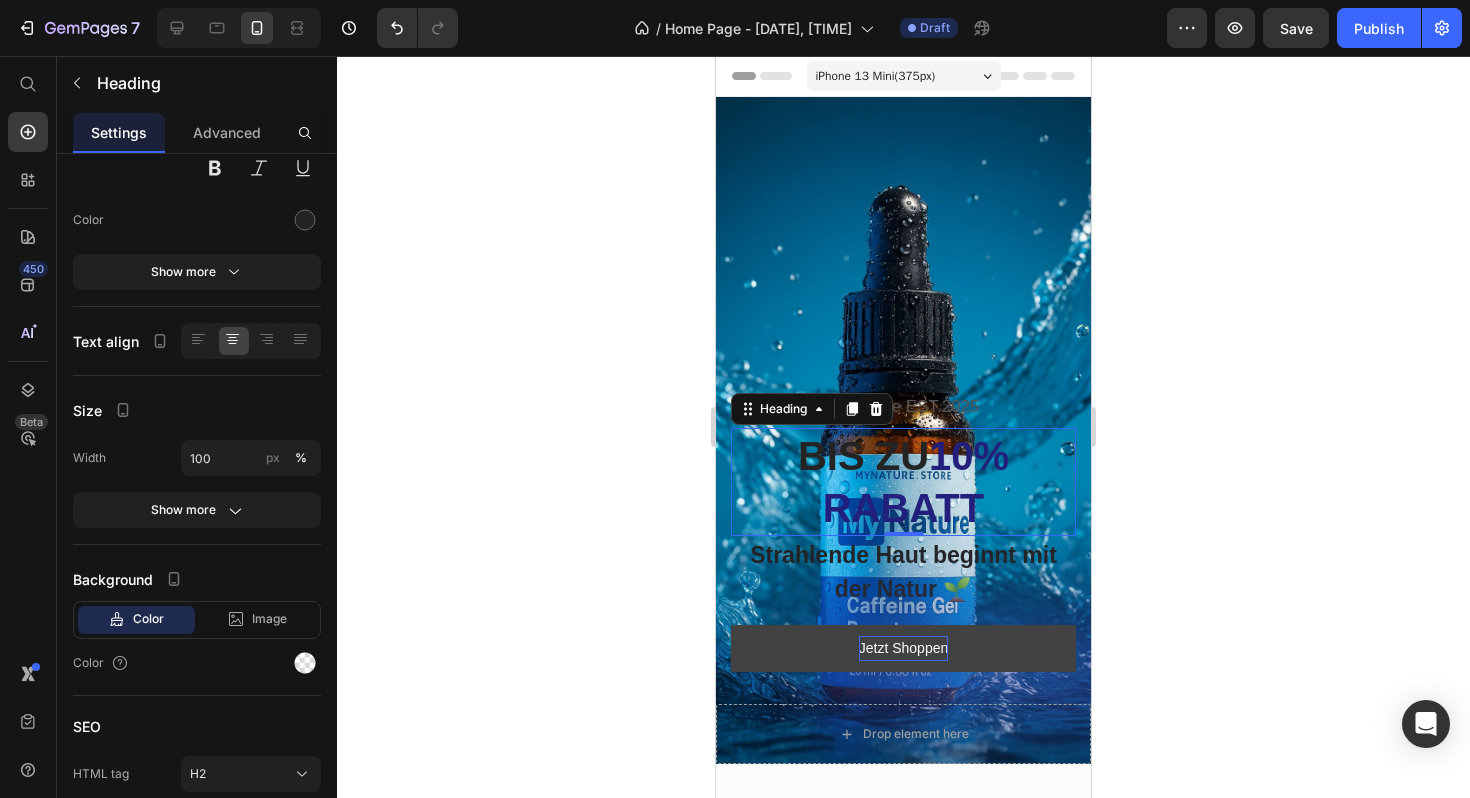 scroll, scrollTop: 0, scrollLeft: 0, axis: both 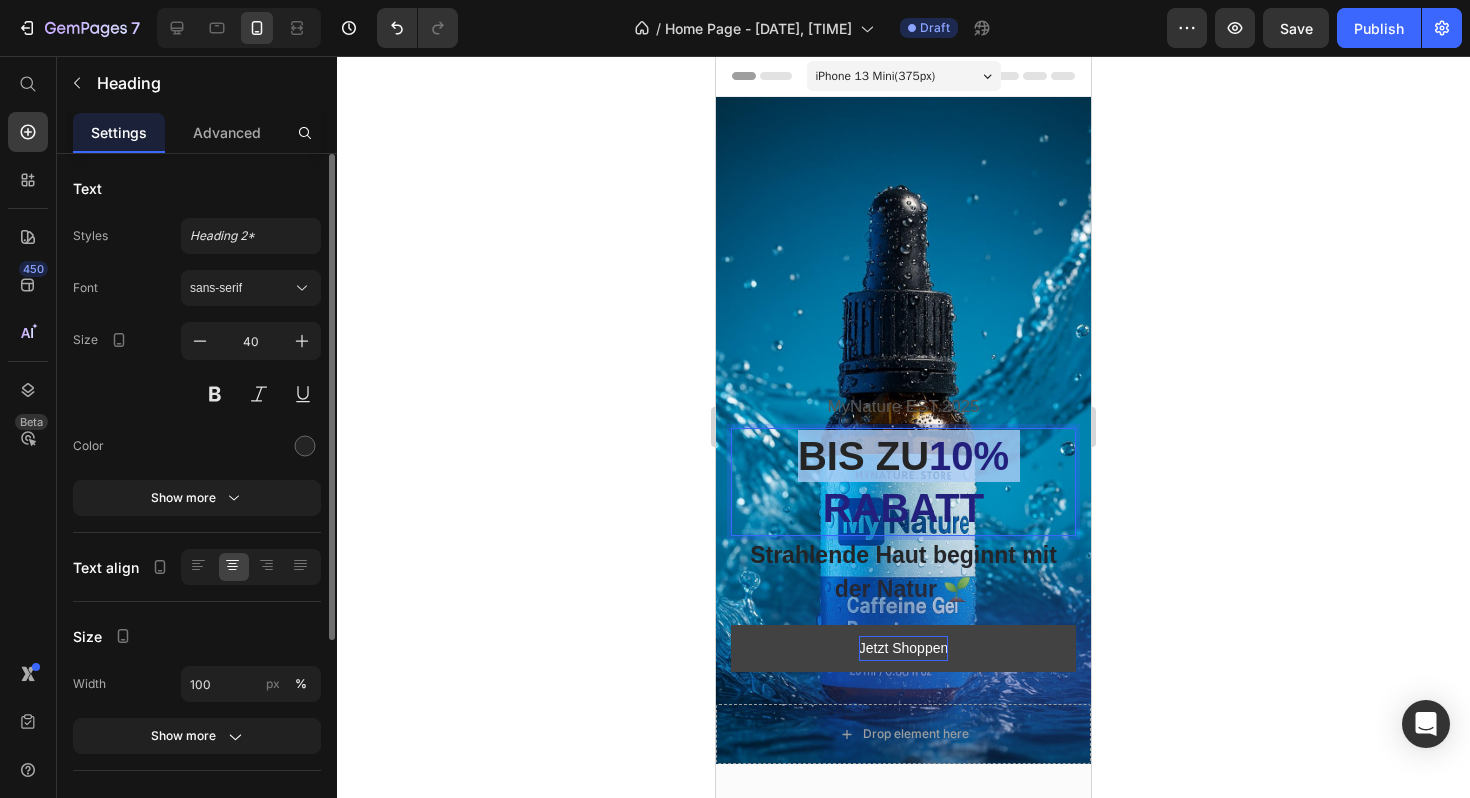 click on "BIS ZU  10% RABATT" at bounding box center (903, 482) 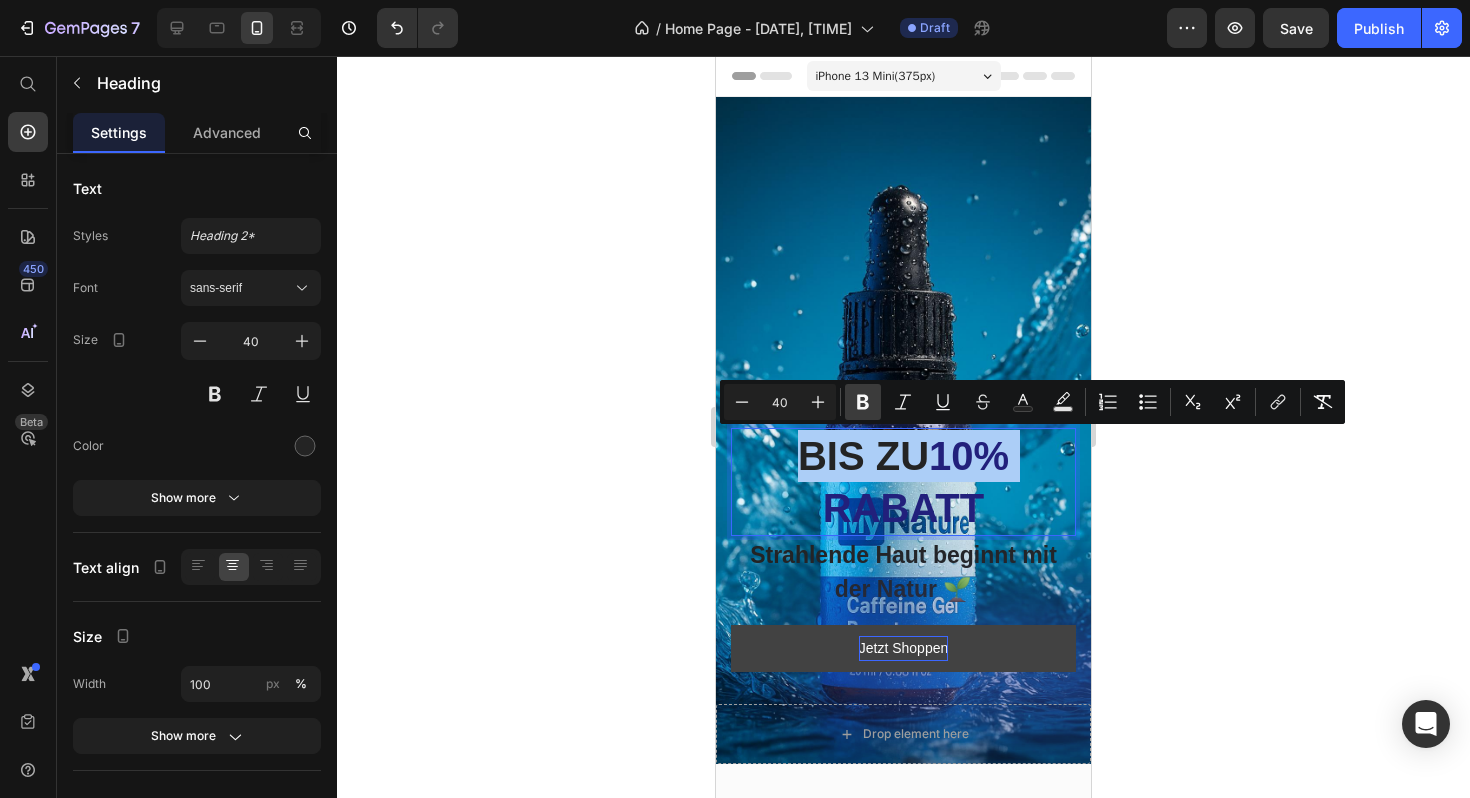 click on "Bold" at bounding box center [863, 402] 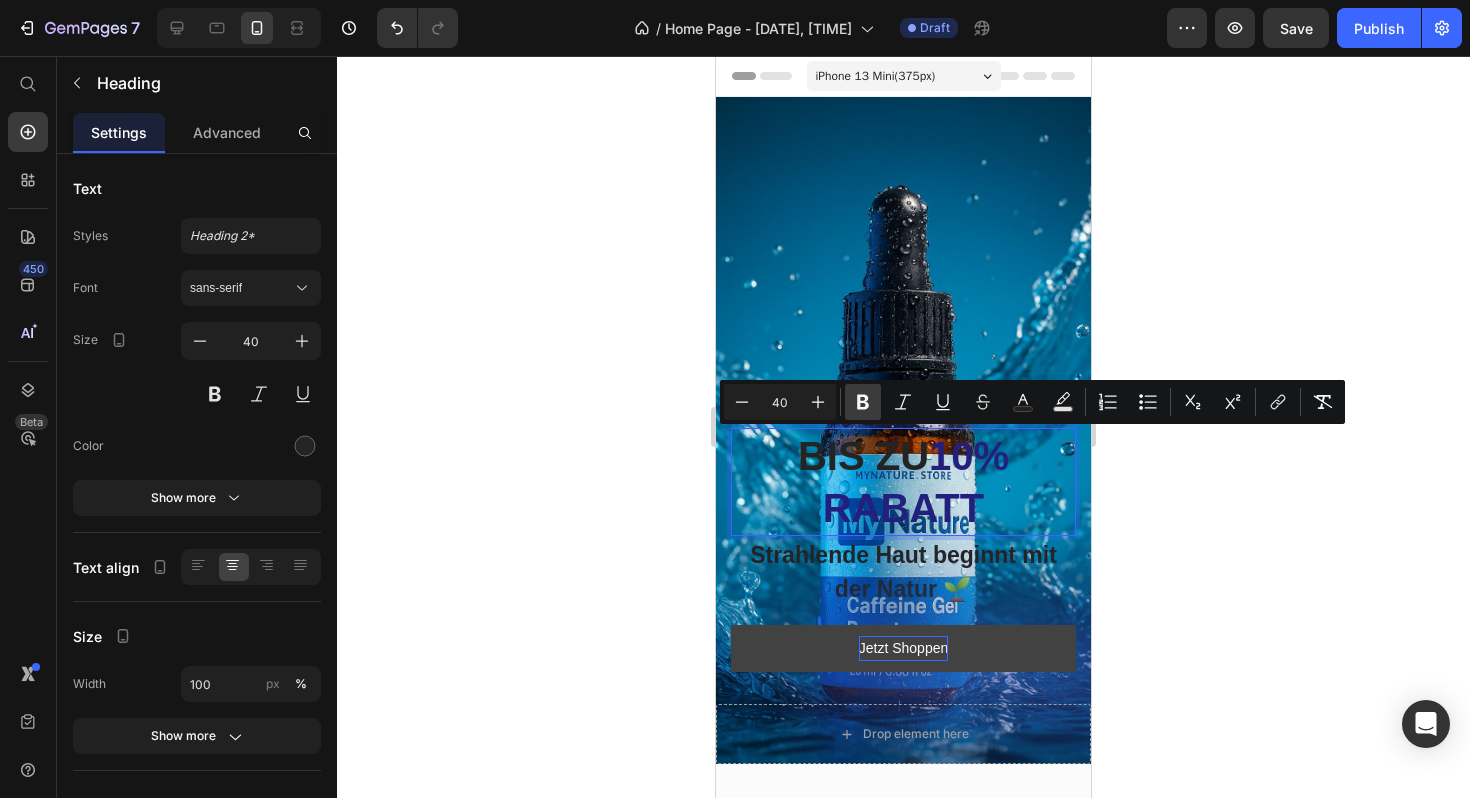 click 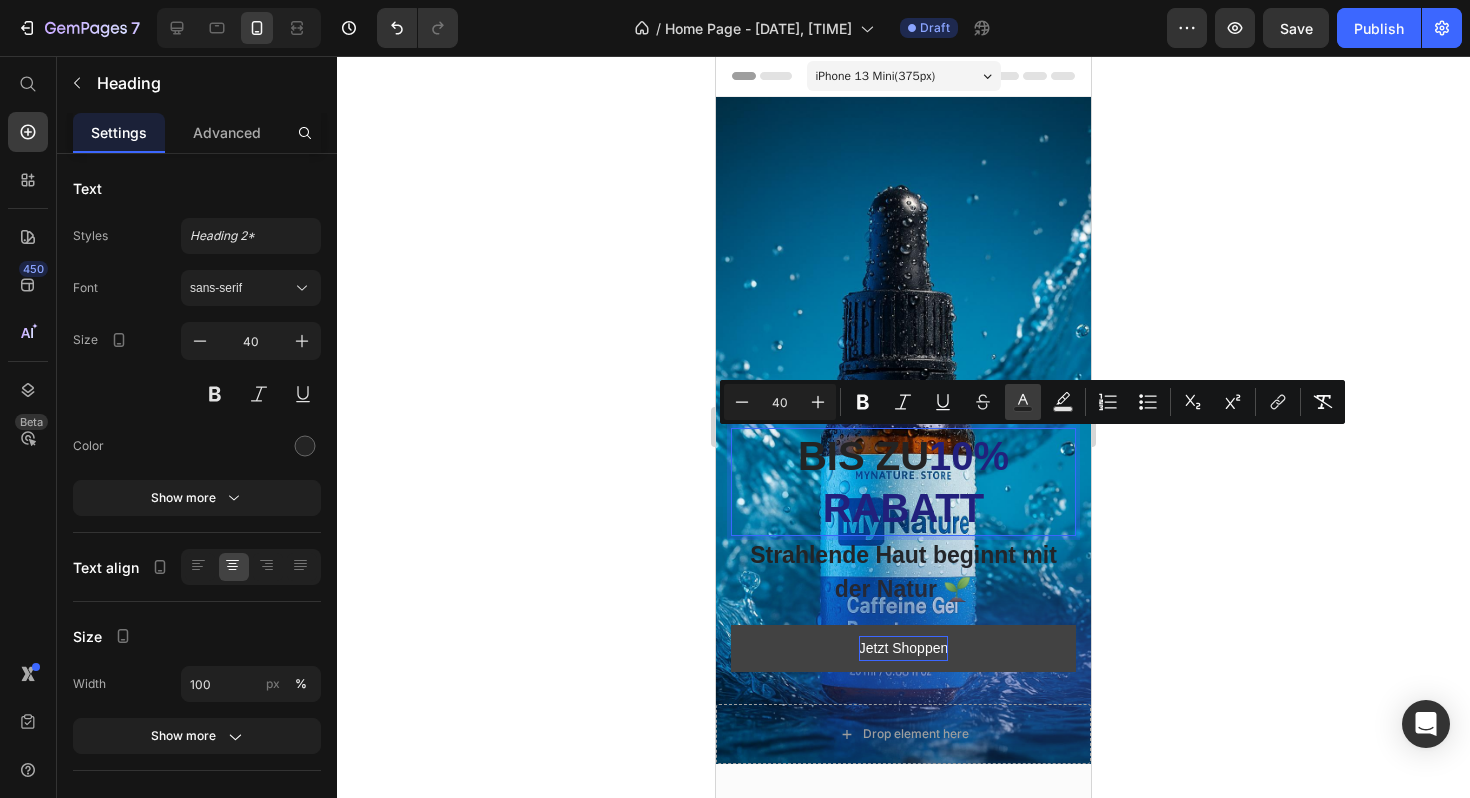 click 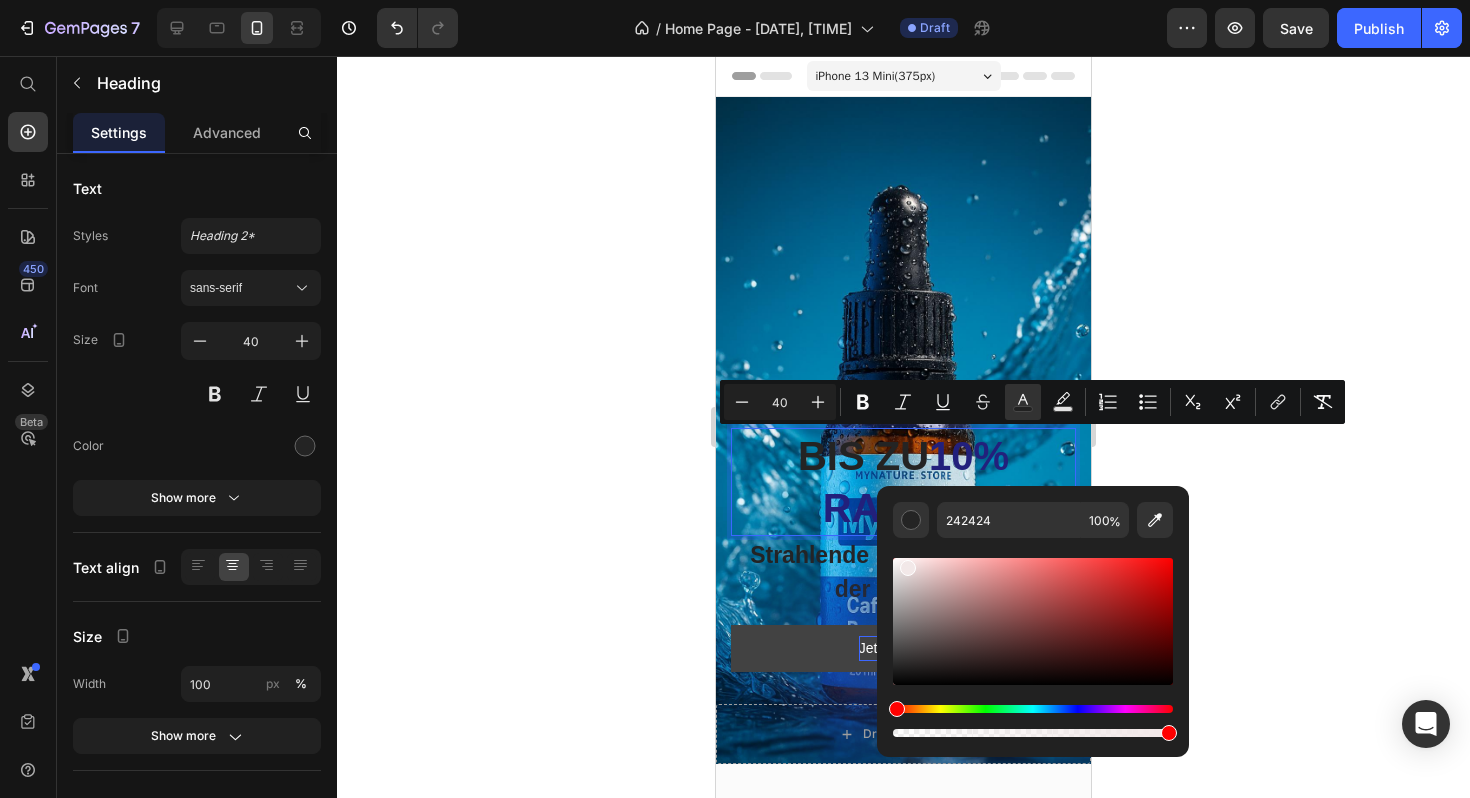 drag, startPoint x: 915, startPoint y: 588, endPoint x: 898, endPoint y: 553, distance: 38.910152 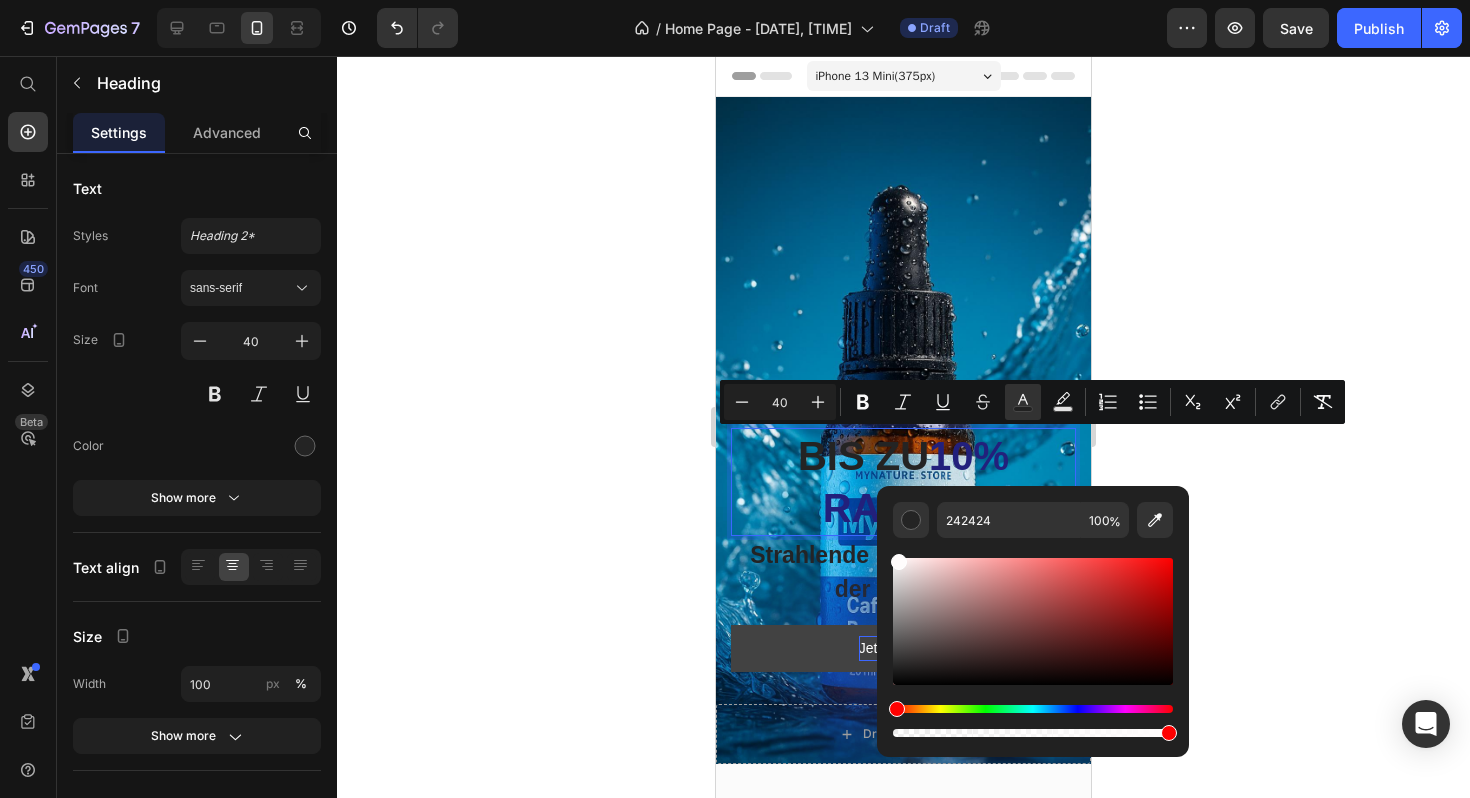 type on "FFFCFC" 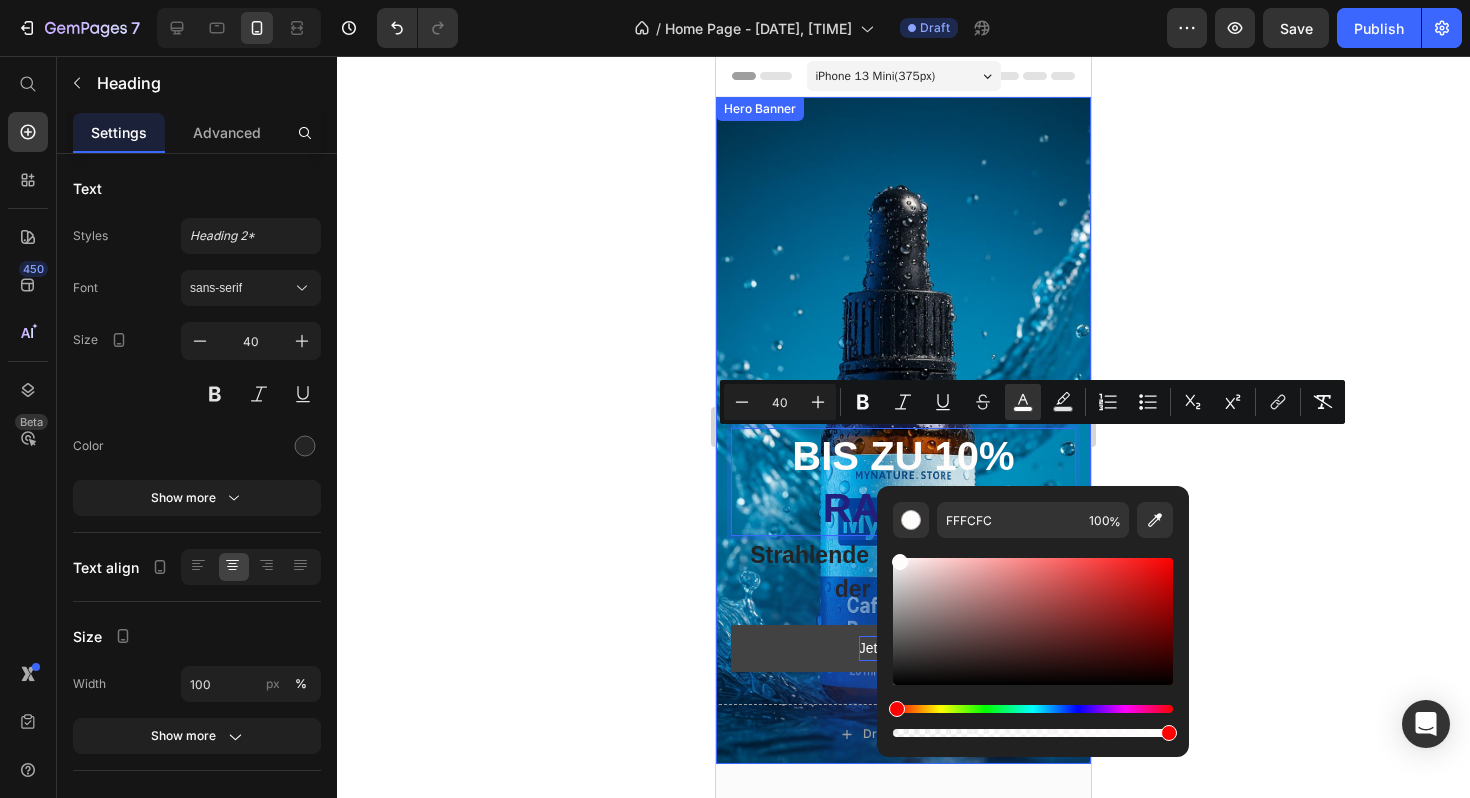 click at bounding box center (903, 430) 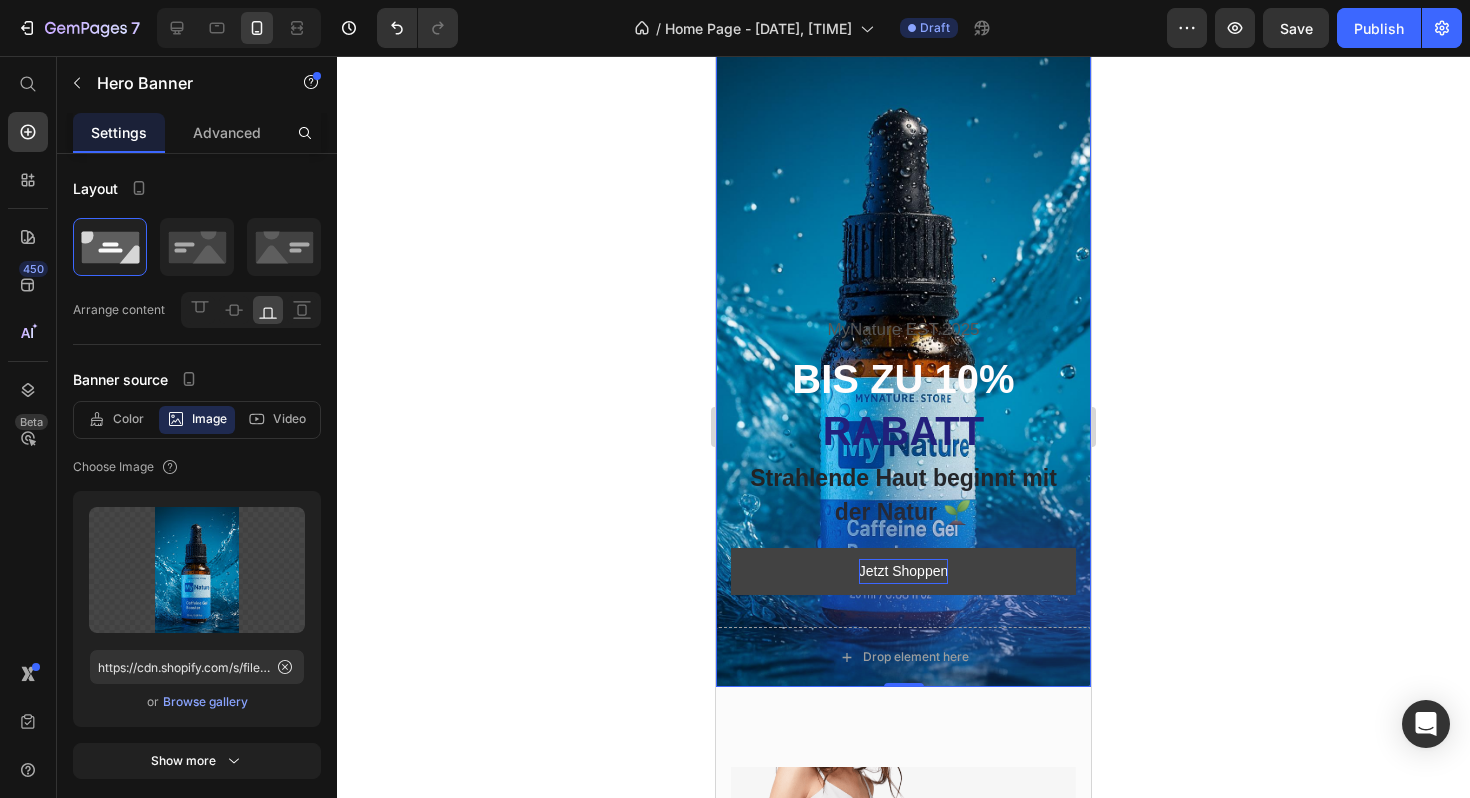 scroll, scrollTop: 78, scrollLeft: 0, axis: vertical 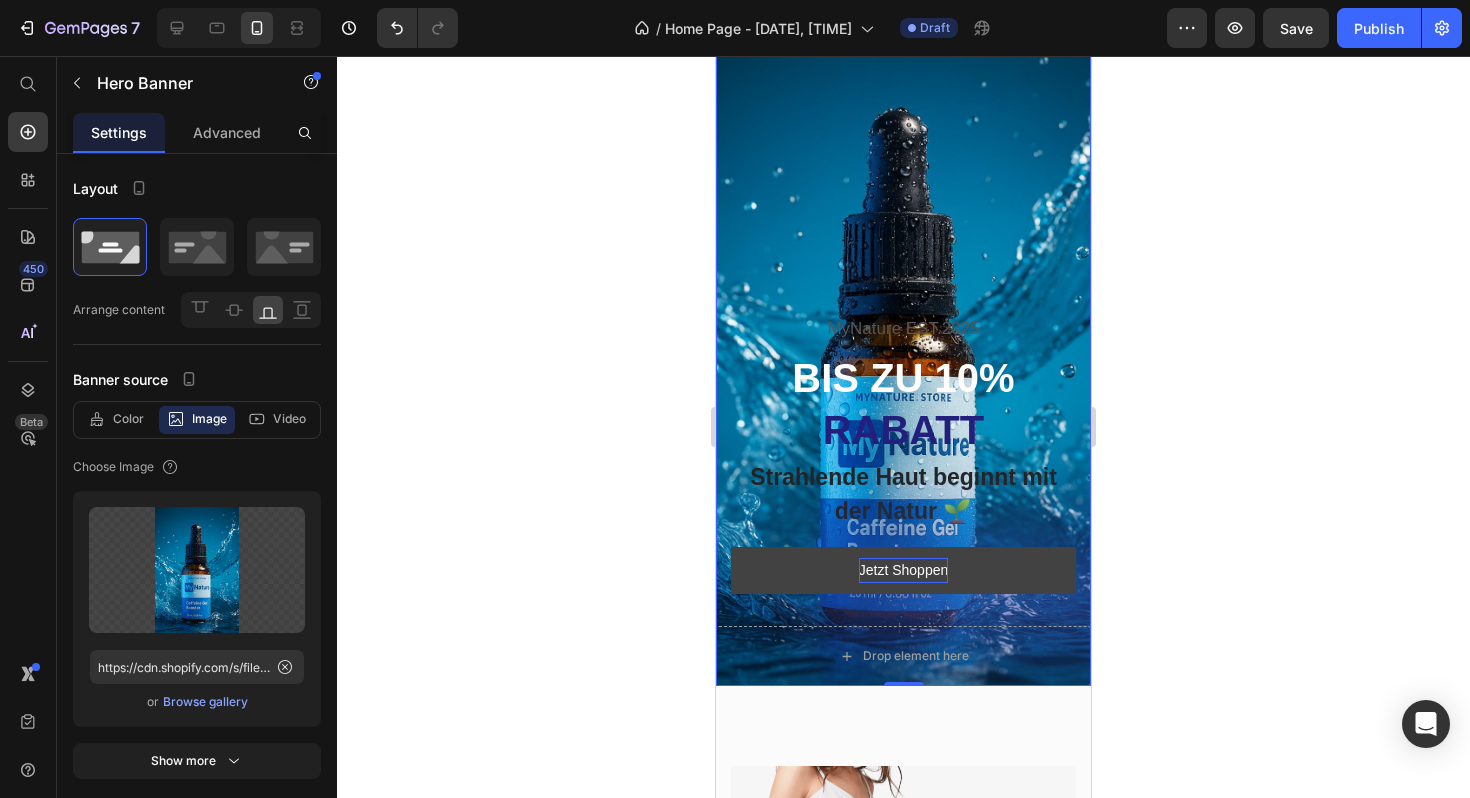 click 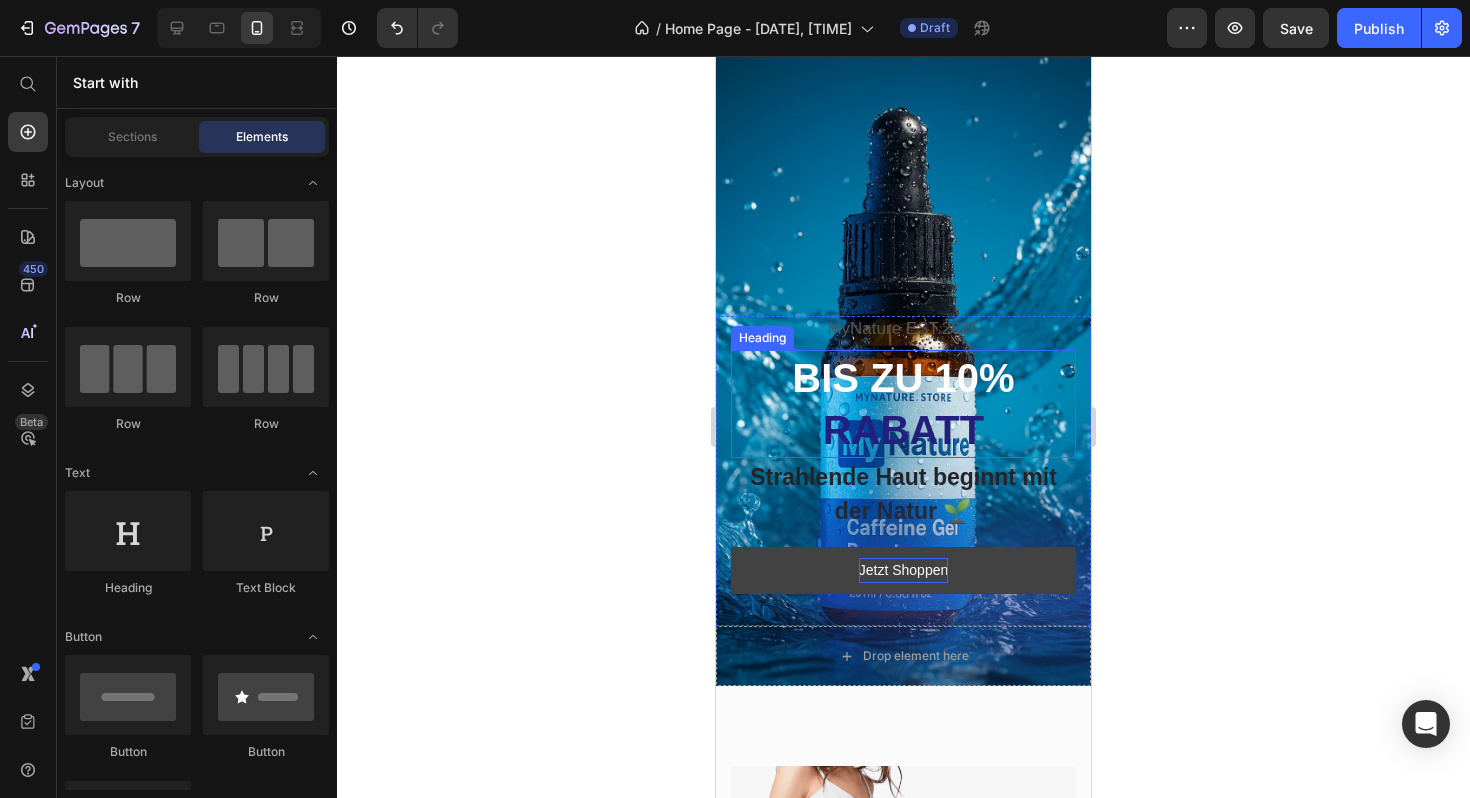 scroll, scrollTop: 0, scrollLeft: 0, axis: both 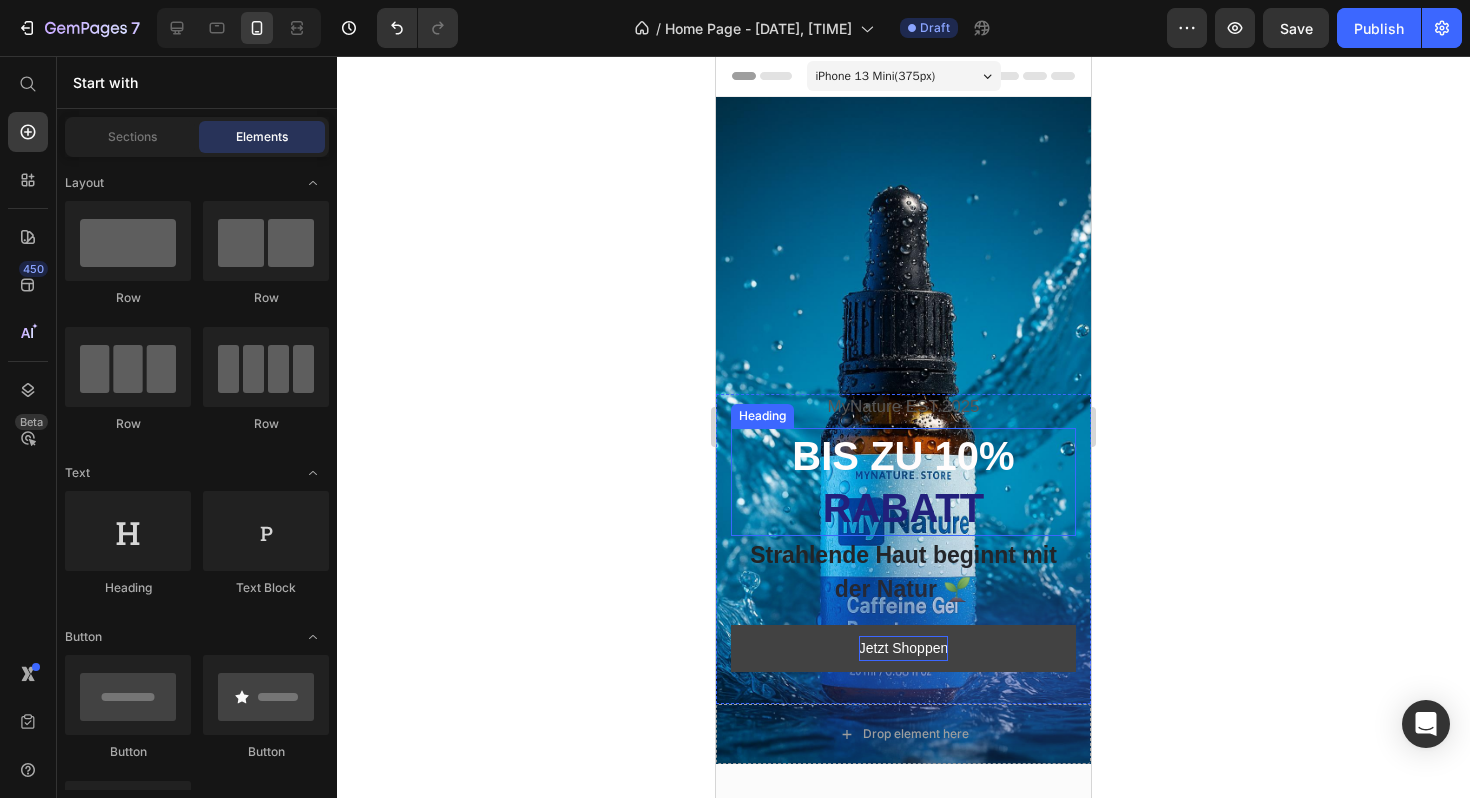 click at bounding box center (903, 430) 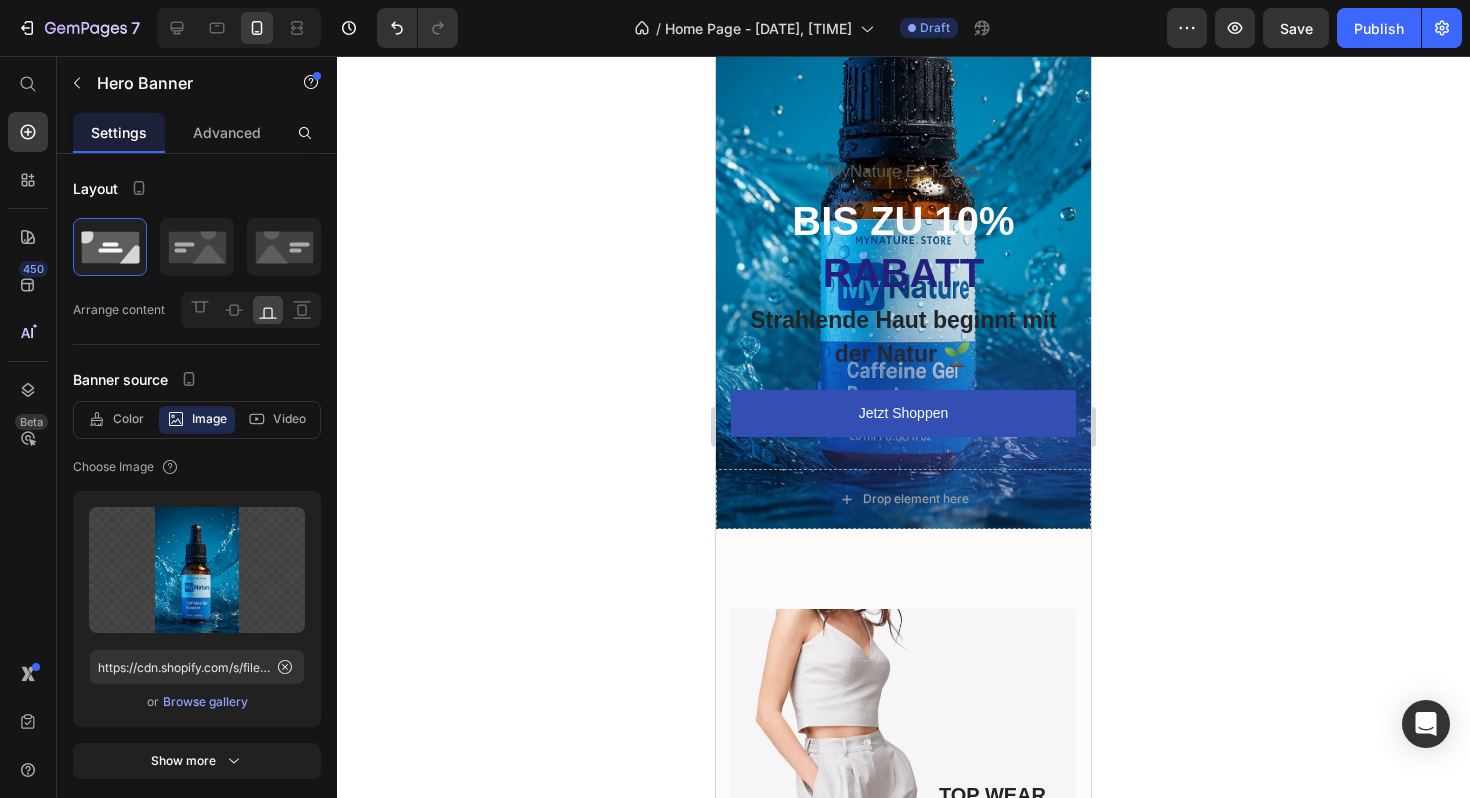 scroll, scrollTop: 0, scrollLeft: 0, axis: both 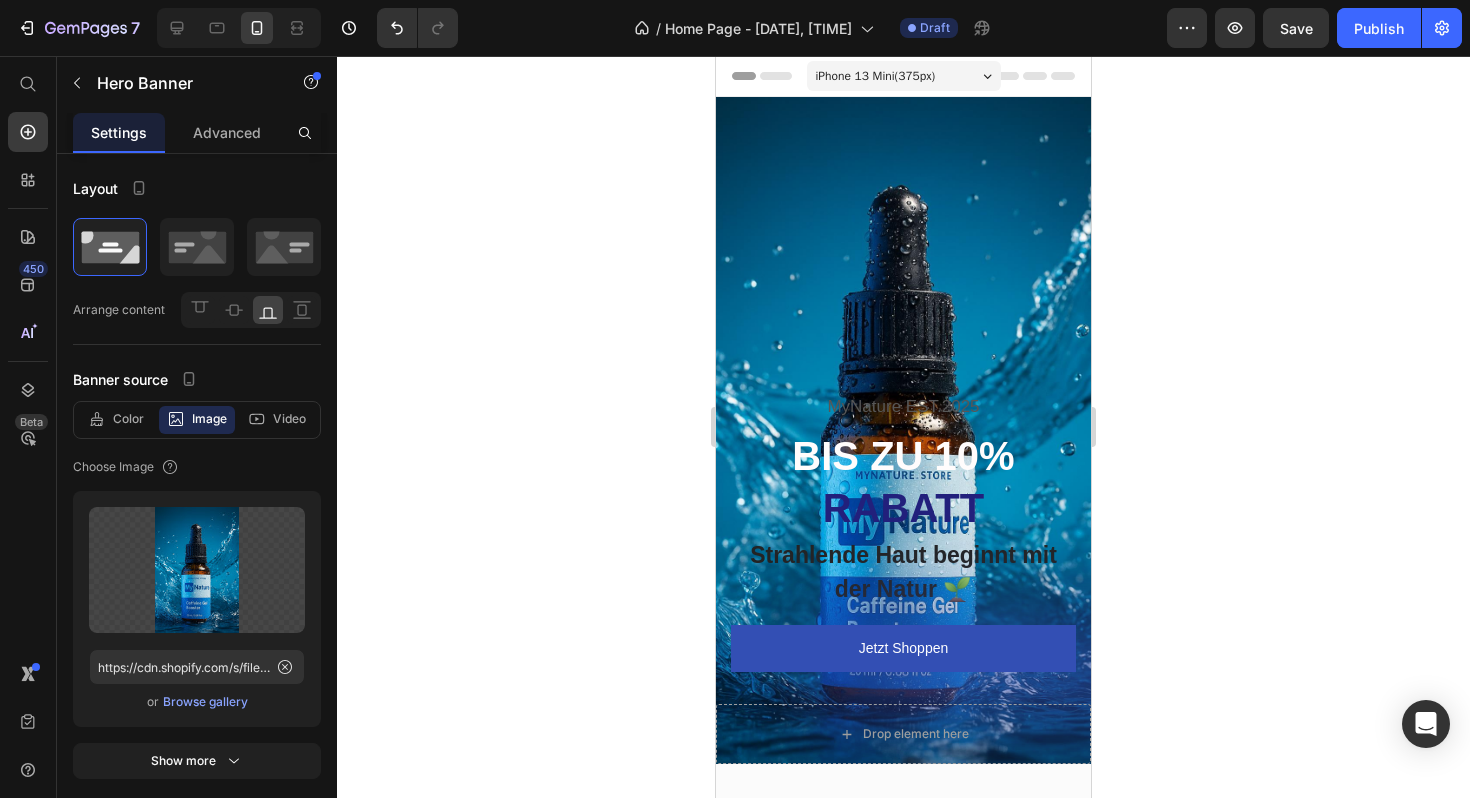 click at bounding box center (903, 430) 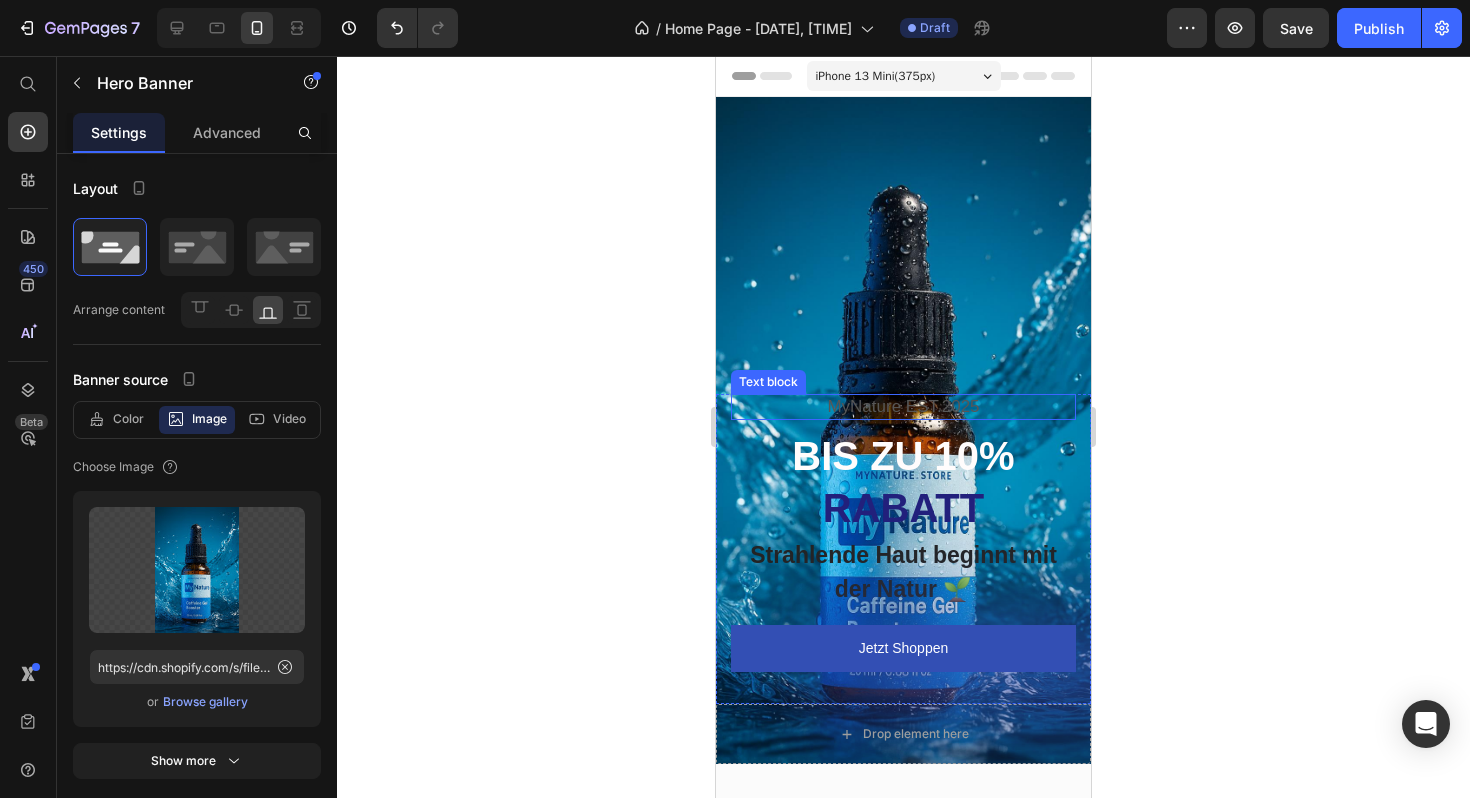 click on "BIS ZU 10%" at bounding box center [903, 456] 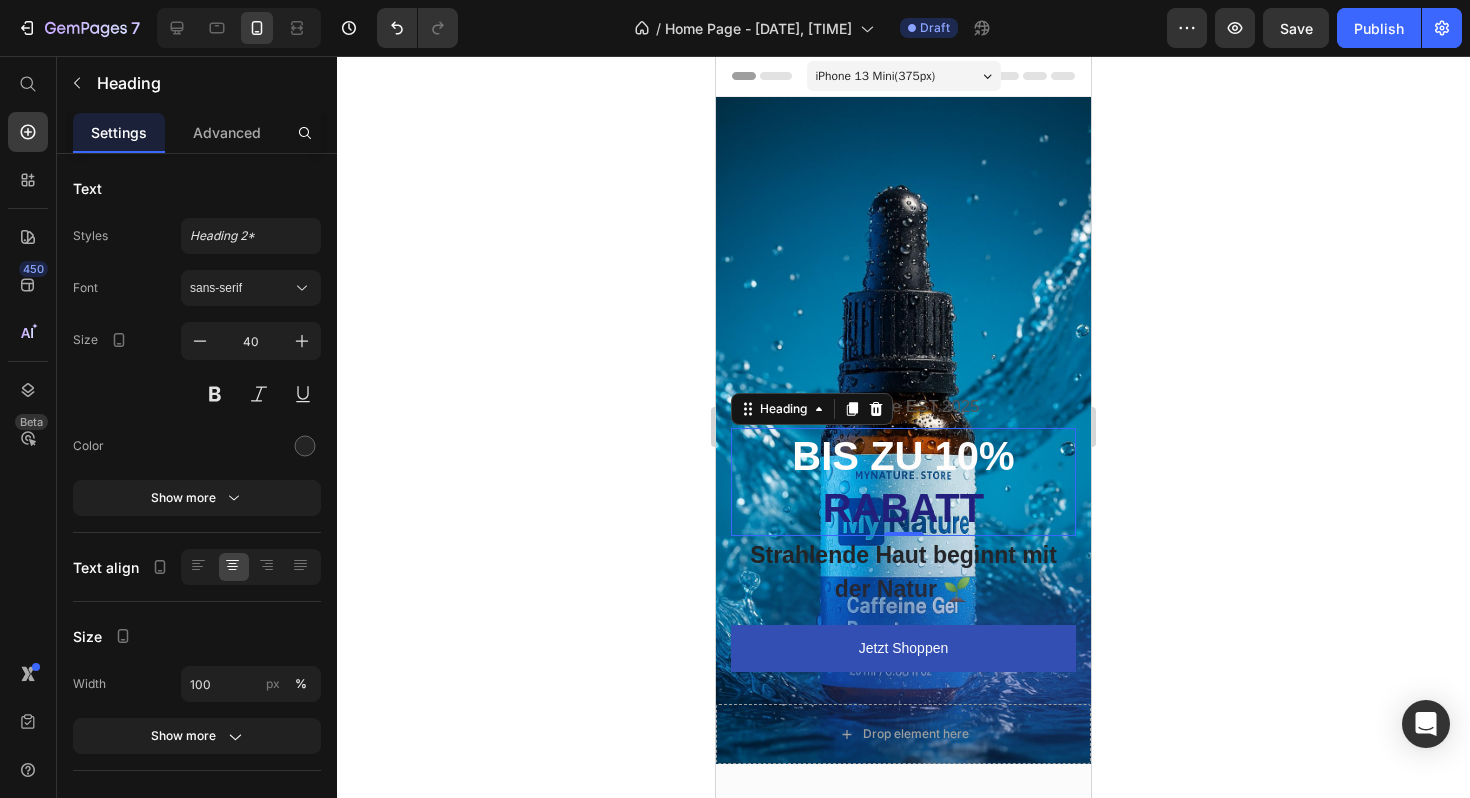 click on "iPhone 13 Mini  ( 375 px)" at bounding box center [876, 76] 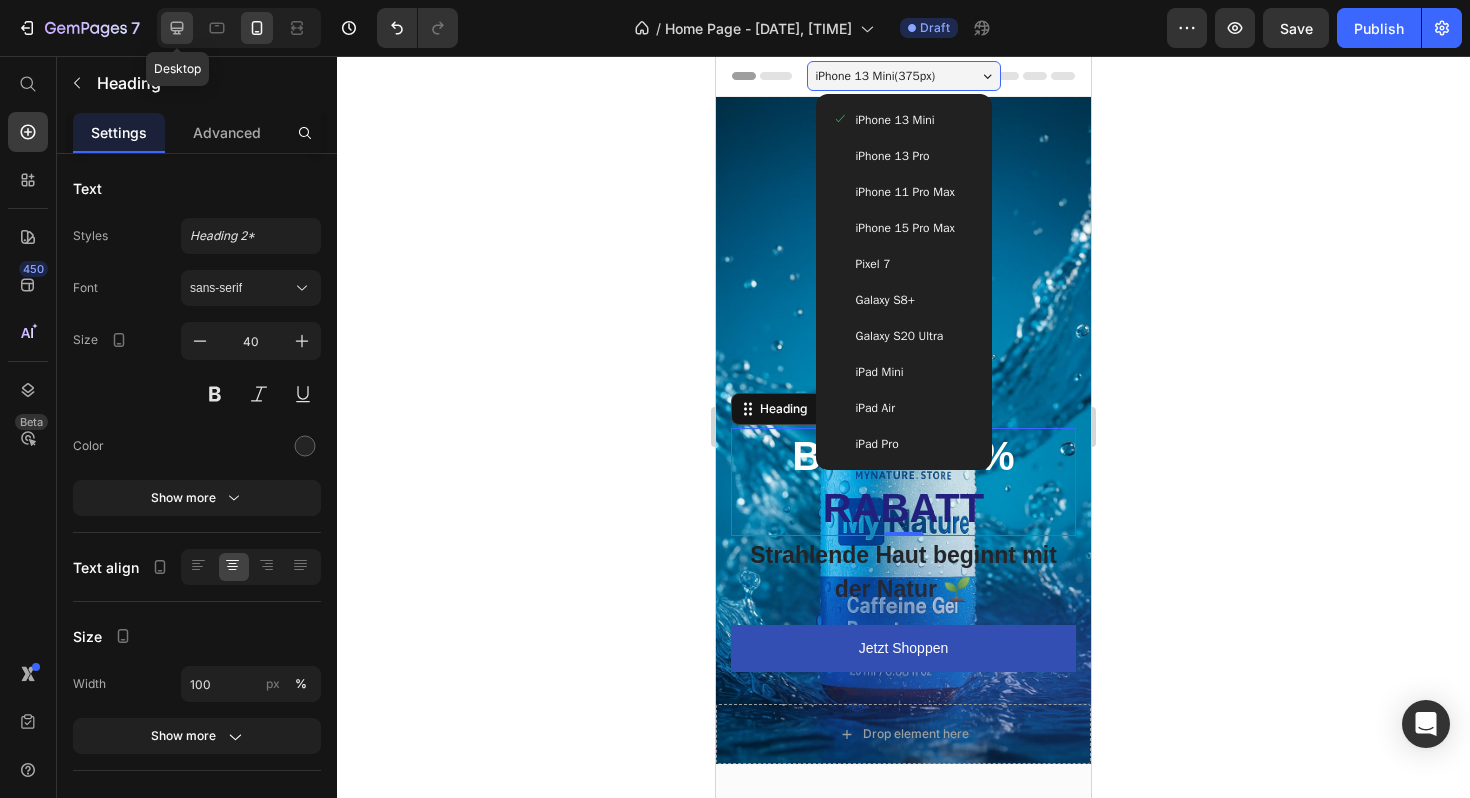 click 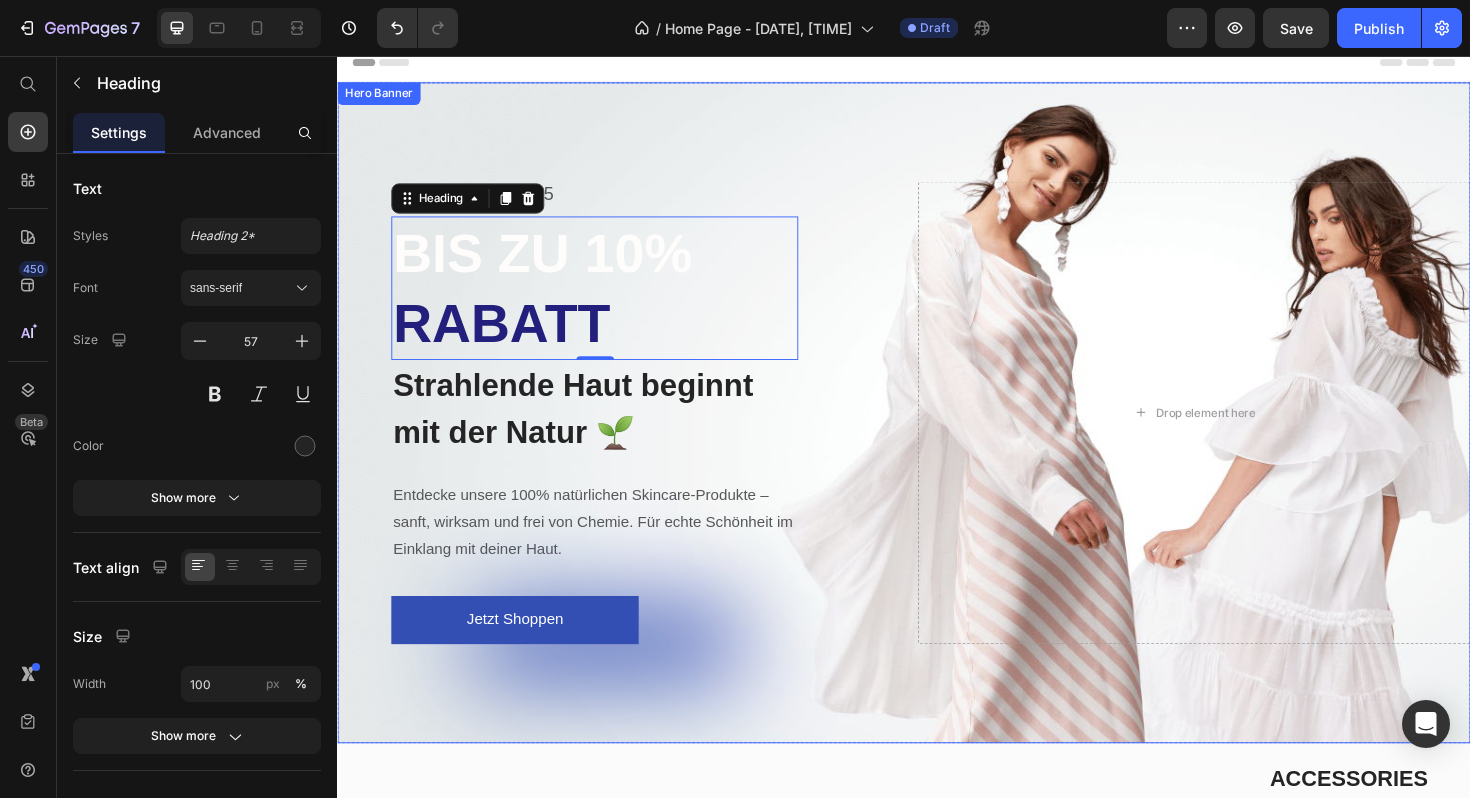 scroll, scrollTop: 0, scrollLeft: 0, axis: both 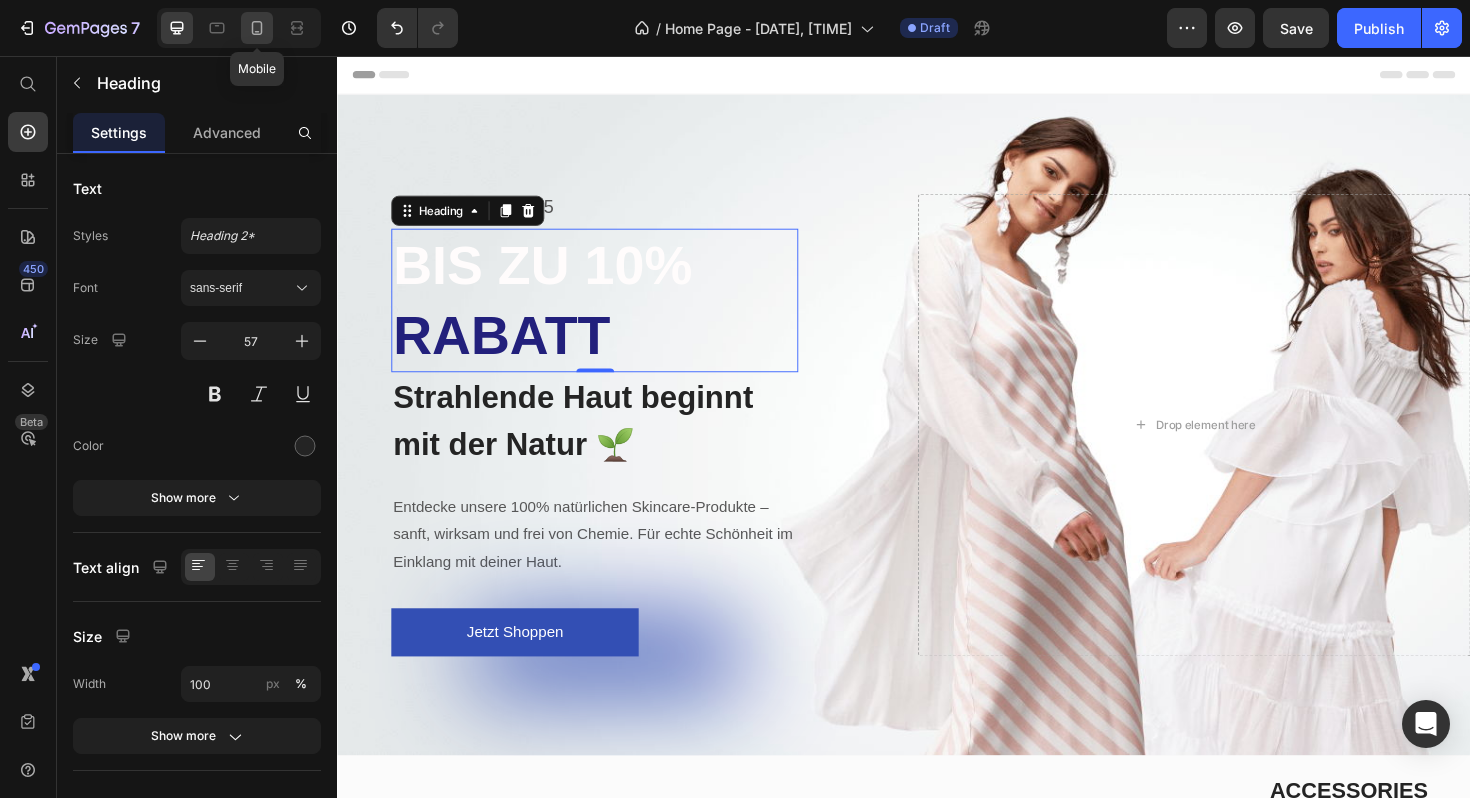 click 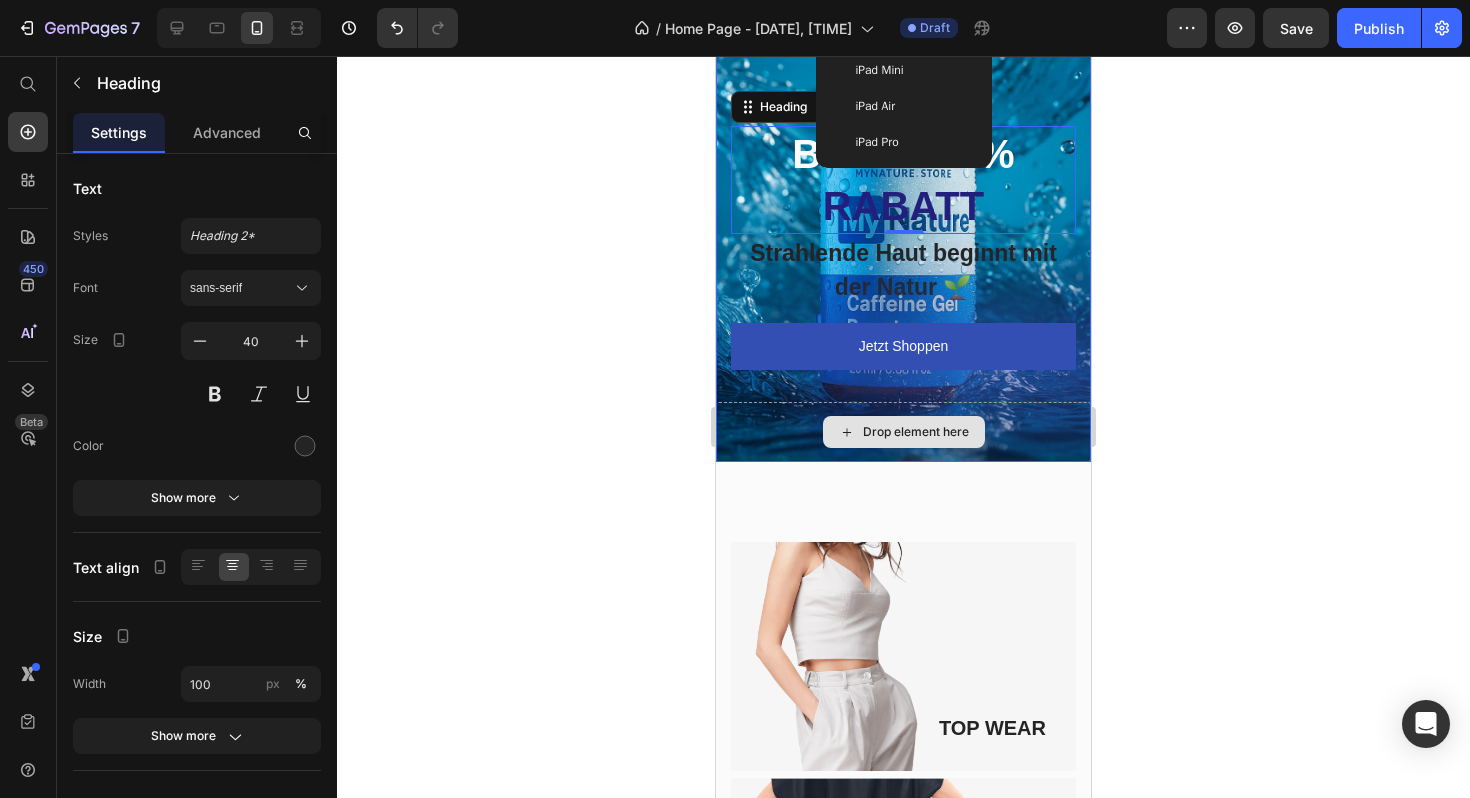 scroll, scrollTop: 0, scrollLeft: 0, axis: both 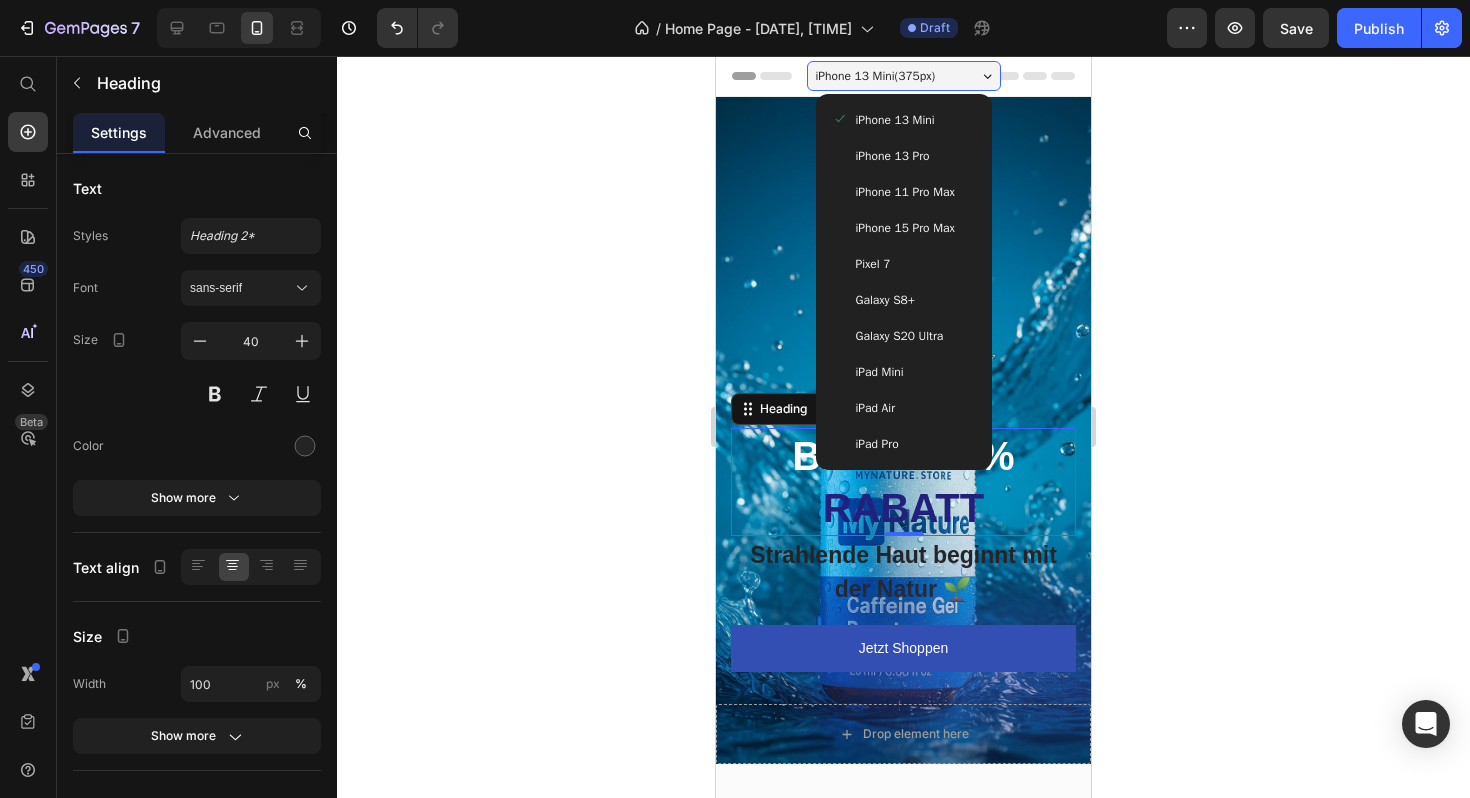 click at bounding box center [903, 430] 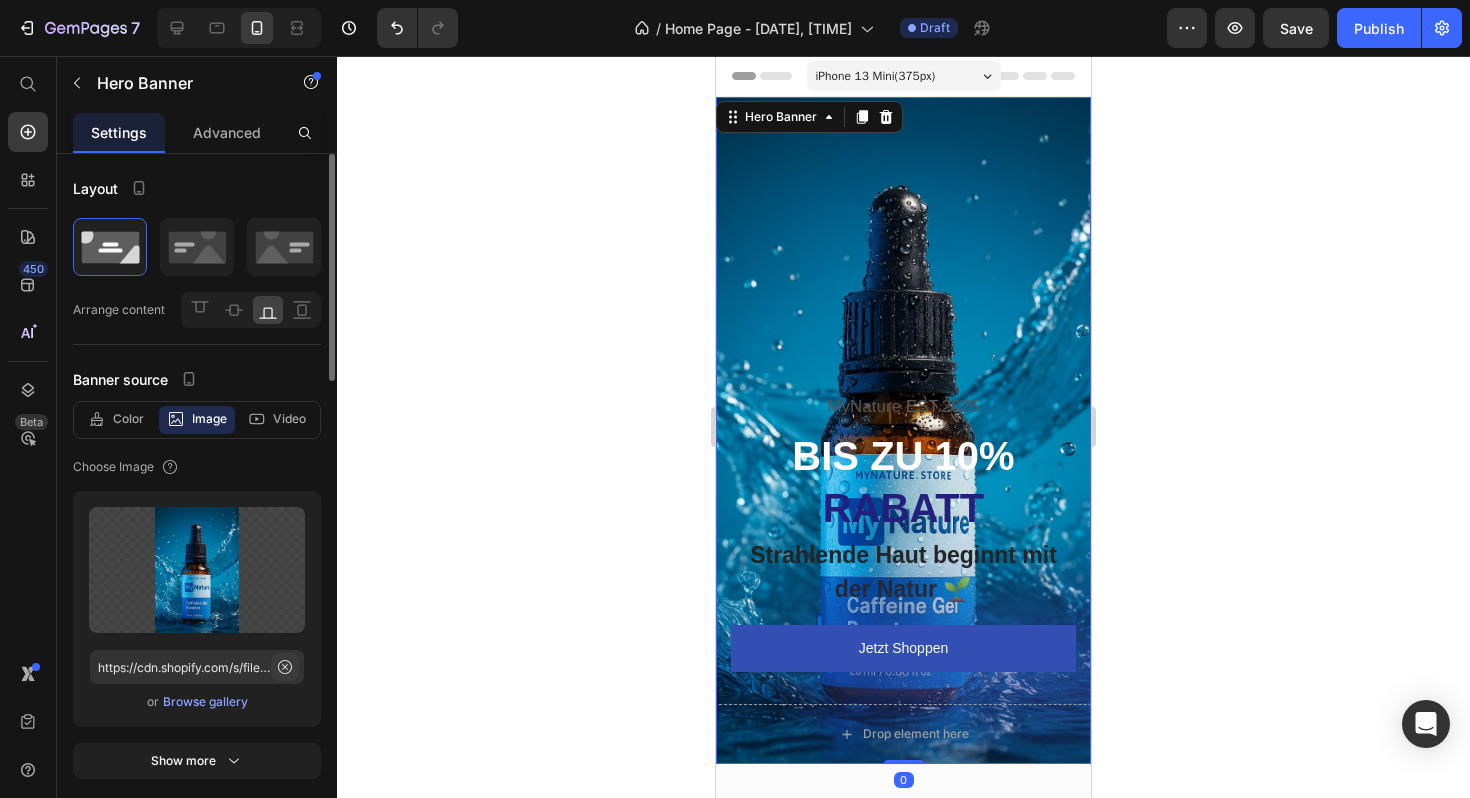 click 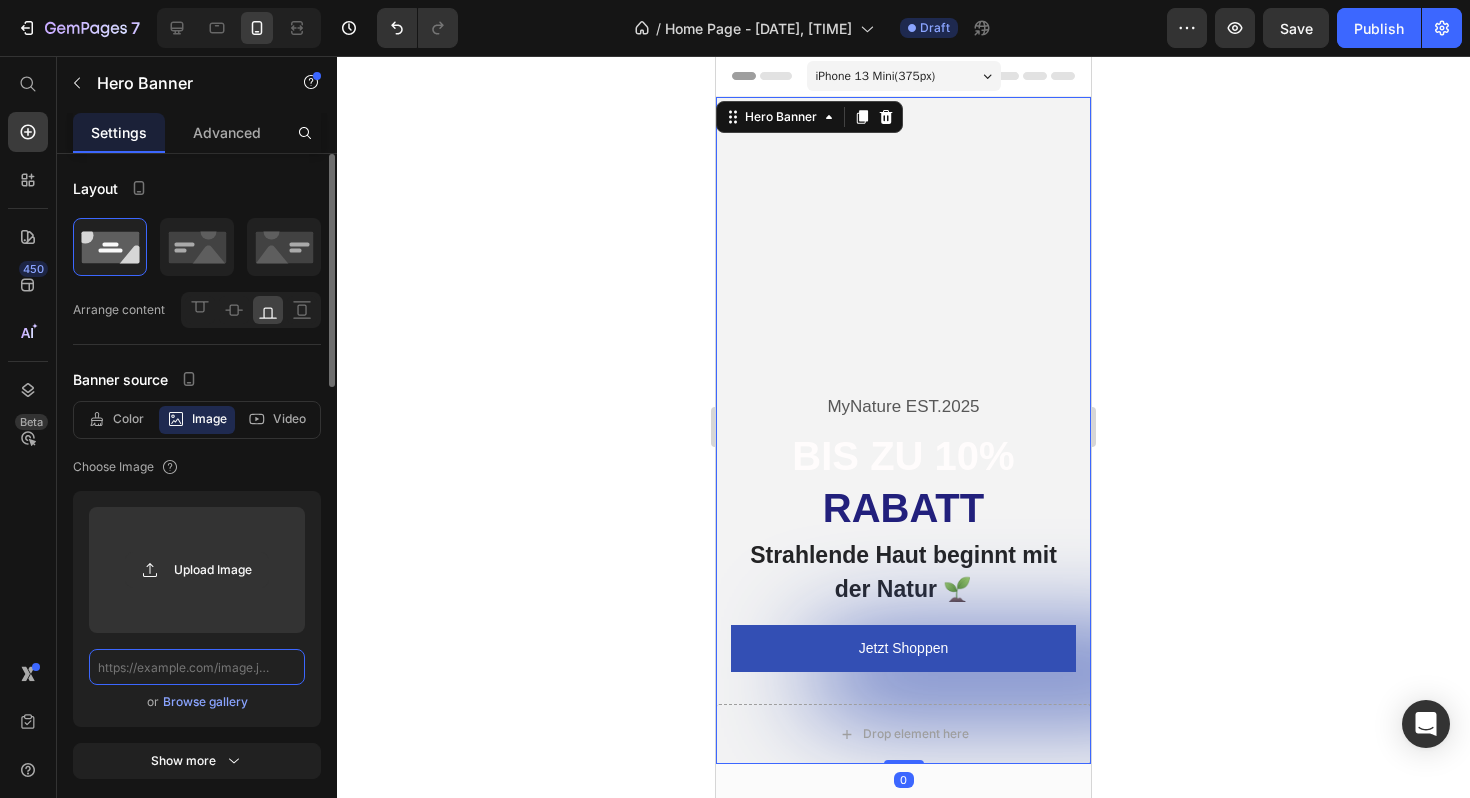 scroll, scrollTop: 0, scrollLeft: 0, axis: both 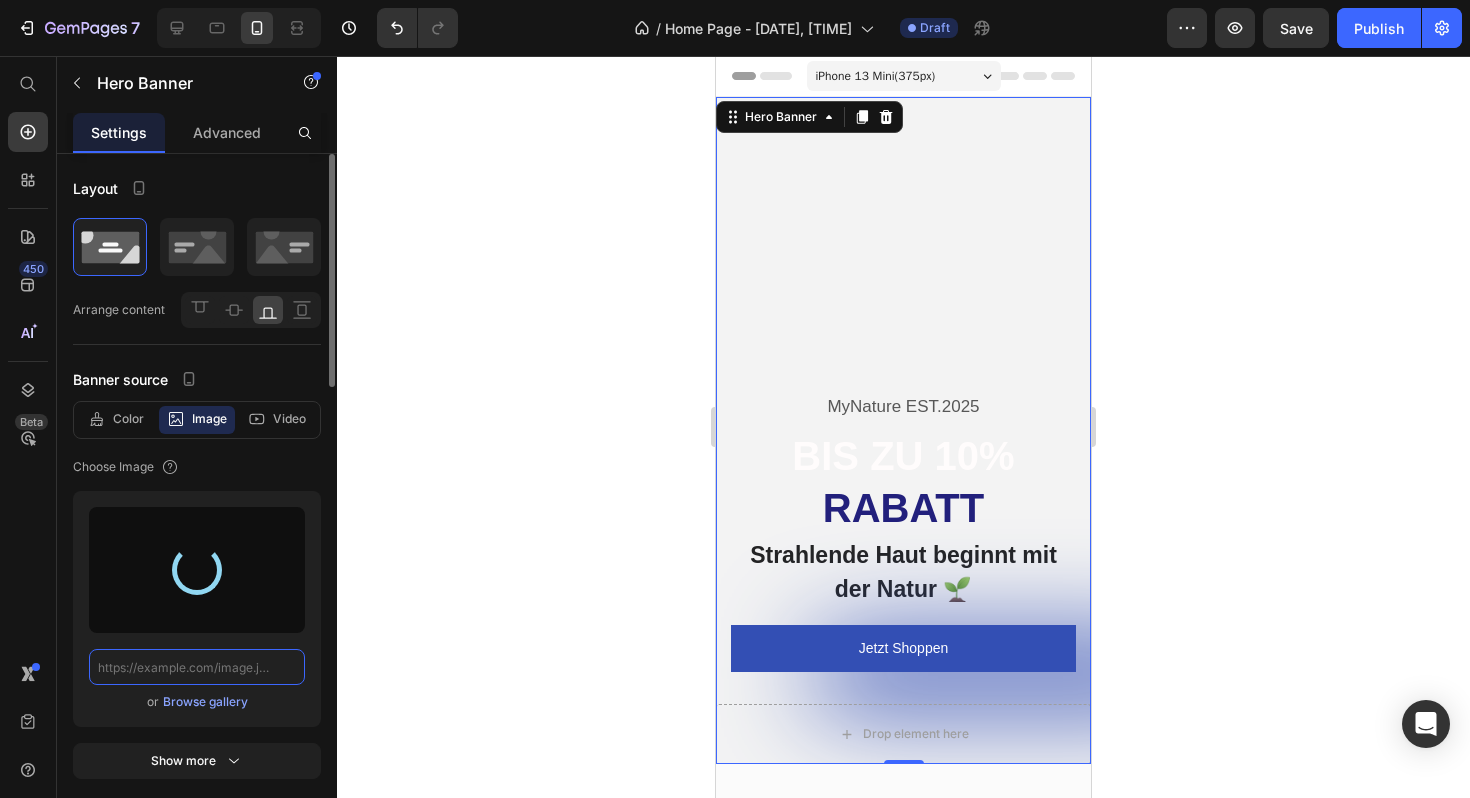 type on "https://cdn.shopify.com/s/files/1/0977/4370/0306/files/gempages_574969628527166576-27ba1f1d-a733-42f1-a368-d60957bb845f.jpg" 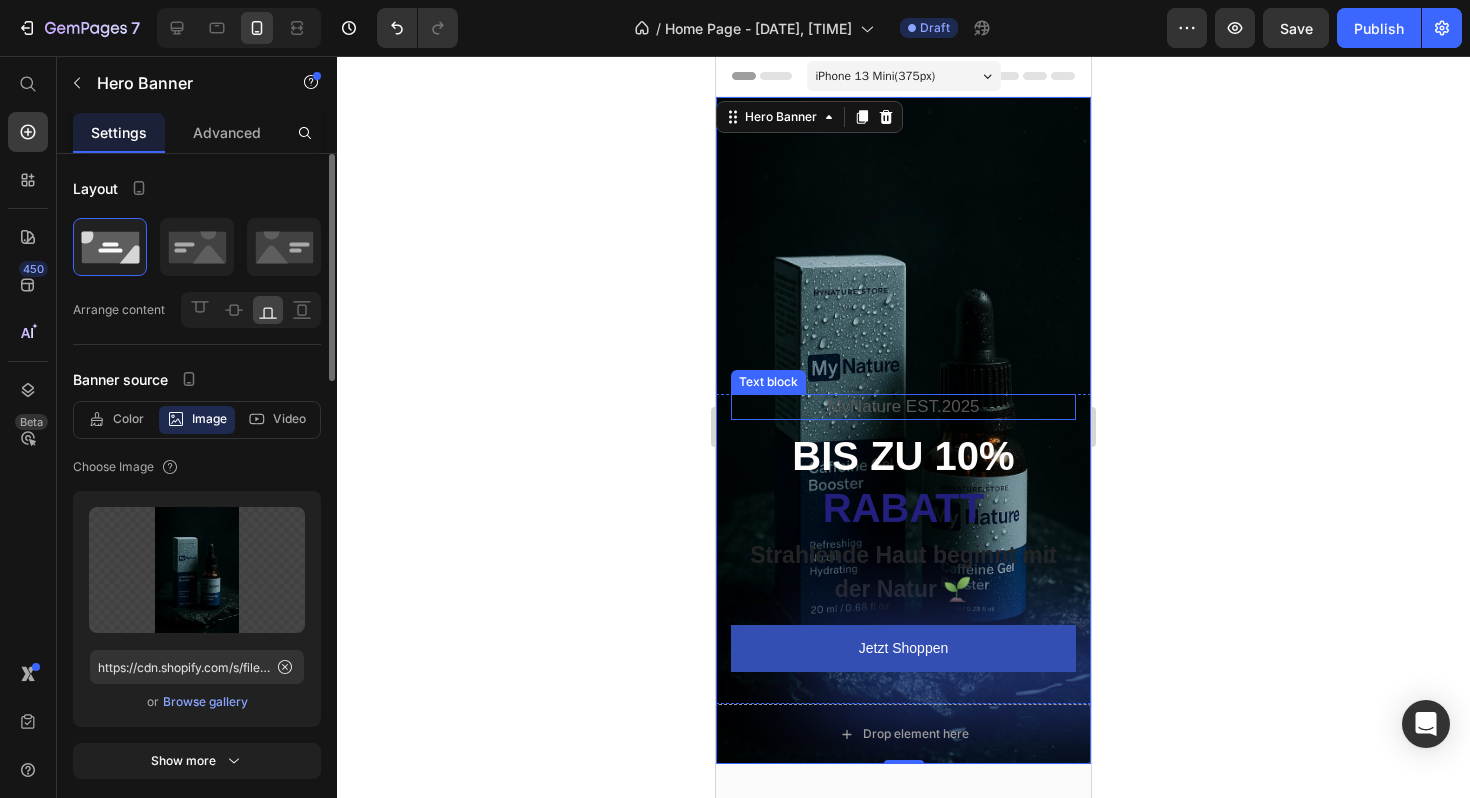 click on "MyNature EST.2025" at bounding box center (903, 407) 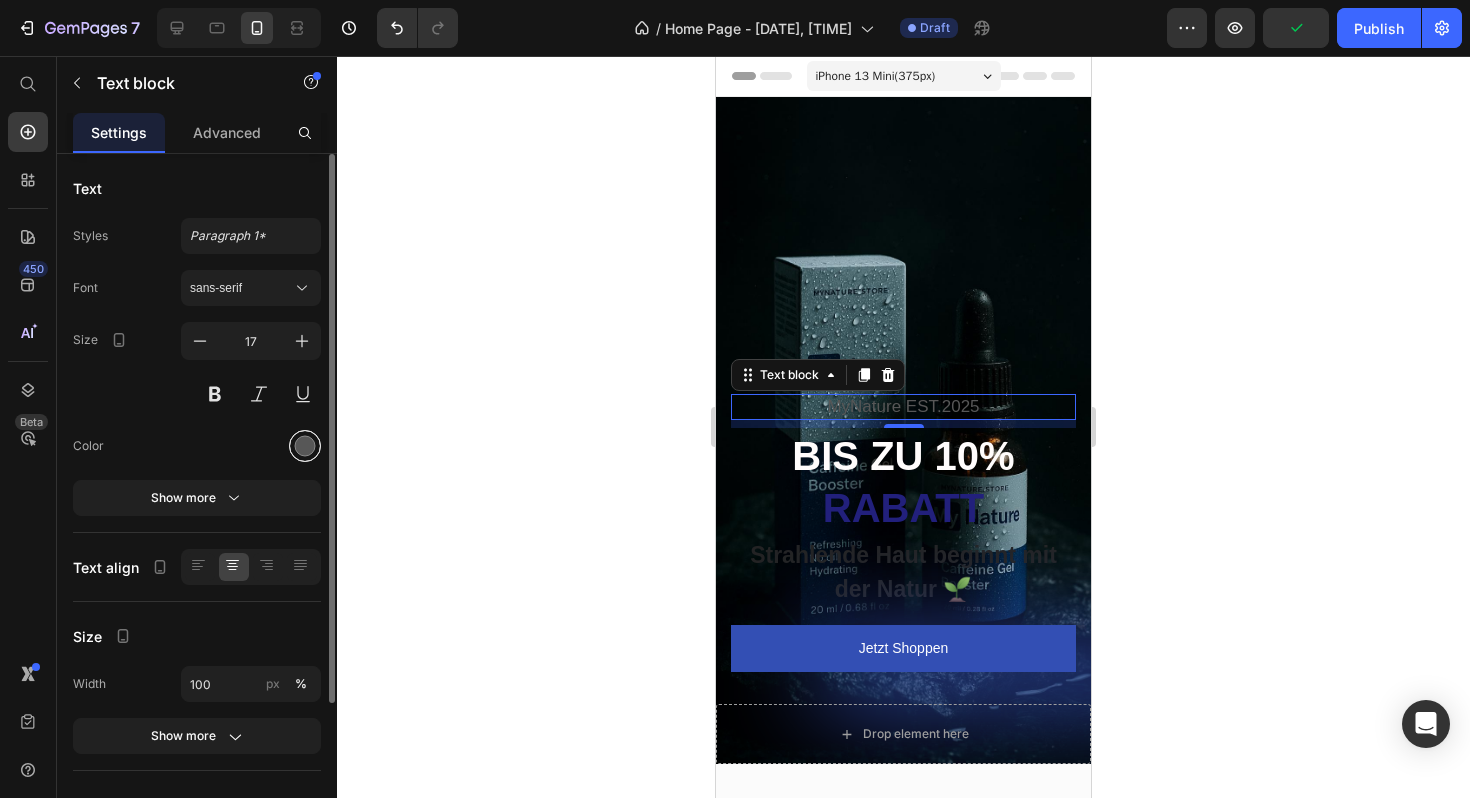 click at bounding box center (305, 446) 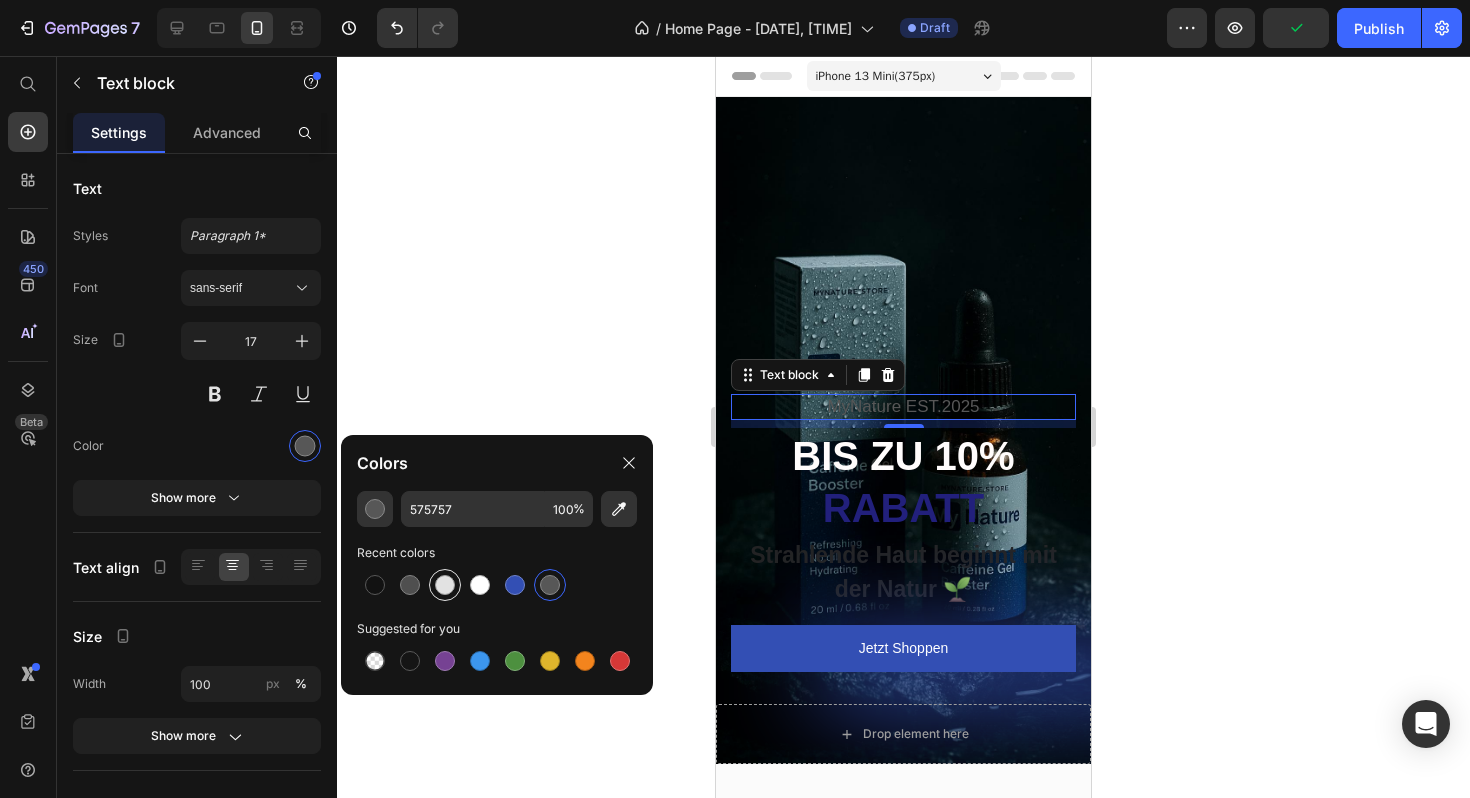 click at bounding box center (445, 585) 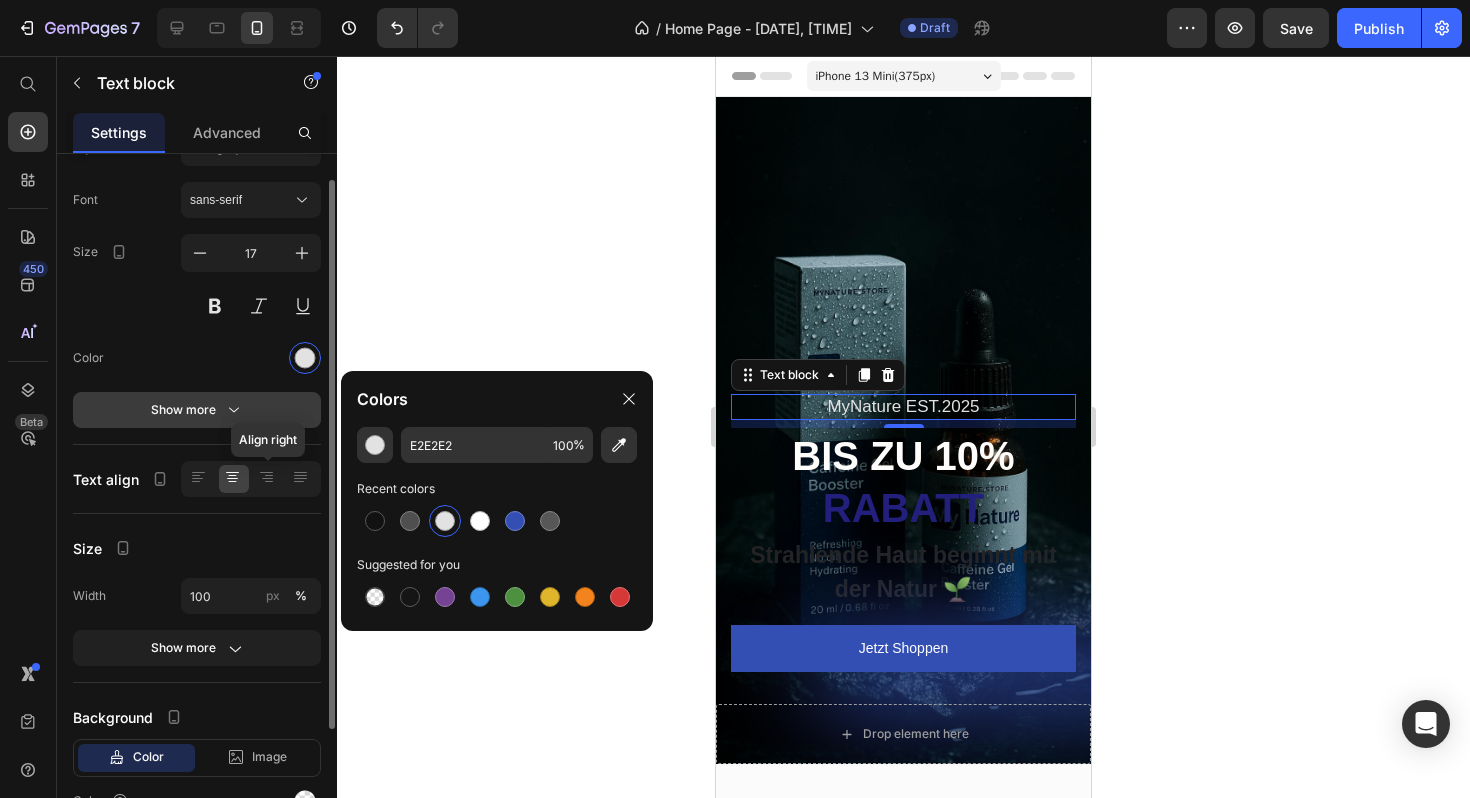 scroll, scrollTop: 194, scrollLeft: 0, axis: vertical 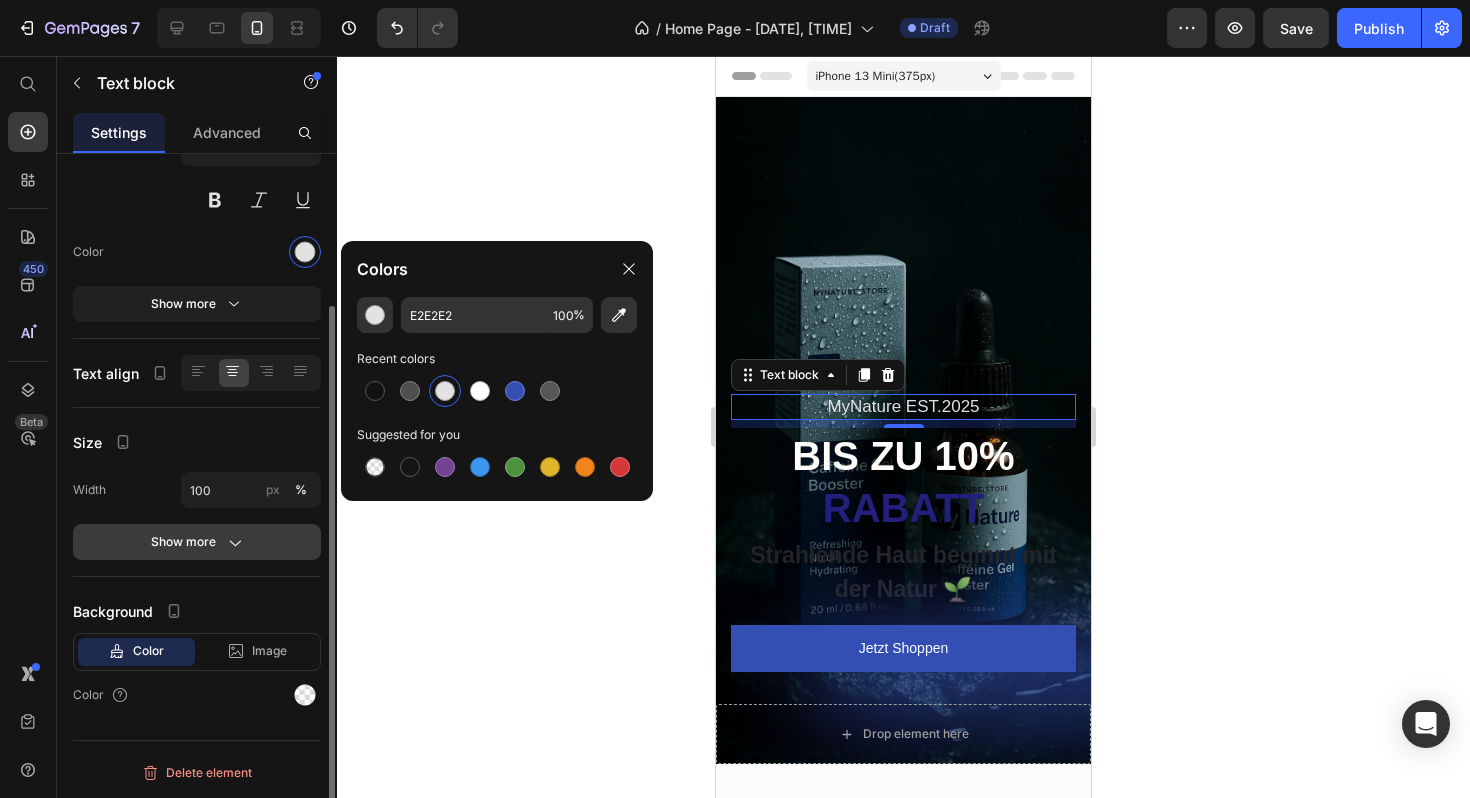 click on "Show more" 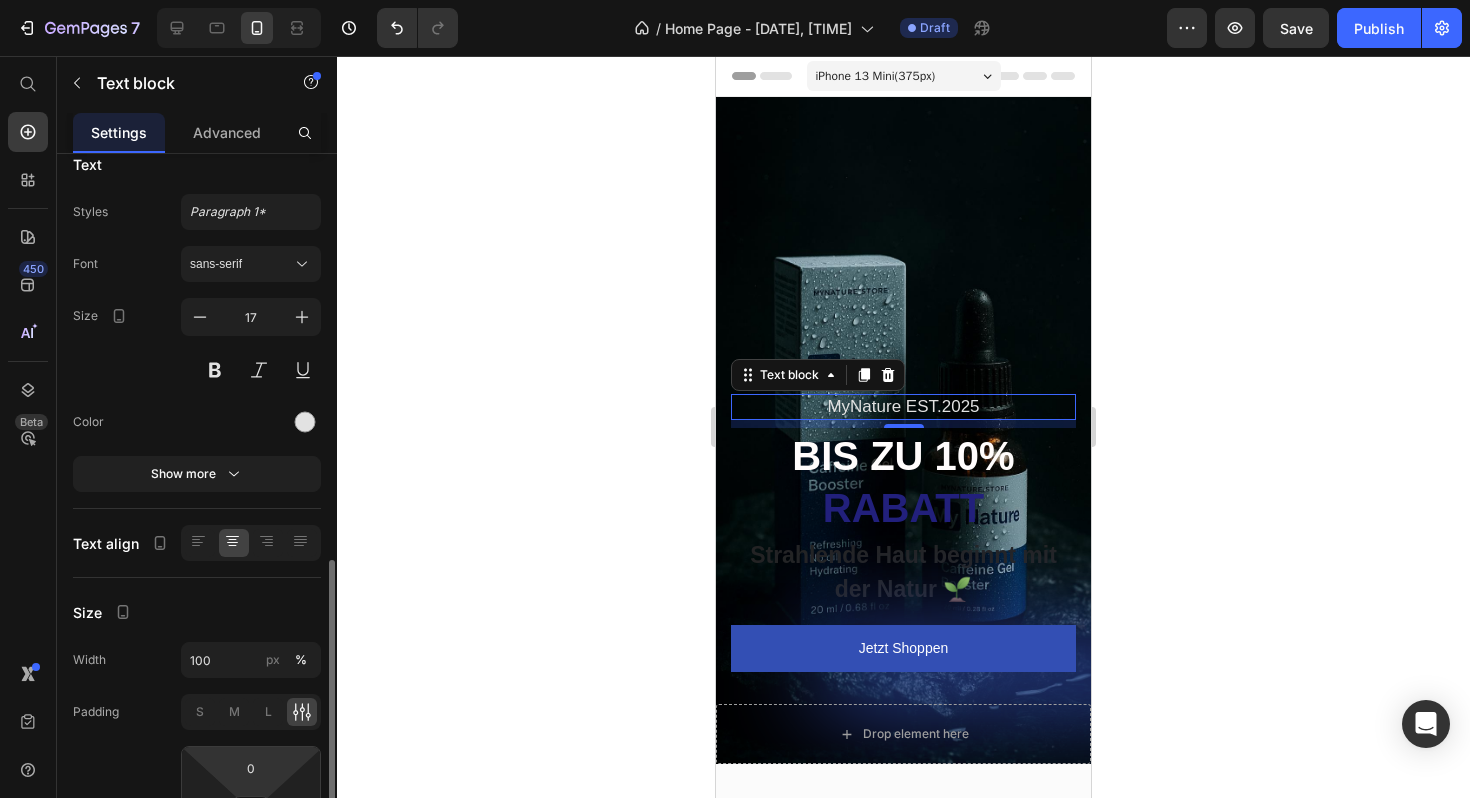 scroll, scrollTop: 0, scrollLeft: 0, axis: both 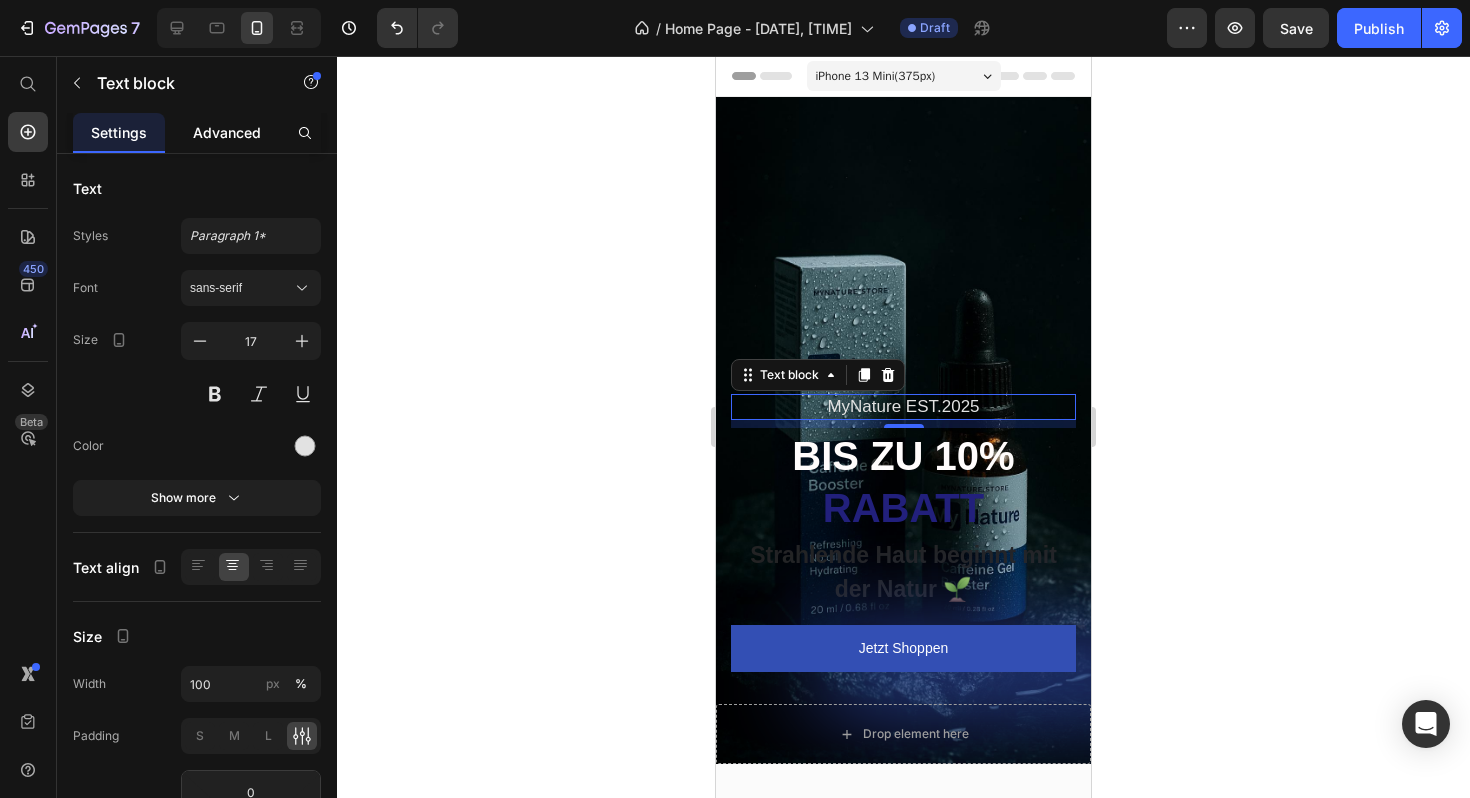 click on "Advanced" at bounding box center (227, 132) 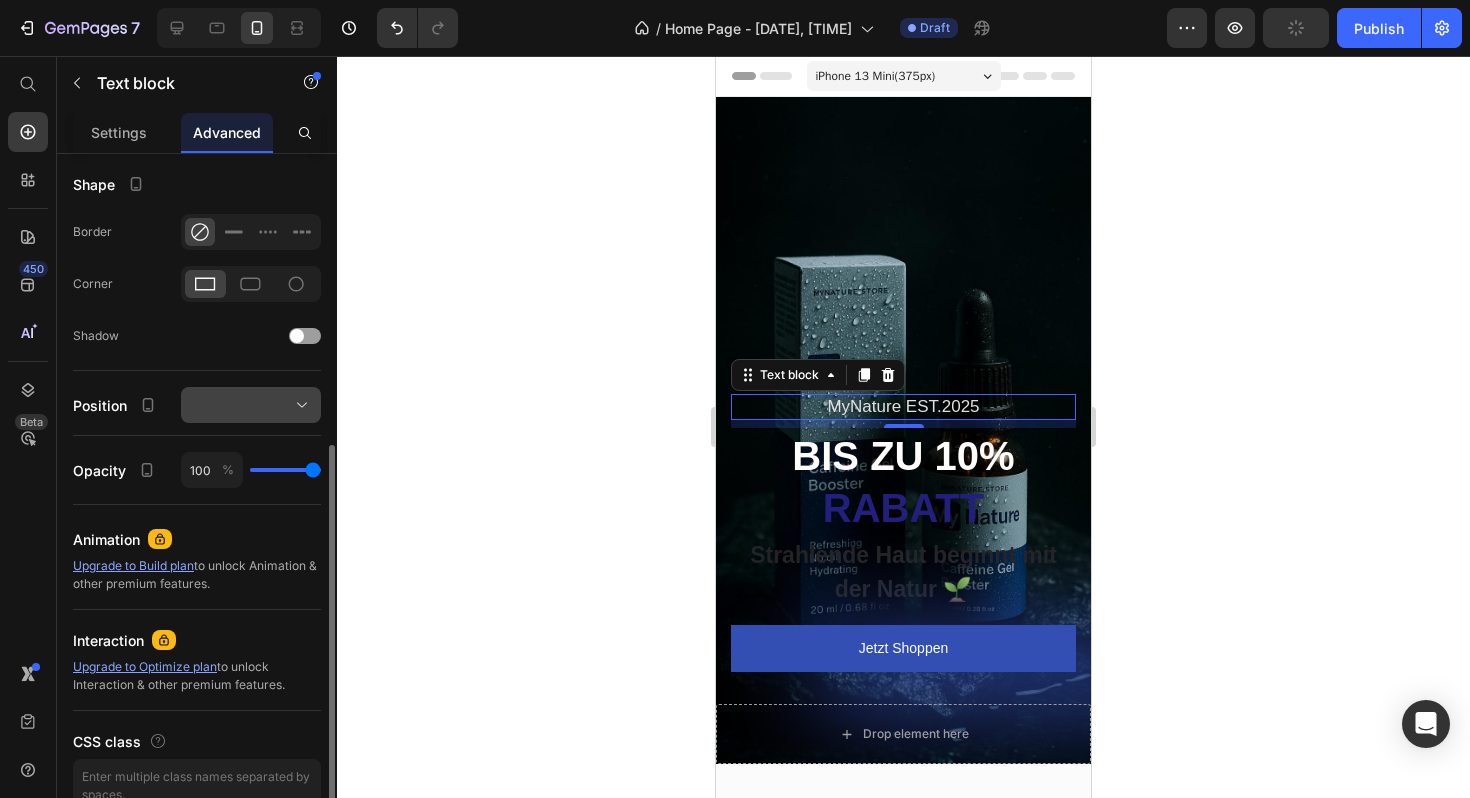 scroll, scrollTop: 516, scrollLeft: 0, axis: vertical 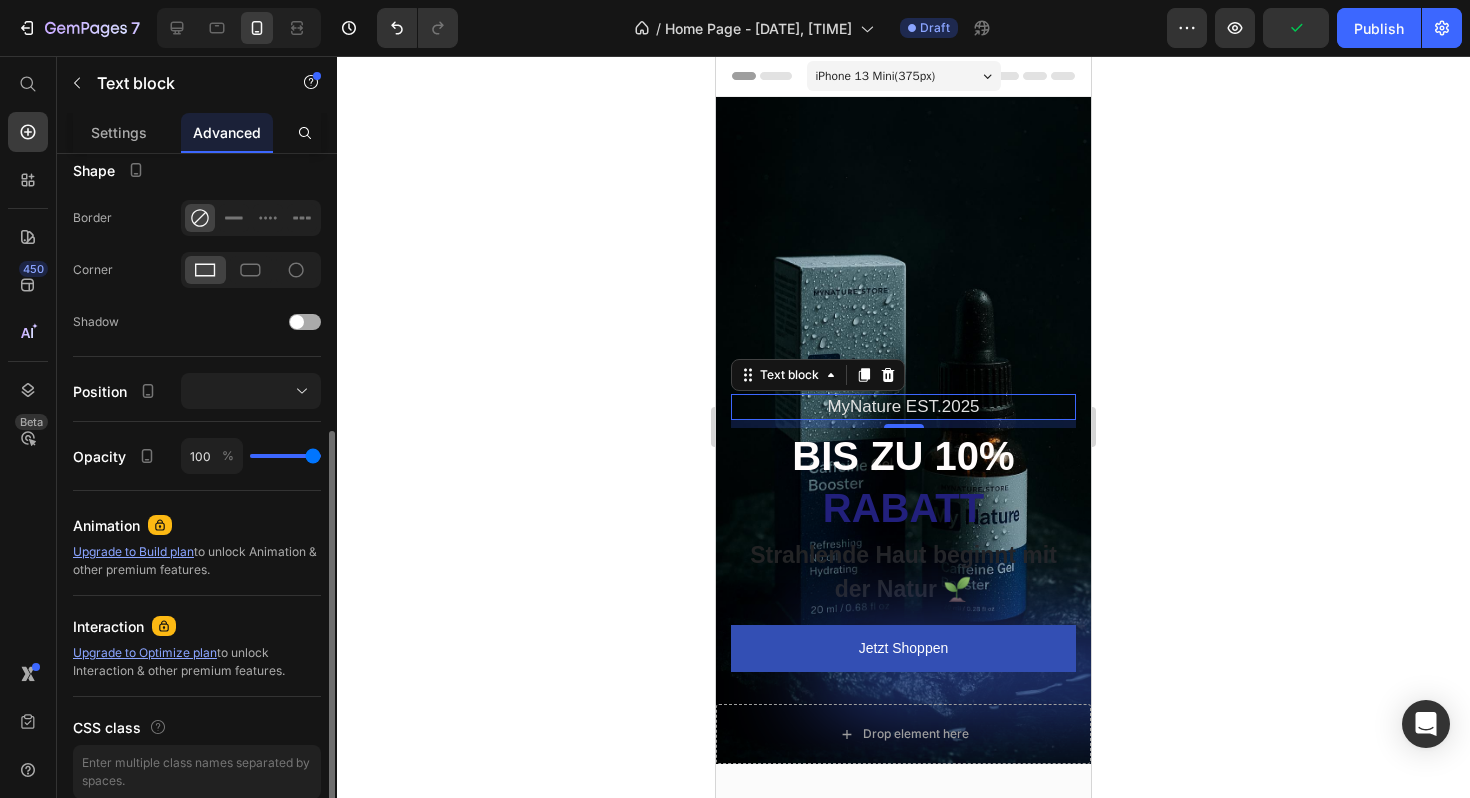 click at bounding box center (305, 322) 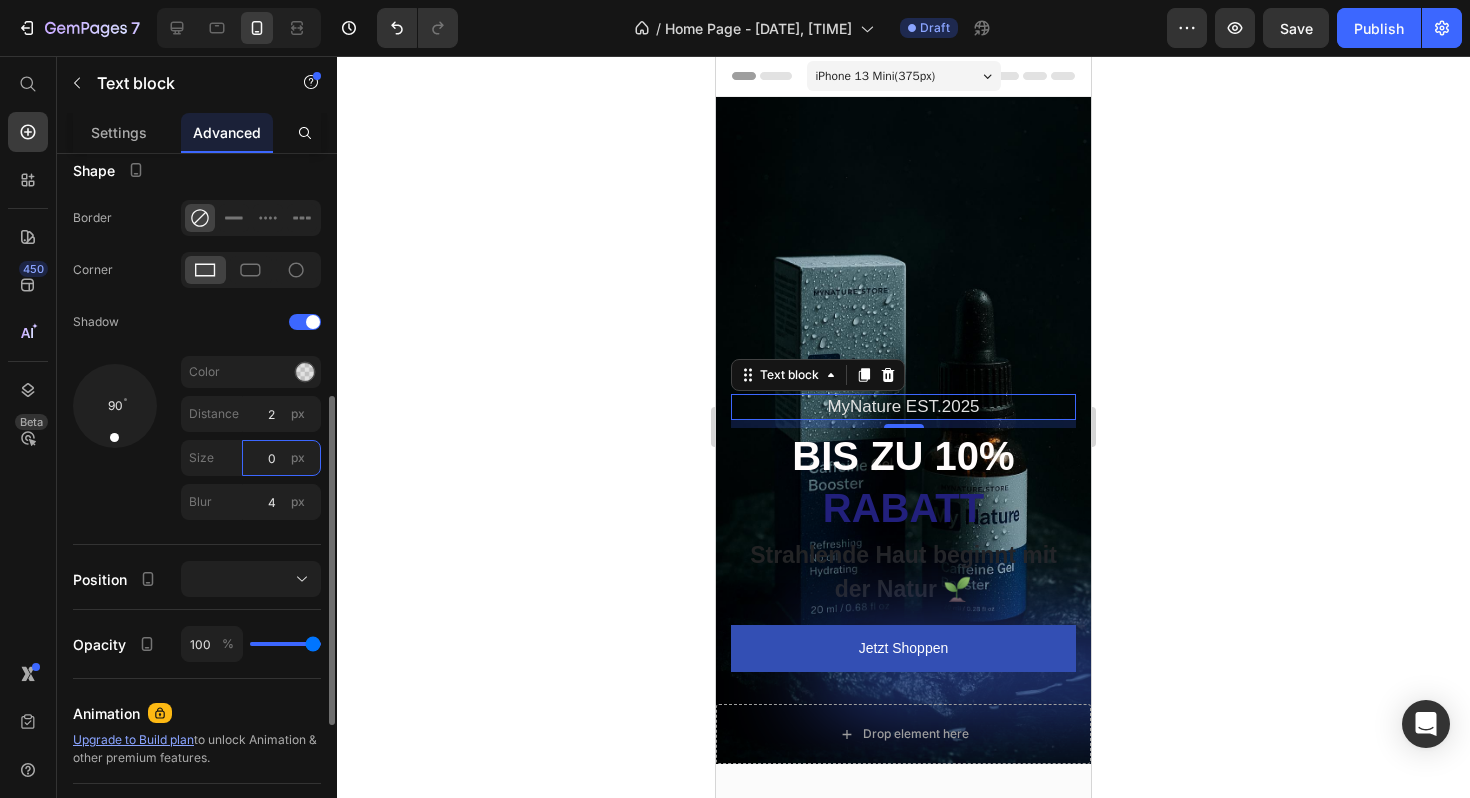 click on "0" at bounding box center [281, 458] 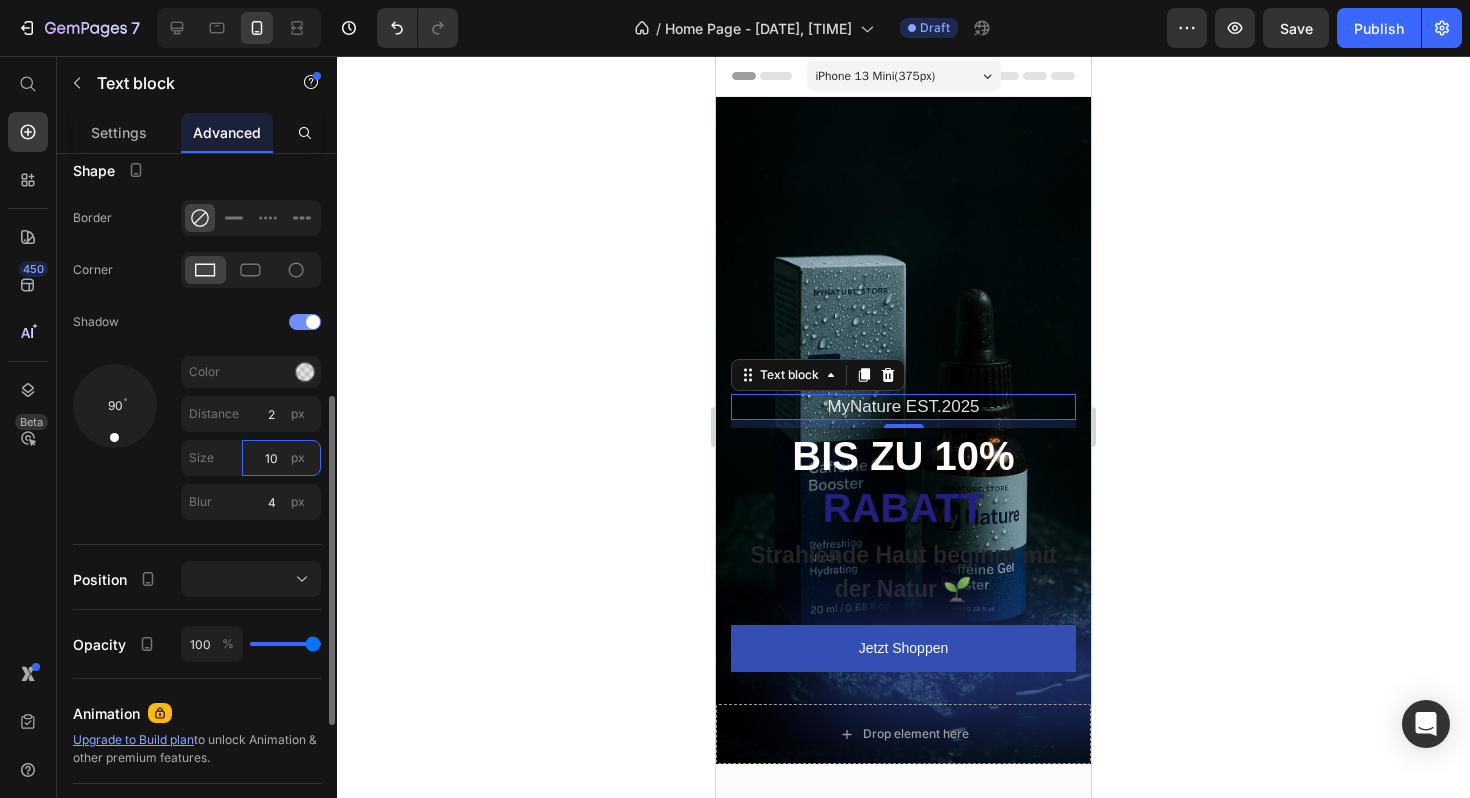 type on "10" 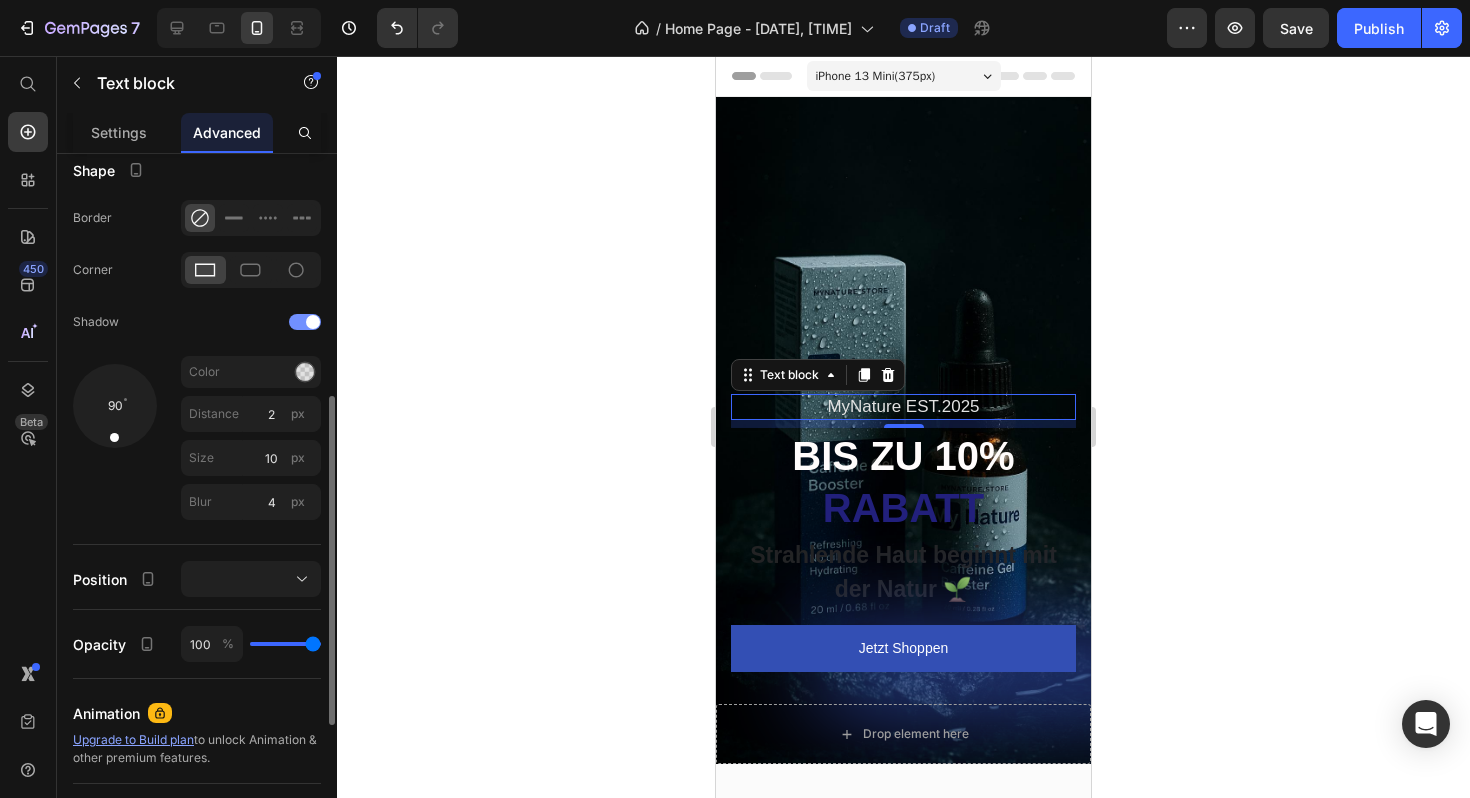 click on "Shape Border Corner Shadow 90 Color Distance 2 px Size 10 px Blur 4 px" 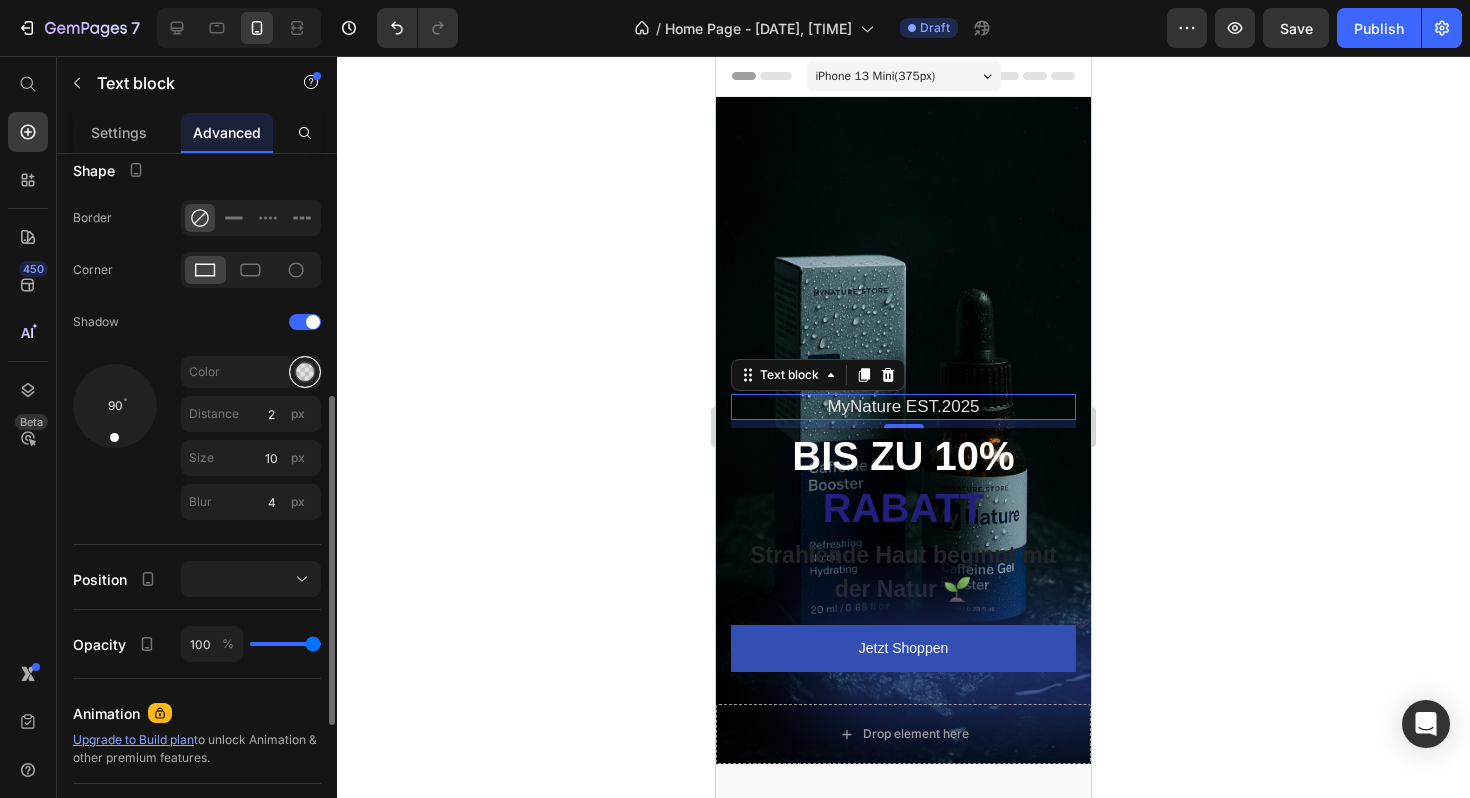 click at bounding box center (305, 372) 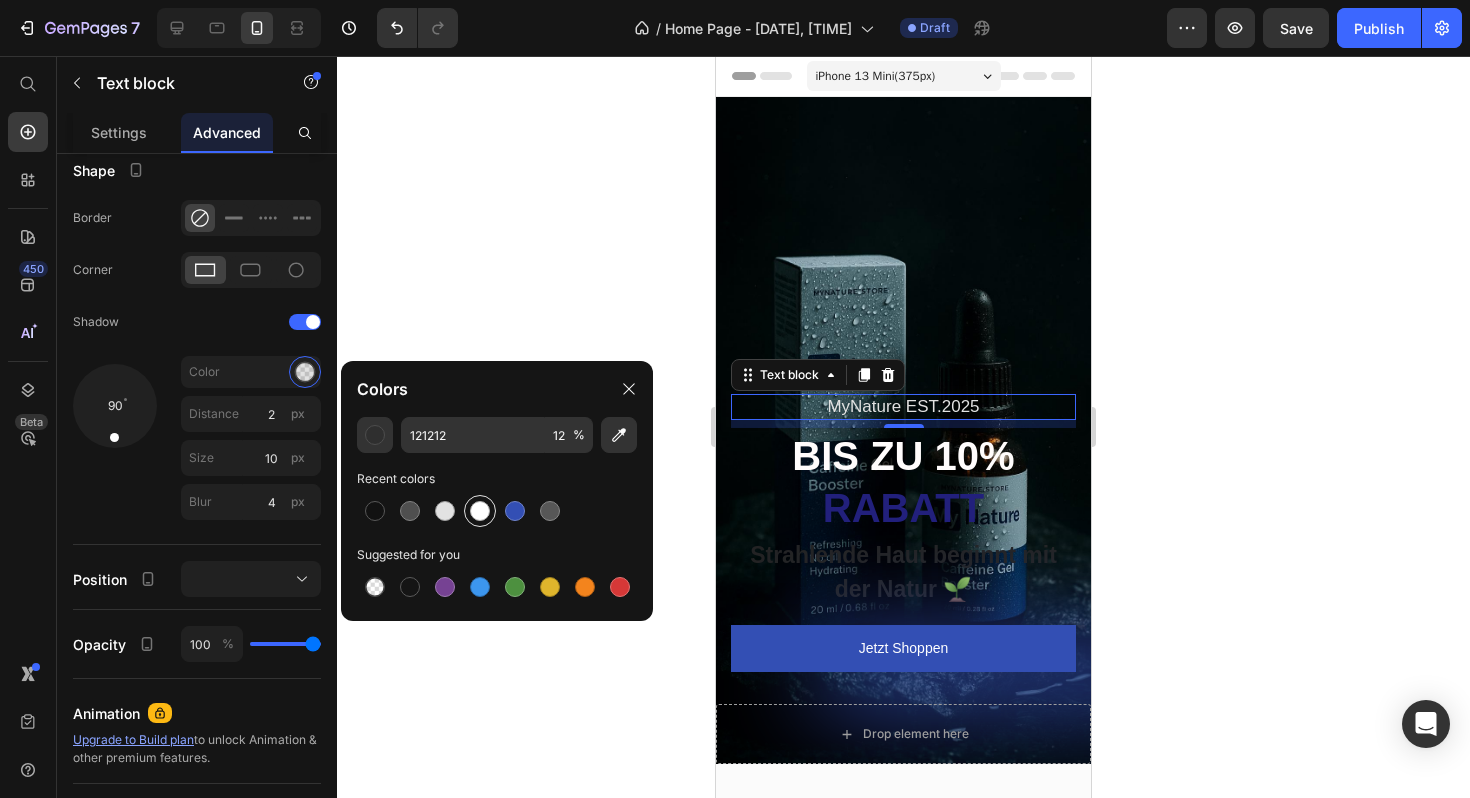 click at bounding box center (480, 511) 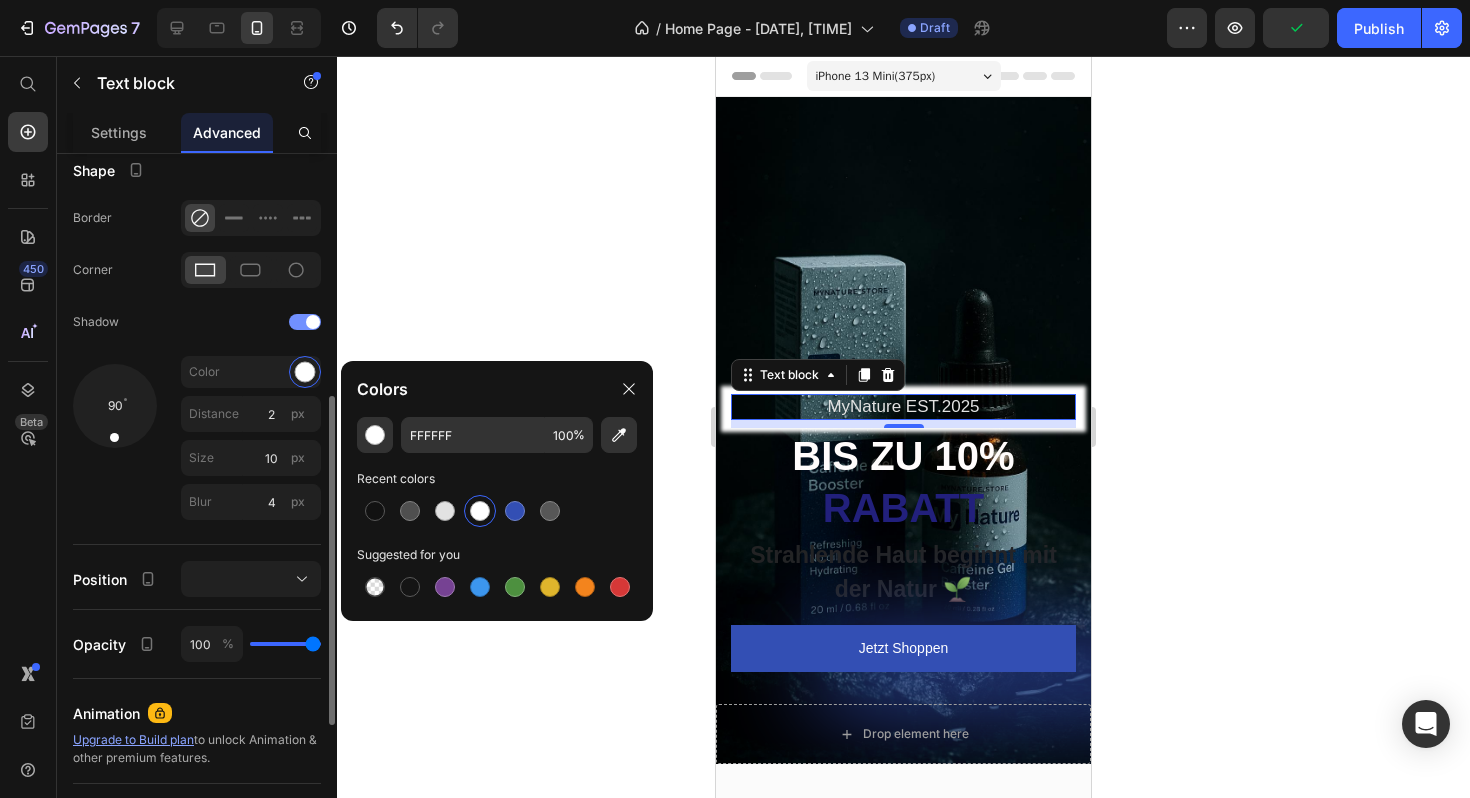 click on "Shadow" 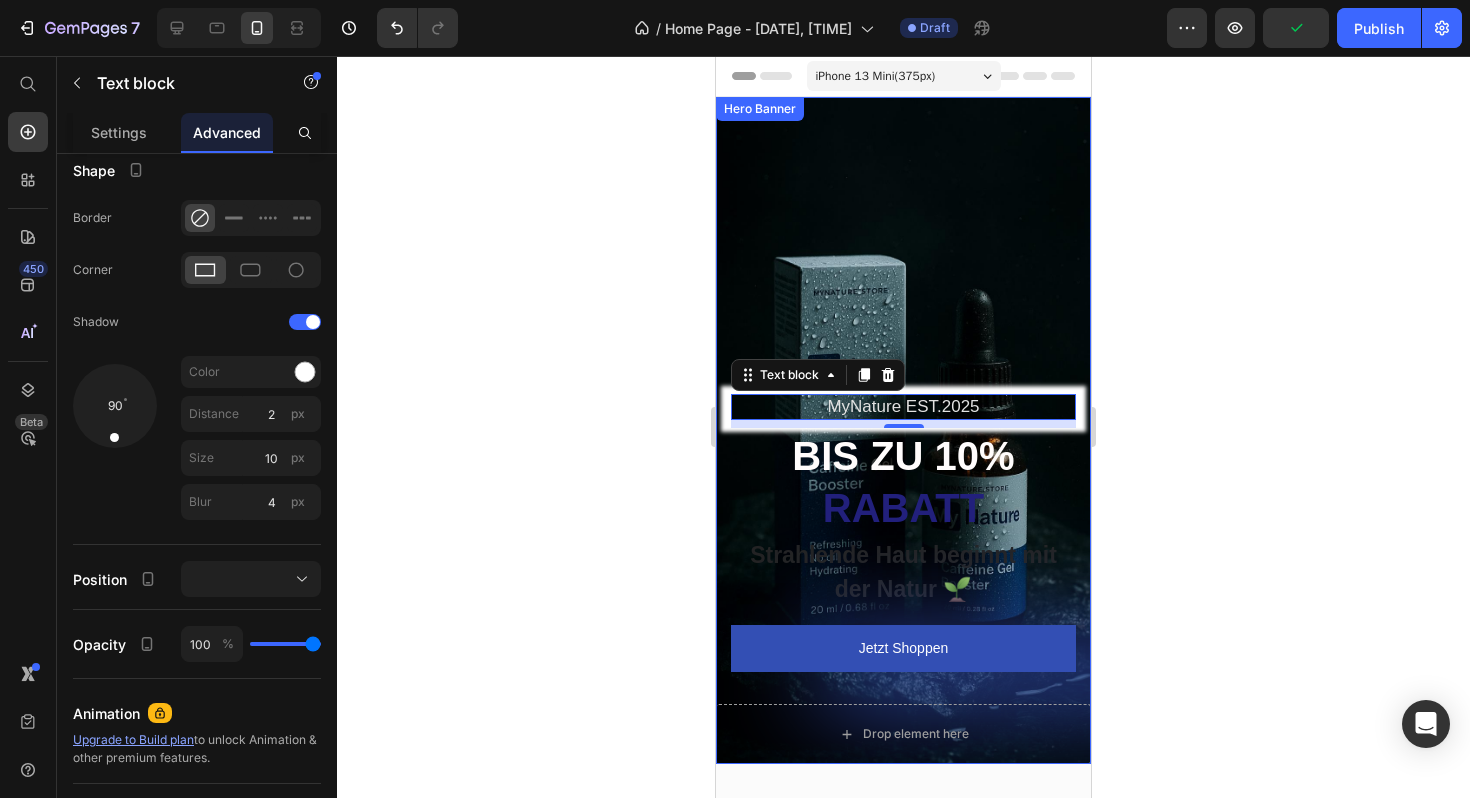 click at bounding box center (903, 430) 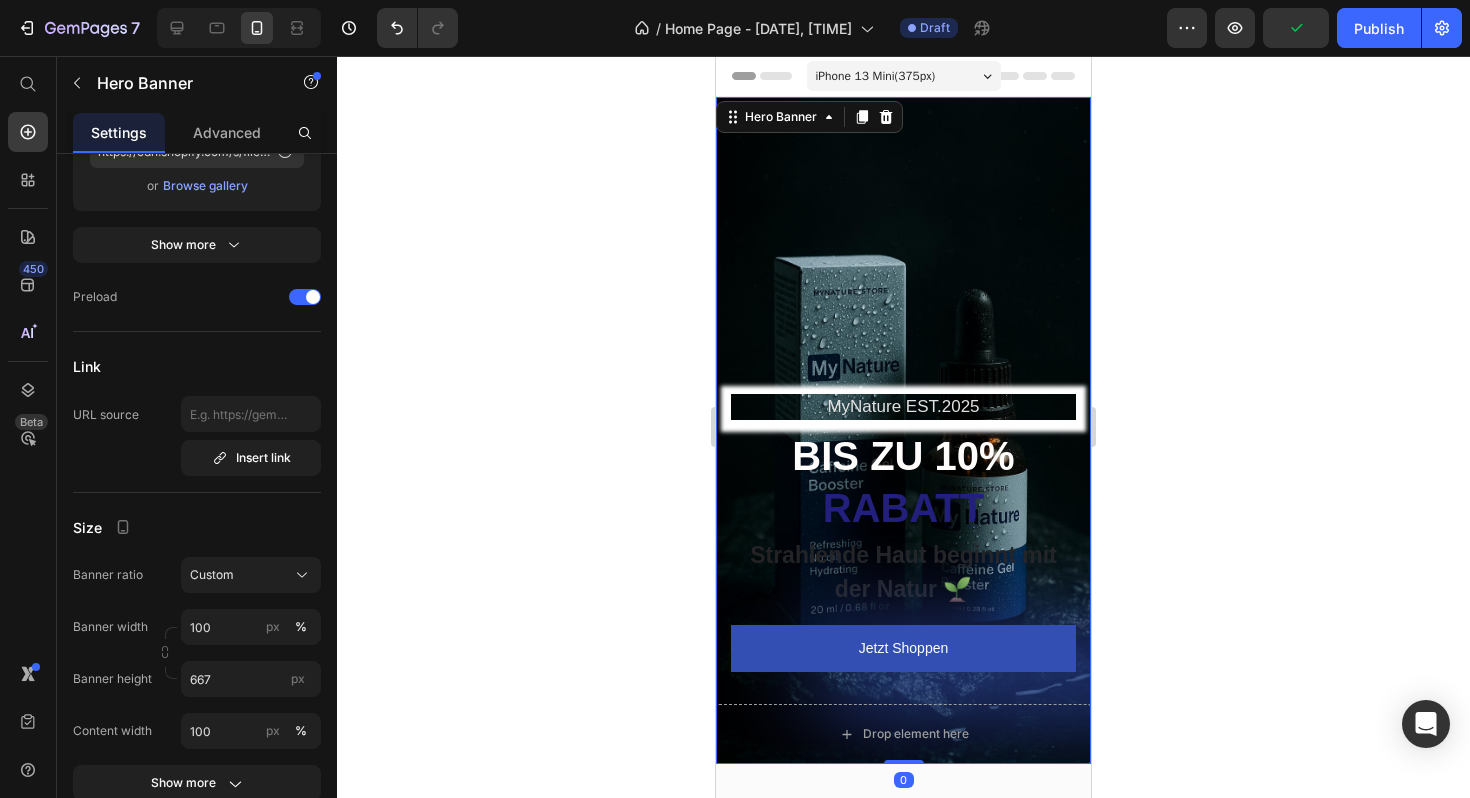 scroll, scrollTop: 0, scrollLeft: 0, axis: both 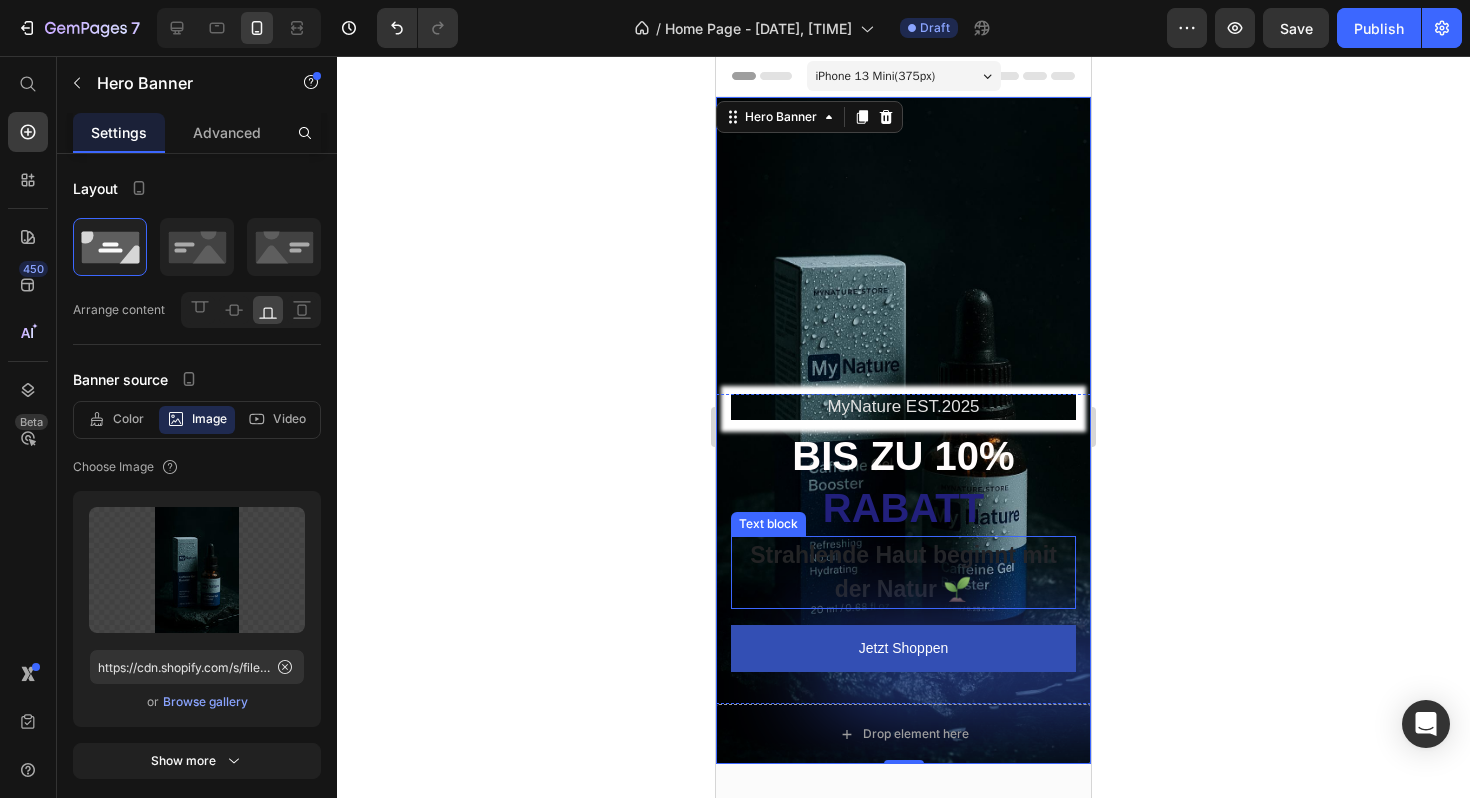 click on "Strahlende Haut beginnt mit der Natur 🌱" at bounding box center (903, 572) 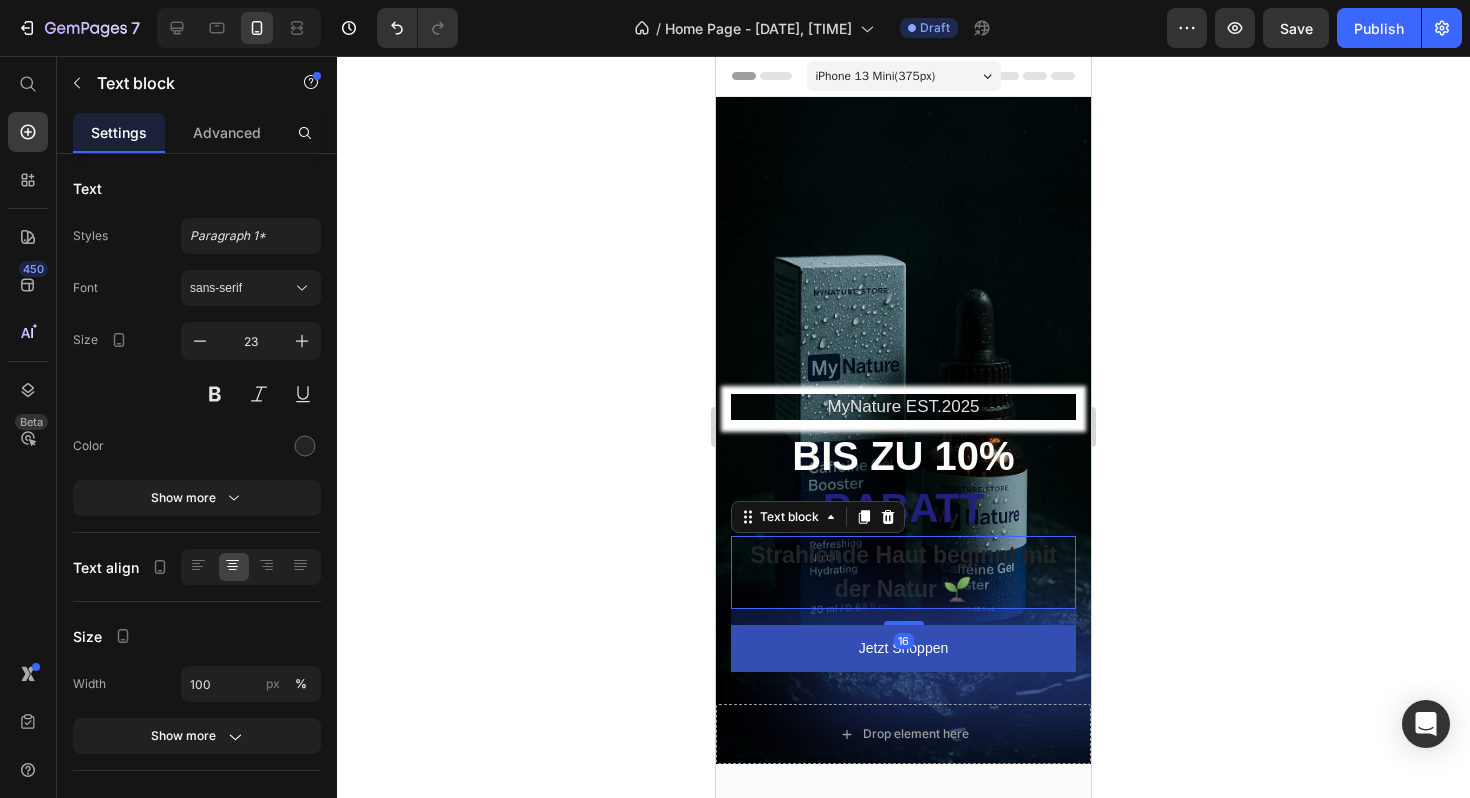 click on "Strahlende Haut beginnt mit der Natur 🌱" at bounding box center (903, 572) 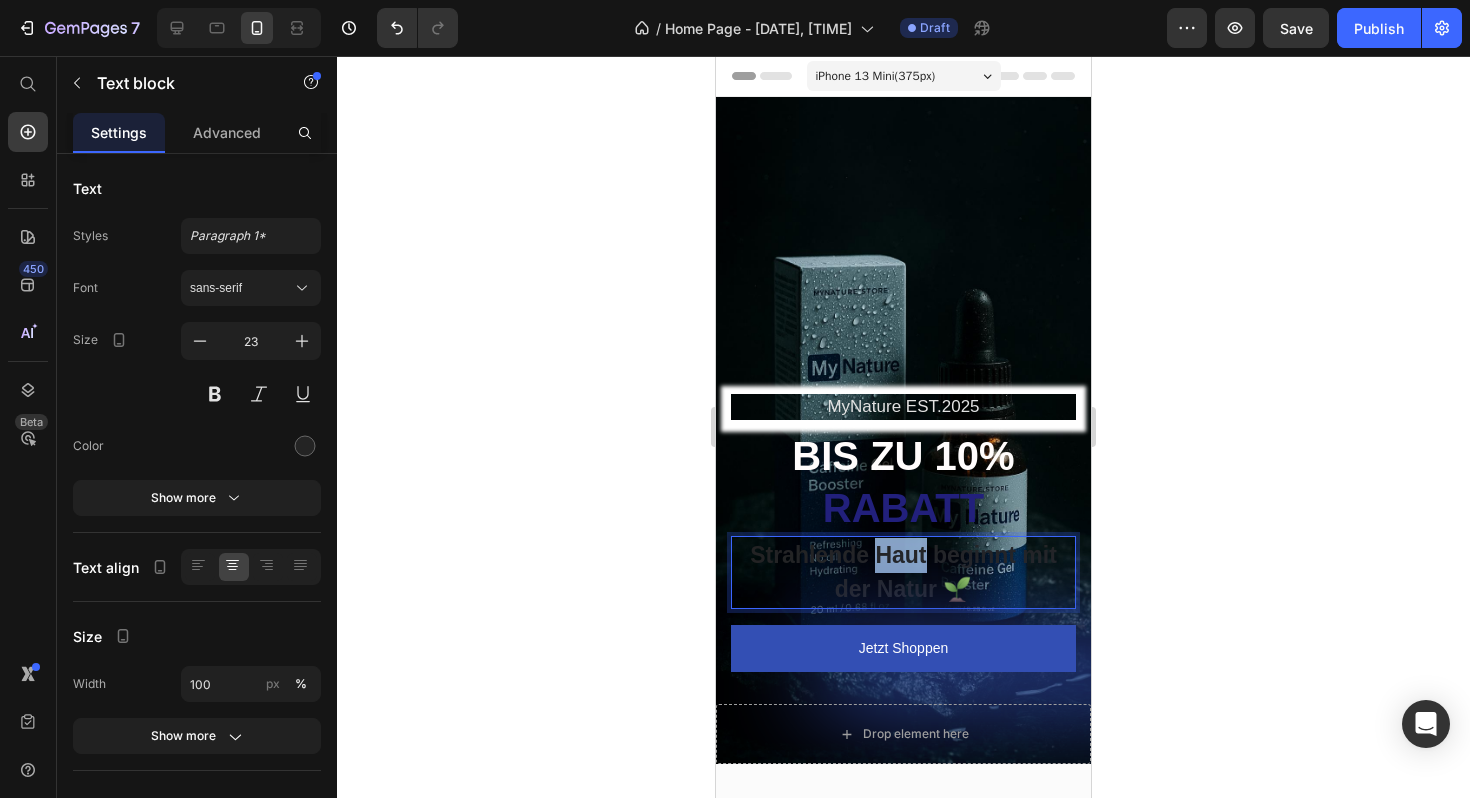 click on "Strahlende Haut beginnt mit der Natur 🌱" at bounding box center [903, 572] 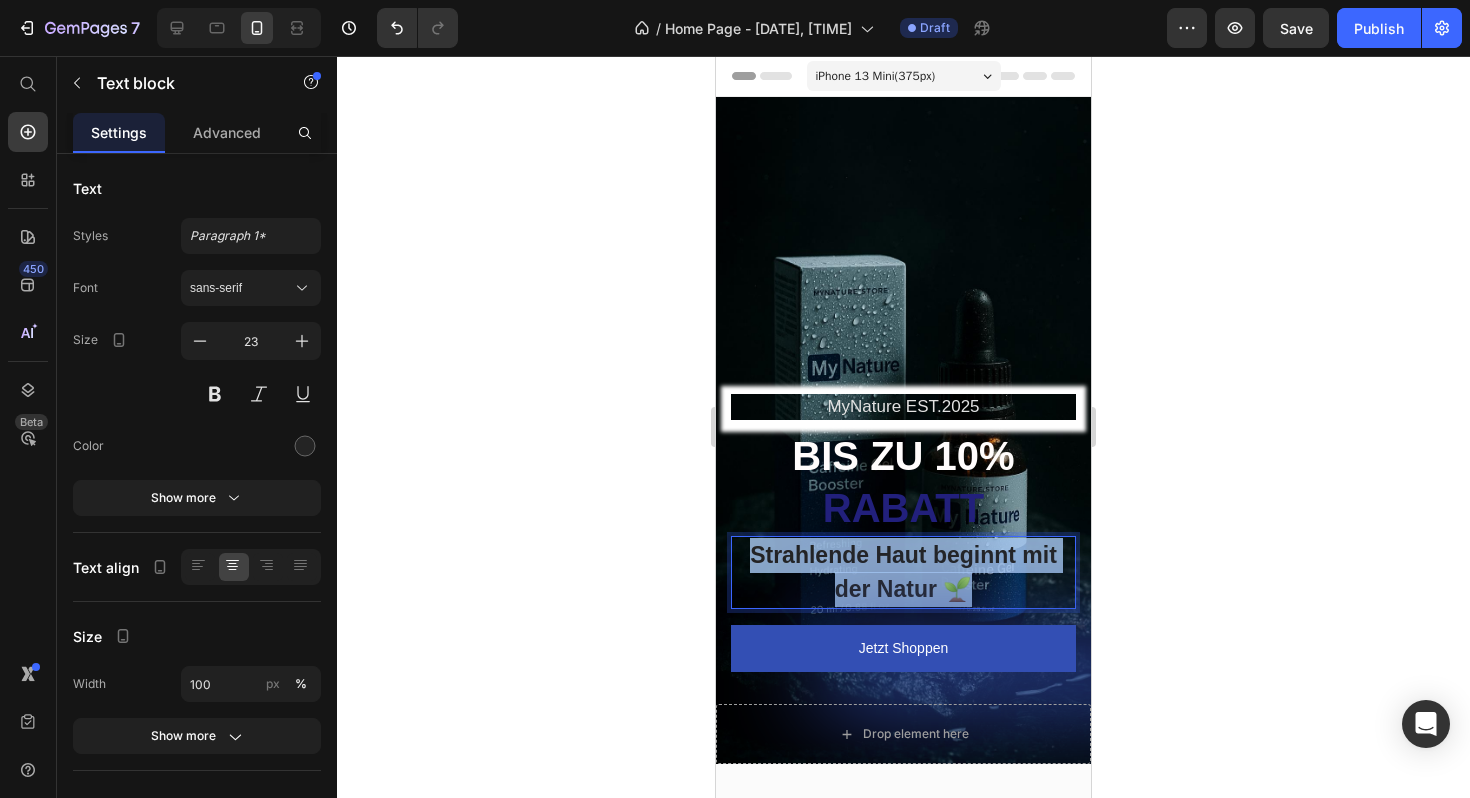 click on "Strahlende Haut beginnt mit der Natur 🌱" at bounding box center (903, 572) 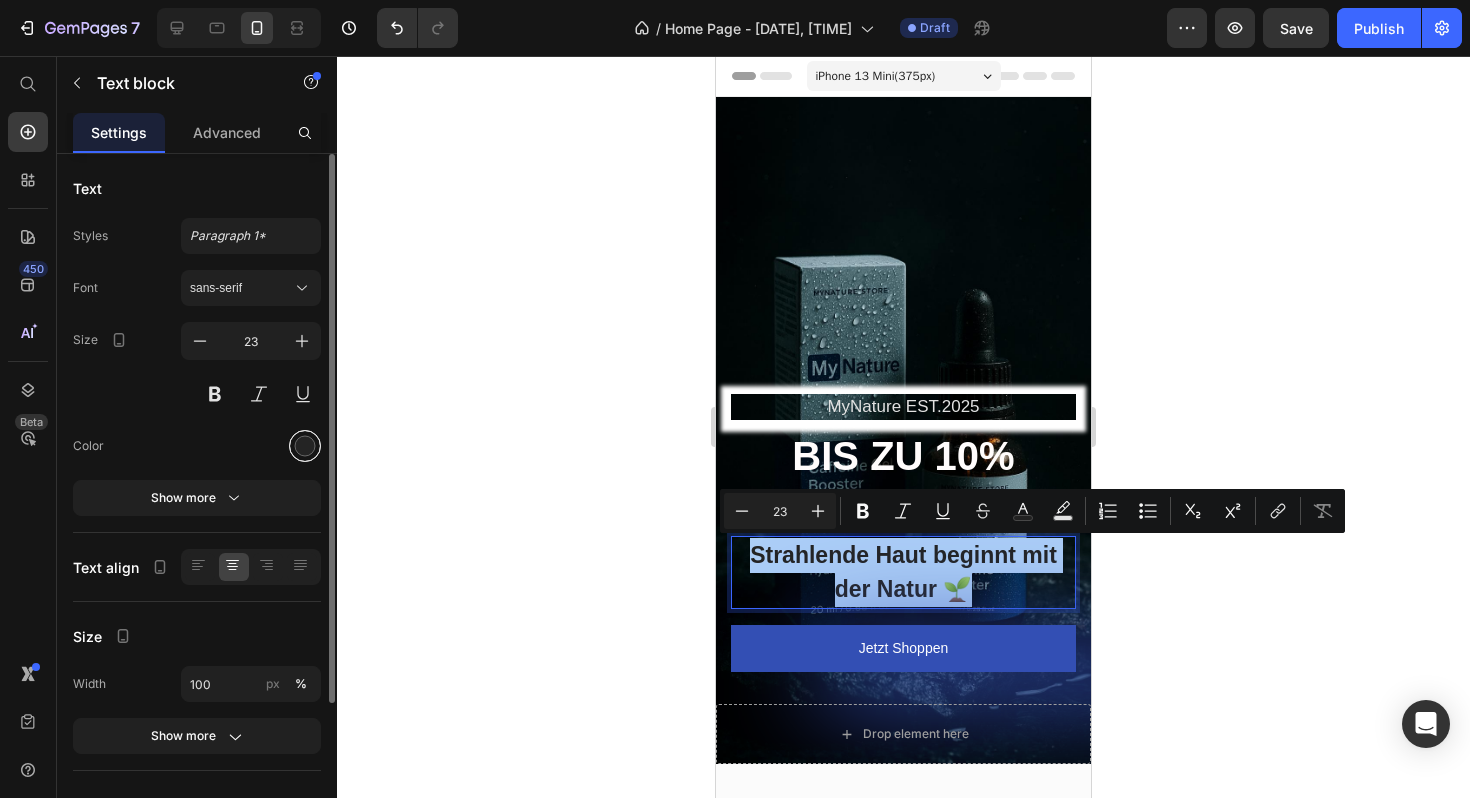 click at bounding box center [305, 446] 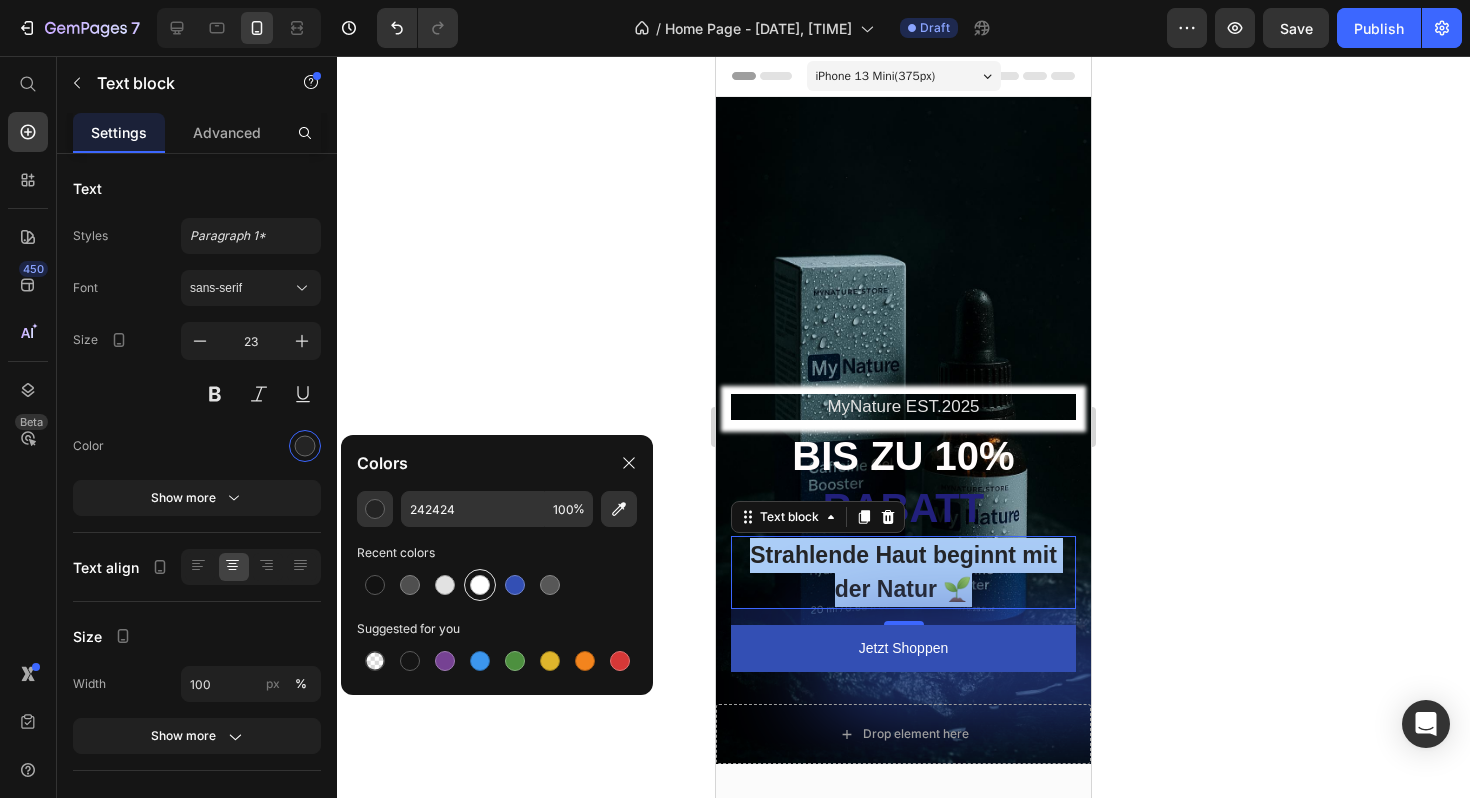 click at bounding box center (480, 585) 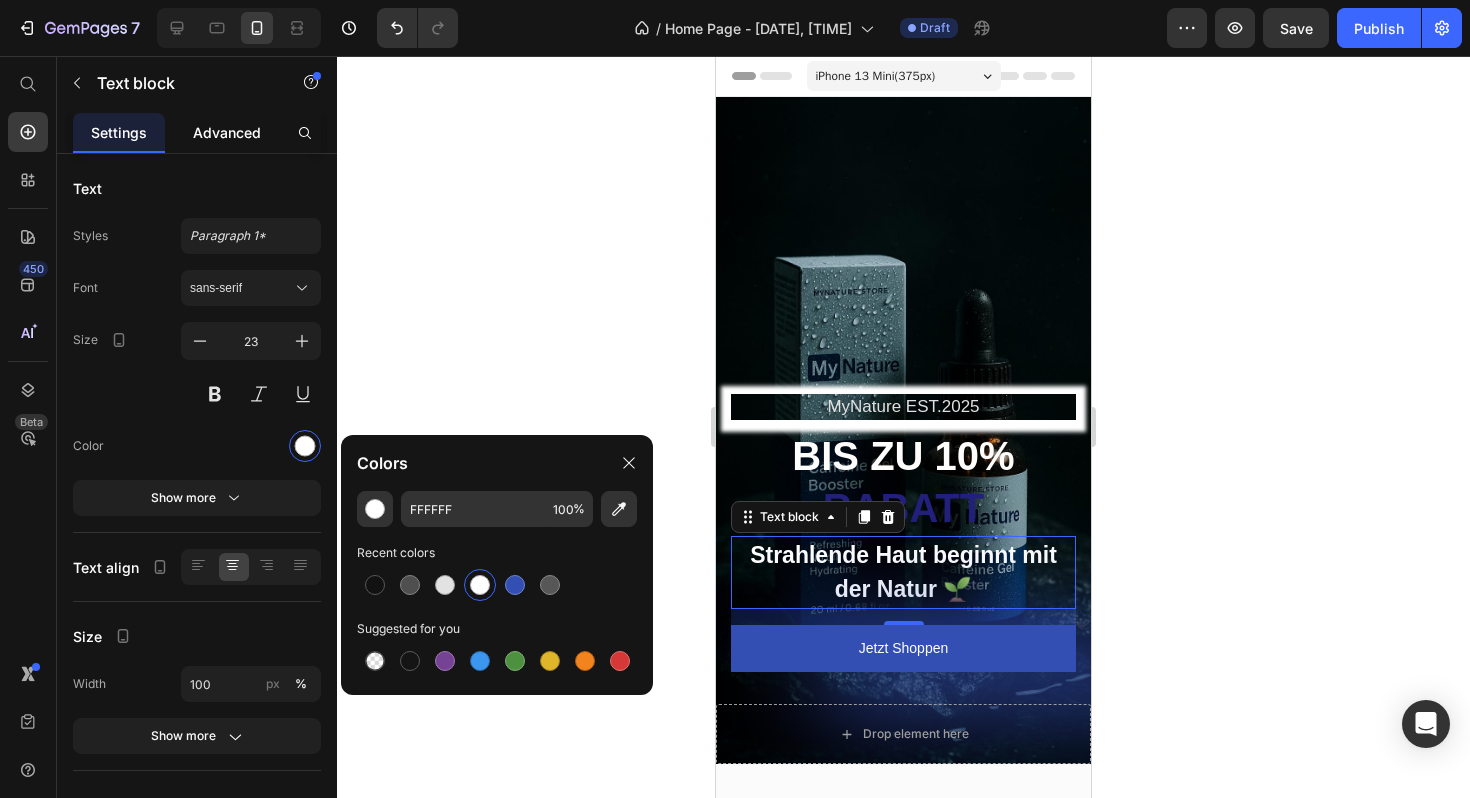 click on "Advanced" at bounding box center [227, 132] 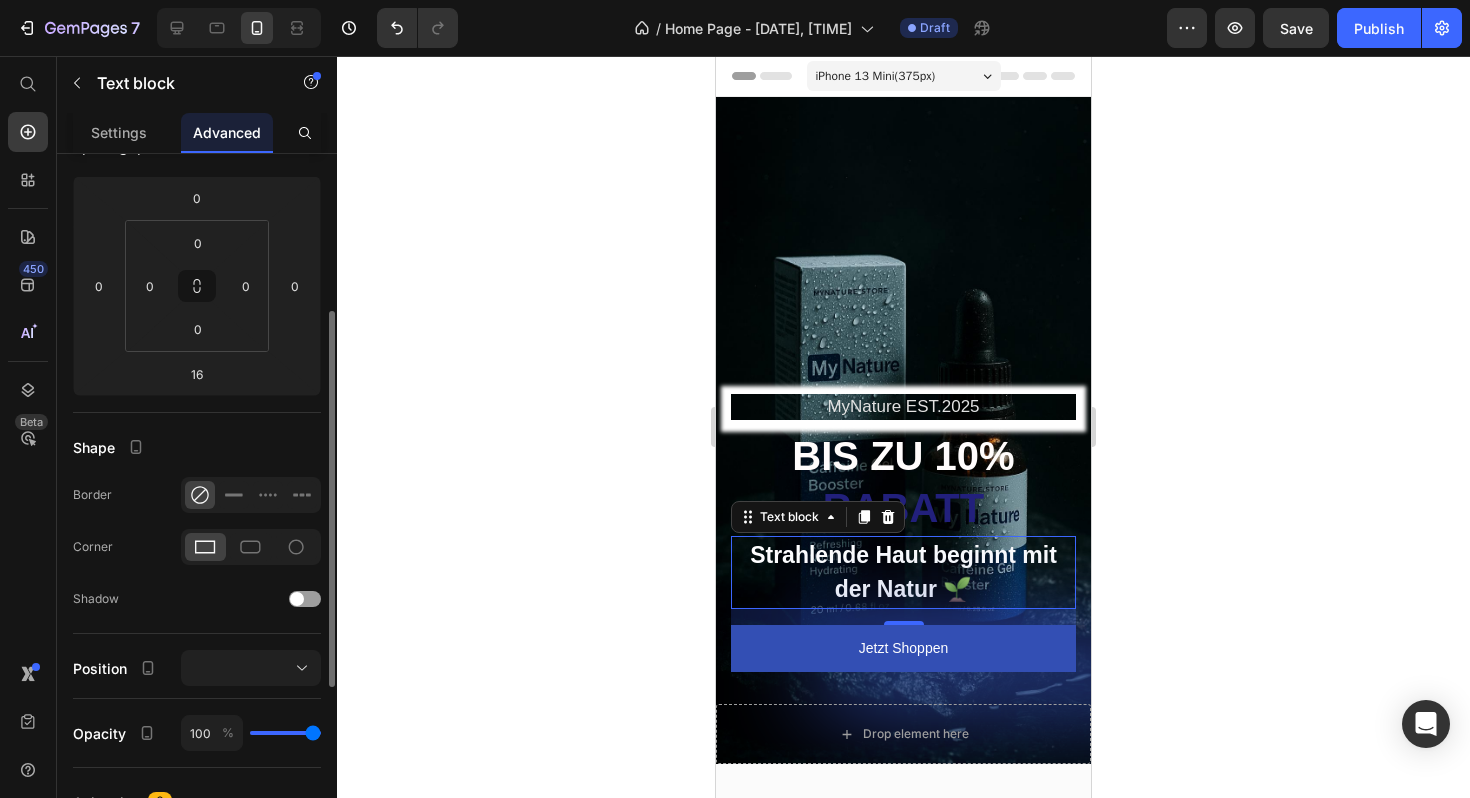 scroll, scrollTop: 376, scrollLeft: 0, axis: vertical 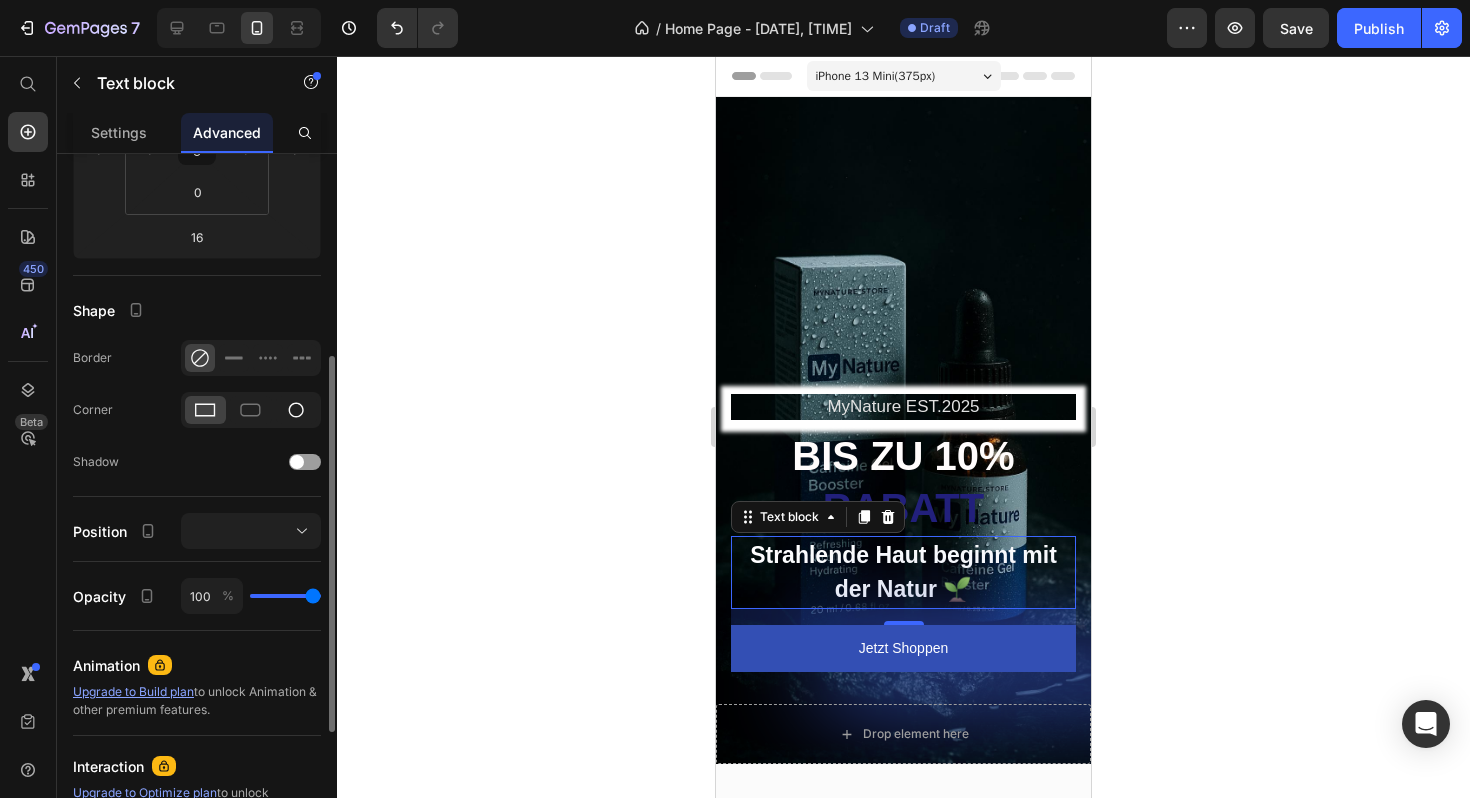 click 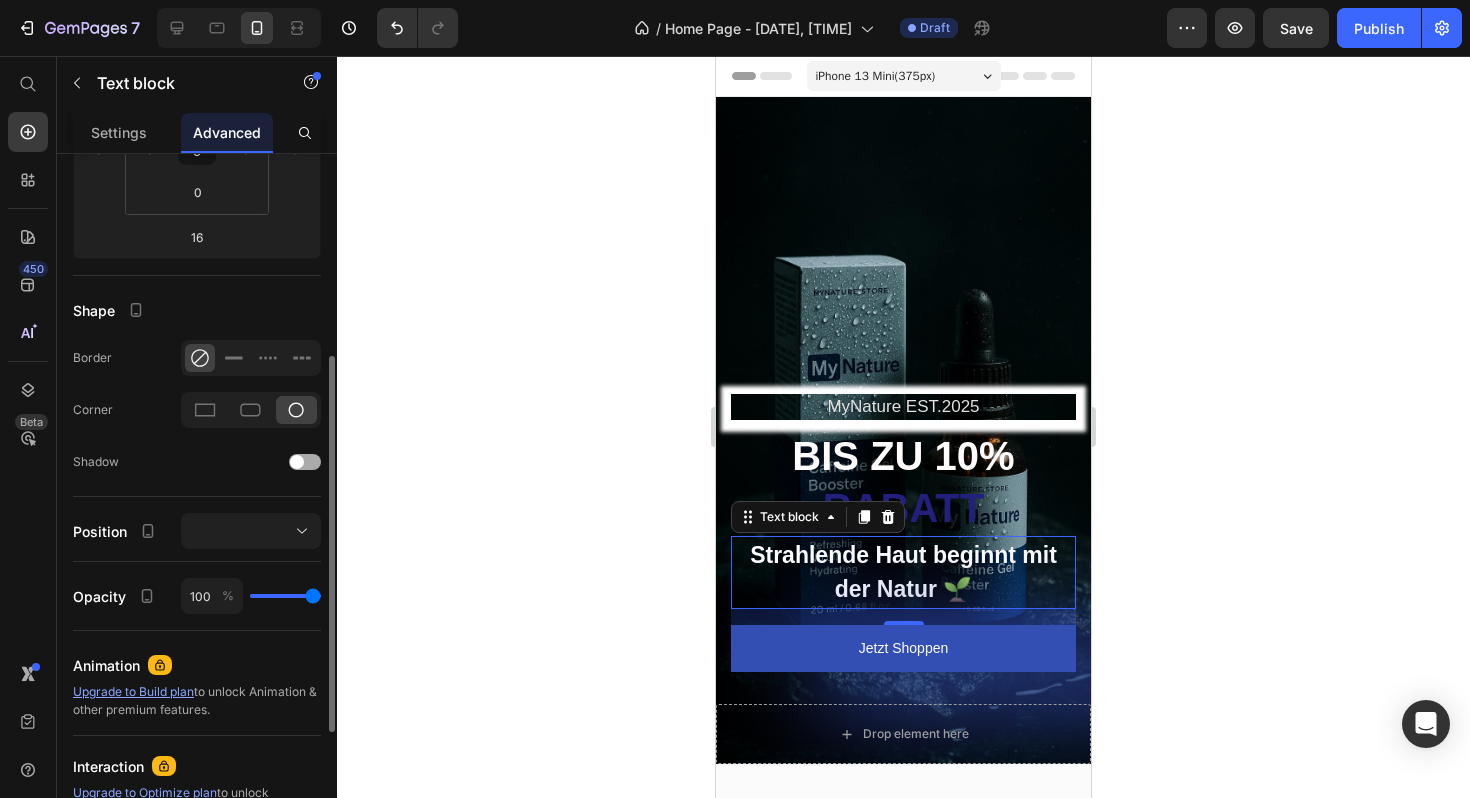 click at bounding box center (305, 462) 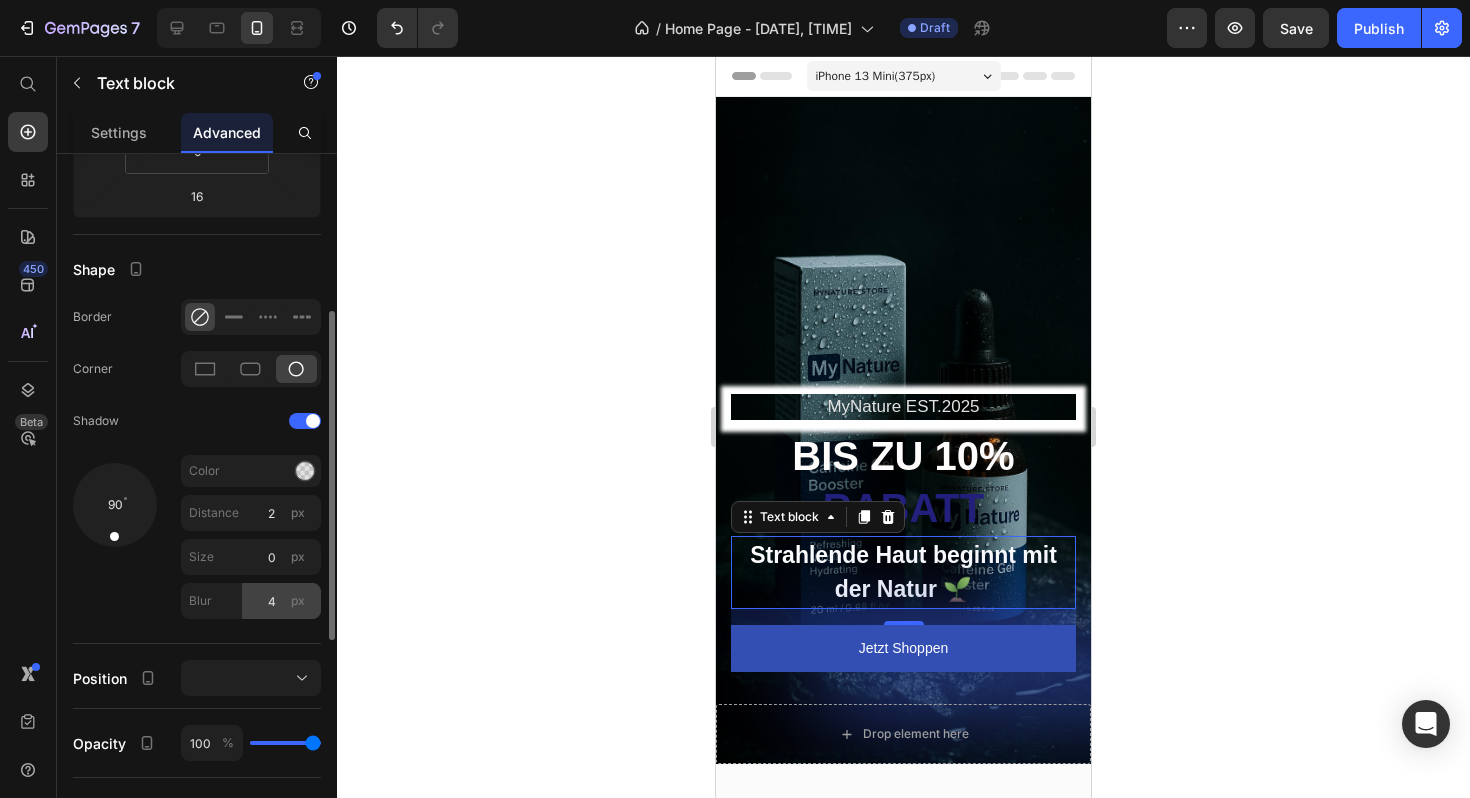 scroll, scrollTop: 486, scrollLeft: 0, axis: vertical 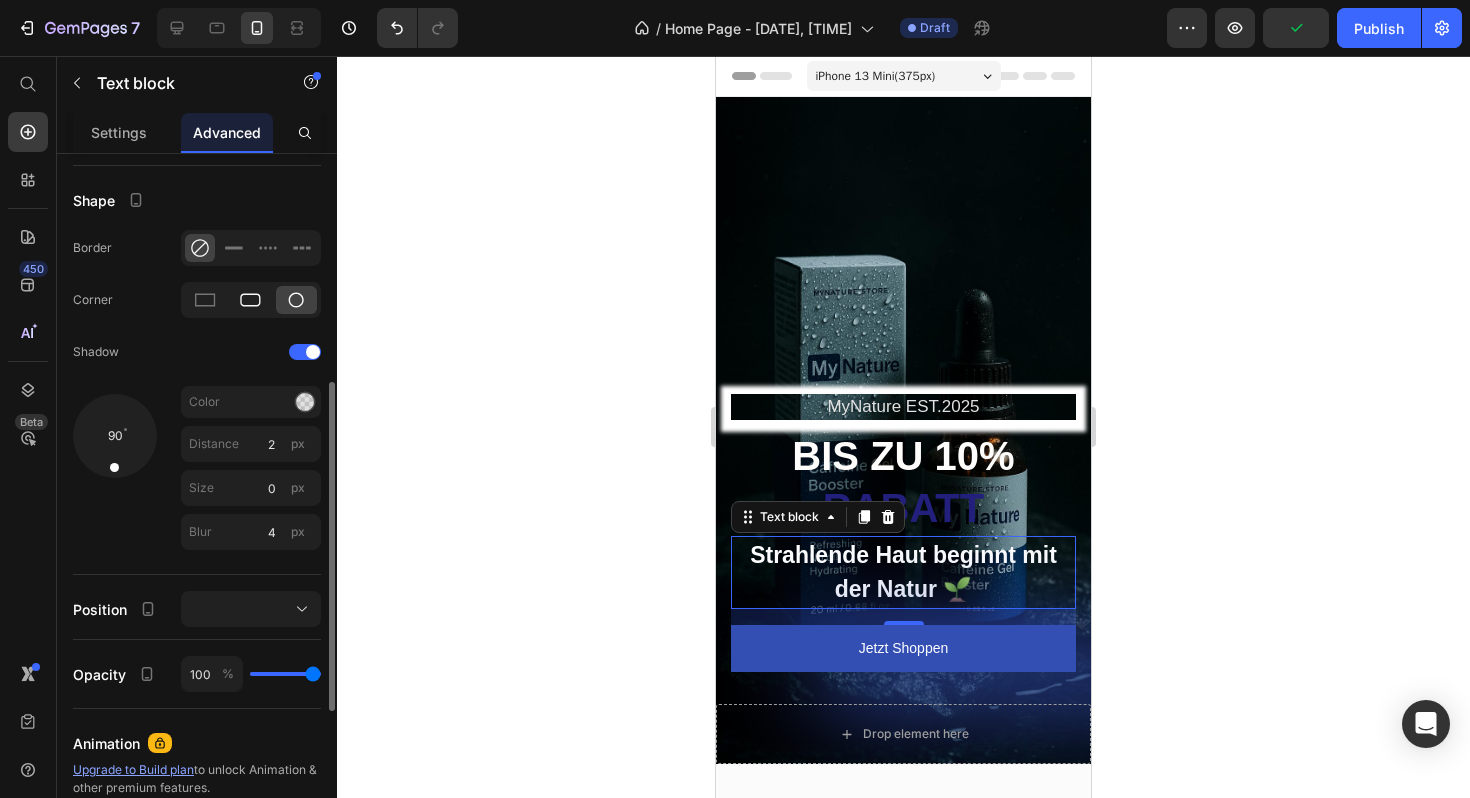 click 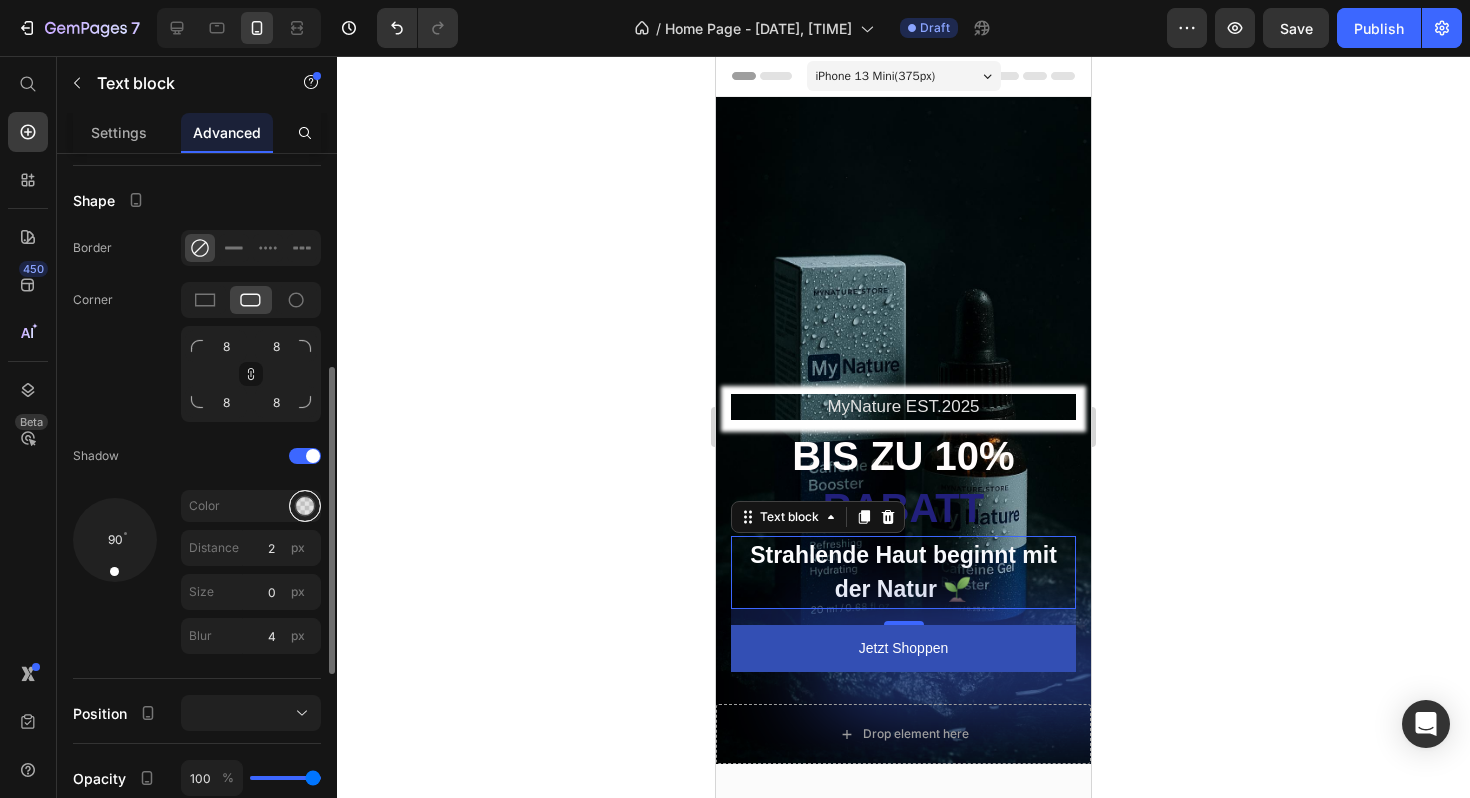 click at bounding box center (305, 506) 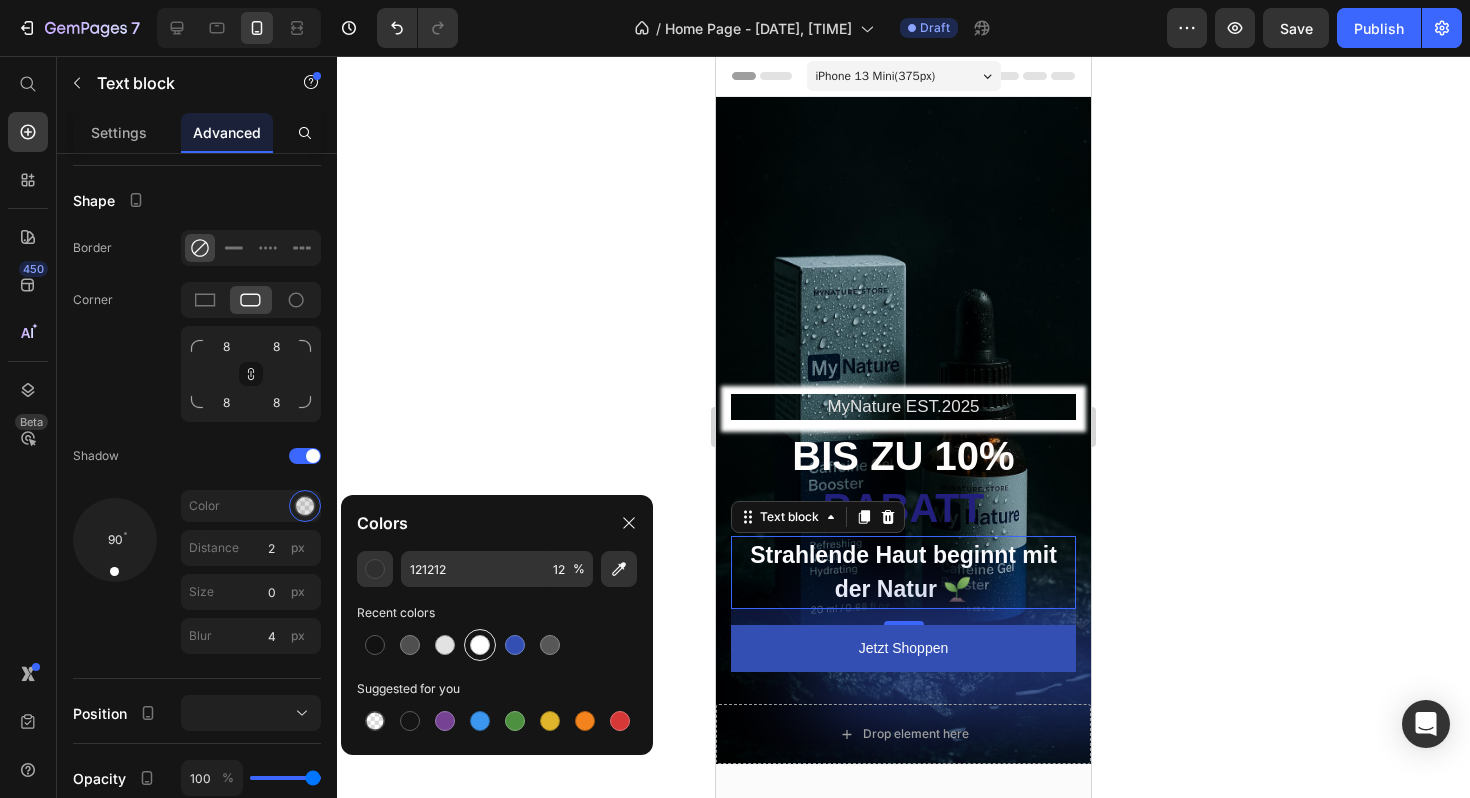click at bounding box center (480, 645) 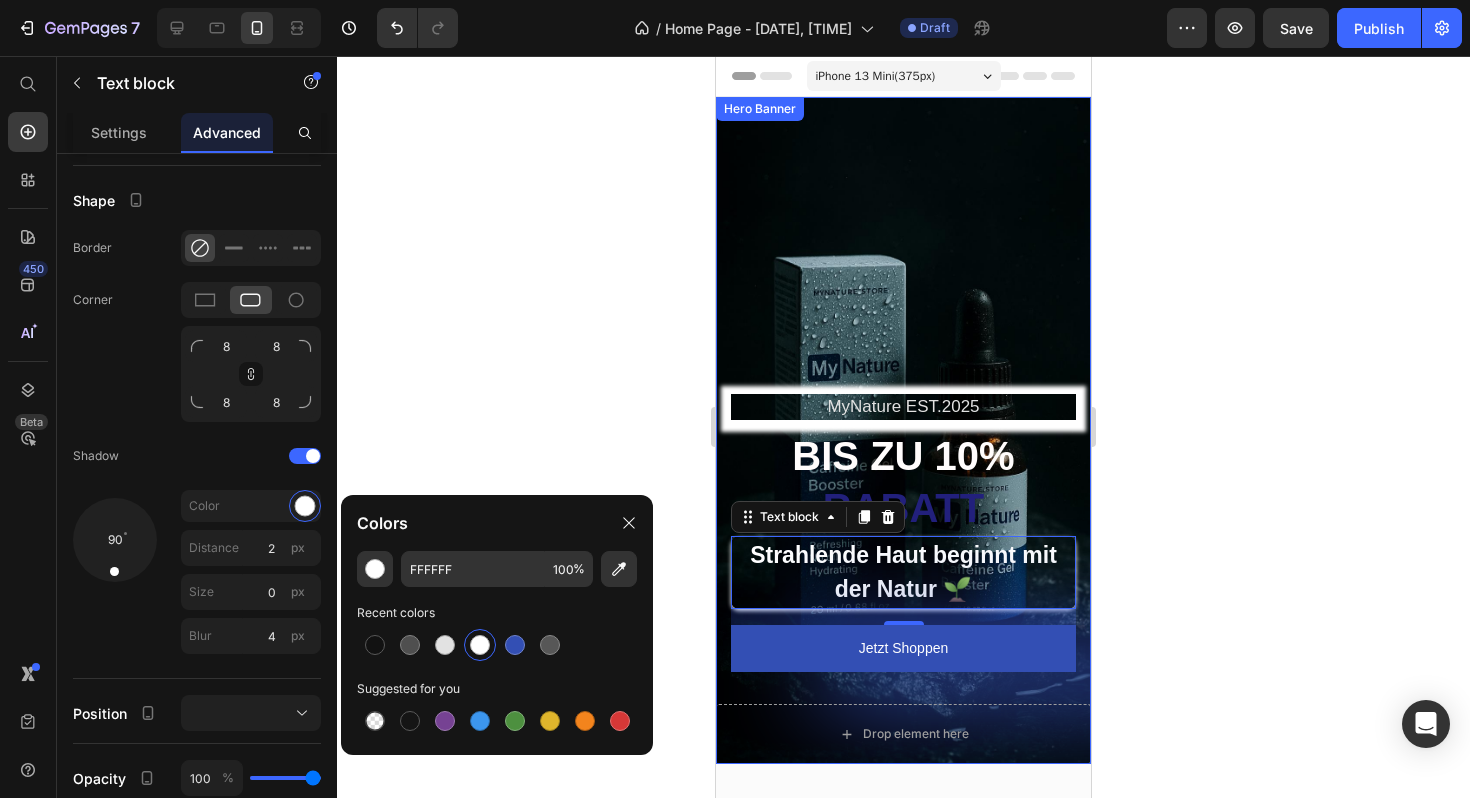 click at bounding box center (903, 430) 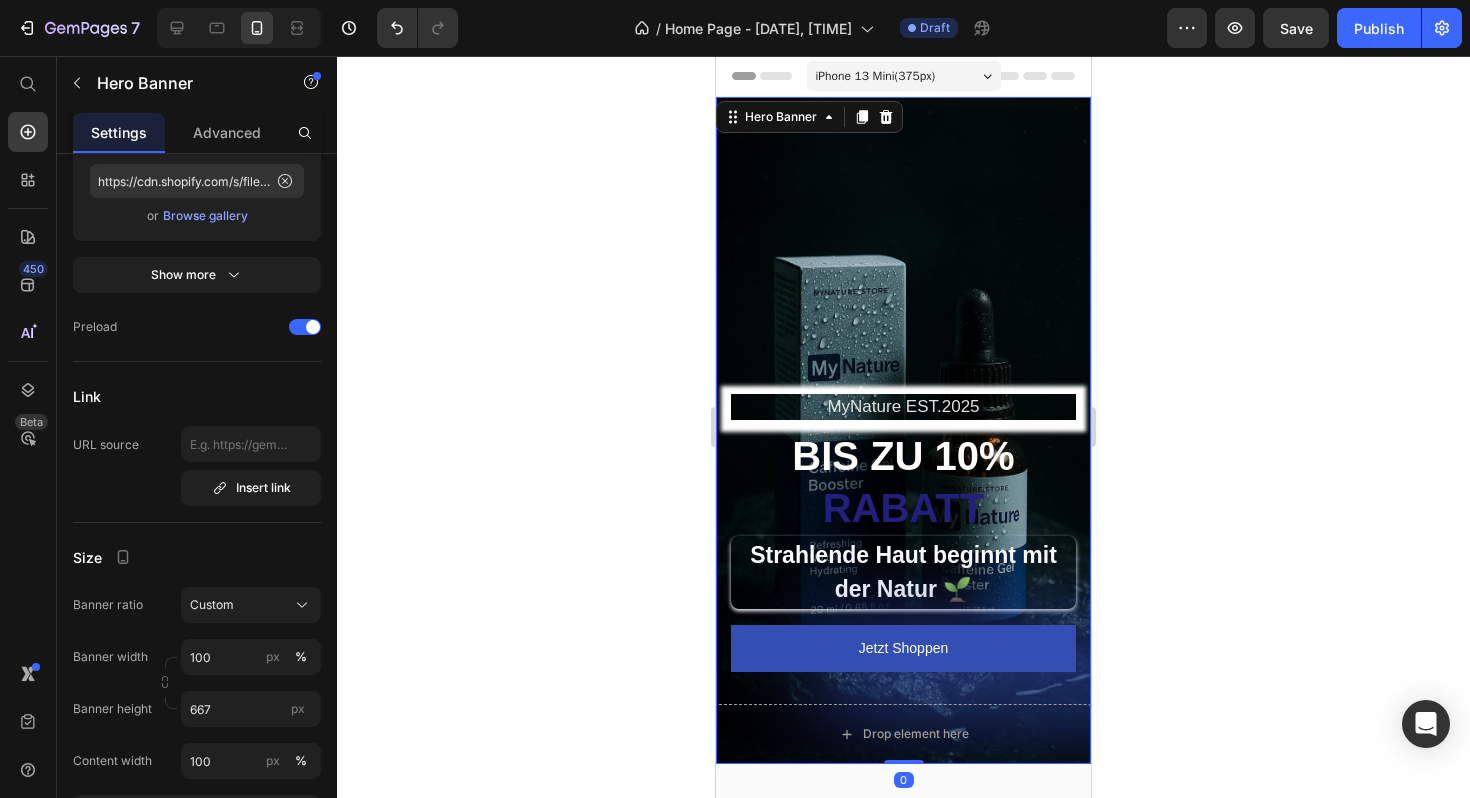 scroll, scrollTop: 0, scrollLeft: 0, axis: both 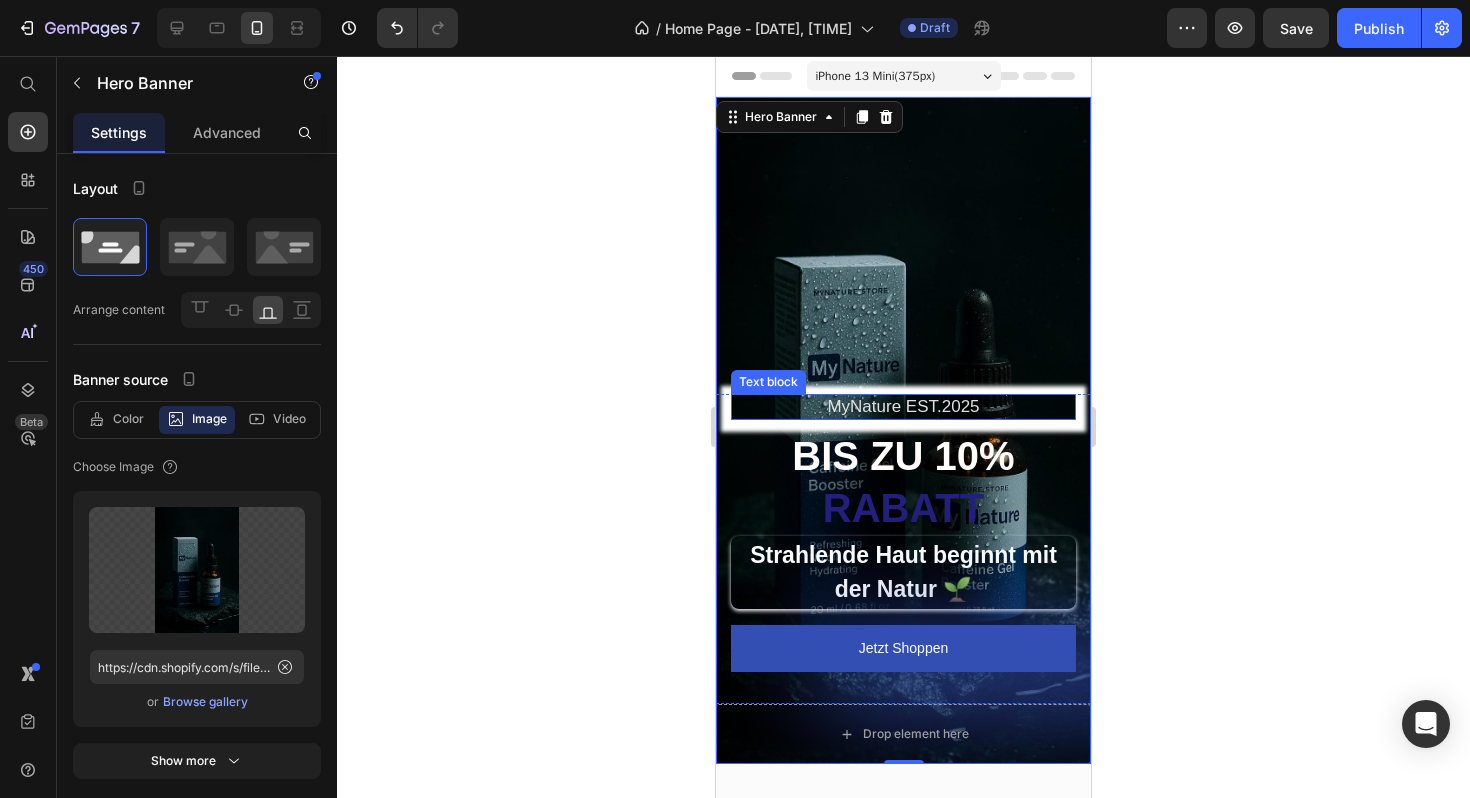 click at bounding box center [903, 430] 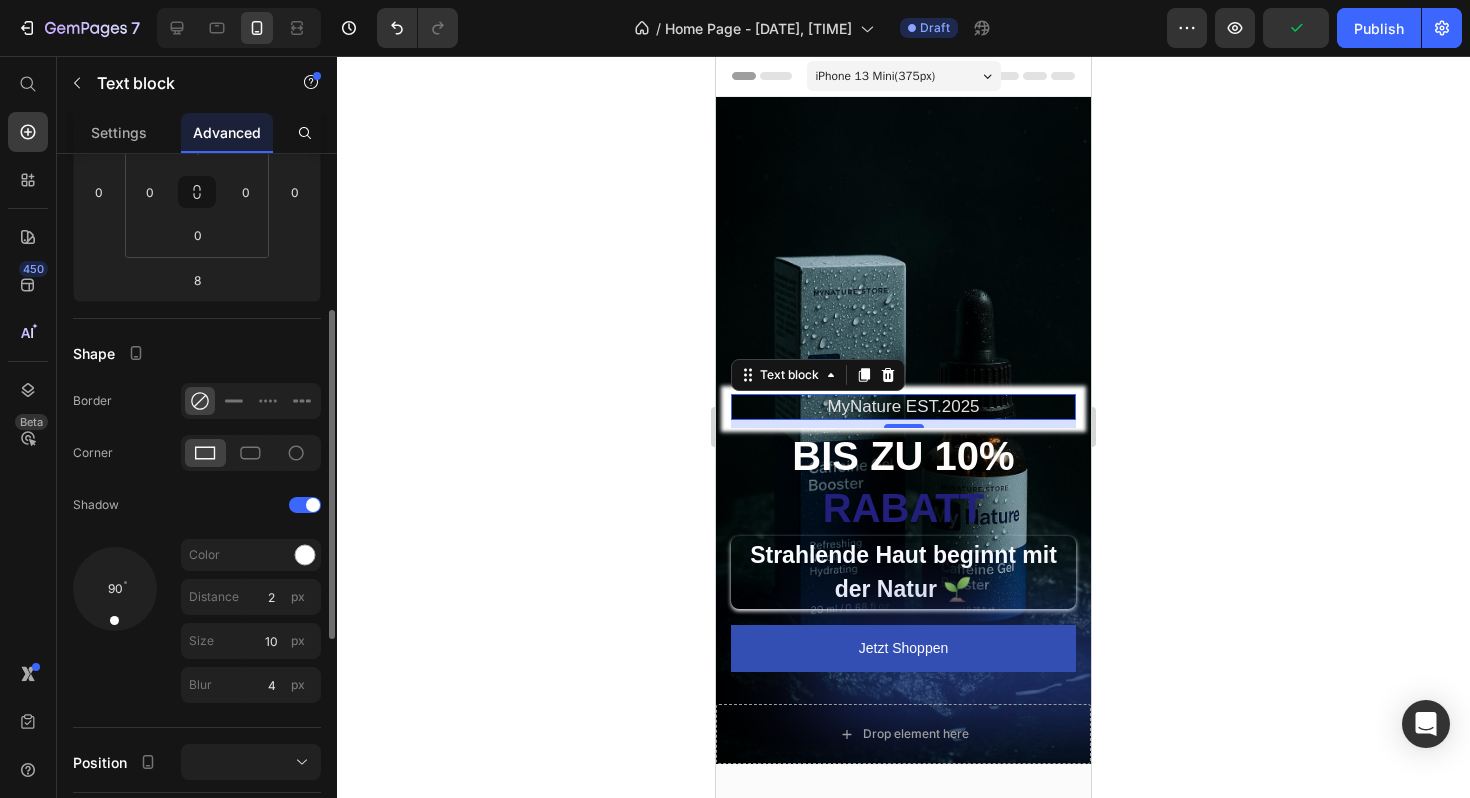 scroll, scrollTop: 355, scrollLeft: 0, axis: vertical 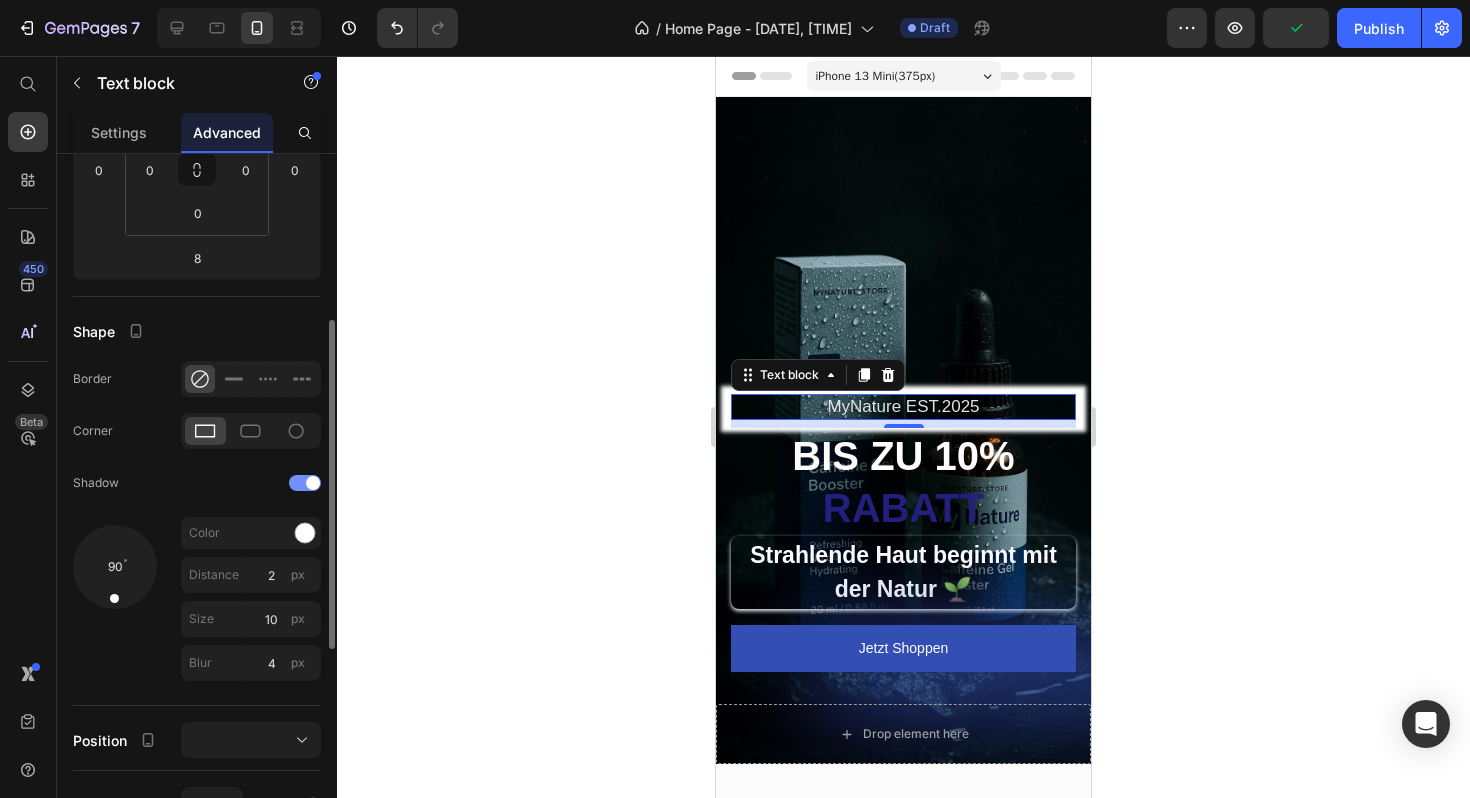click on "Shadow" 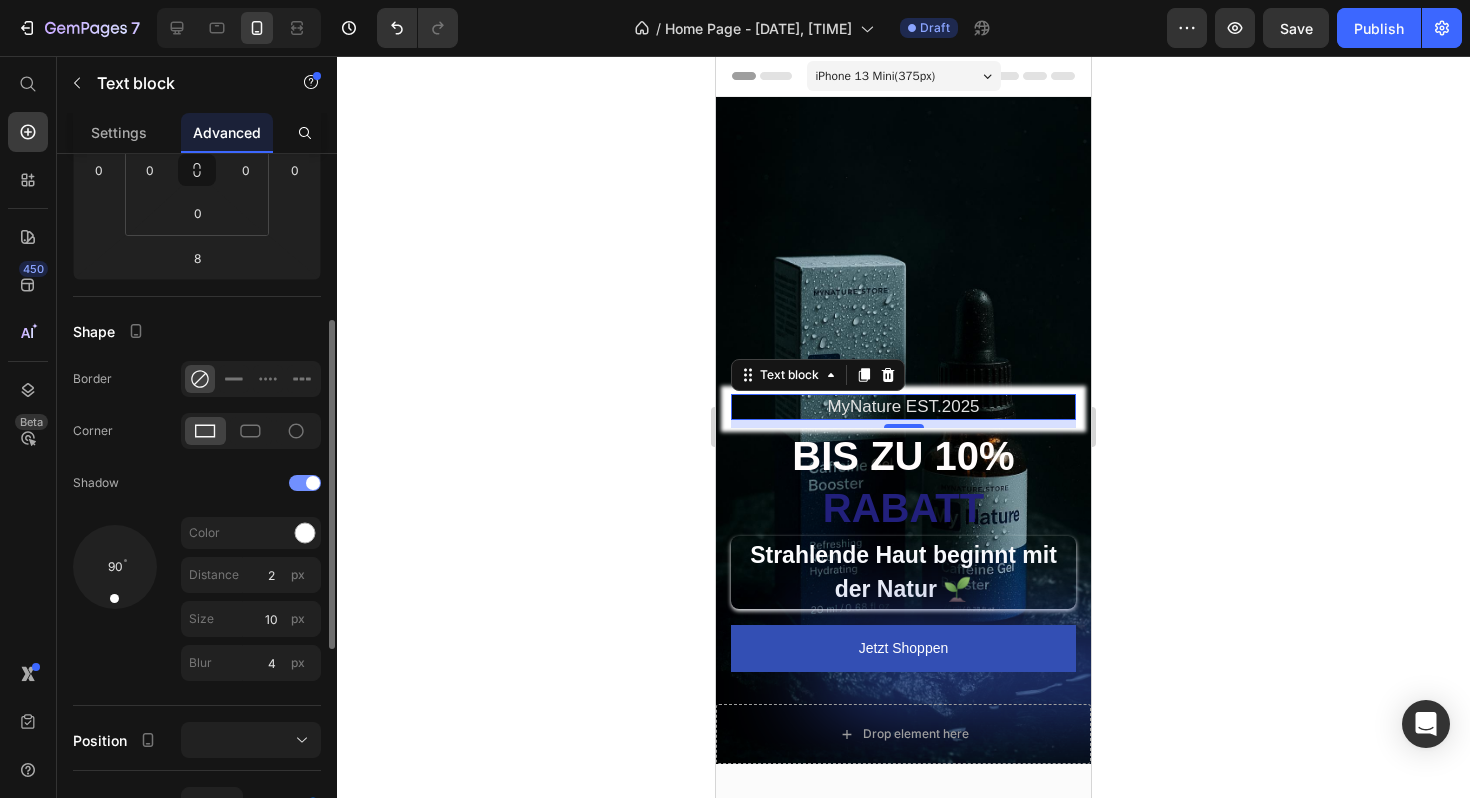 click at bounding box center (313, 483) 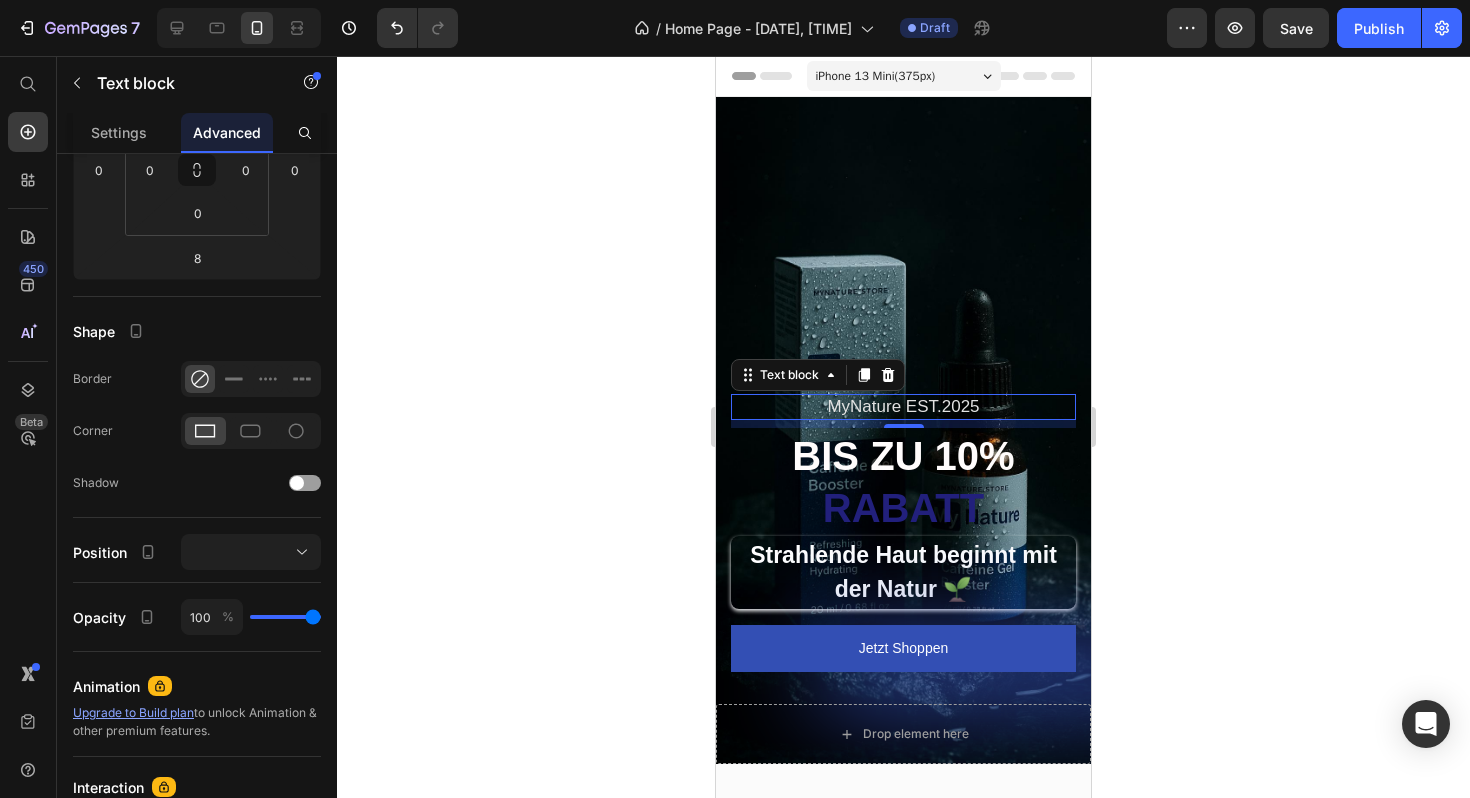 click at bounding box center [903, 430] 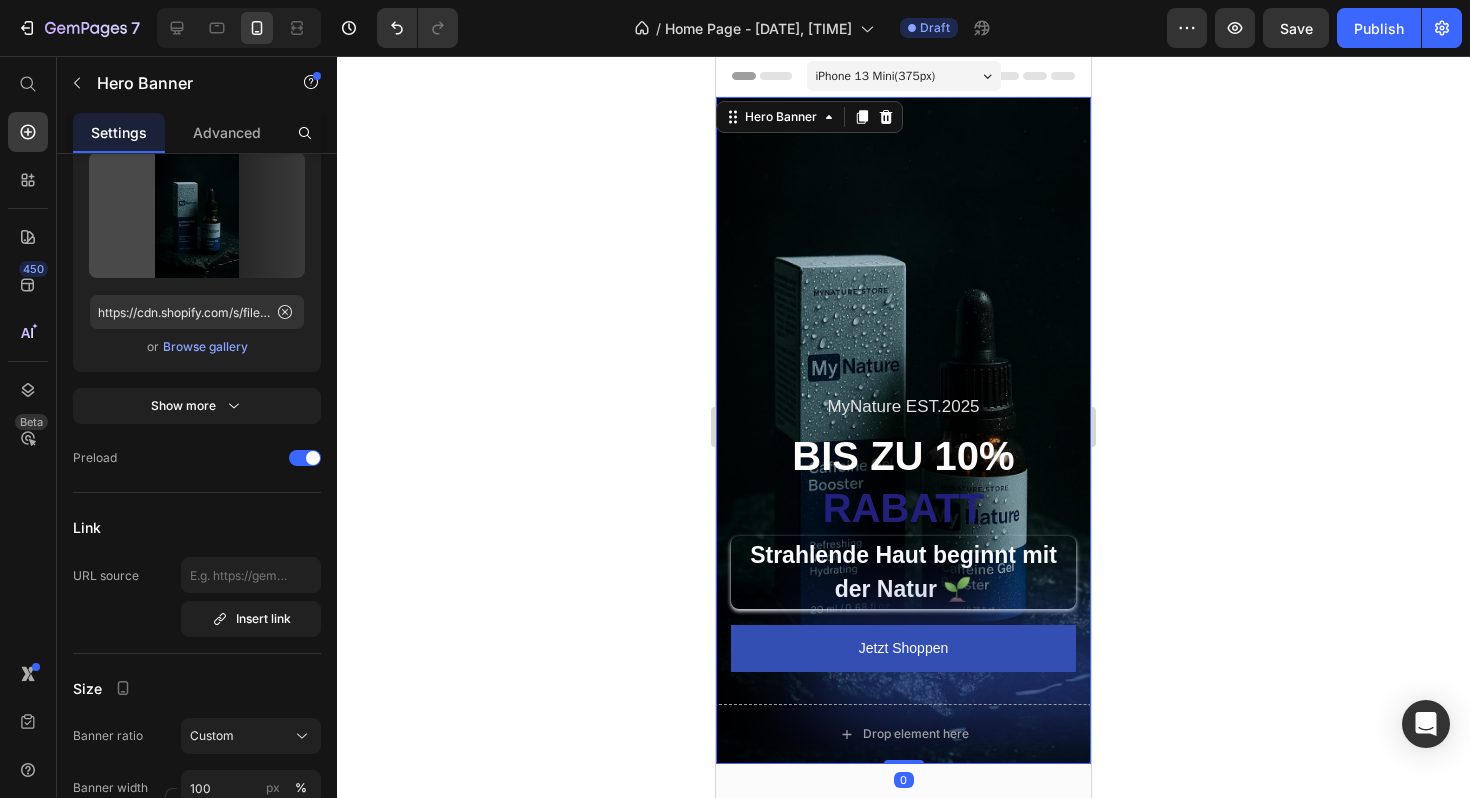 scroll, scrollTop: 0, scrollLeft: 0, axis: both 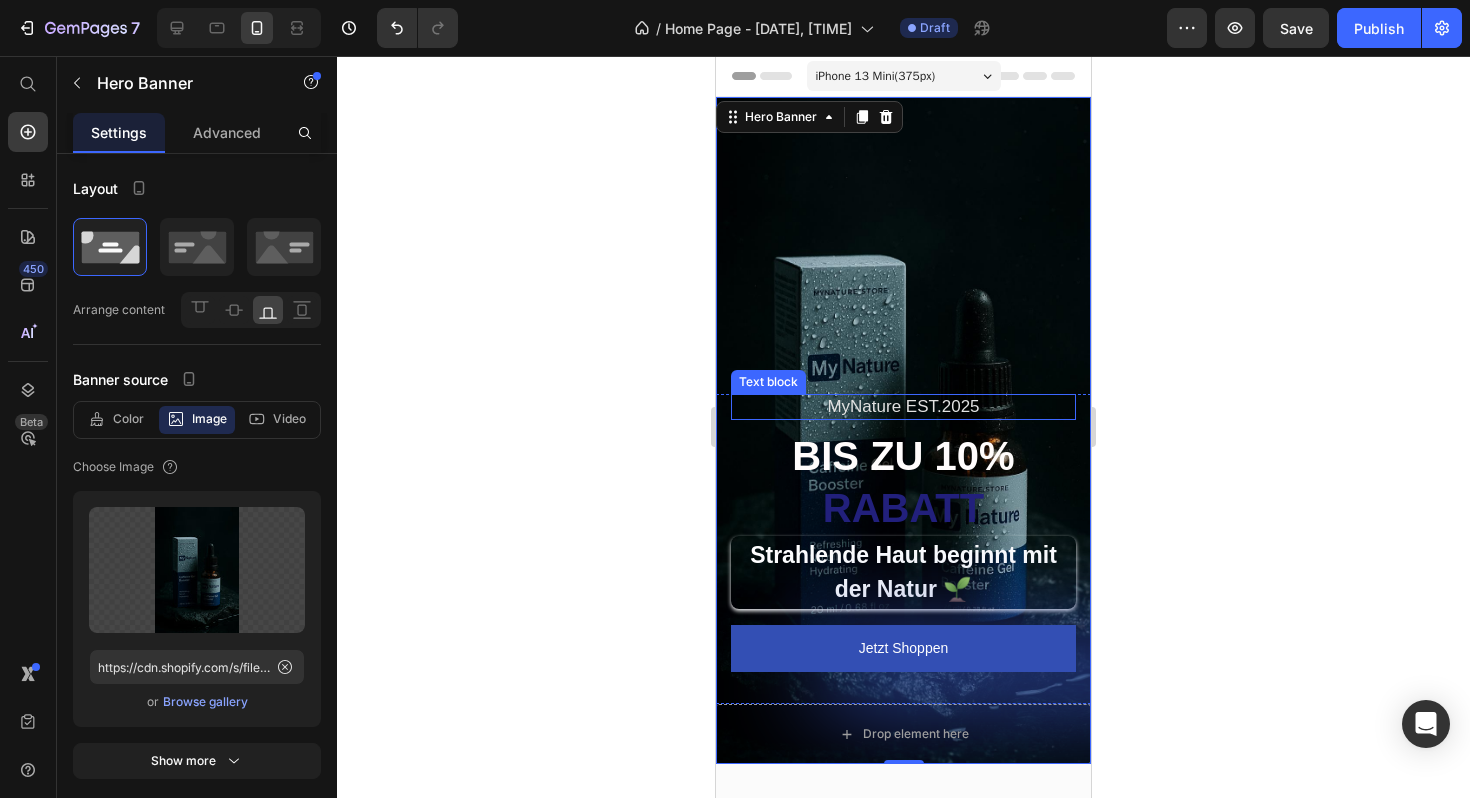 click on "MyNature EST.2025" at bounding box center (903, 407) 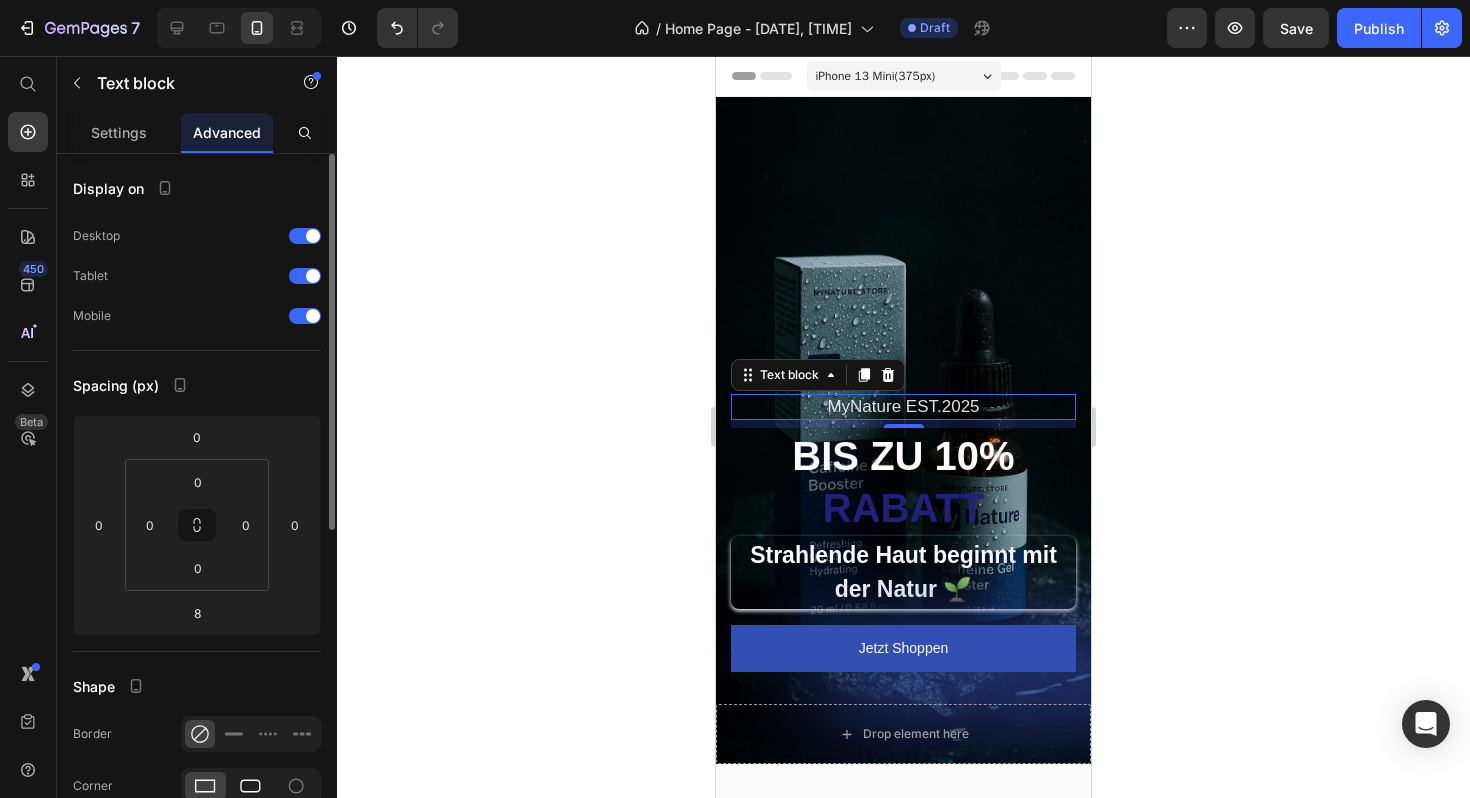 click 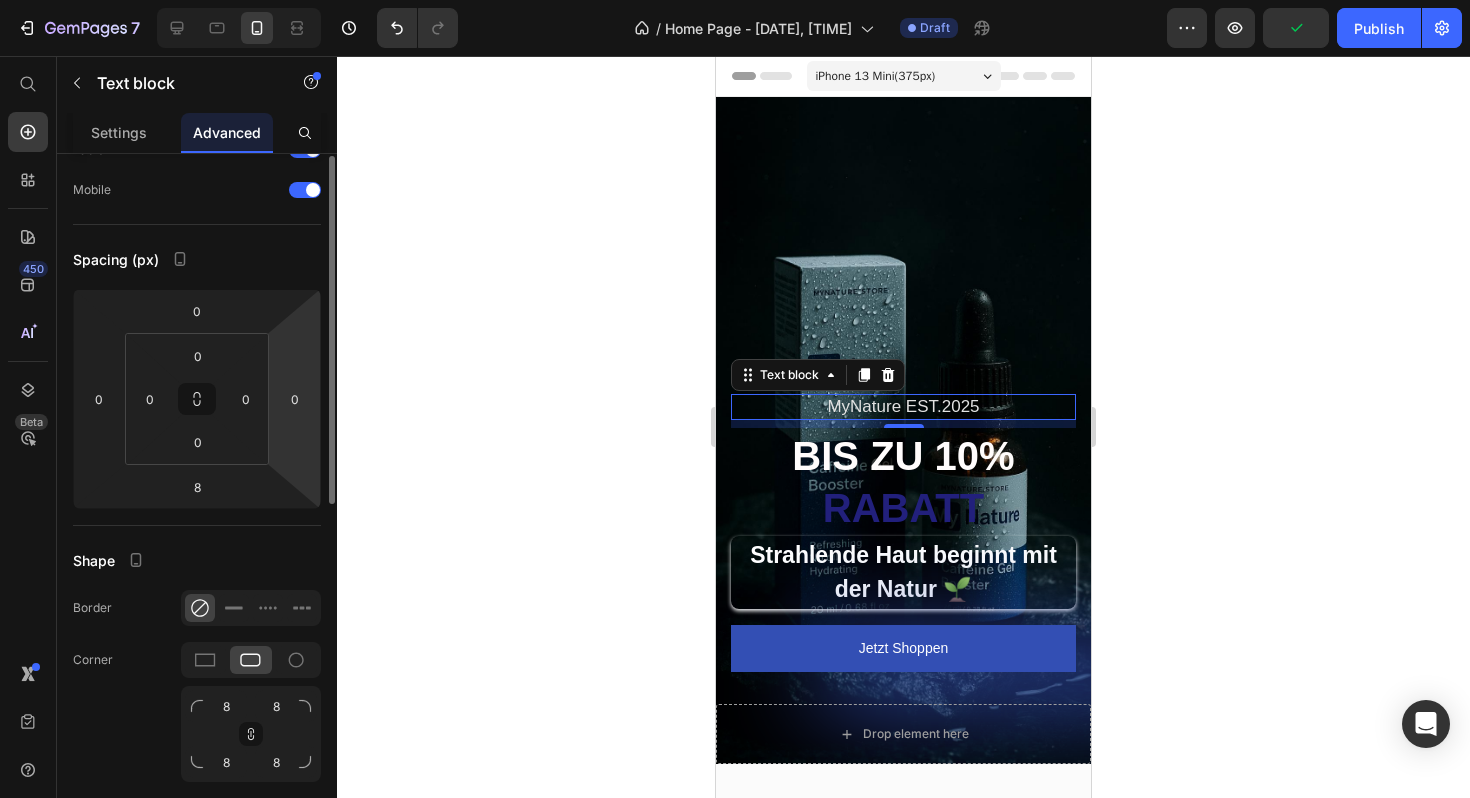scroll, scrollTop: 178, scrollLeft: 0, axis: vertical 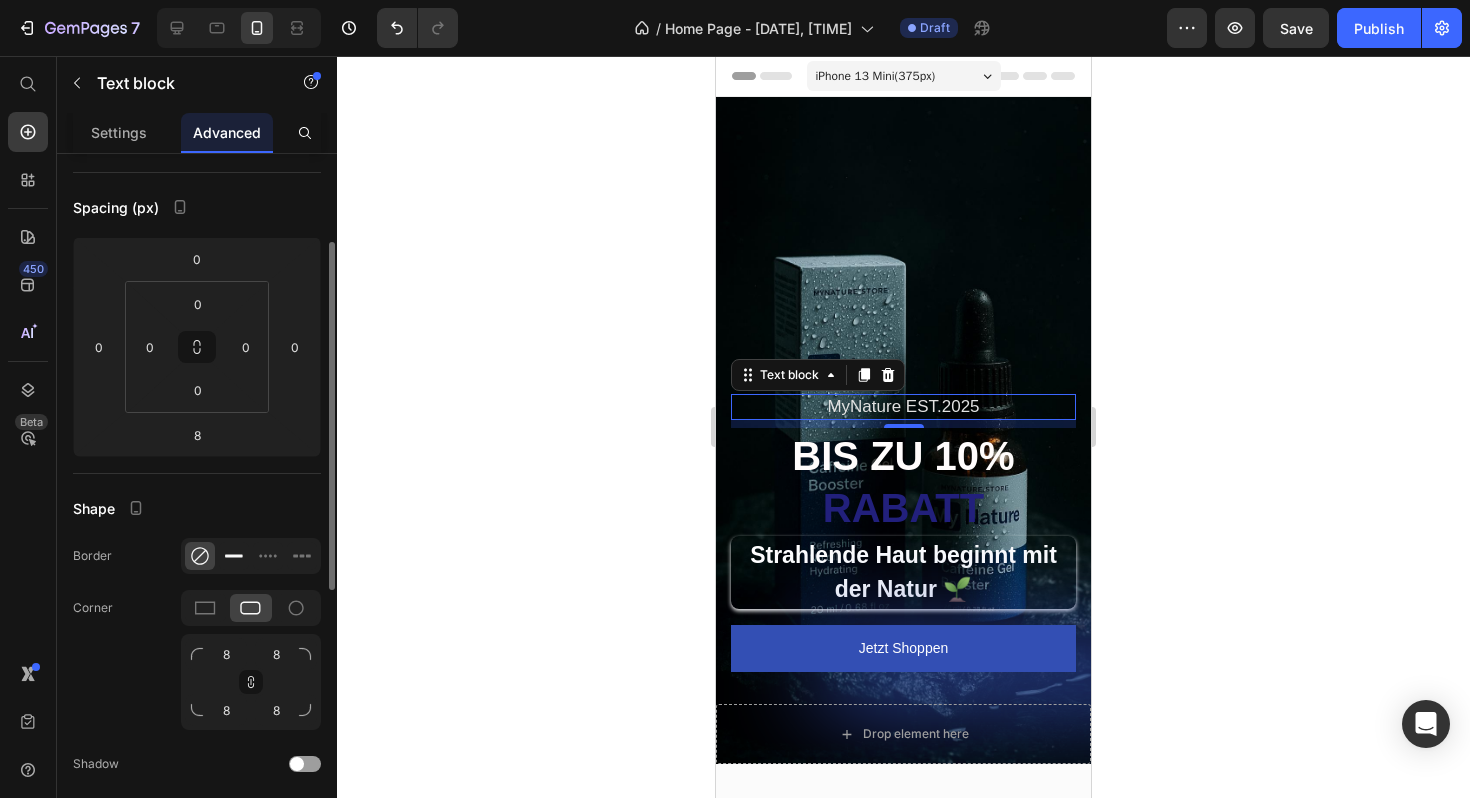 click 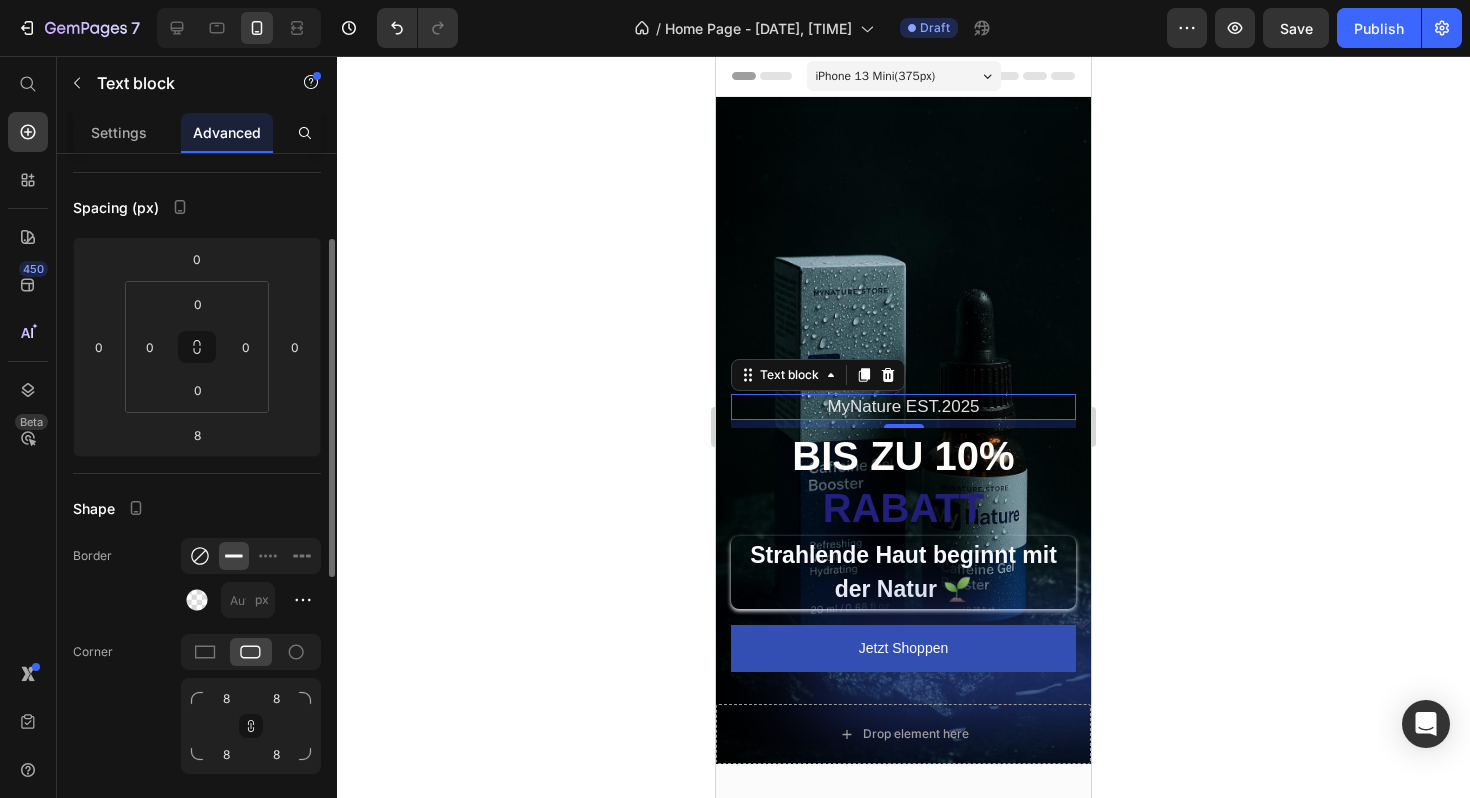click 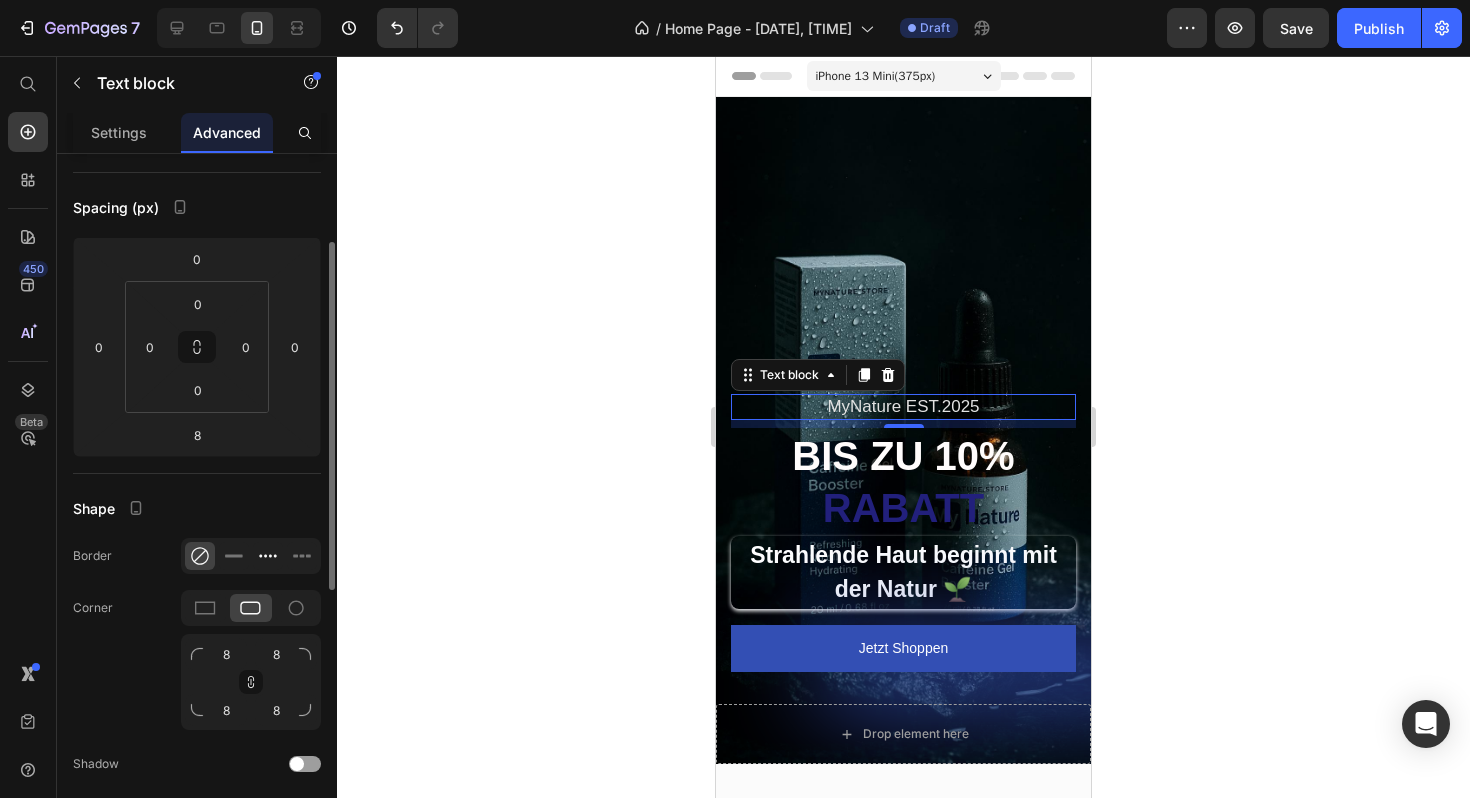 click 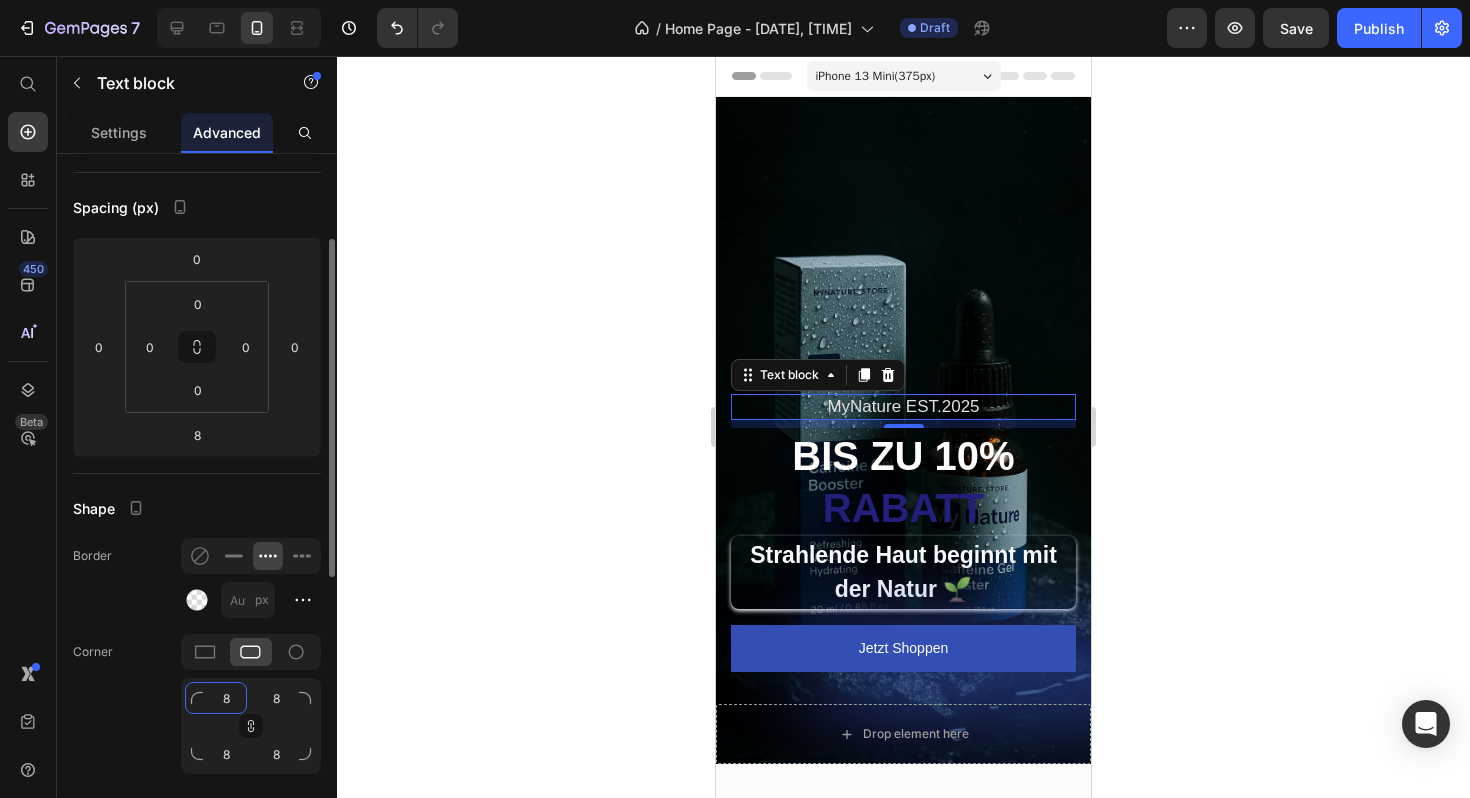 click on "8" 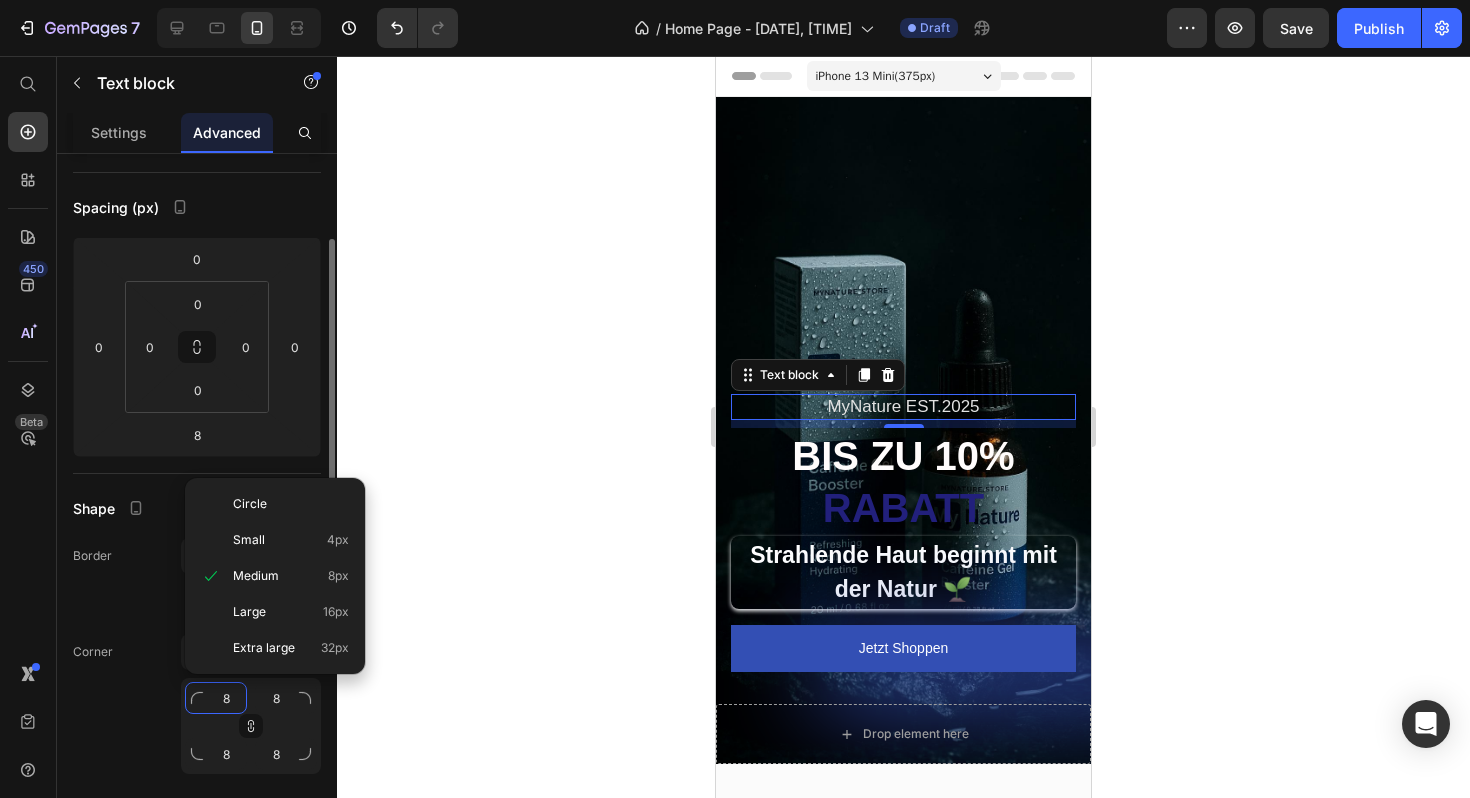 type on "5" 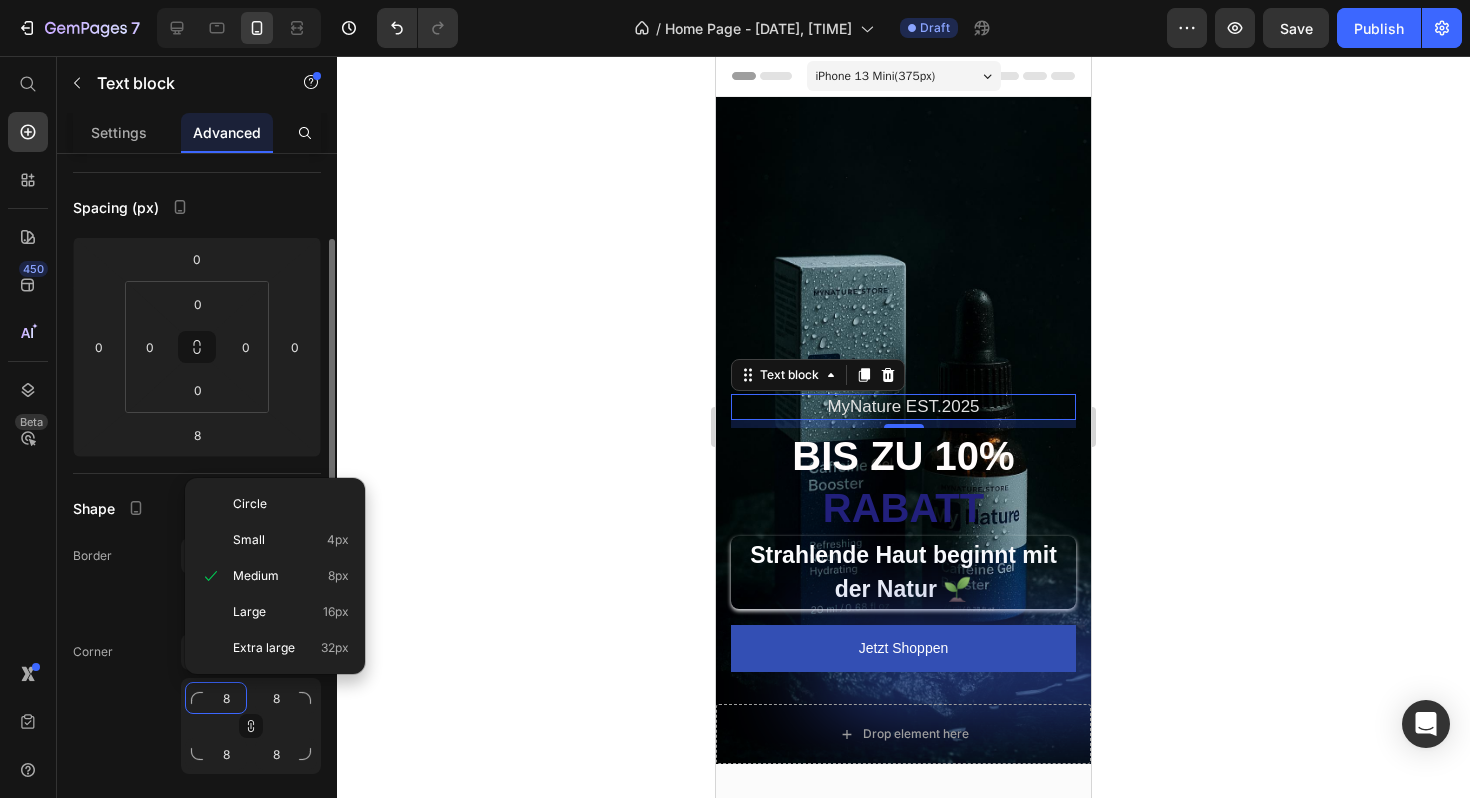 type on "5" 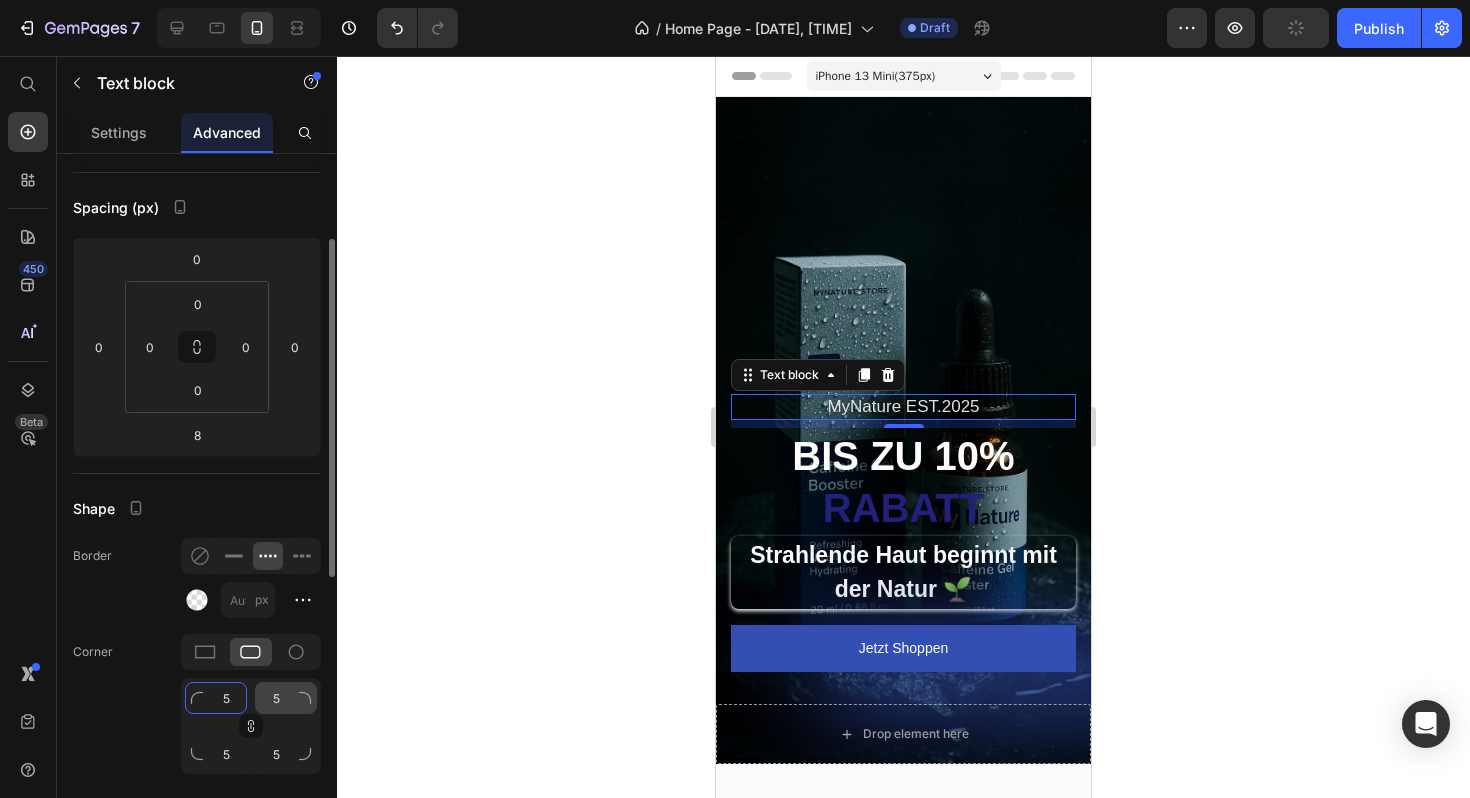 type 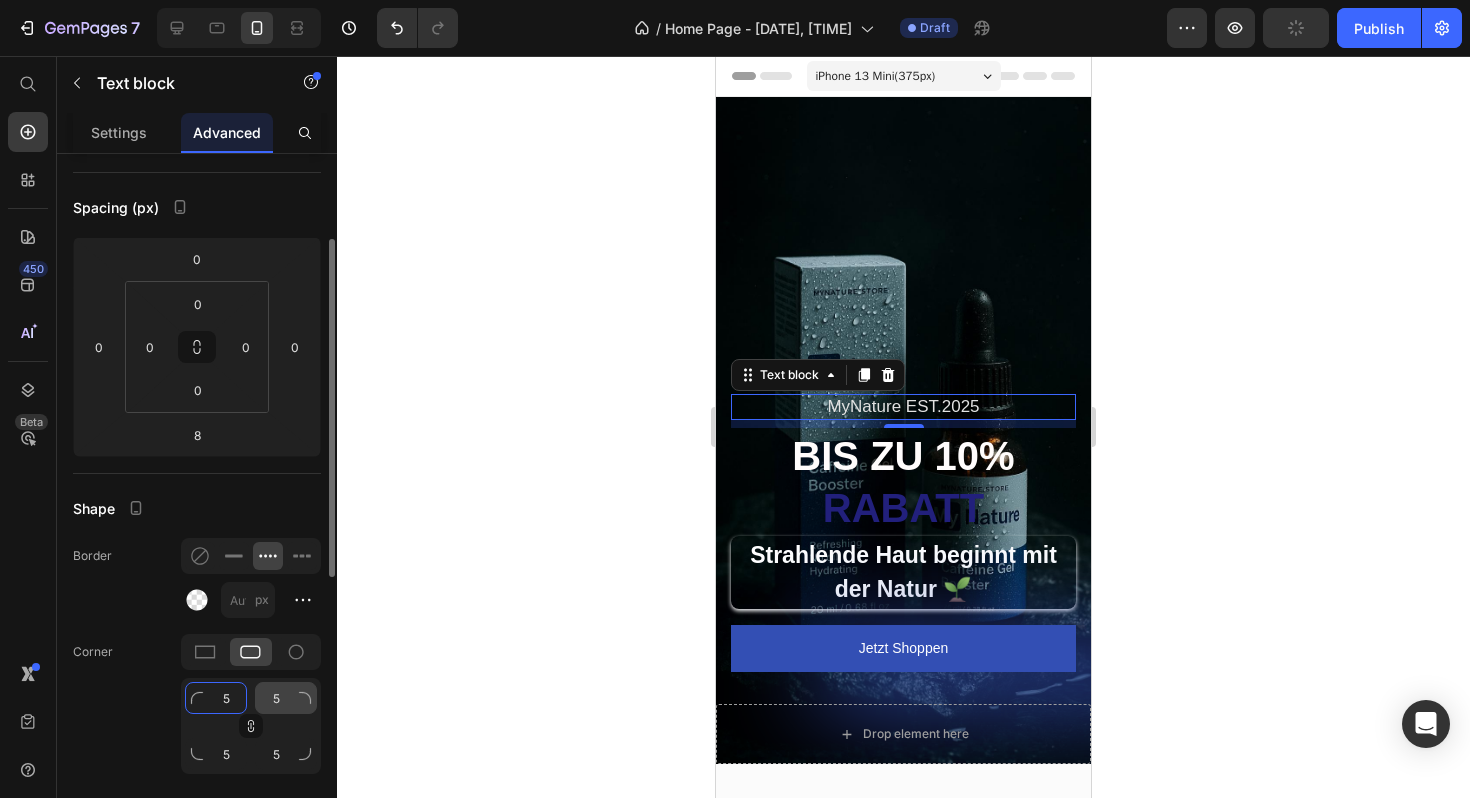 type 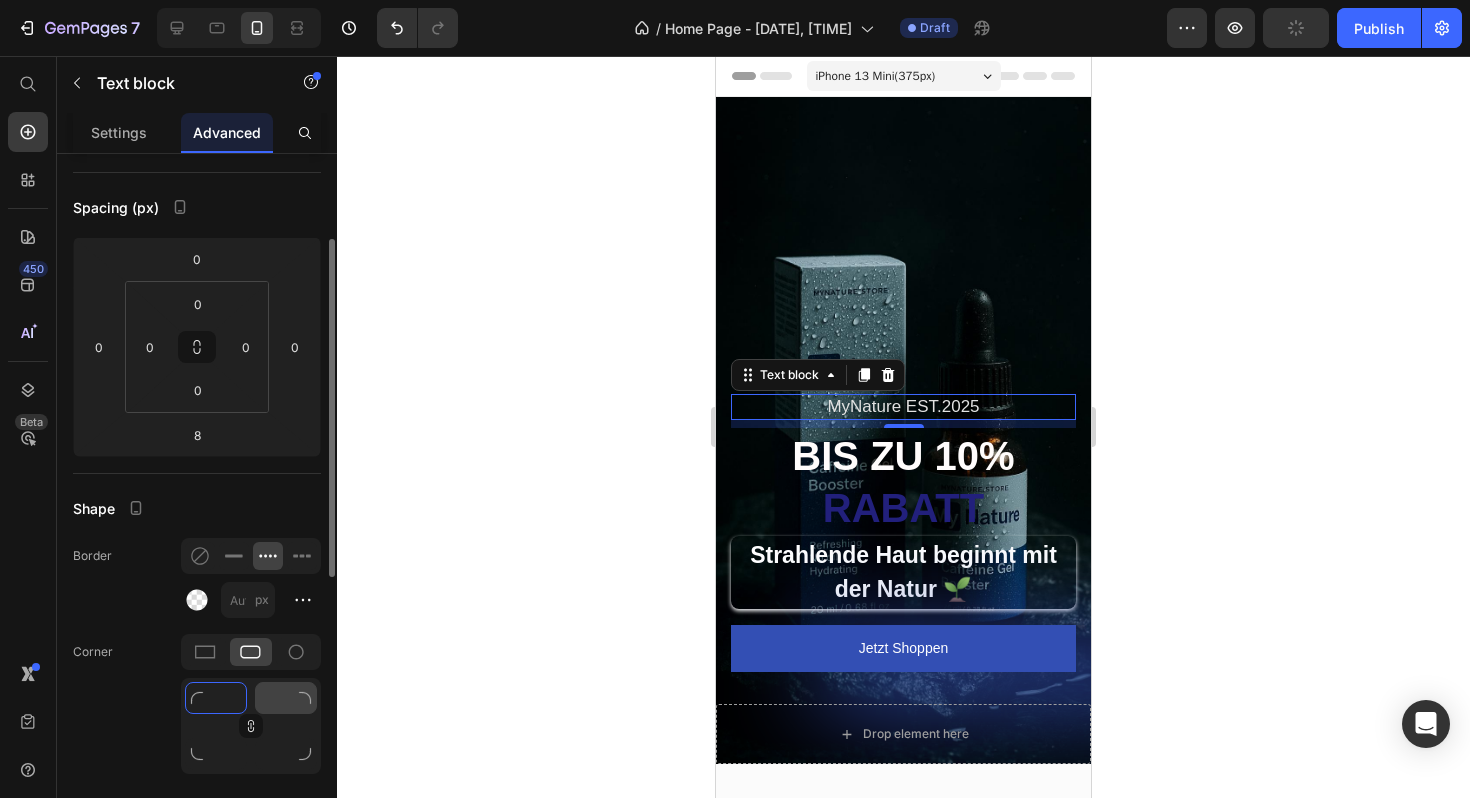 type on "1" 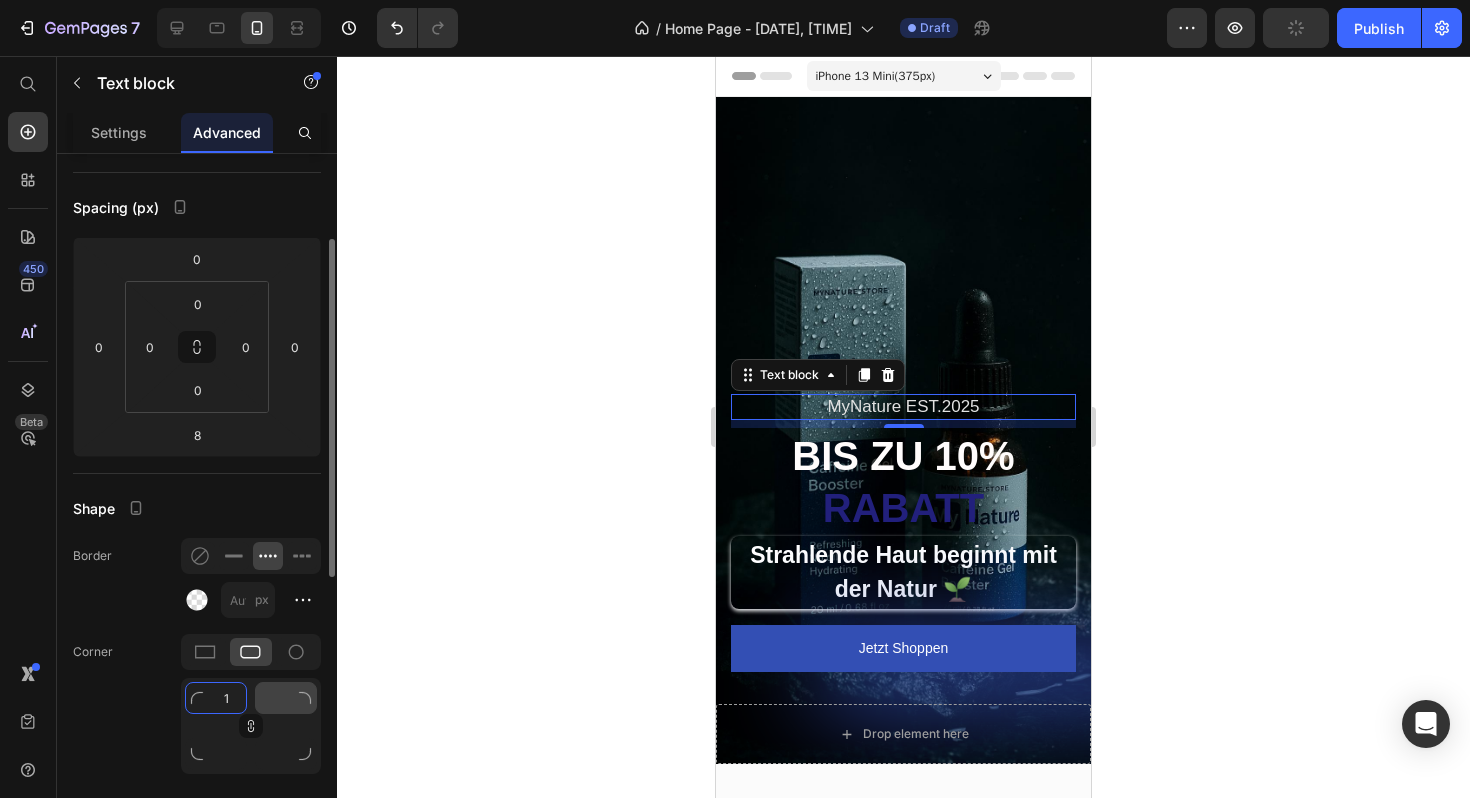type on "1" 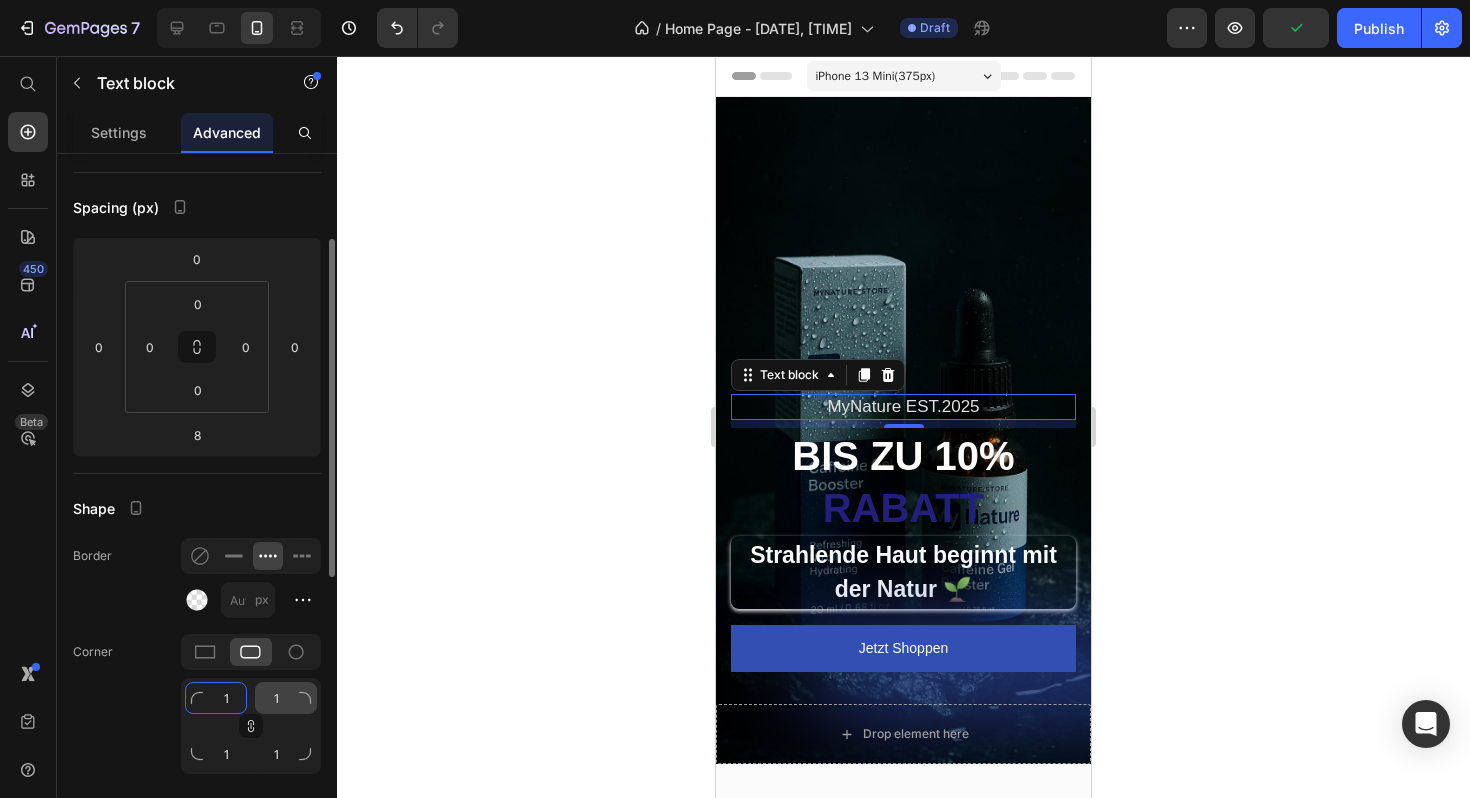 type 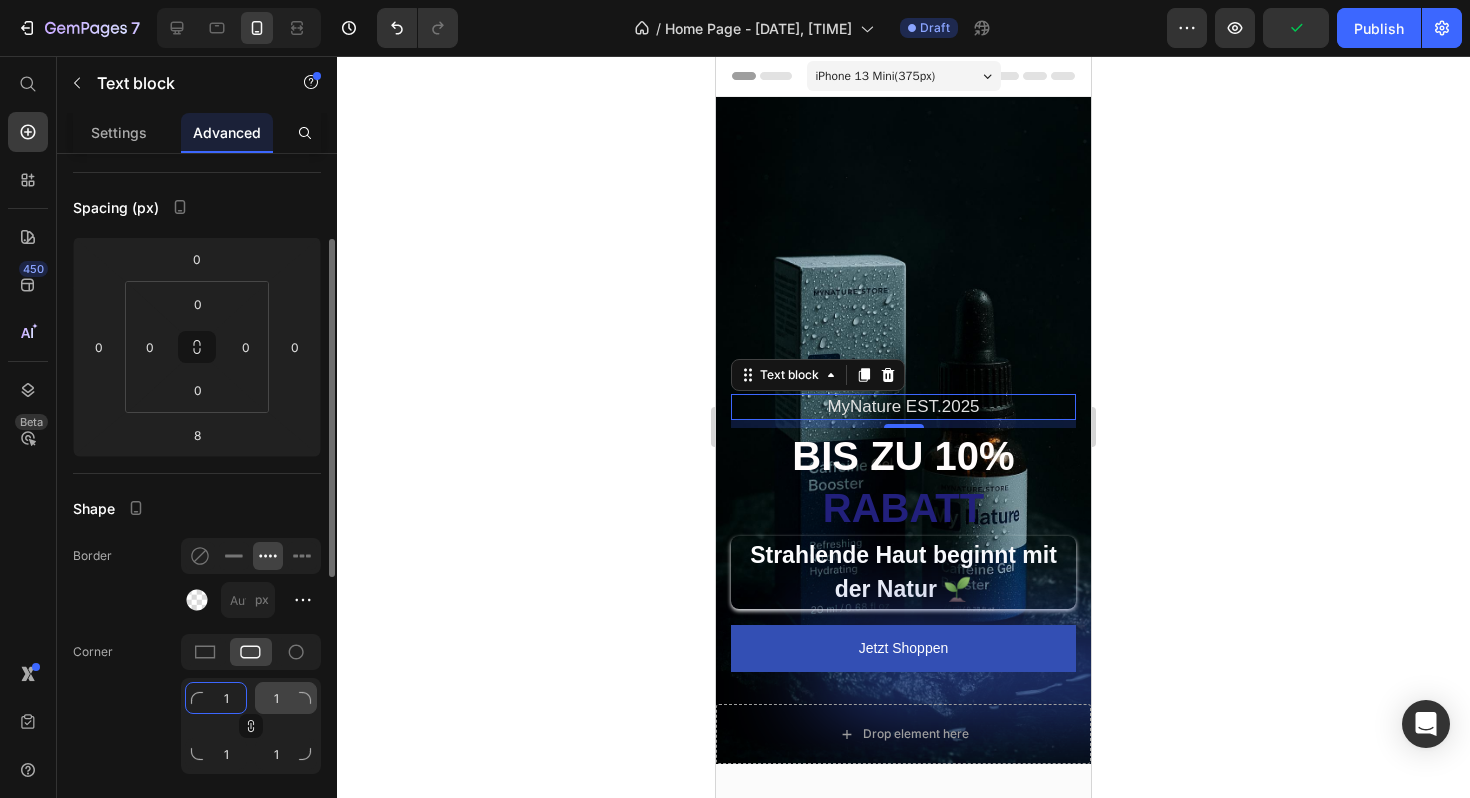 type 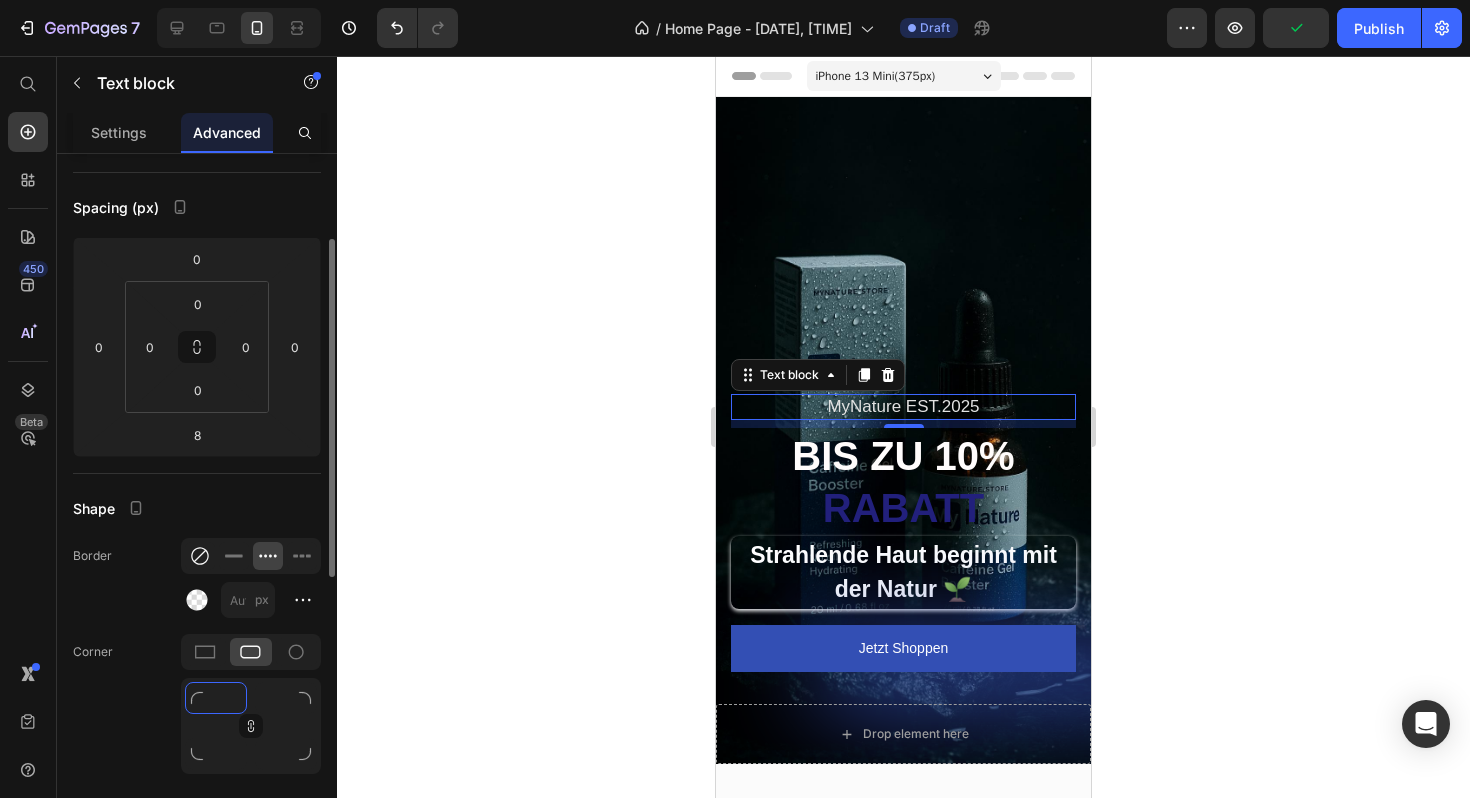 click 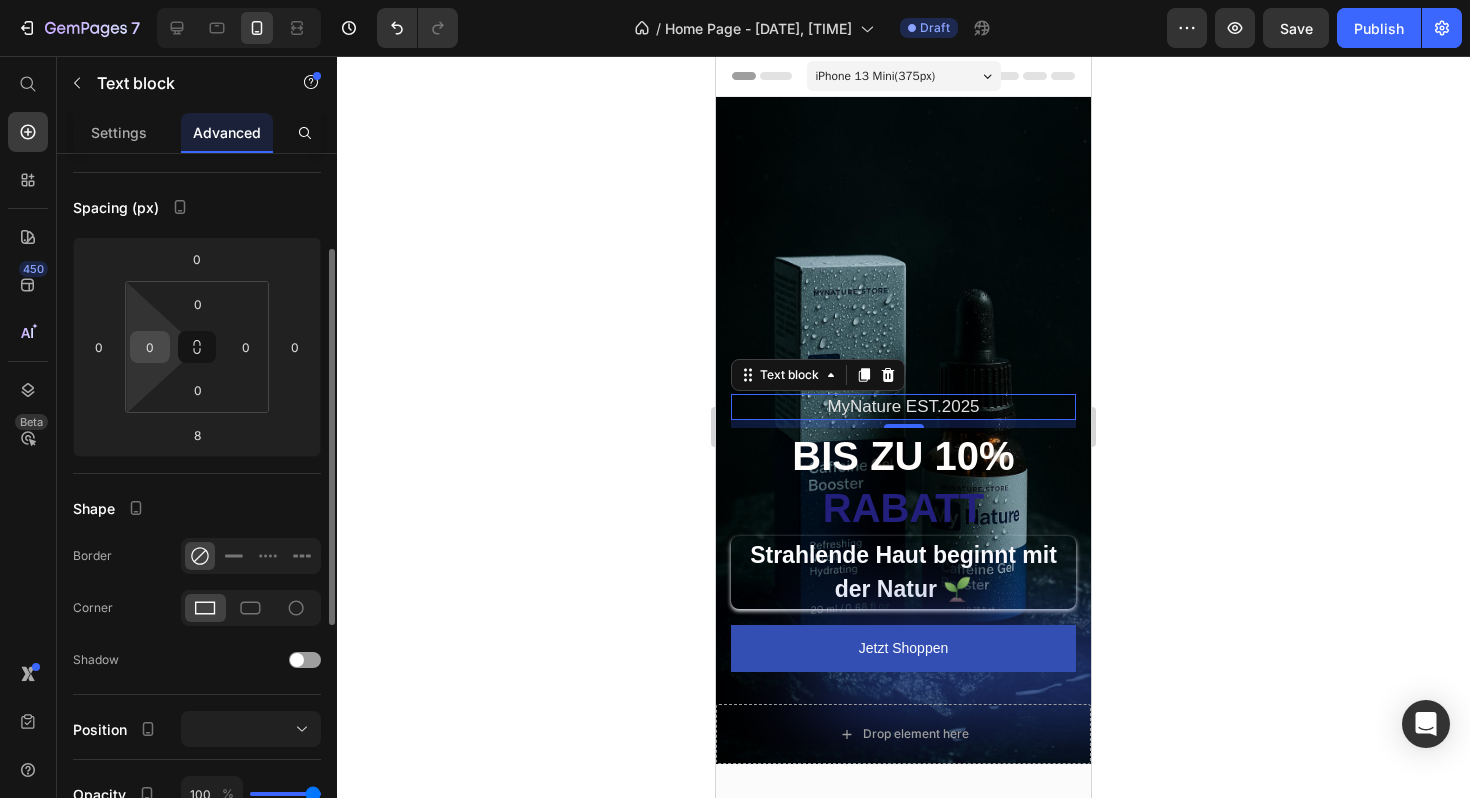 click on "0" at bounding box center (150, 347) 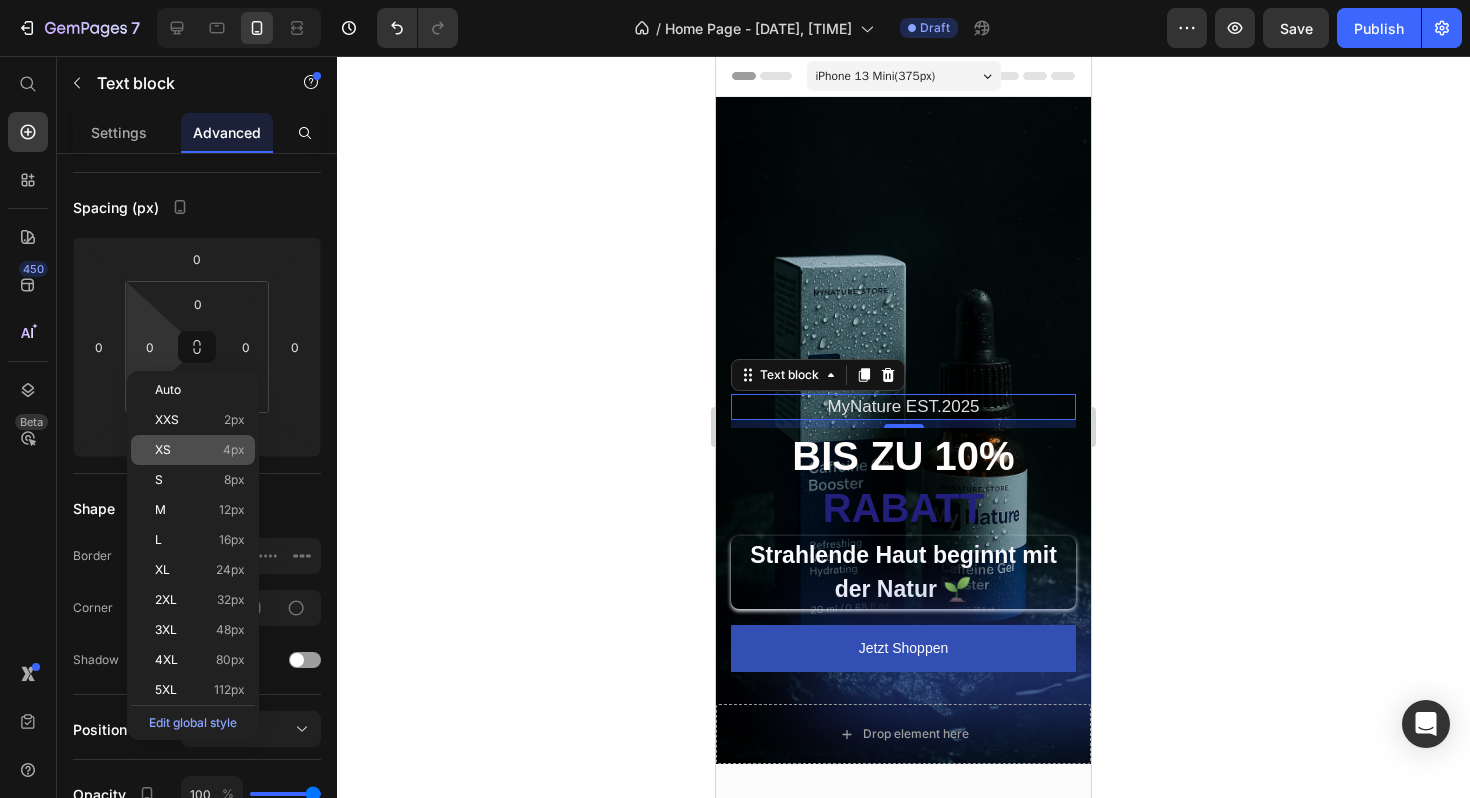 click on "XS 4px" at bounding box center (200, 450) 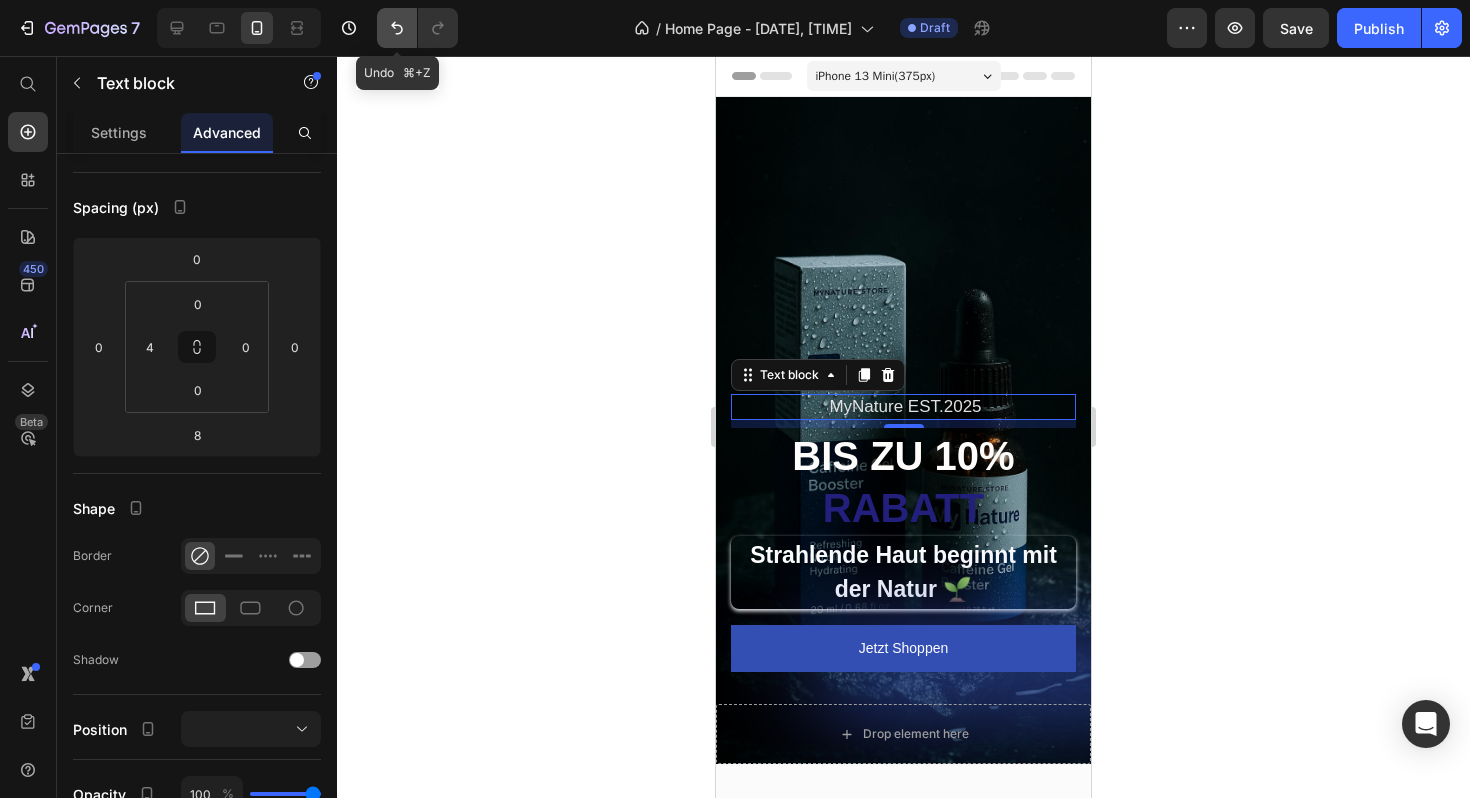 click 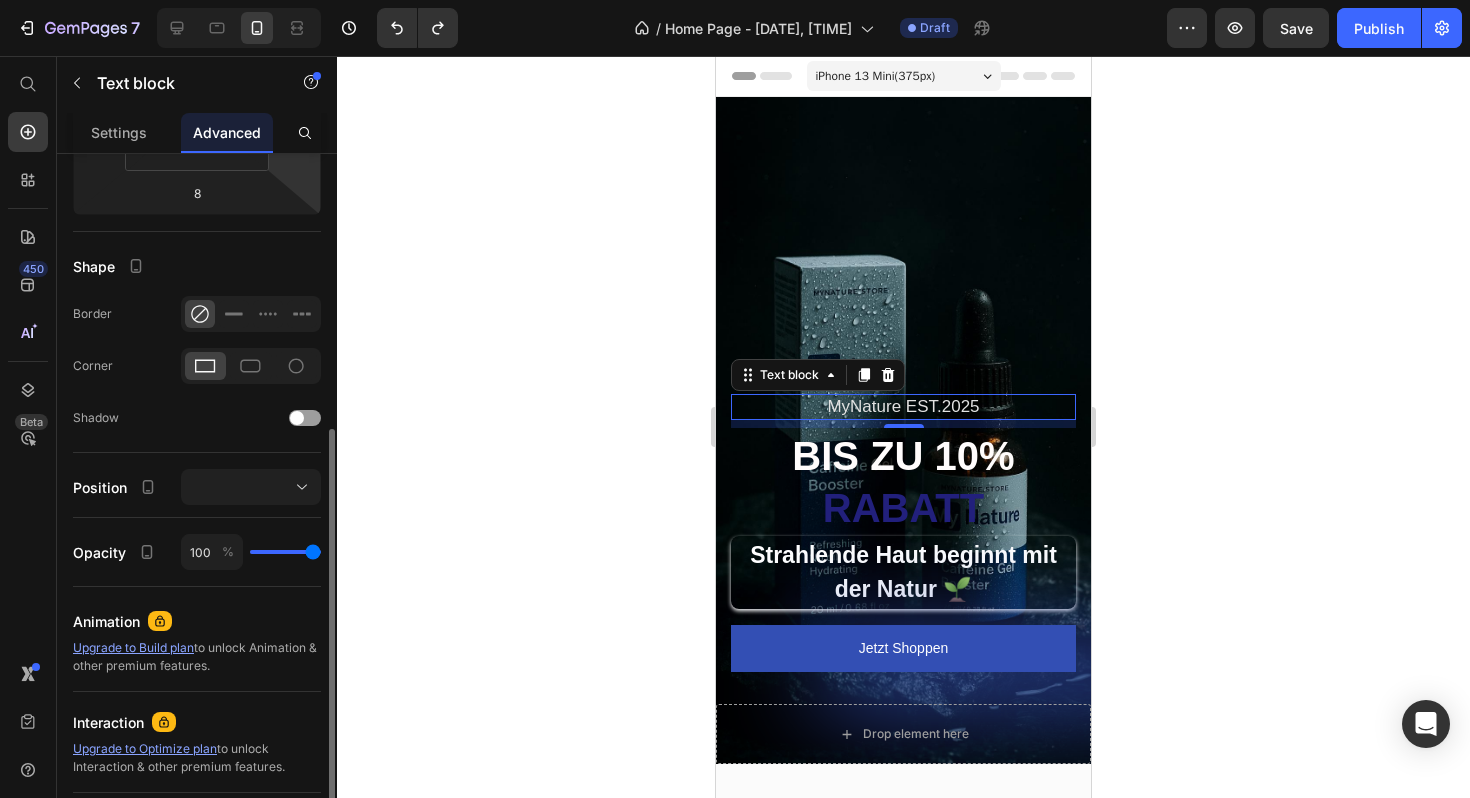 scroll, scrollTop: 452, scrollLeft: 0, axis: vertical 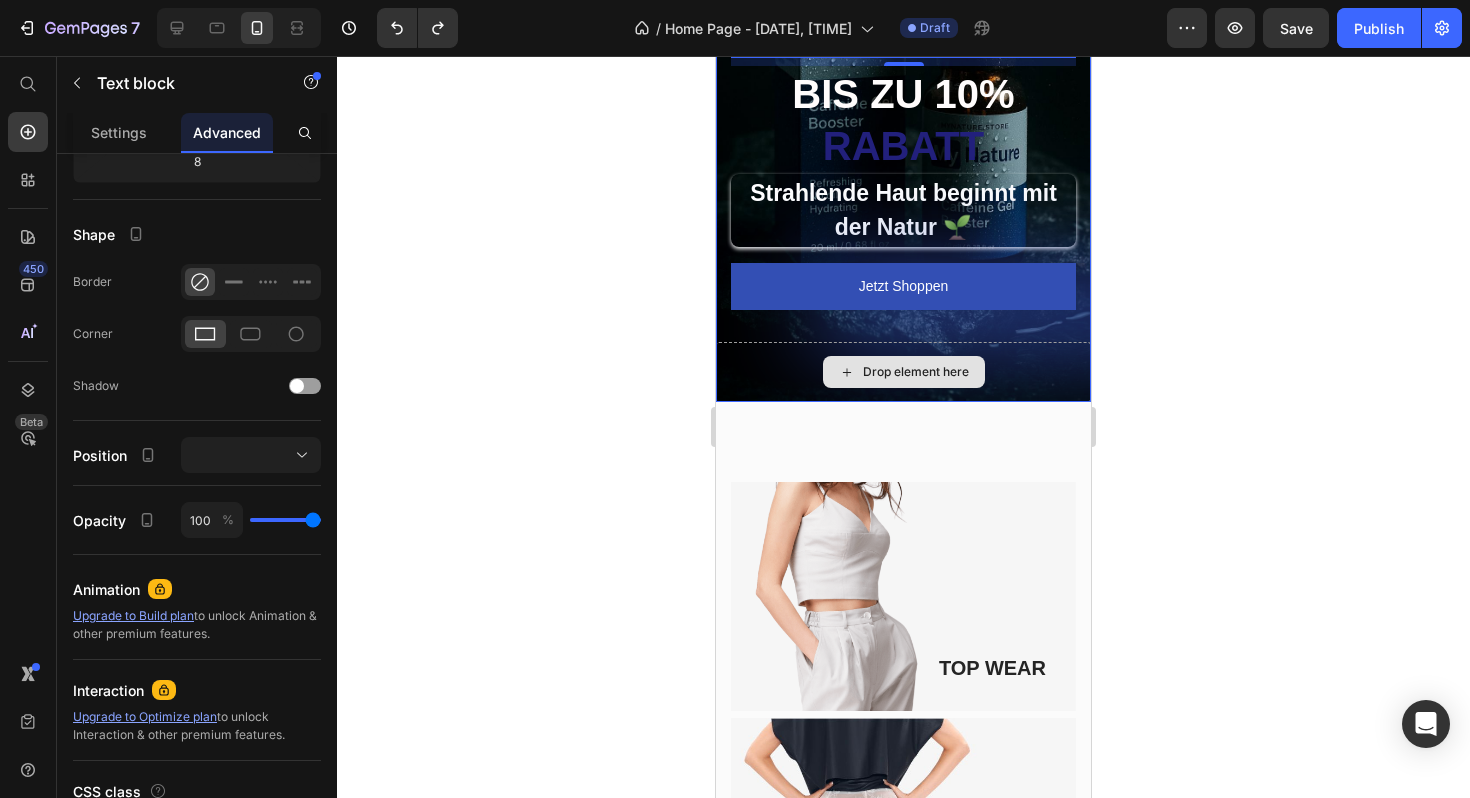 click on "Drop element here" at bounding box center (903, 372) 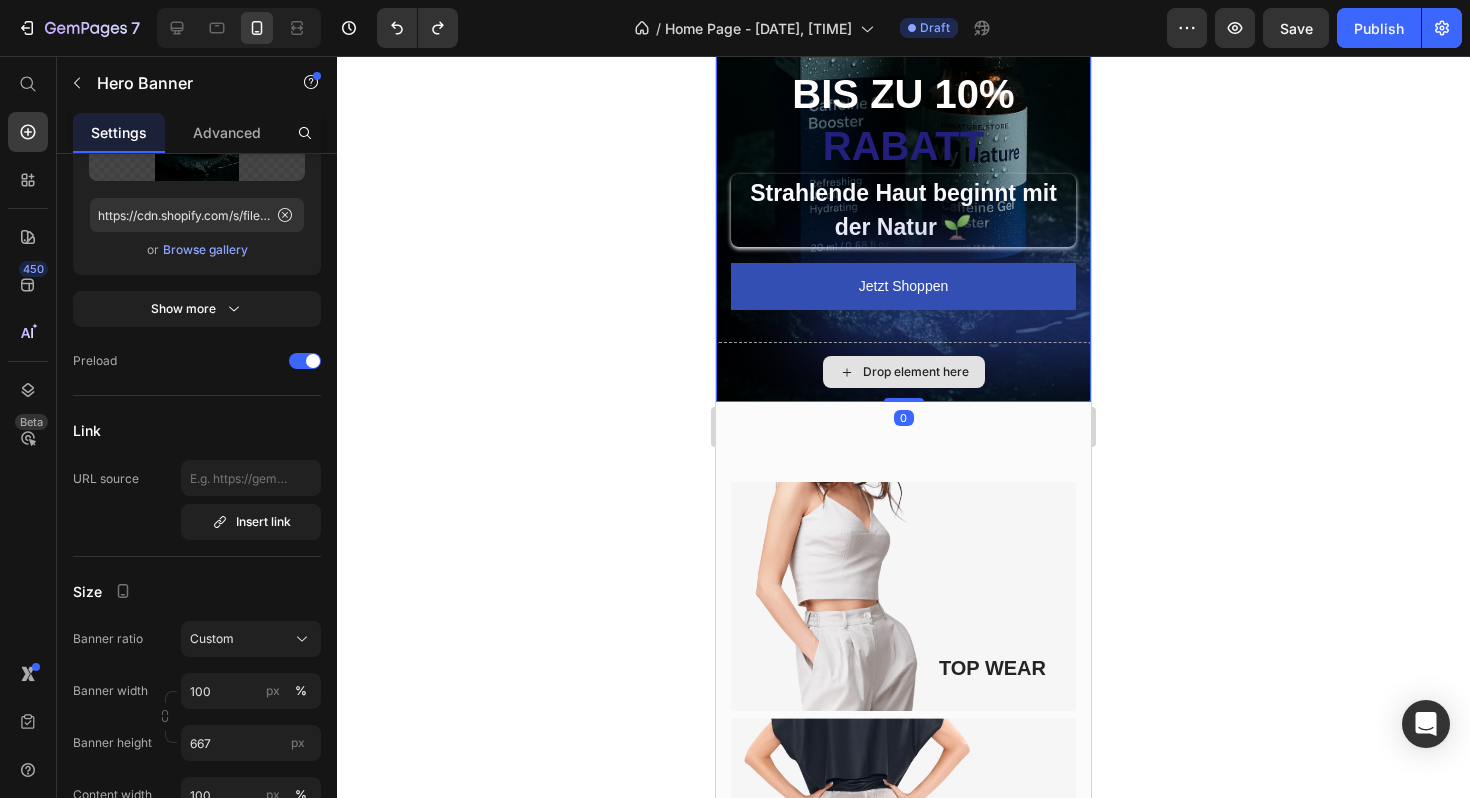 scroll, scrollTop: 0, scrollLeft: 0, axis: both 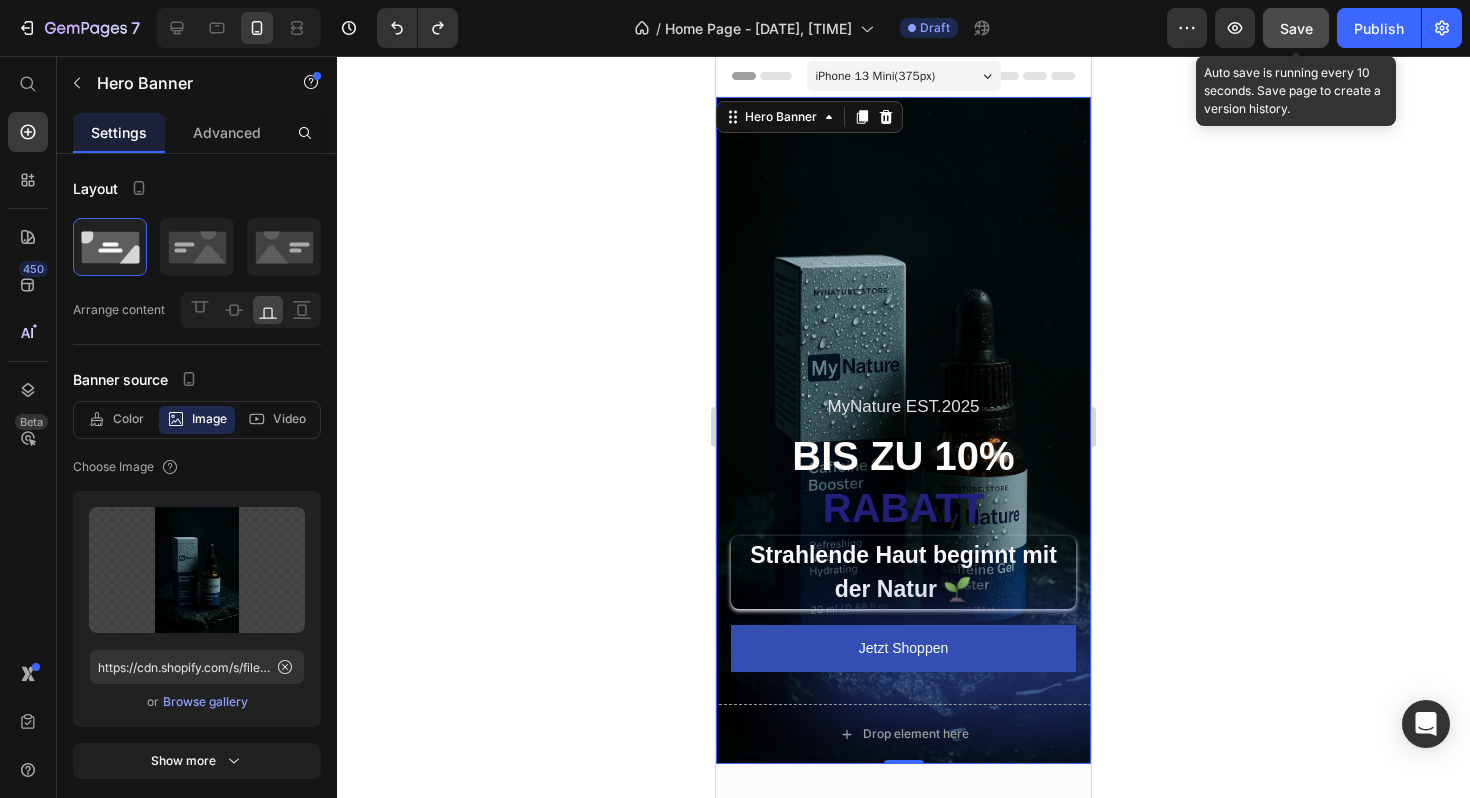 click on "Save" at bounding box center [1296, 28] 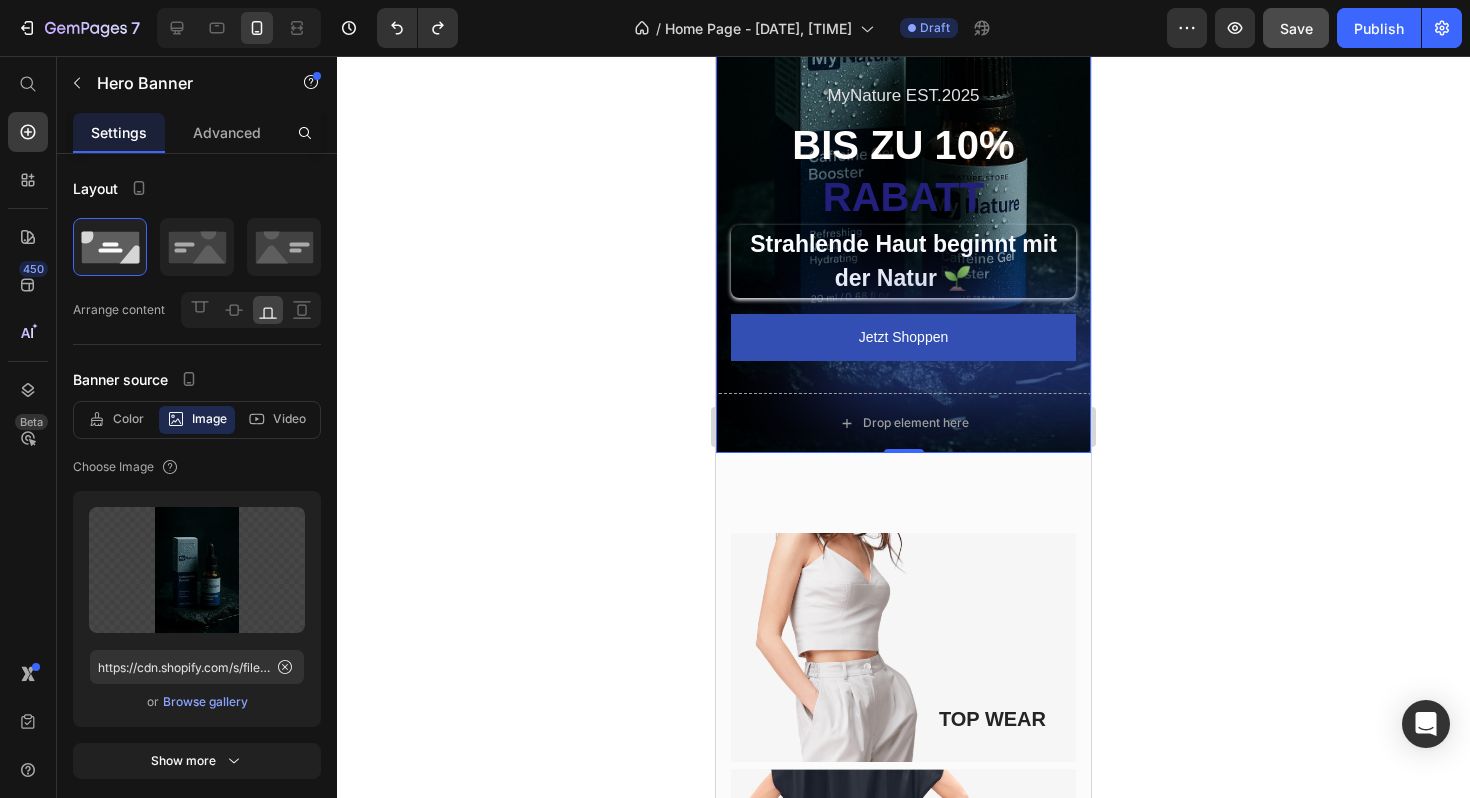 scroll, scrollTop: 432, scrollLeft: 0, axis: vertical 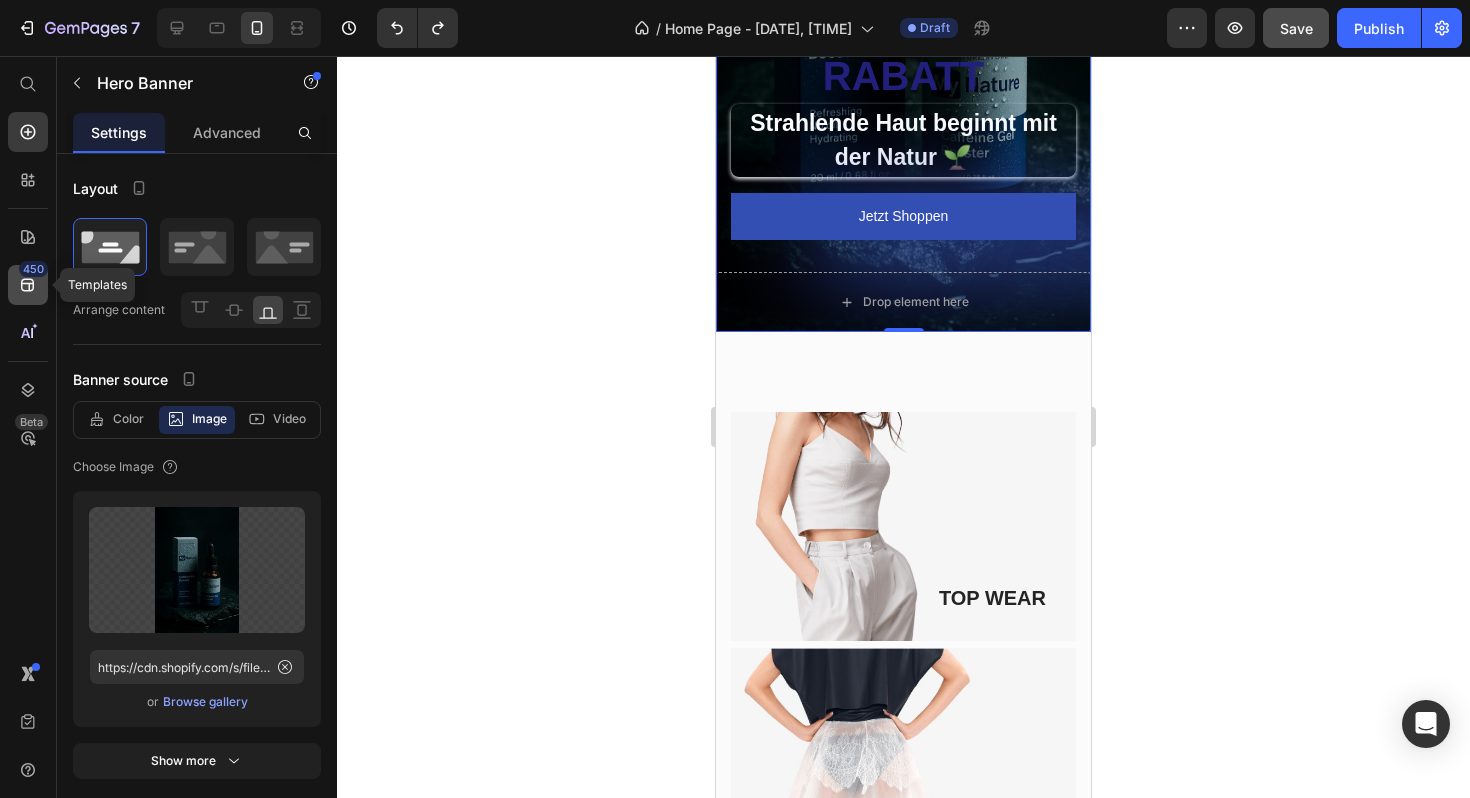 click on "450" 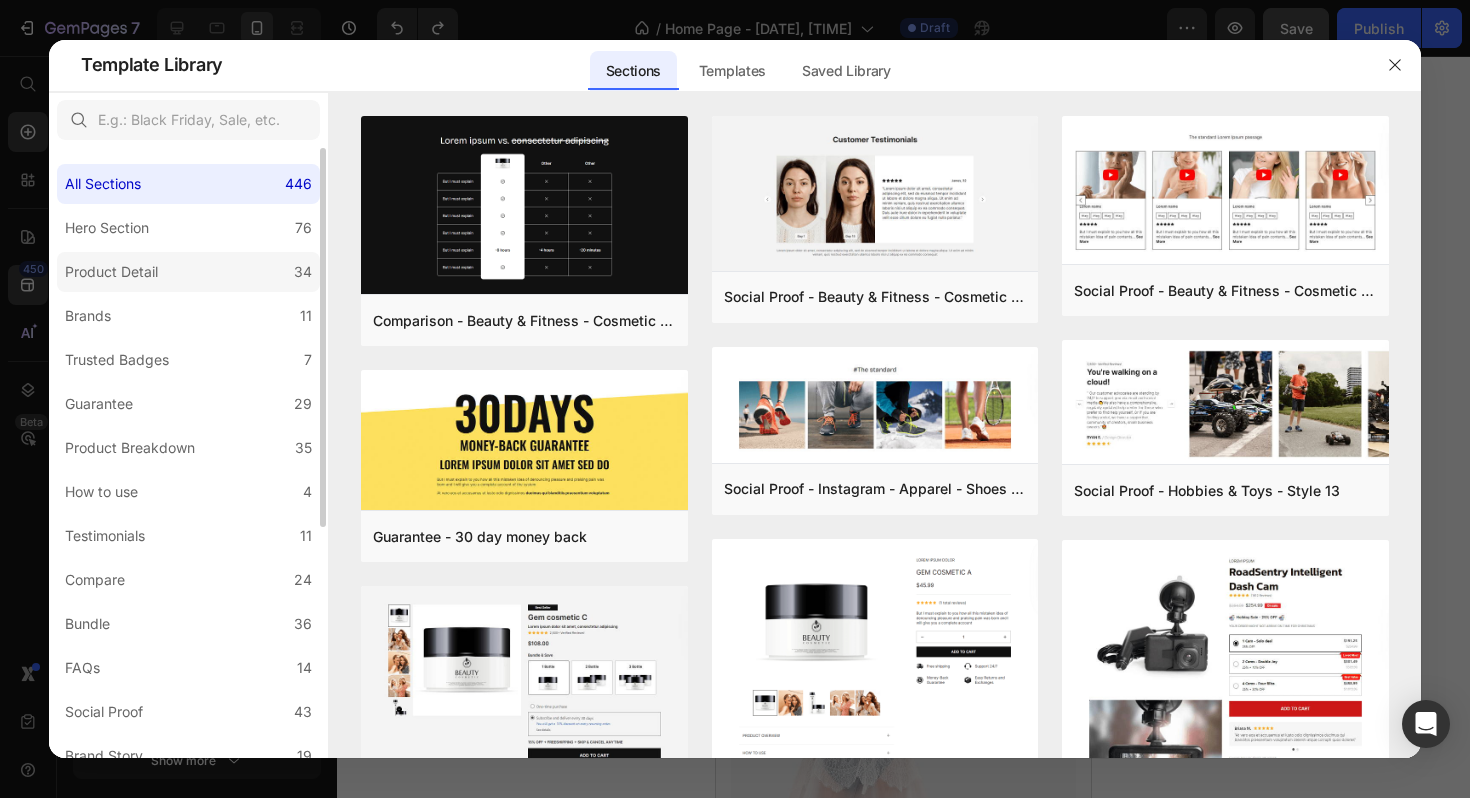 click on "Product Detail 34" 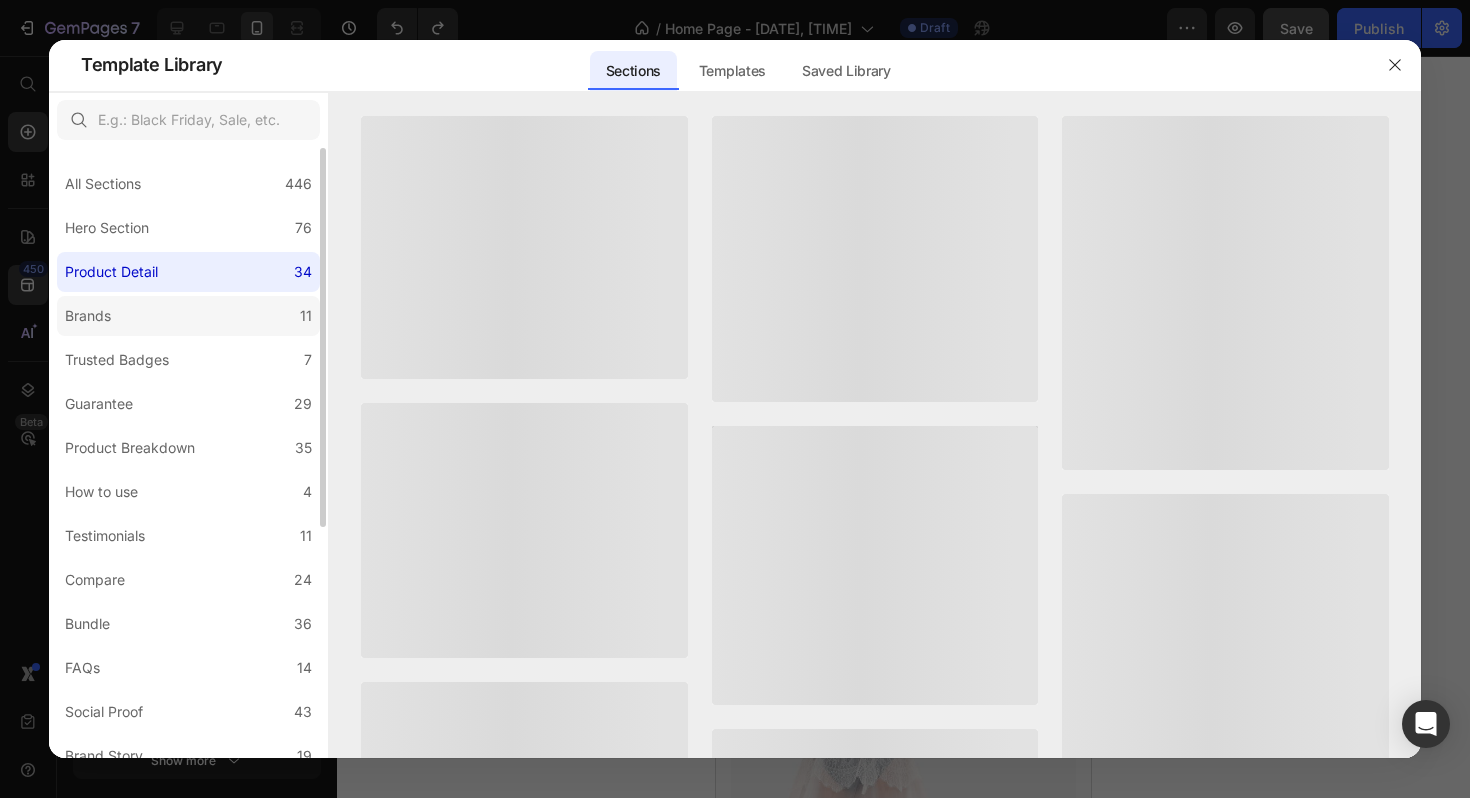 click on "Brands 11" 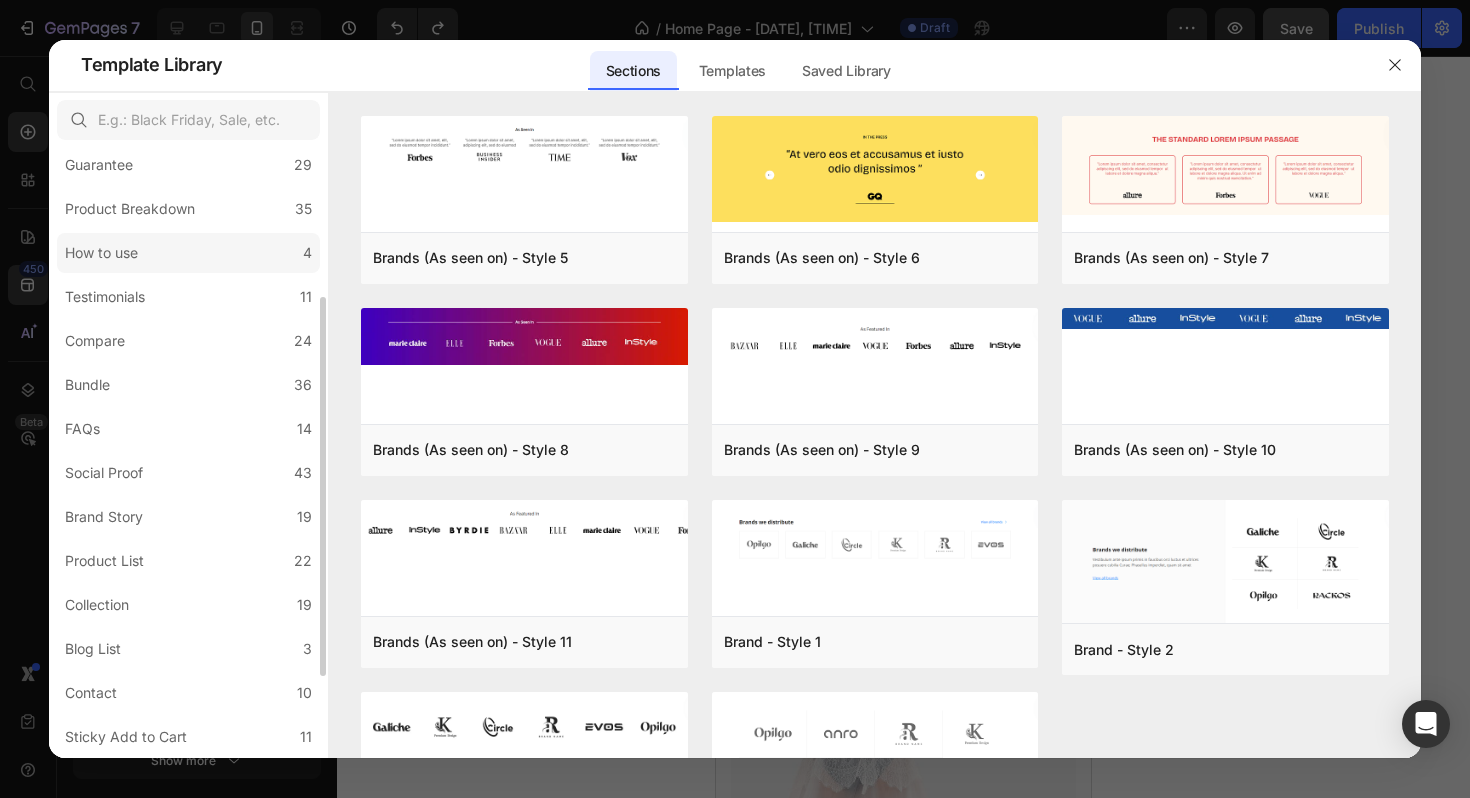 scroll, scrollTop: 241, scrollLeft: 0, axis: vertical 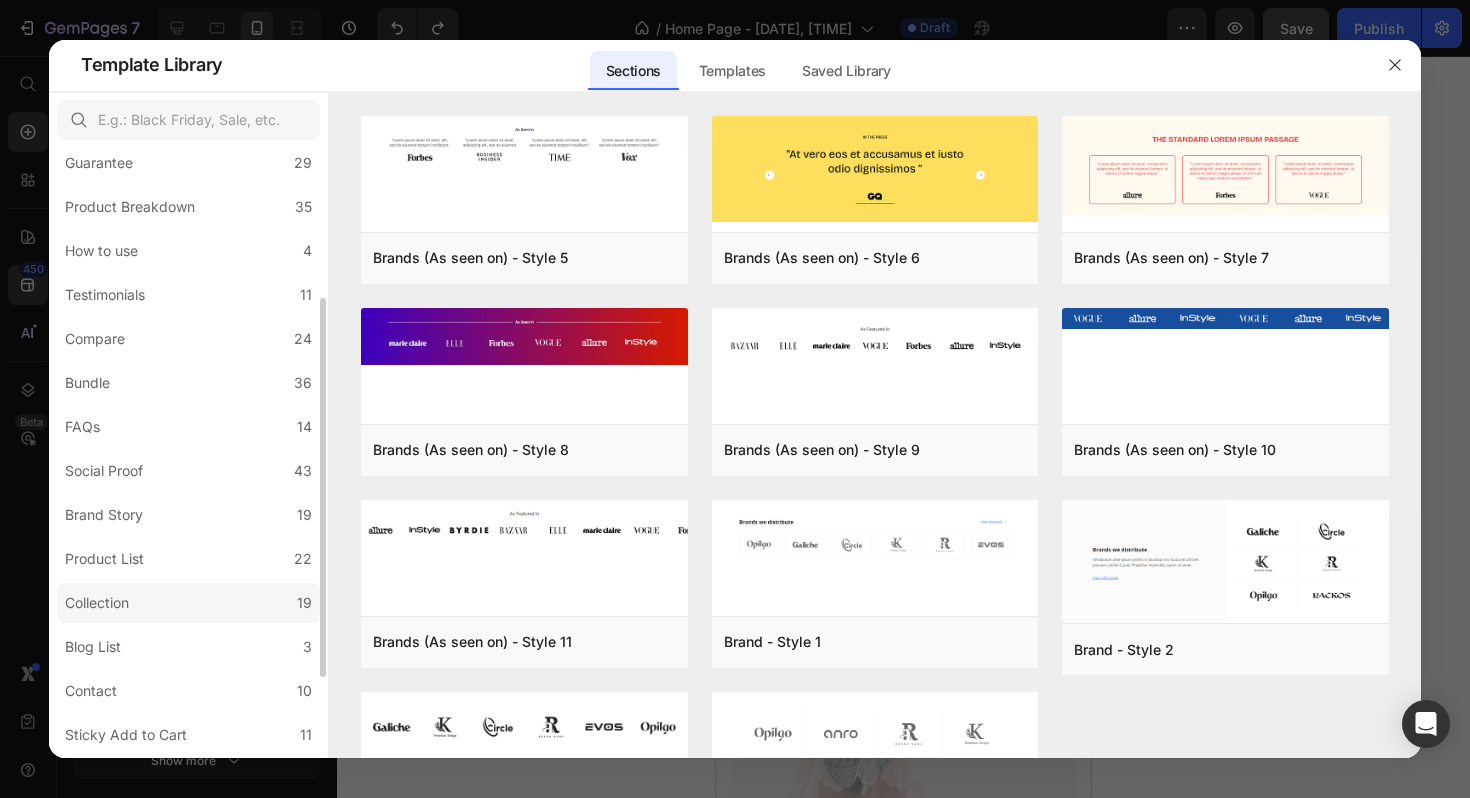 click on "Collection 19" 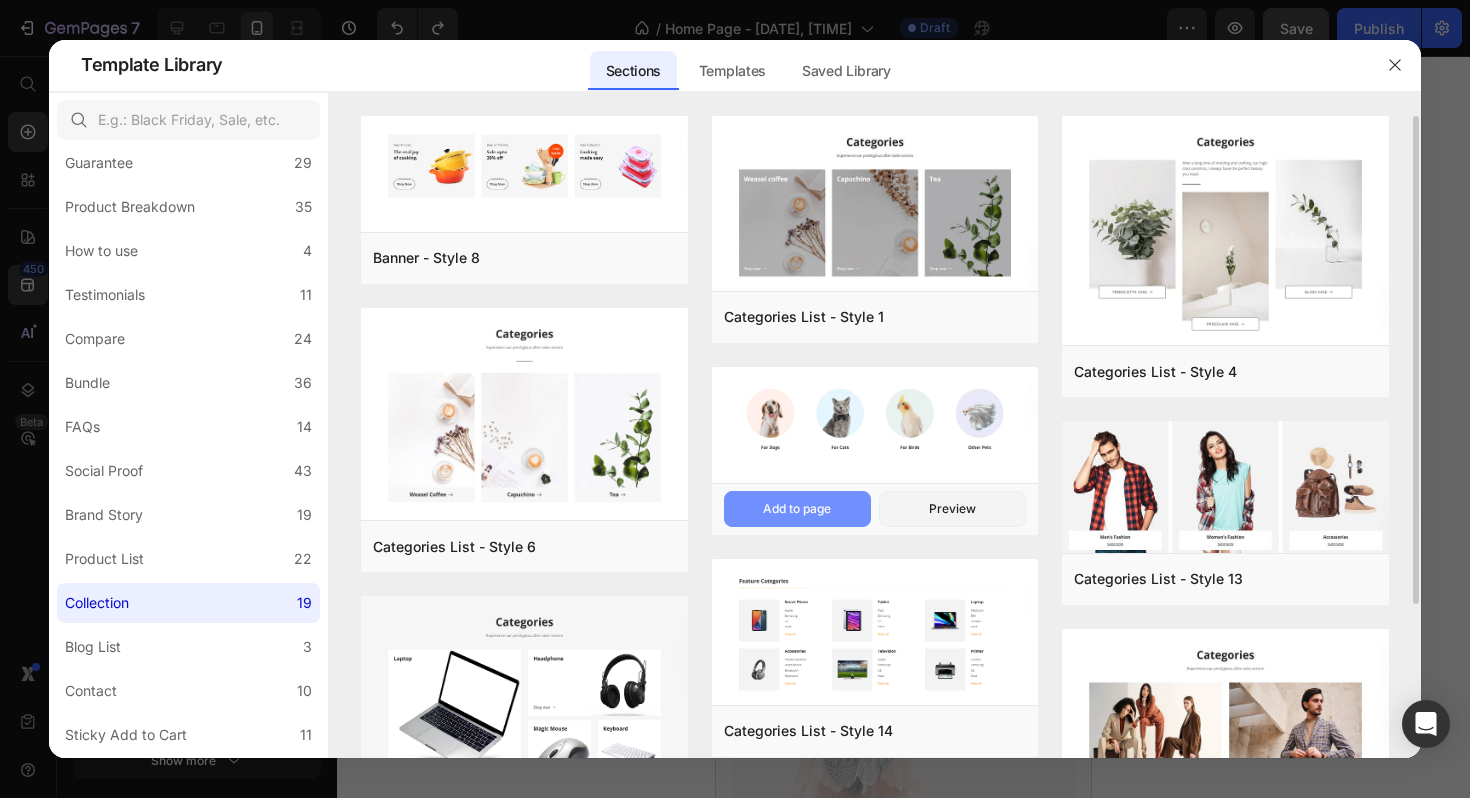 click on "Add to page" at bounding box center (797, 509) 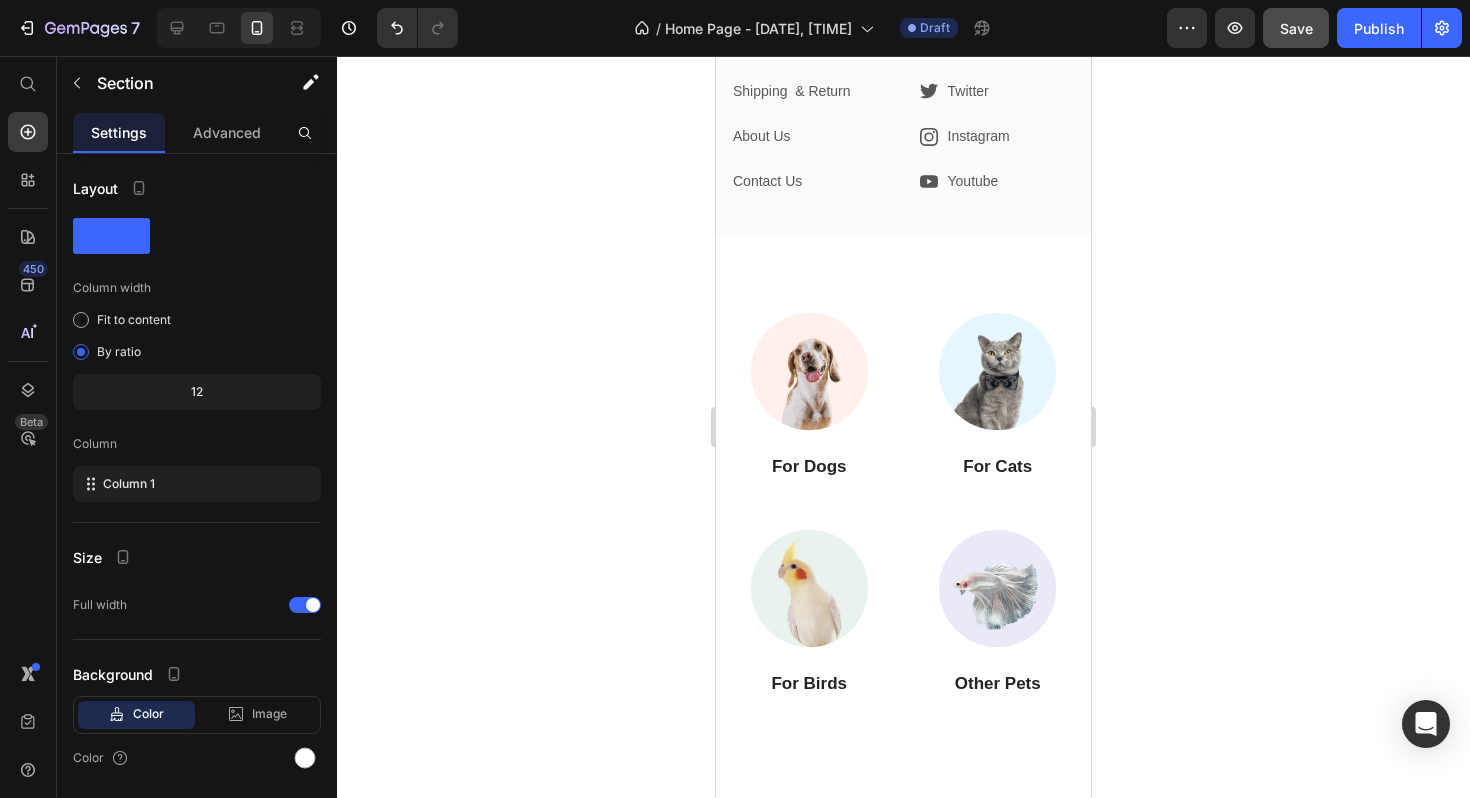 scroll, scrollTop: 5992, scrollLeft: 0, axis: vertical 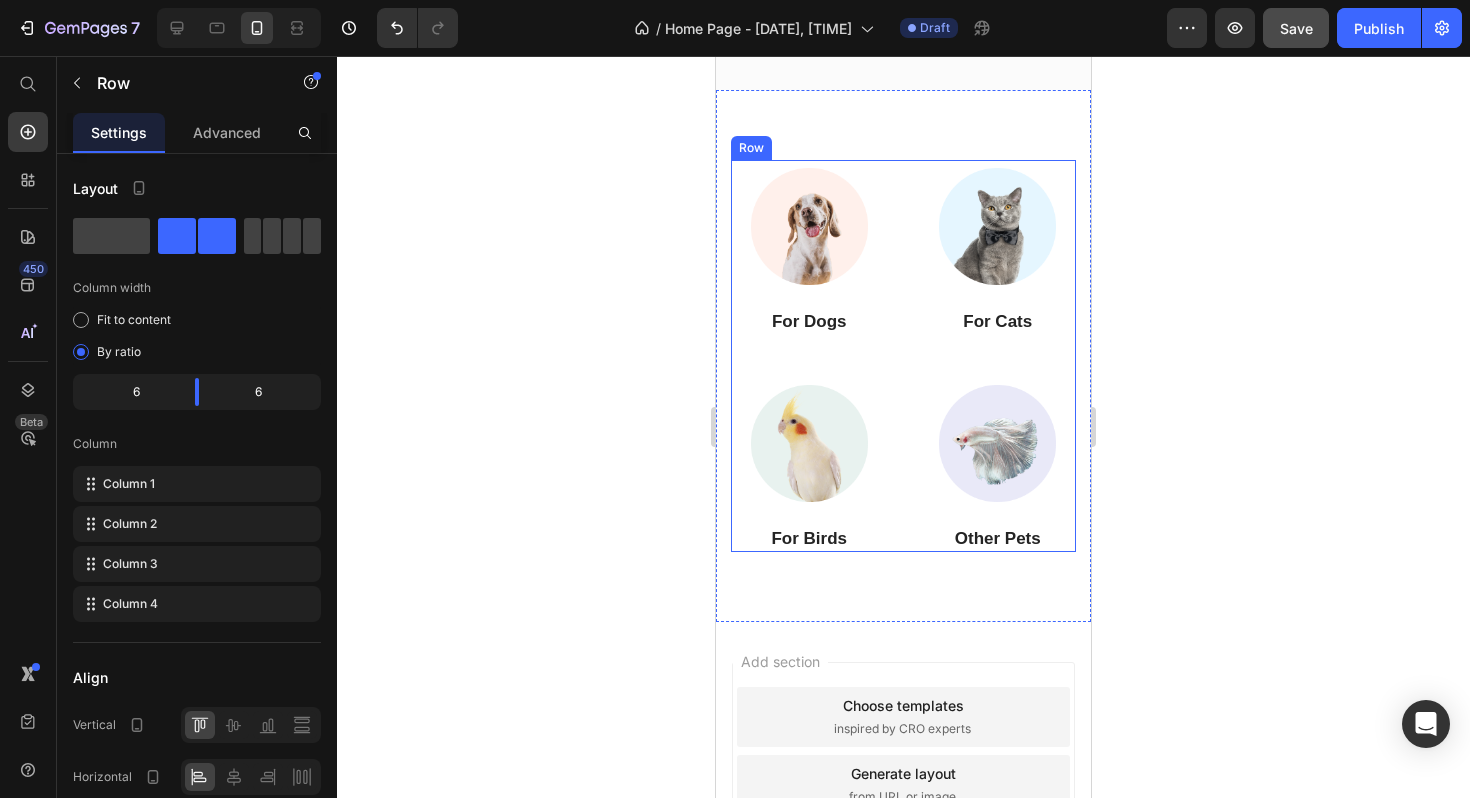 click on "Image For Dogs Heading Image For Cats Heading Image For Birds Heading Image Other Pets Heading Row" at bounding box center [903, 356] 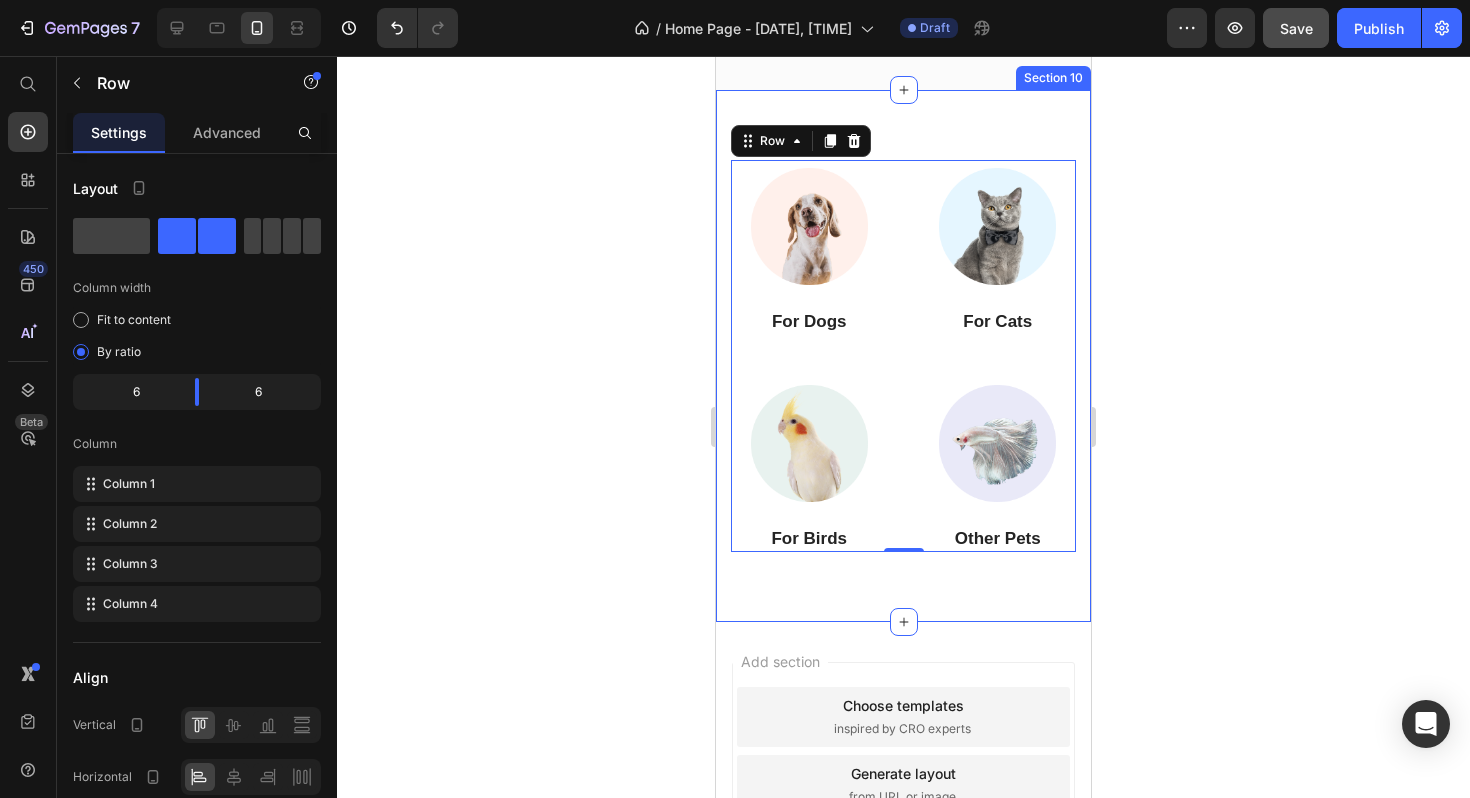 click on "Image For Dogs Heading Image For Cats Heading Image For Birds Heading Image Other Pets Heading Row   0 Section 10" at bounding box center (903, 356) 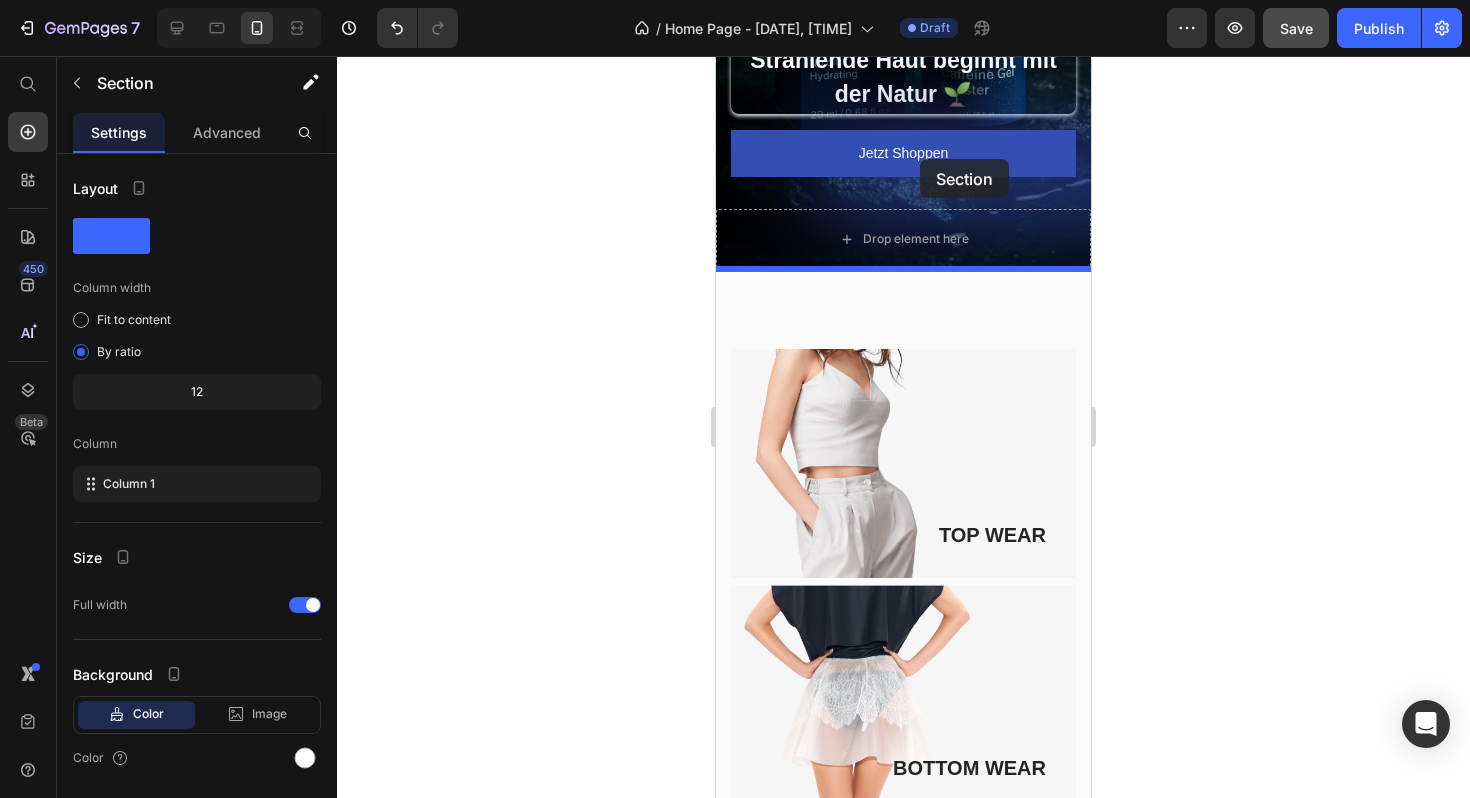 scroll, scrollTop: 470, scrollLeft: 0, axis: vertical 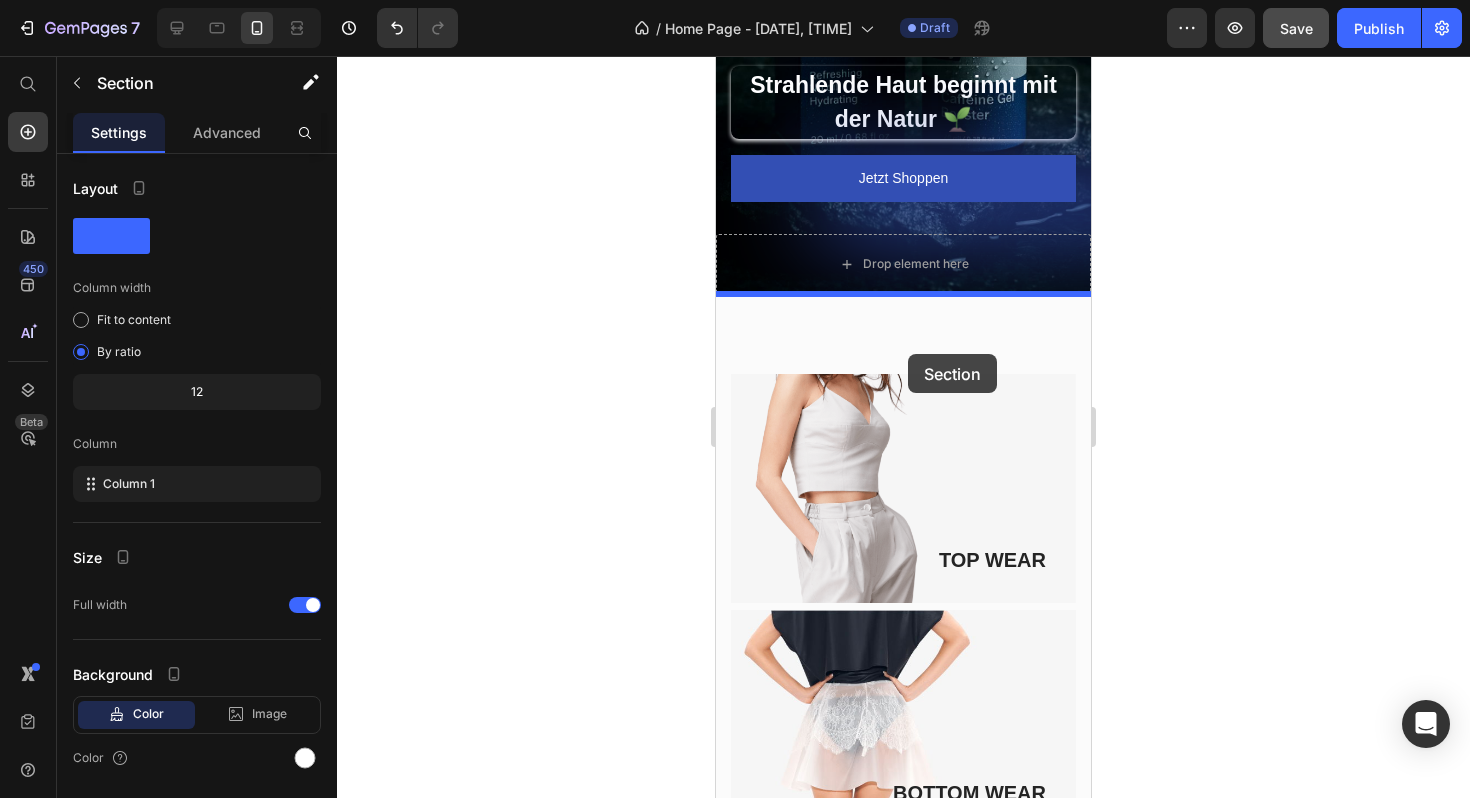 drag, startPoint x: 938, startPoint y: 243, endPoint x: 908, endPoint y: 352, distance: 113.053085 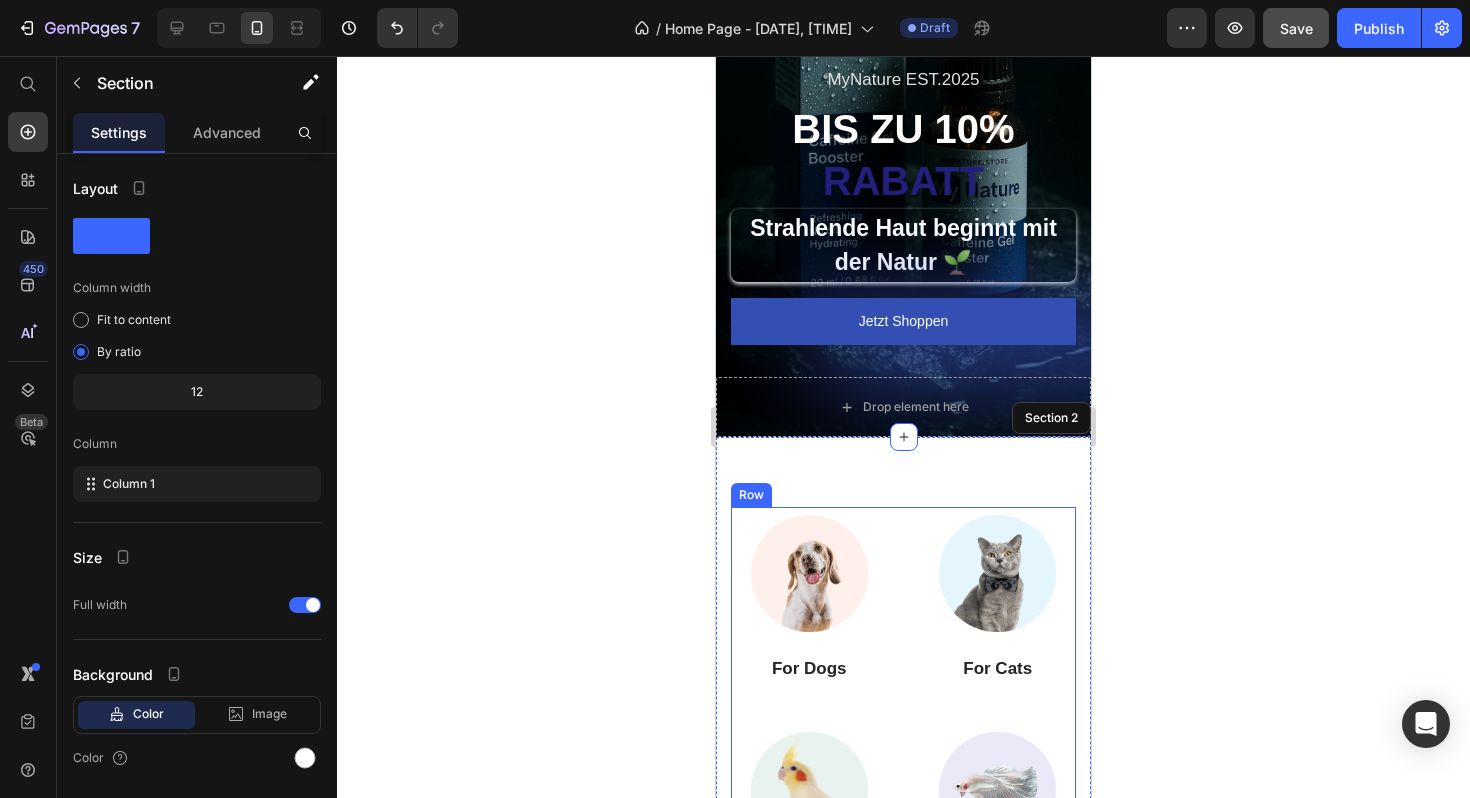 scroll, scrollTop: 334, scrollLeft: 0, axis: vertical 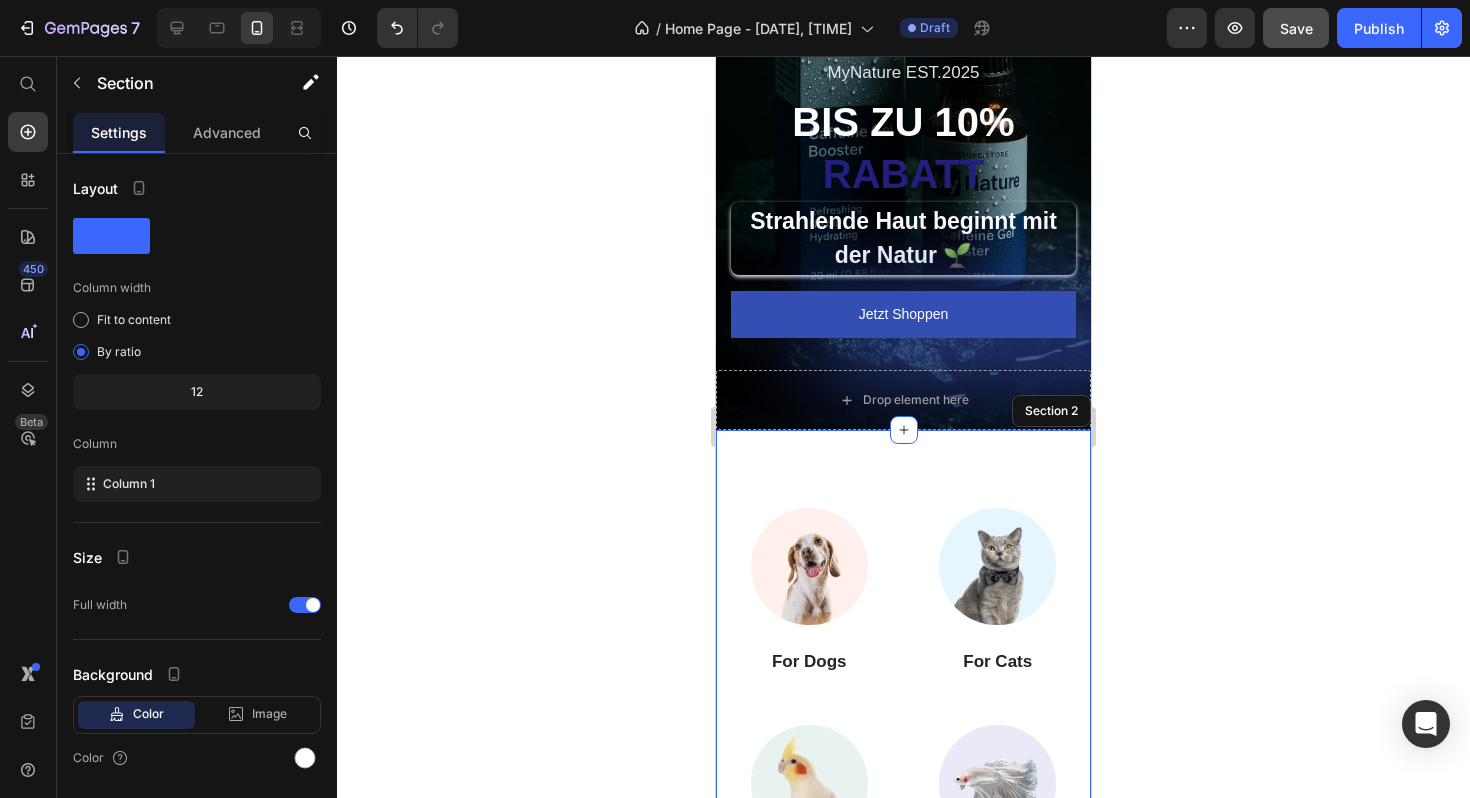 click on "Image For Dogs Heading Image For Cats Heading Image For Birds Heading Image Other Pets Heading Row Section 2" at bounding box center (903, 696) 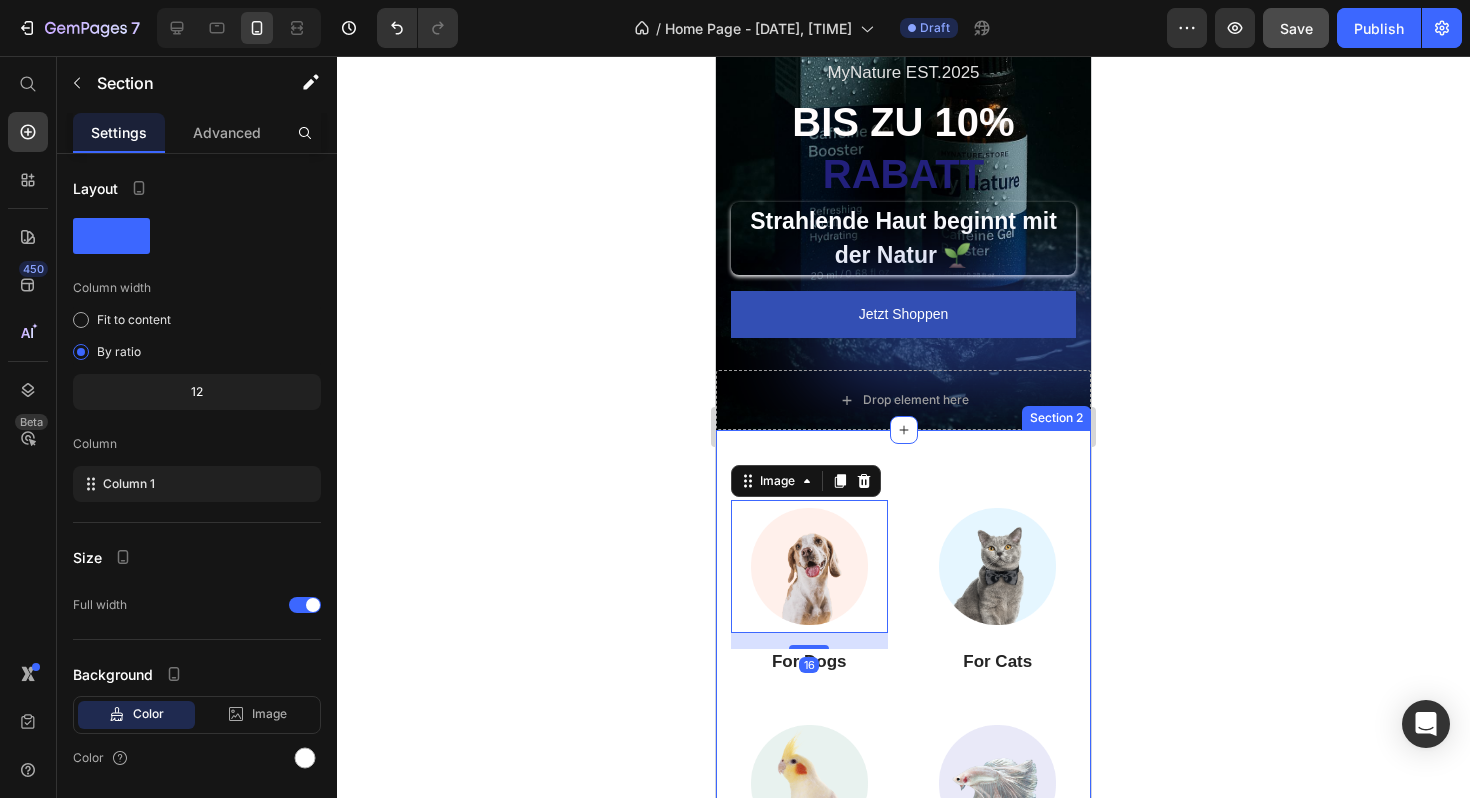 click on "Image   16 For Dogs Heading Image For Cats Heading Image For Birds Heading Image Other Pets Heading Row Section 2" at bounding box center [903, 696] 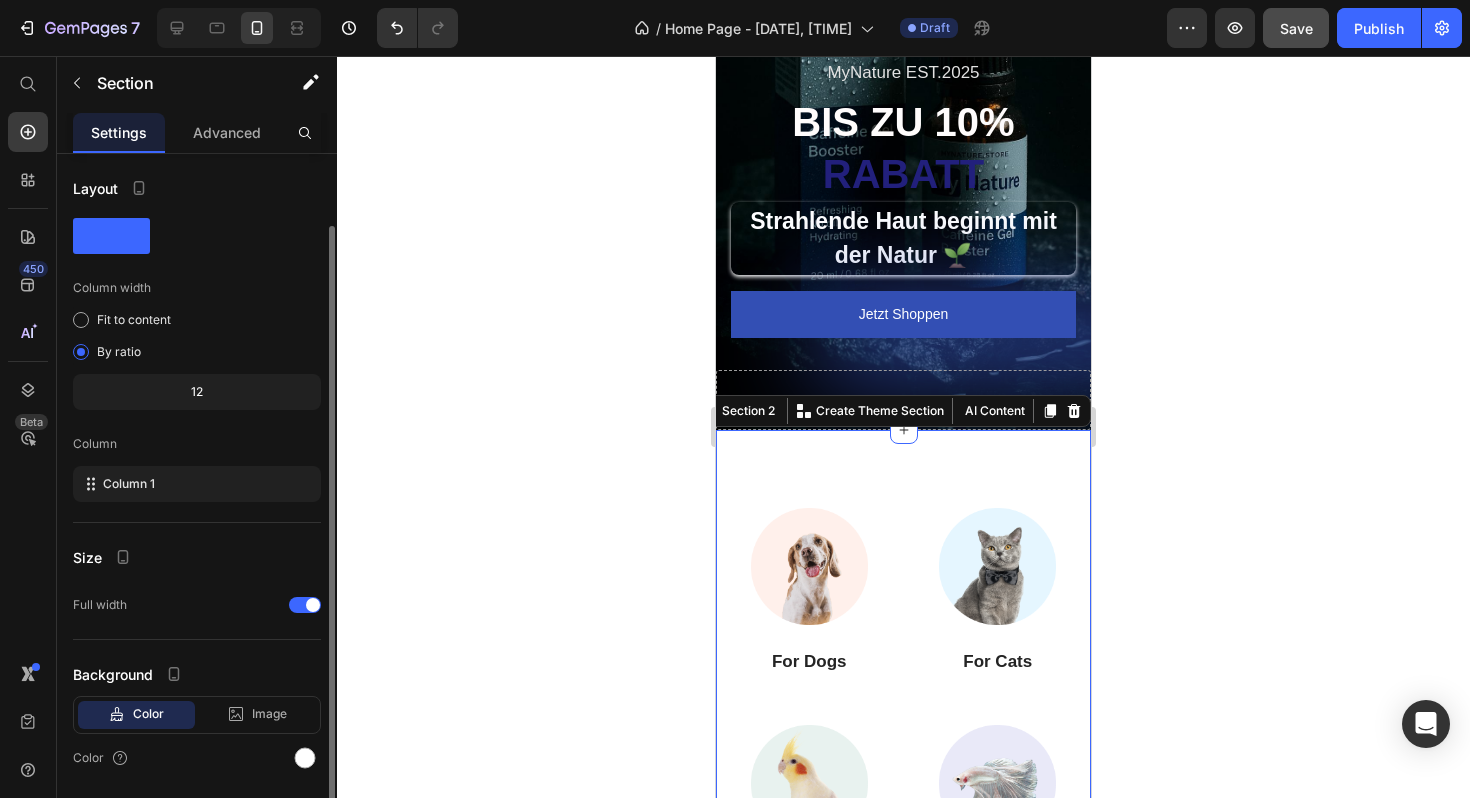 scroll, scrollTop: 63, scrollLeft: 0, axis: vertical 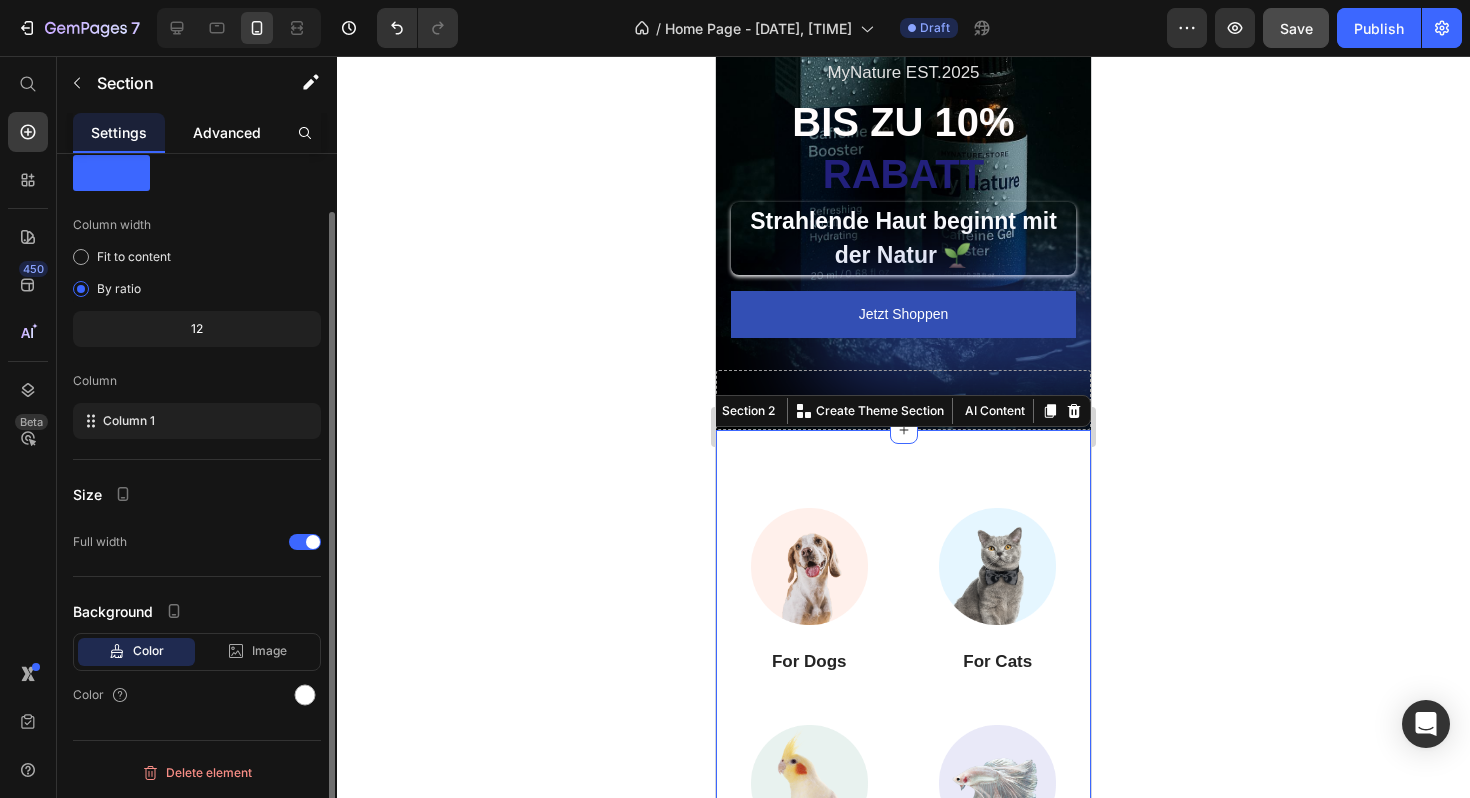 click on "Advanced" at bounding box center (227, 132) 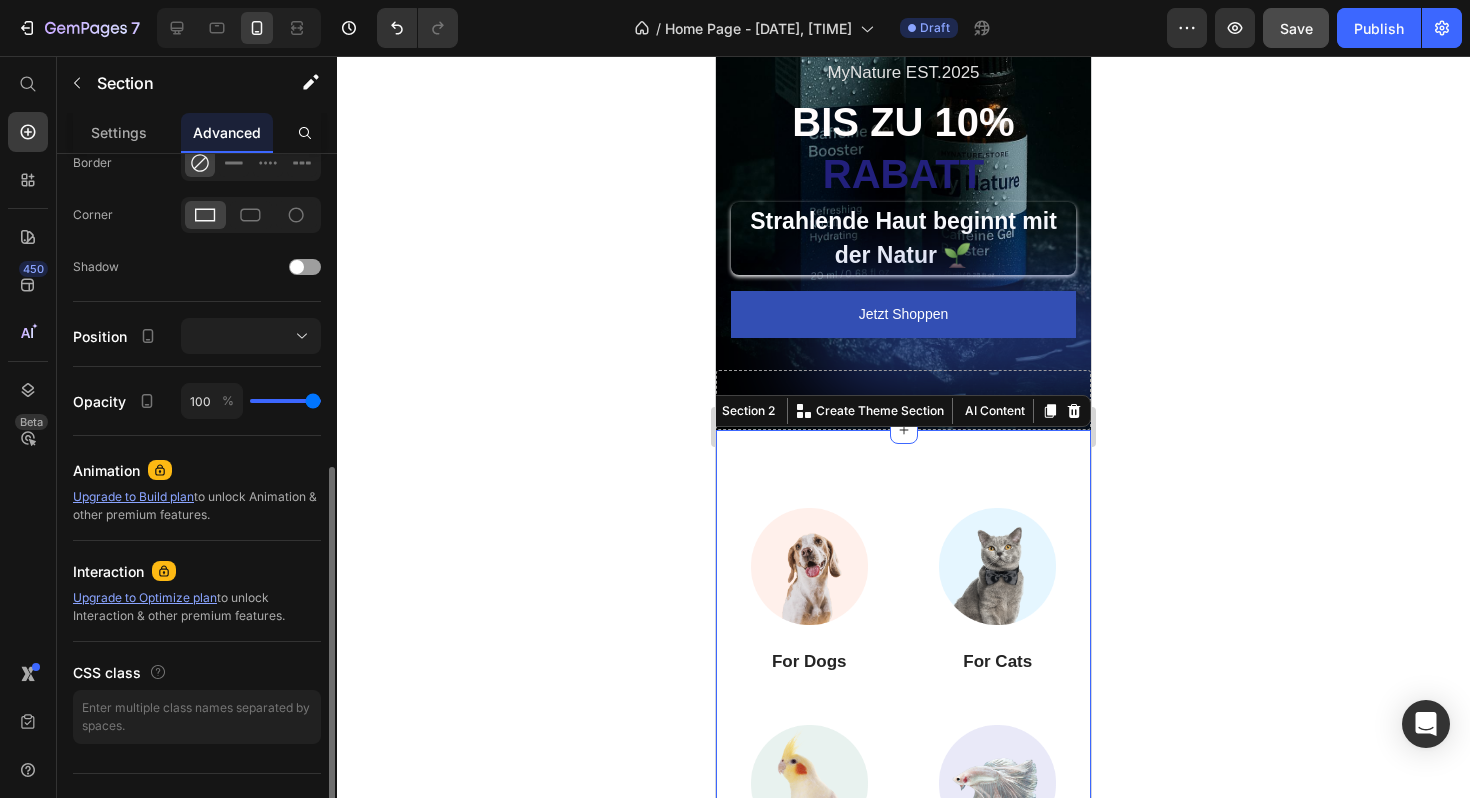 scroll, scrollTop: 581, scrollLeft: 0, axis: vertical 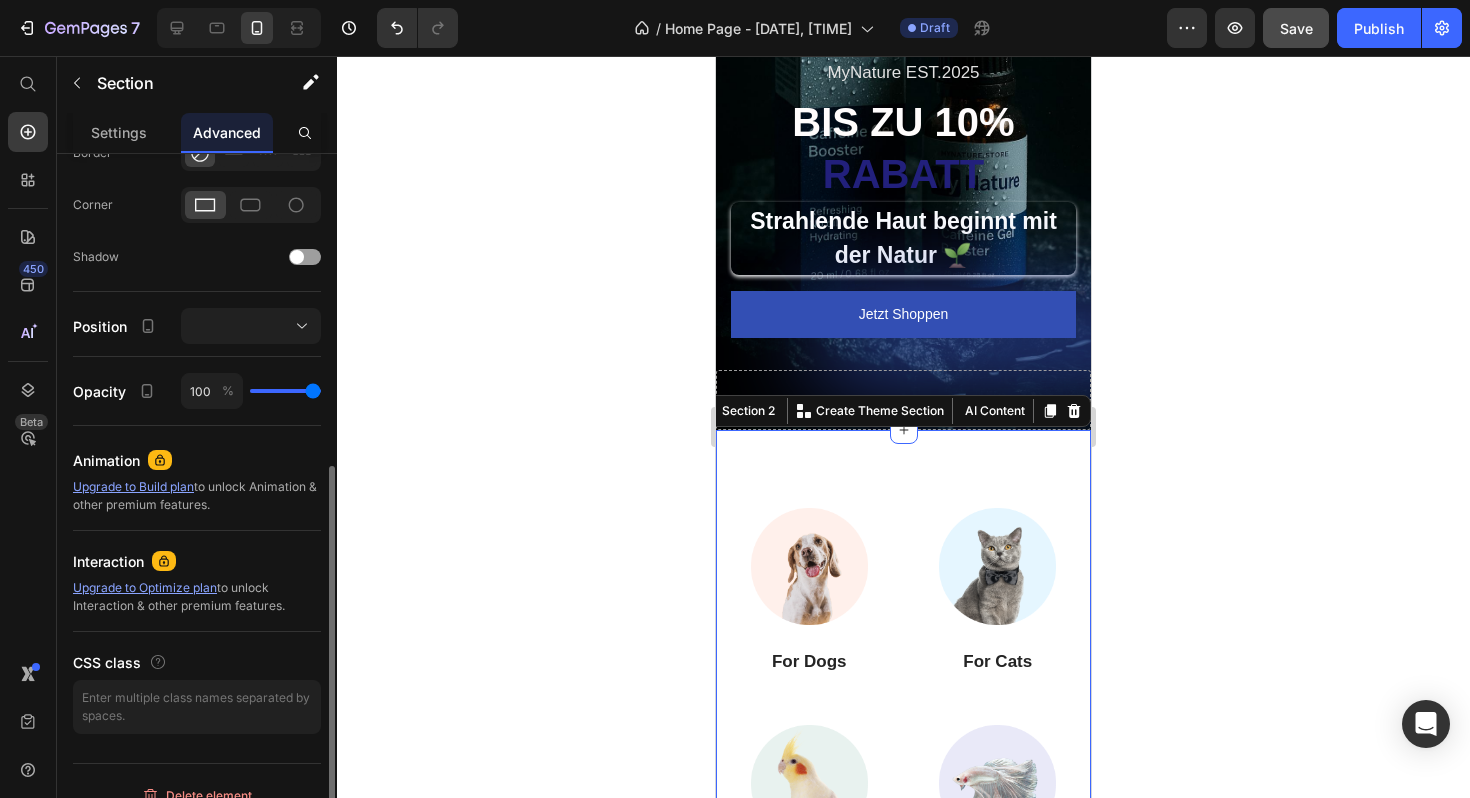 type on "94" 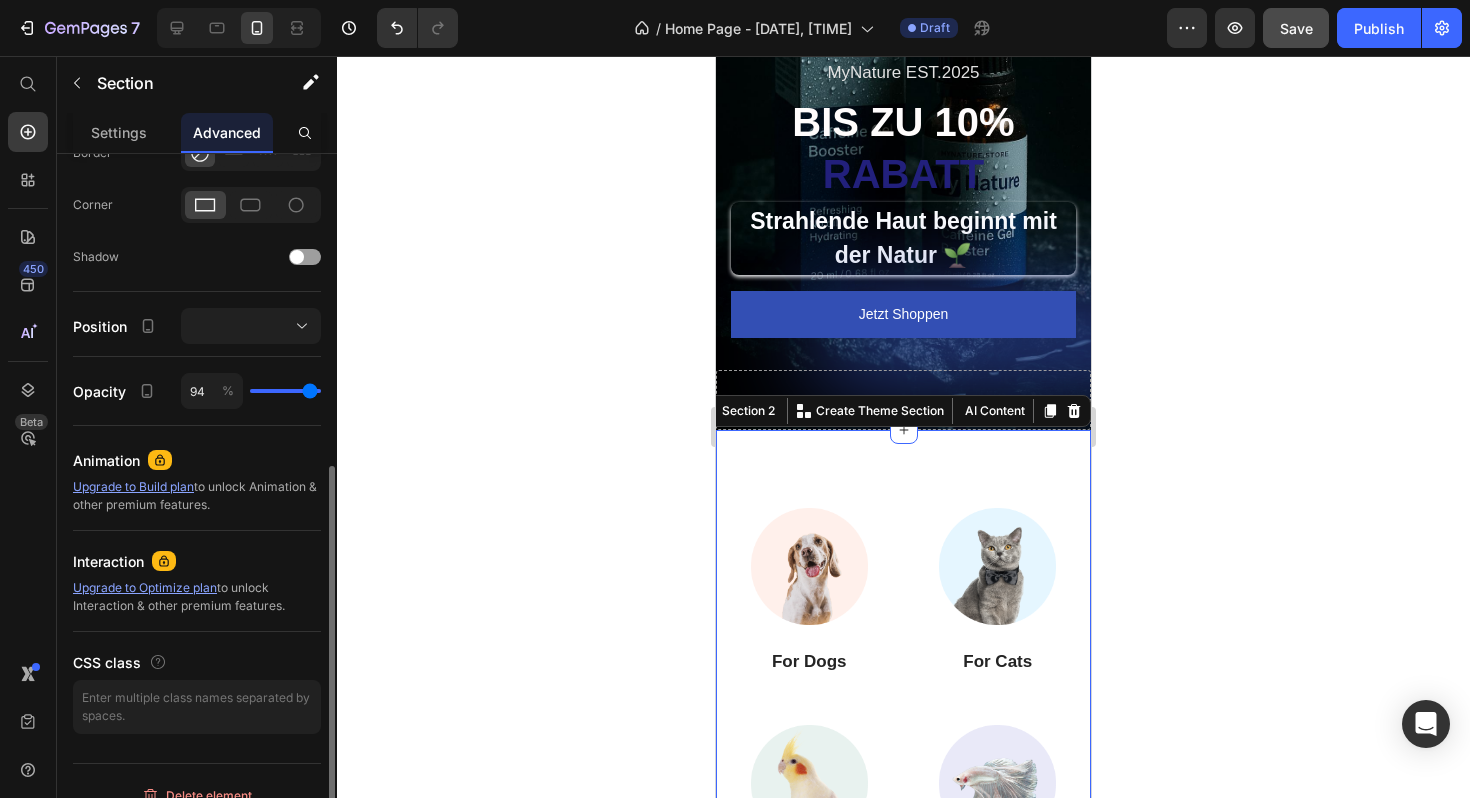 type on "85" 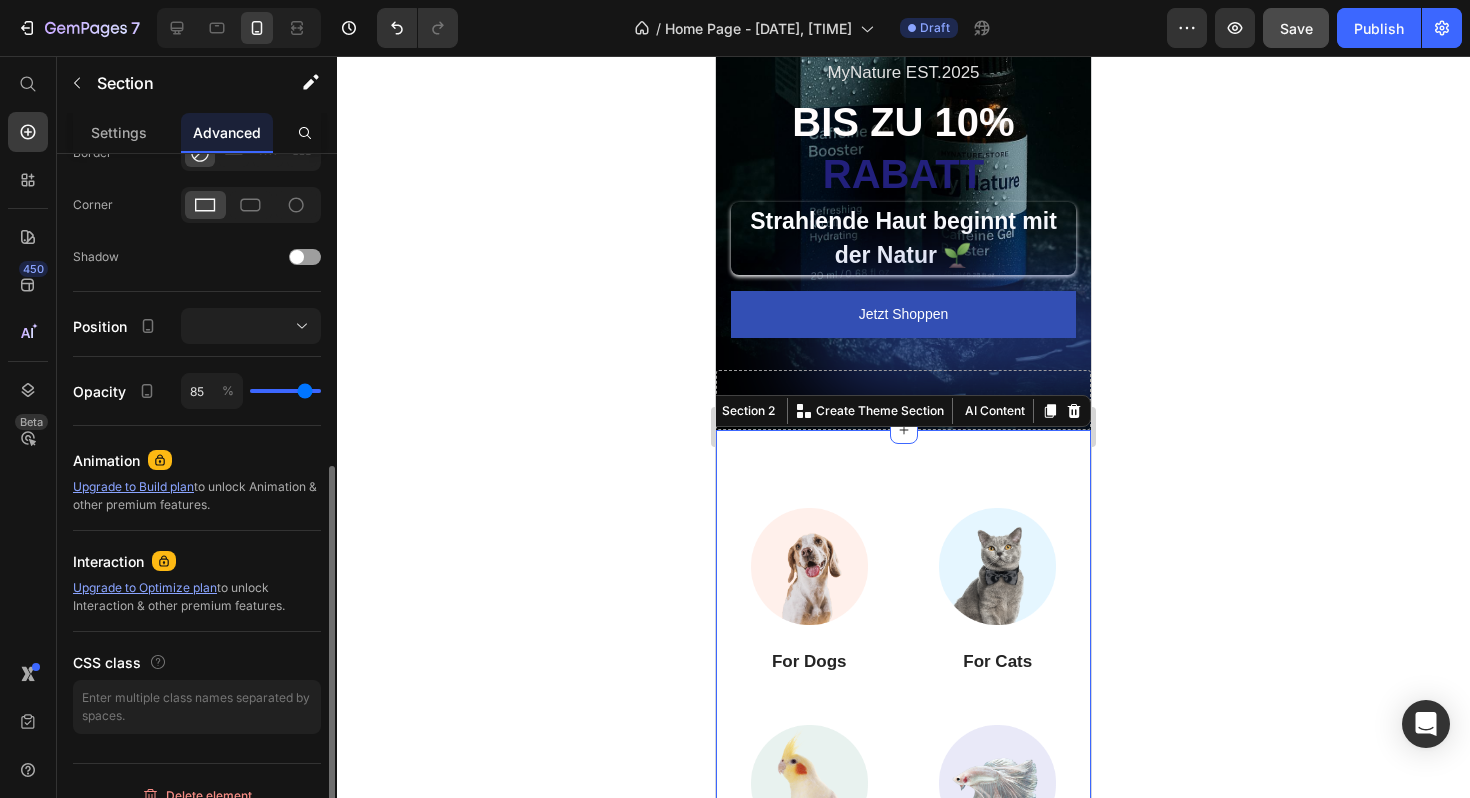 type on "78" 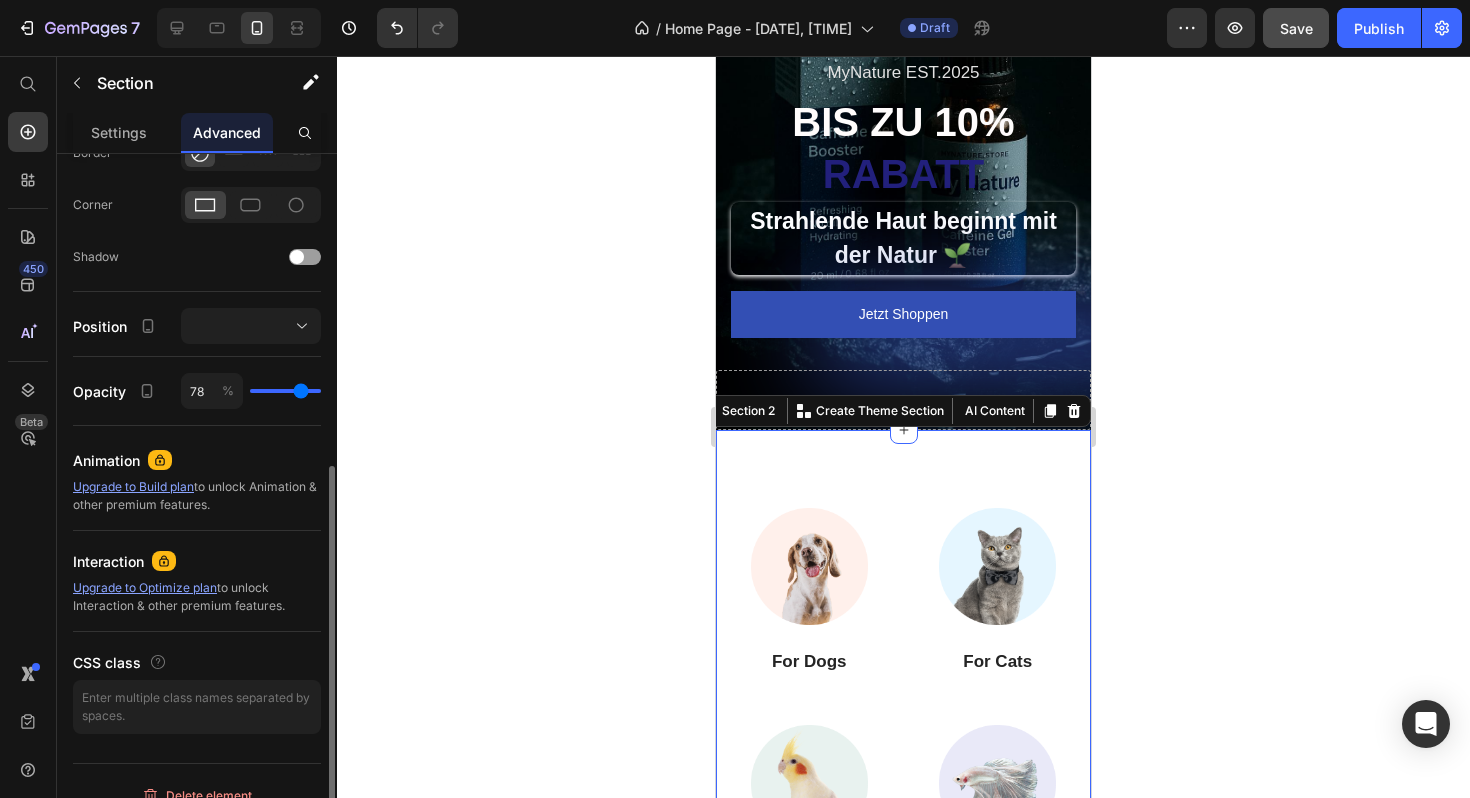 type on "68" 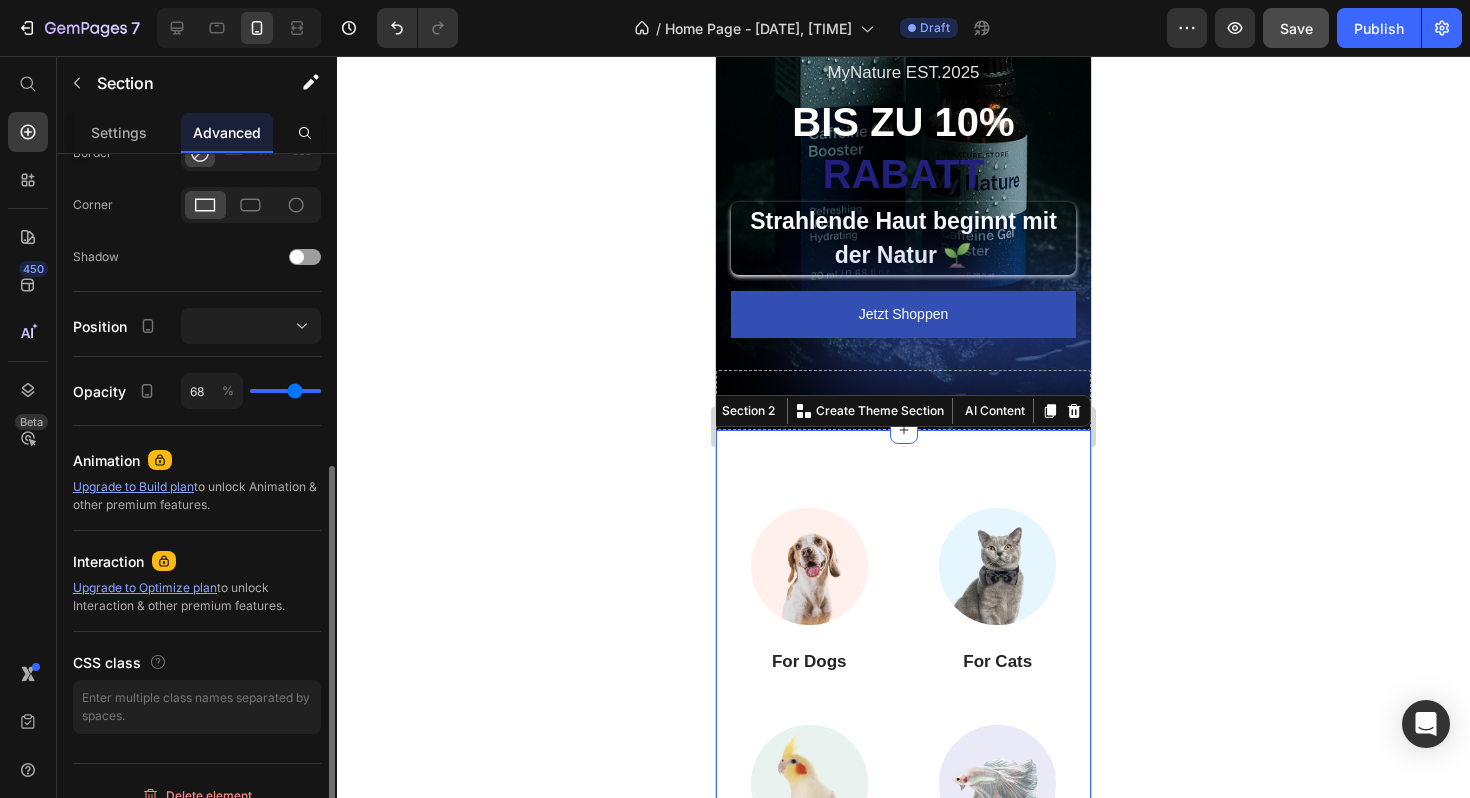 type on "64" 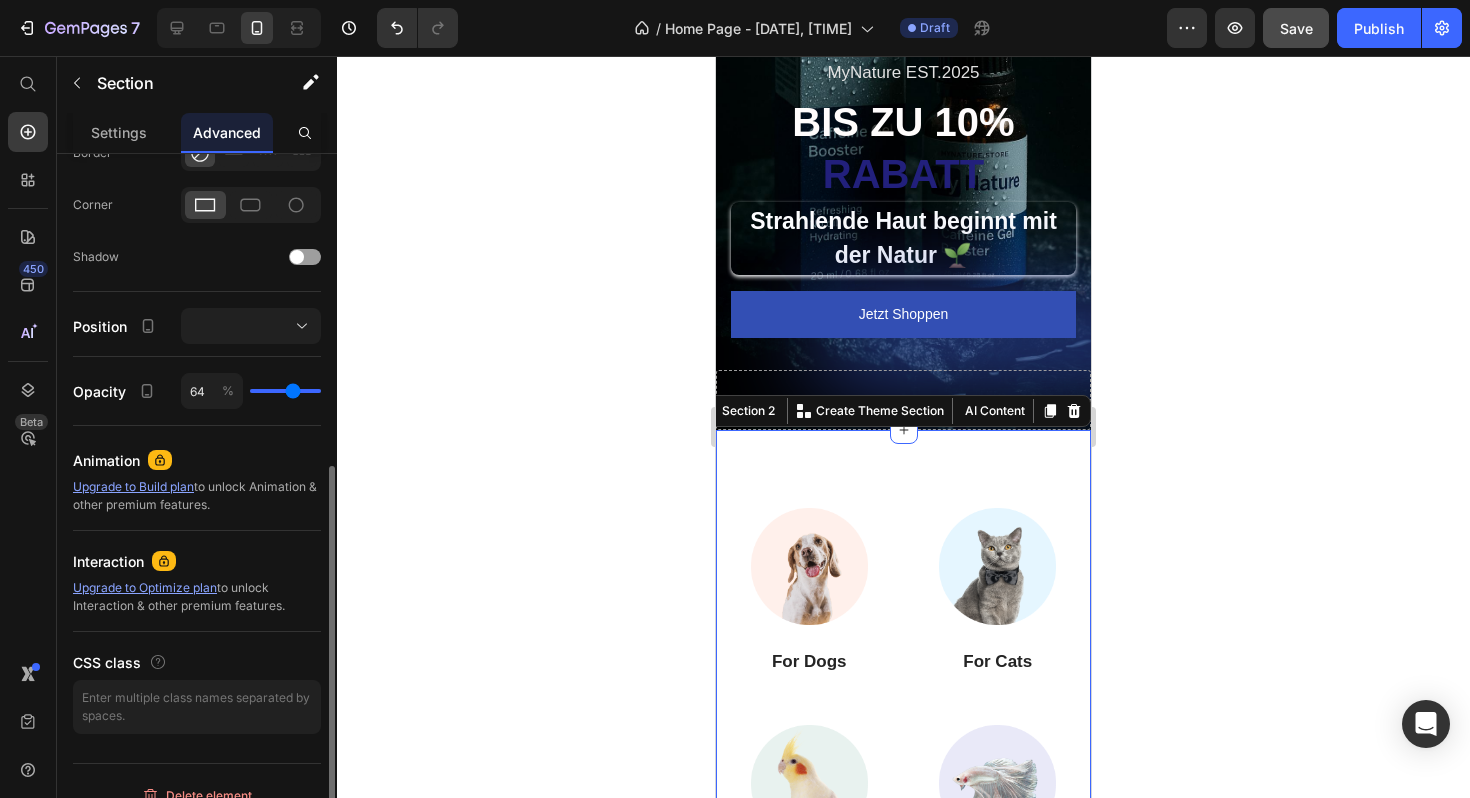 type on "53" 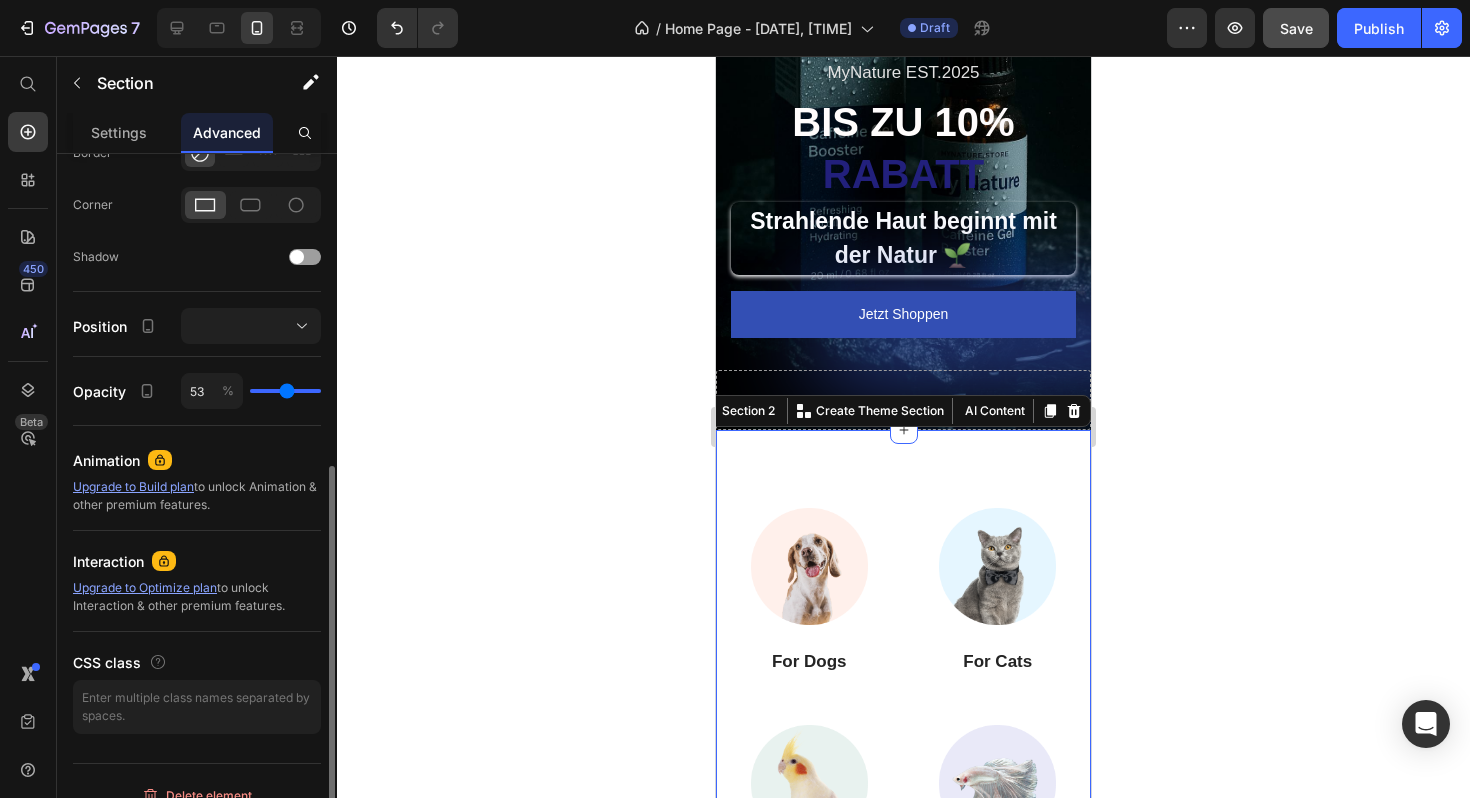 type on "45" 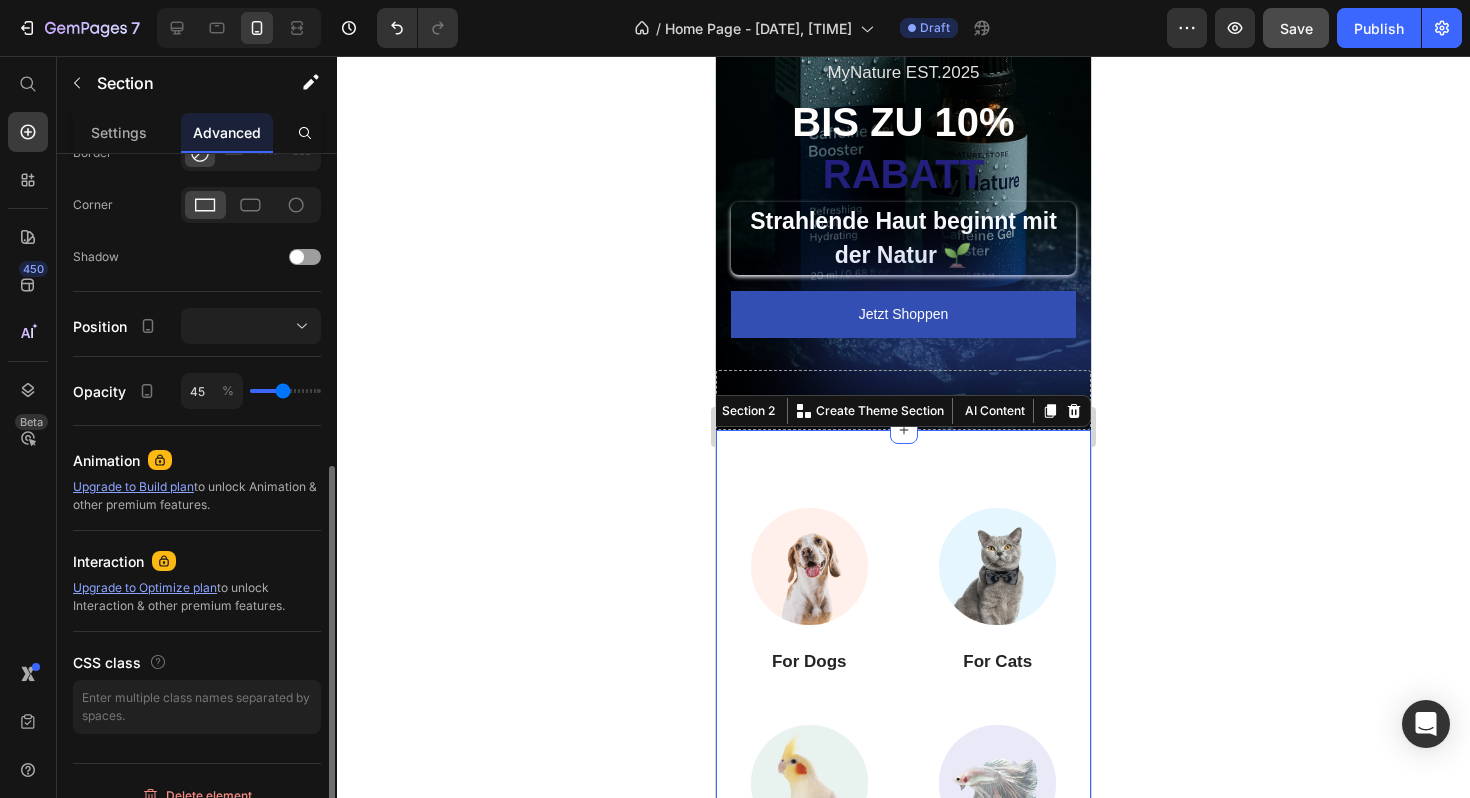 type on "37" 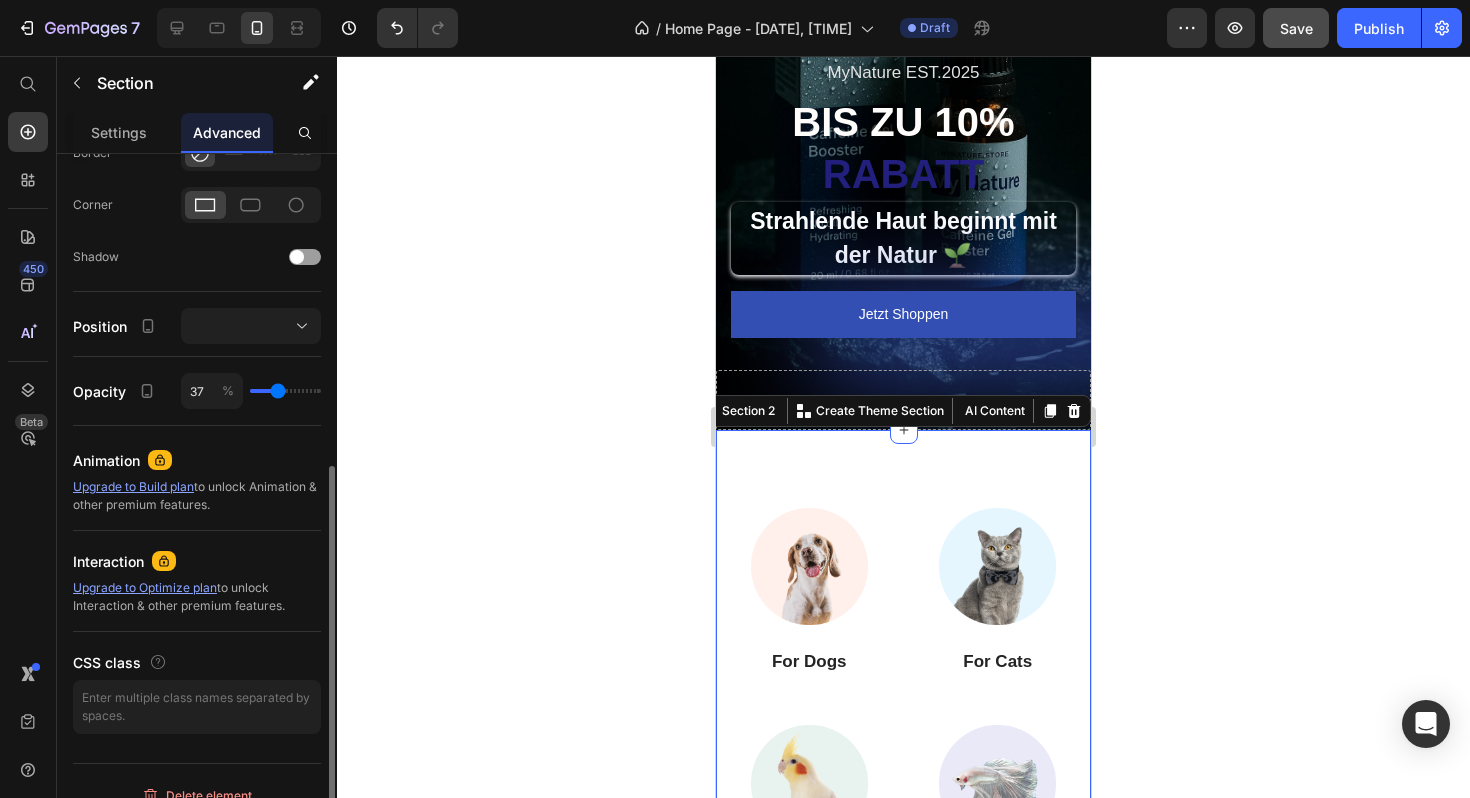 type on "31" 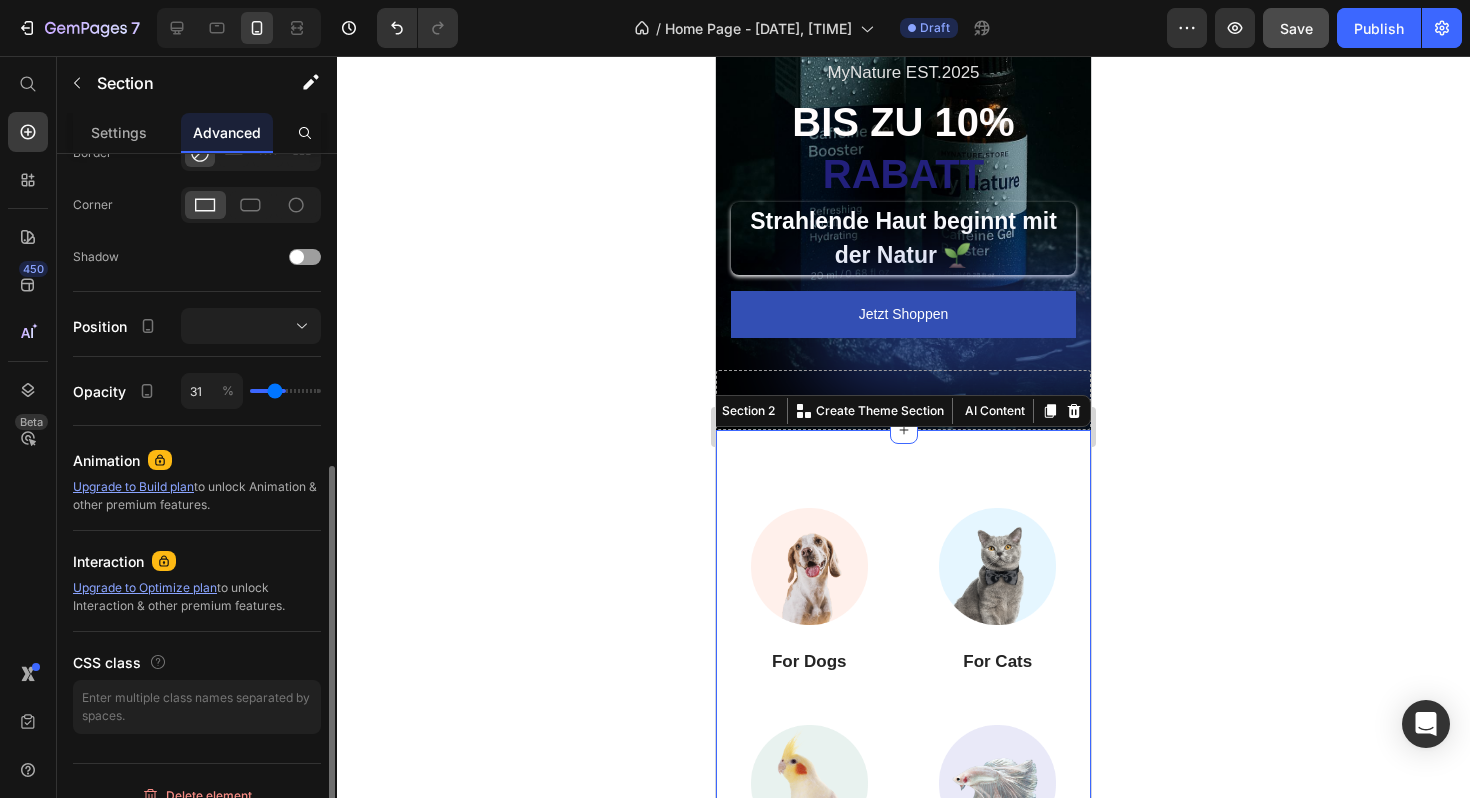 type on "26" 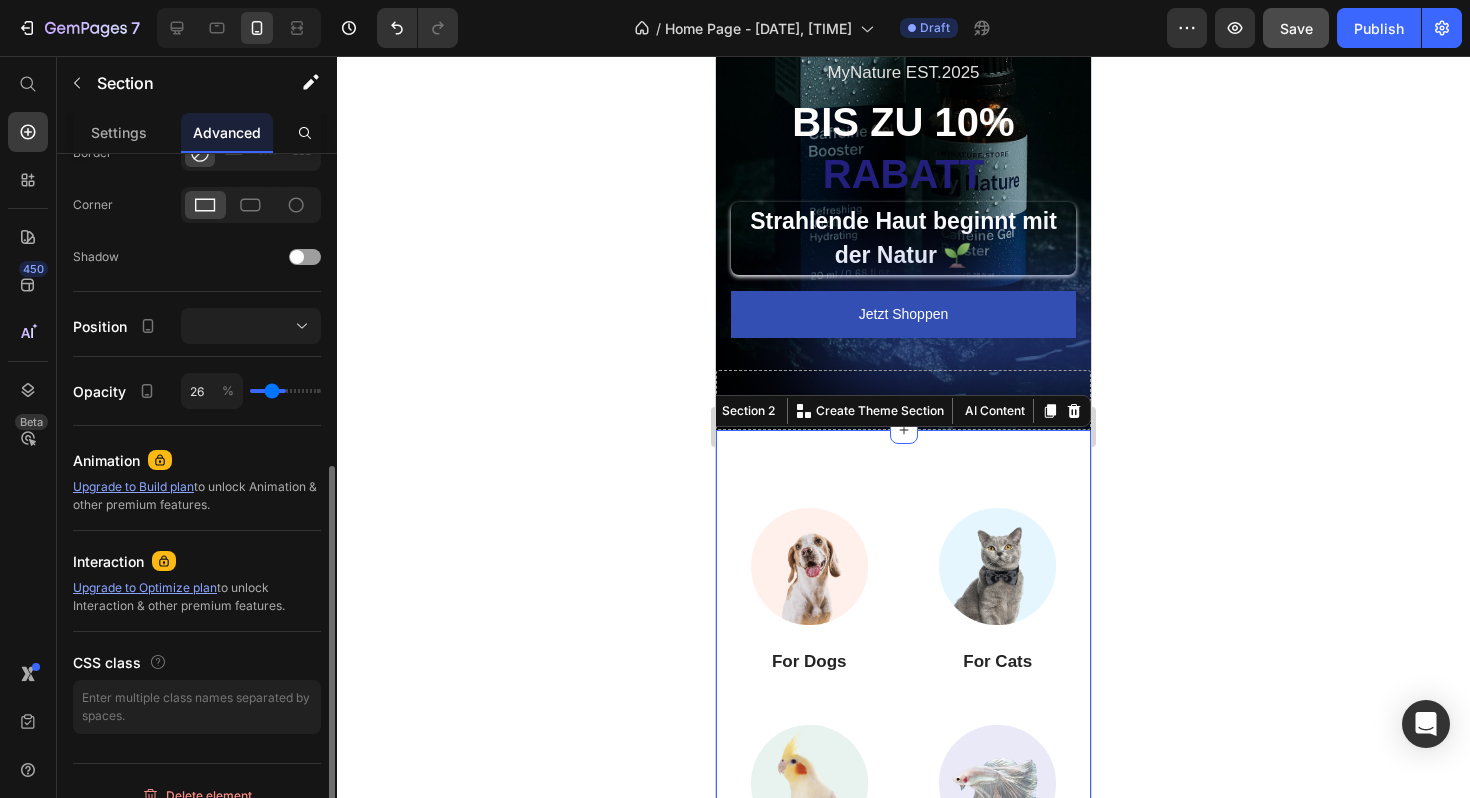 type on "22" 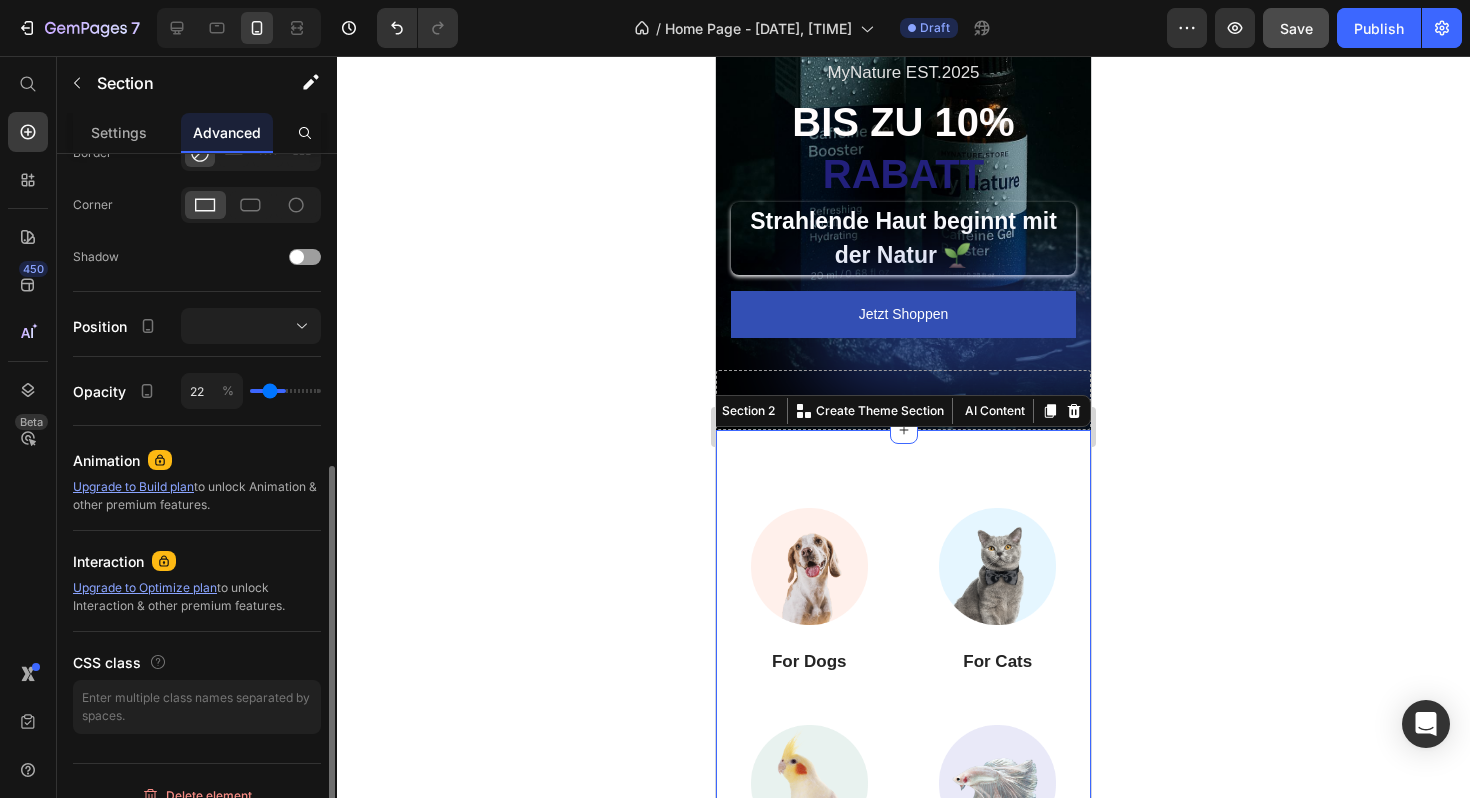 type on "17" 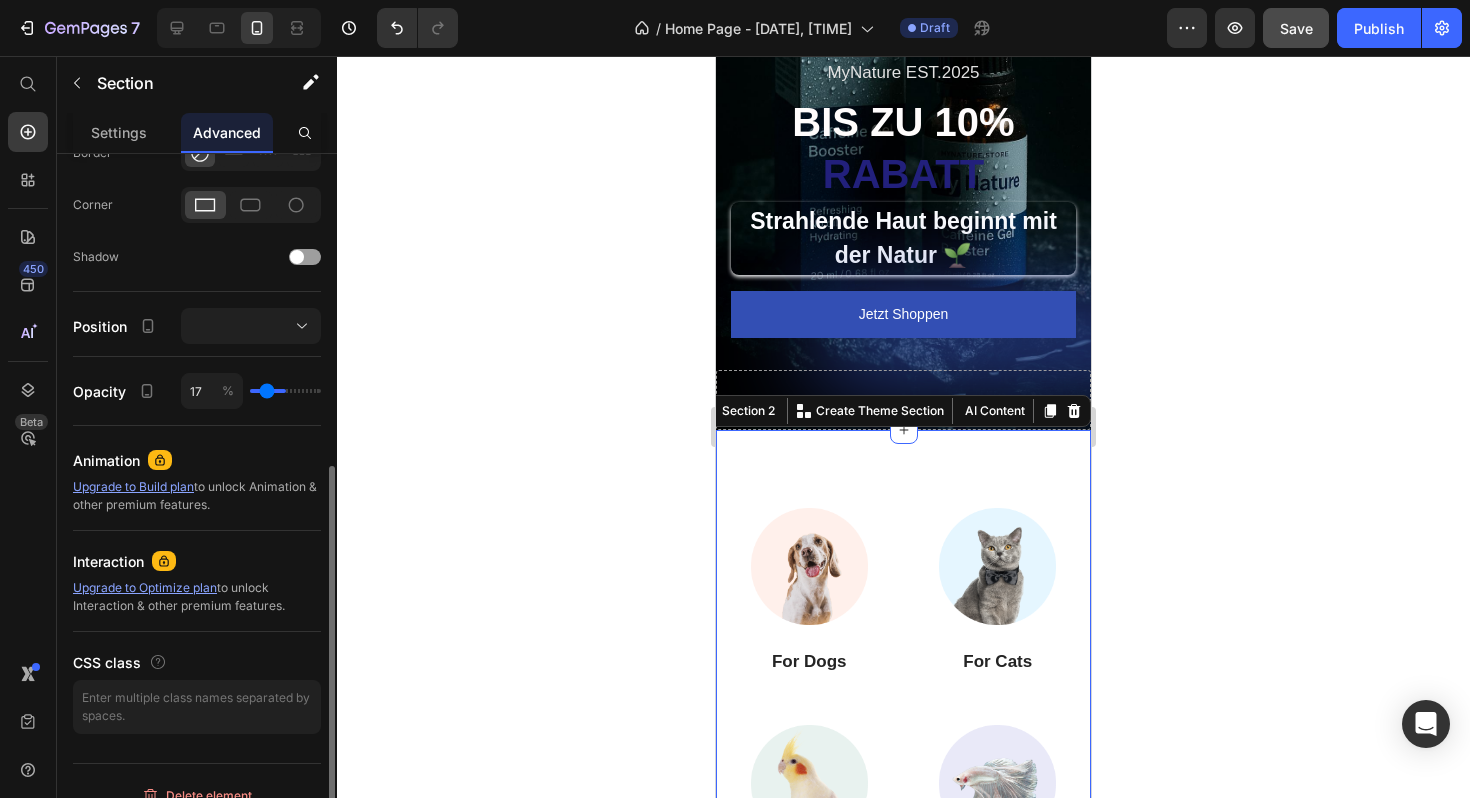 type on "13" 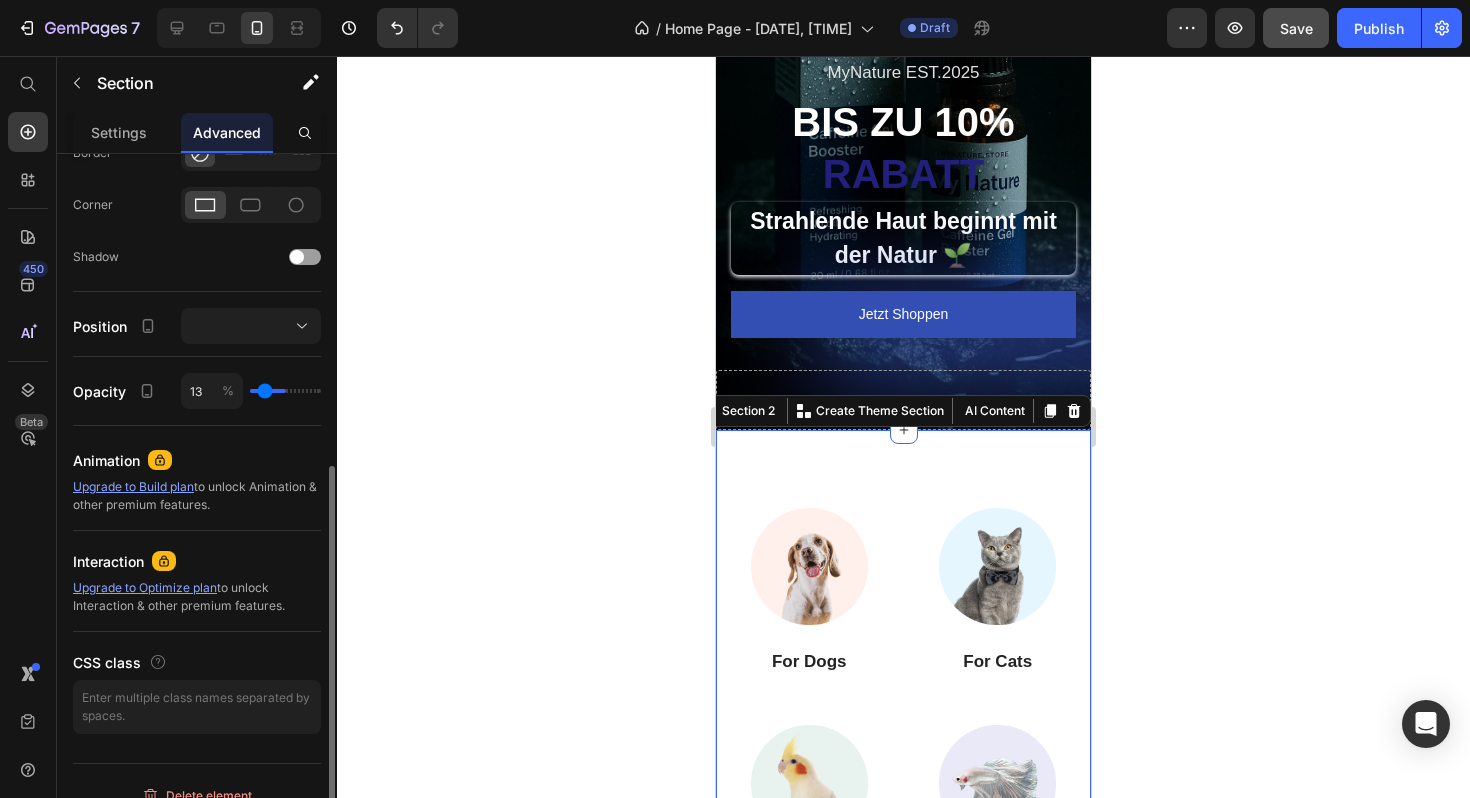 type on "8" 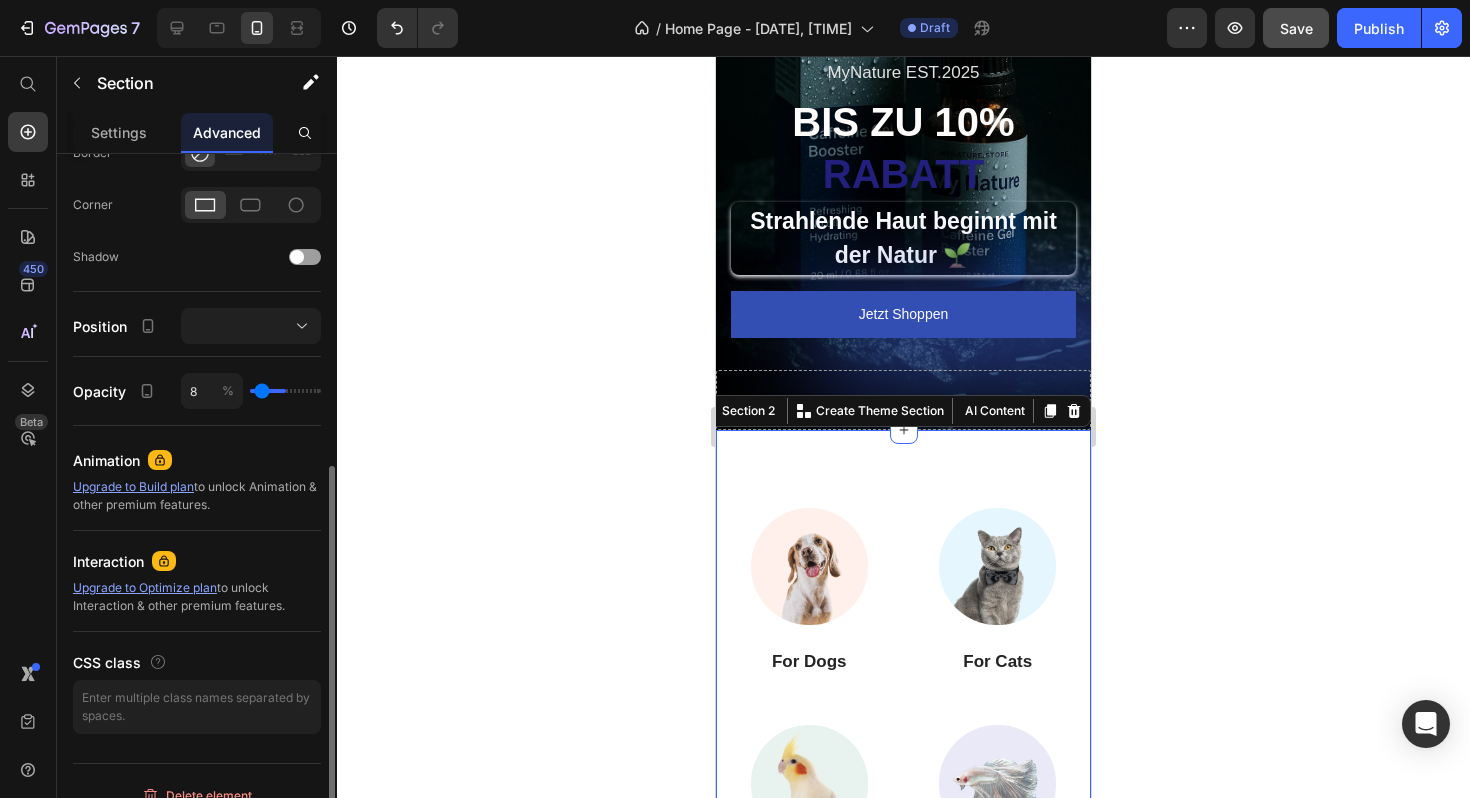 type on "4" 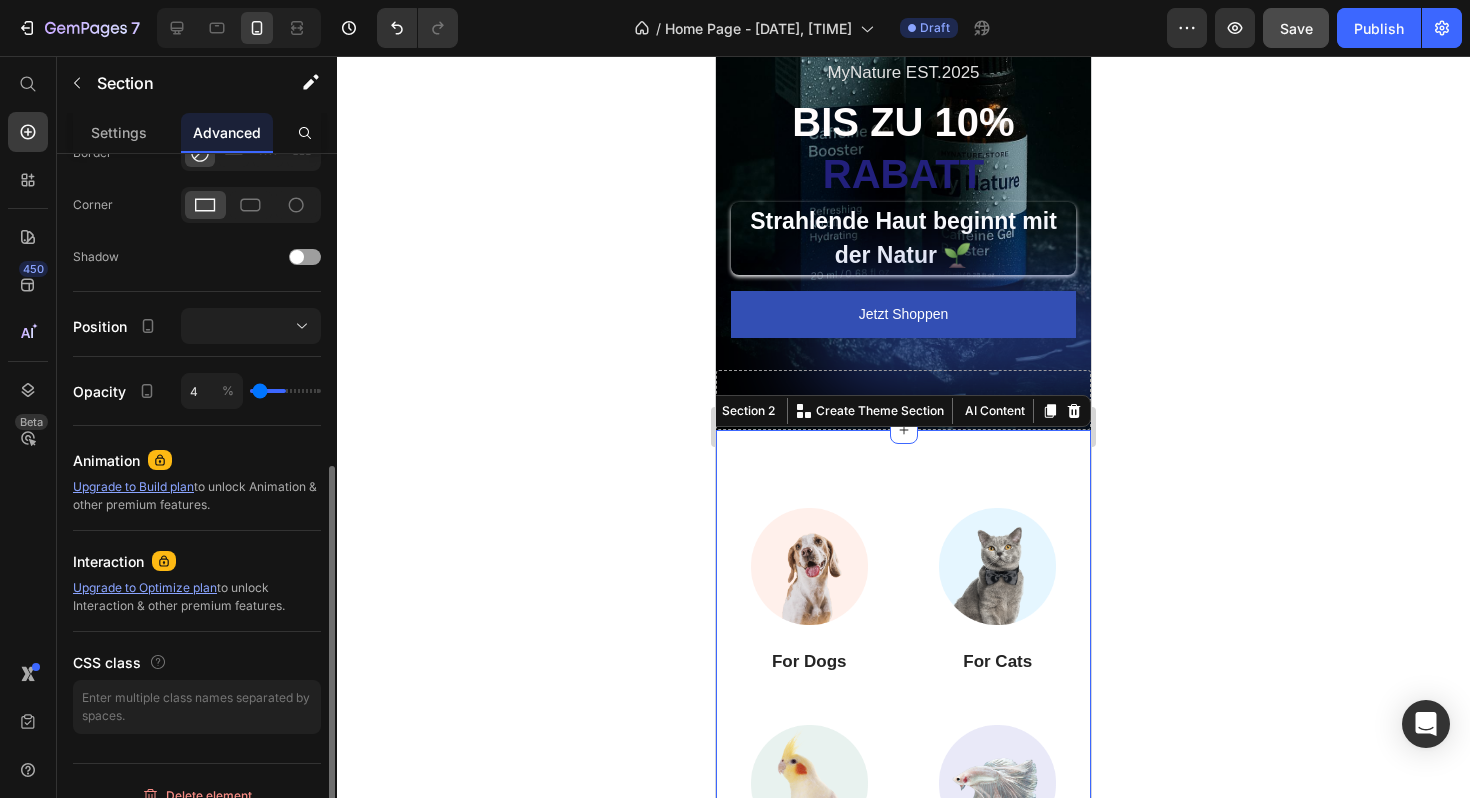 type on "0" 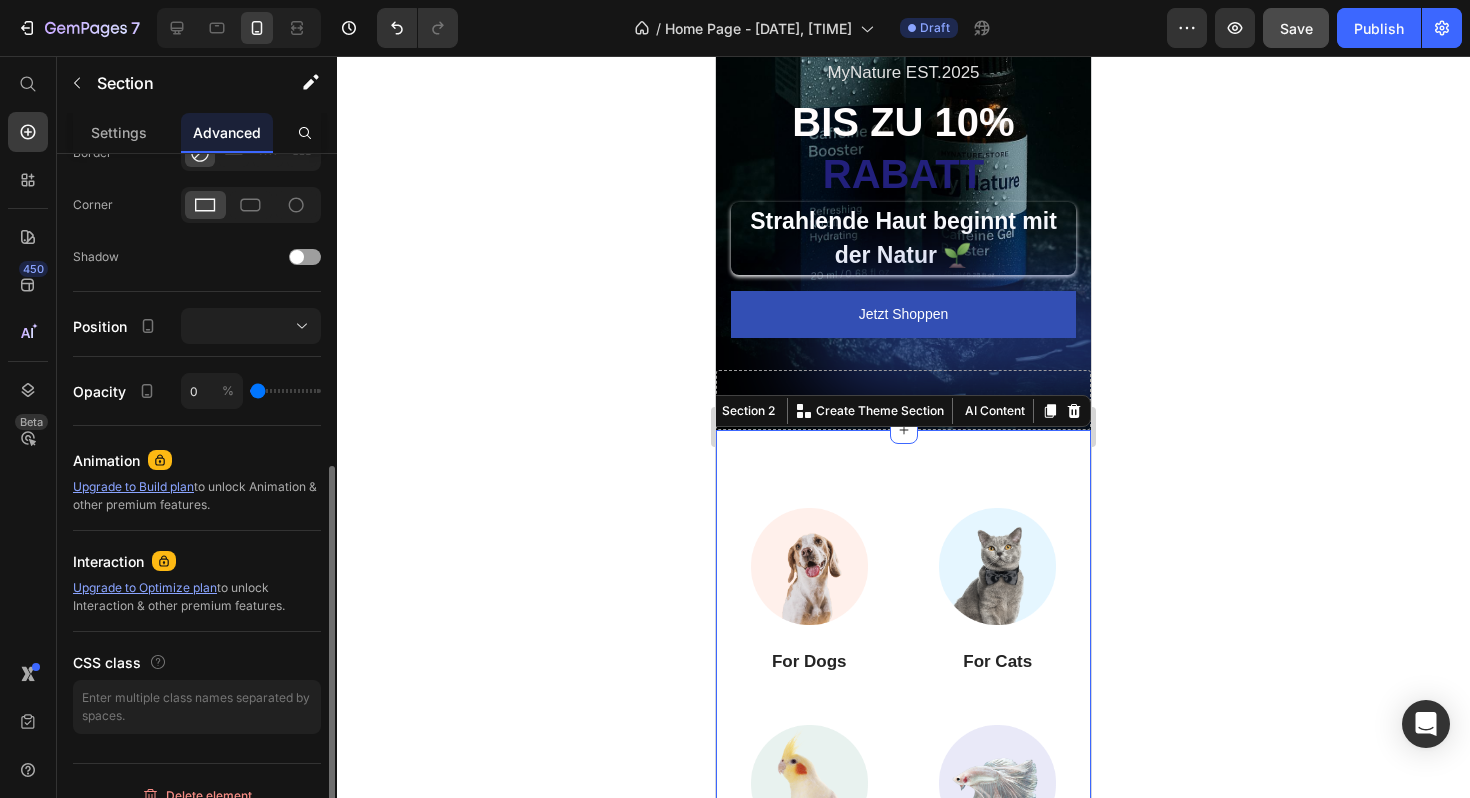 type on "5" 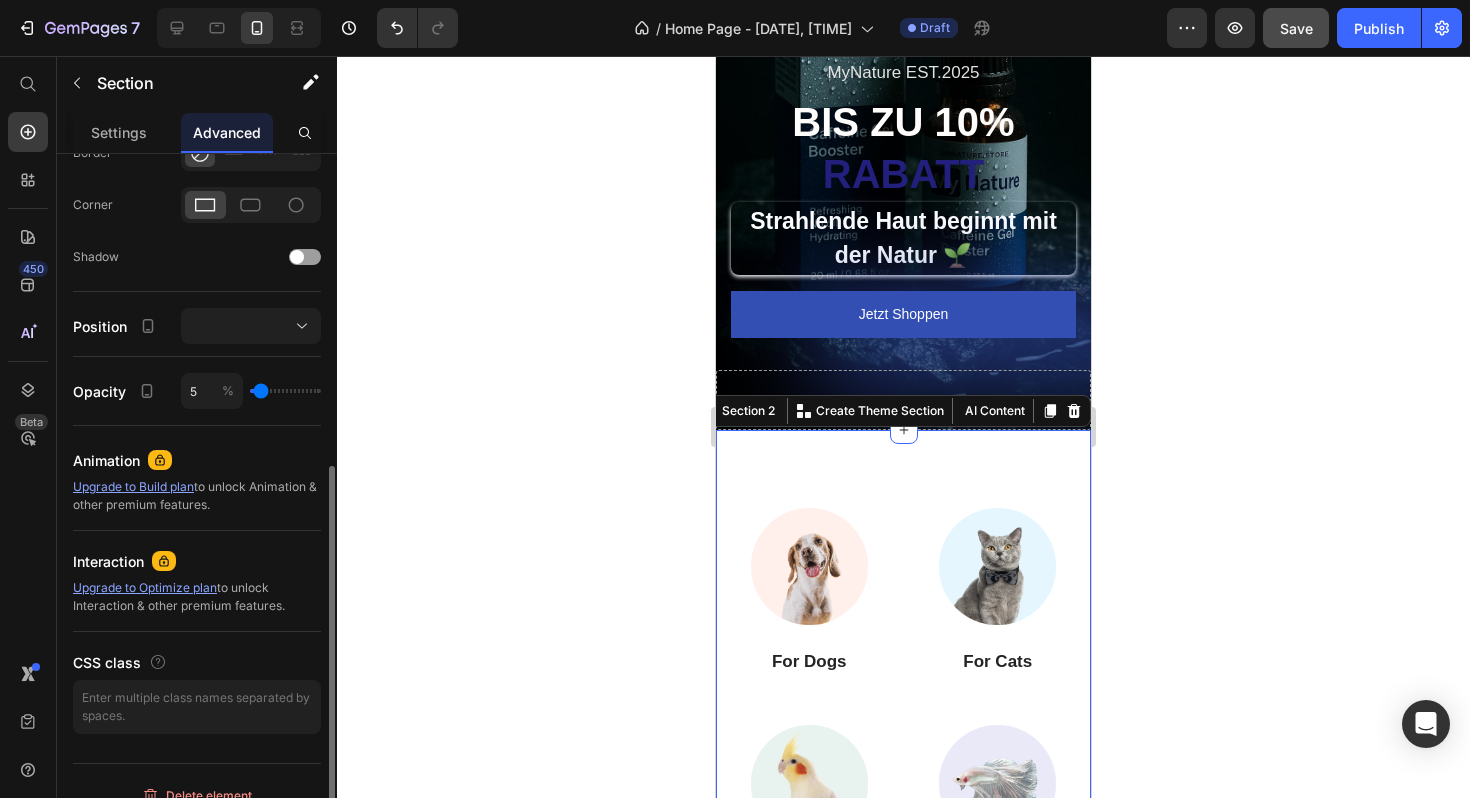 type on "24" 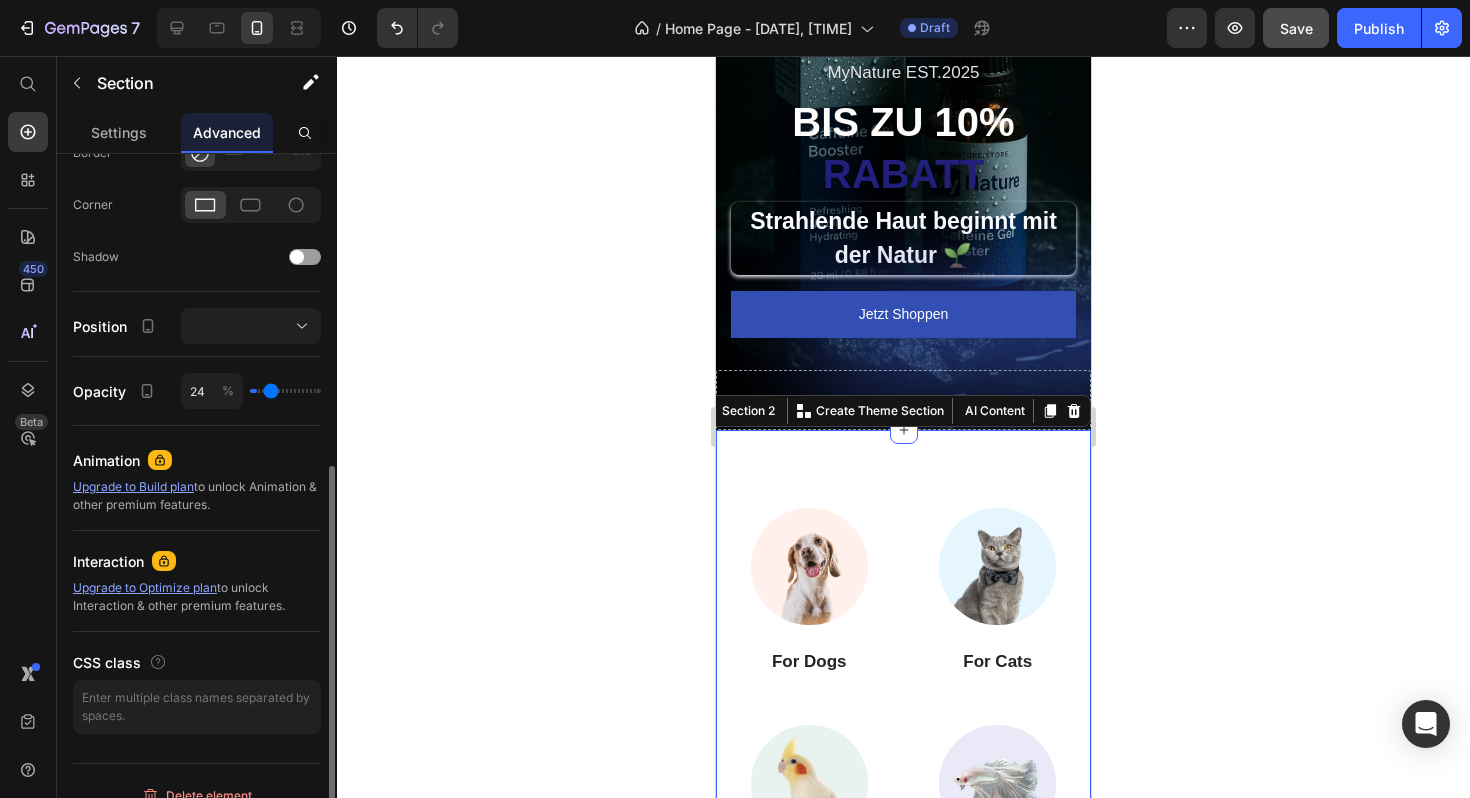 type on "45" 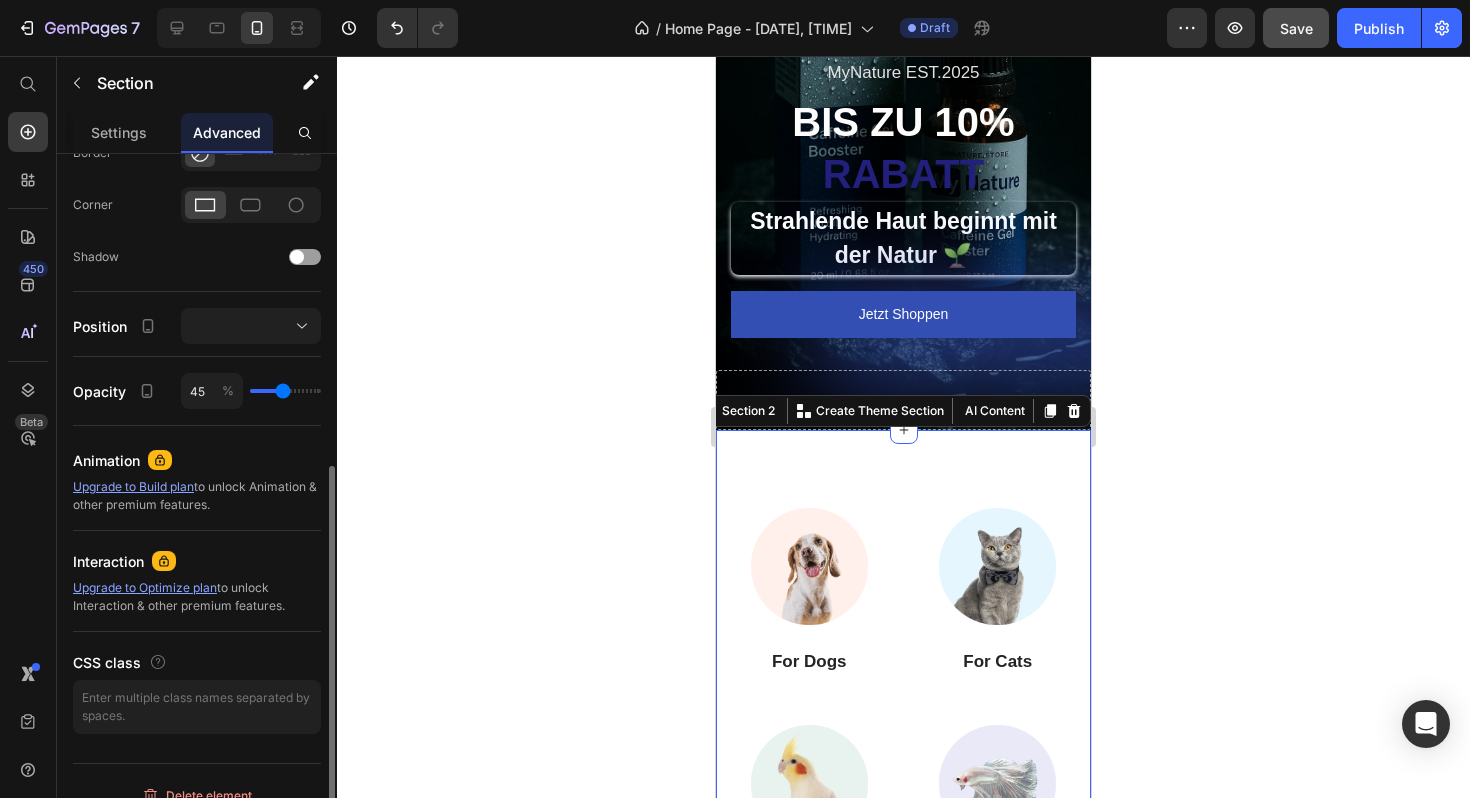 type on "64" 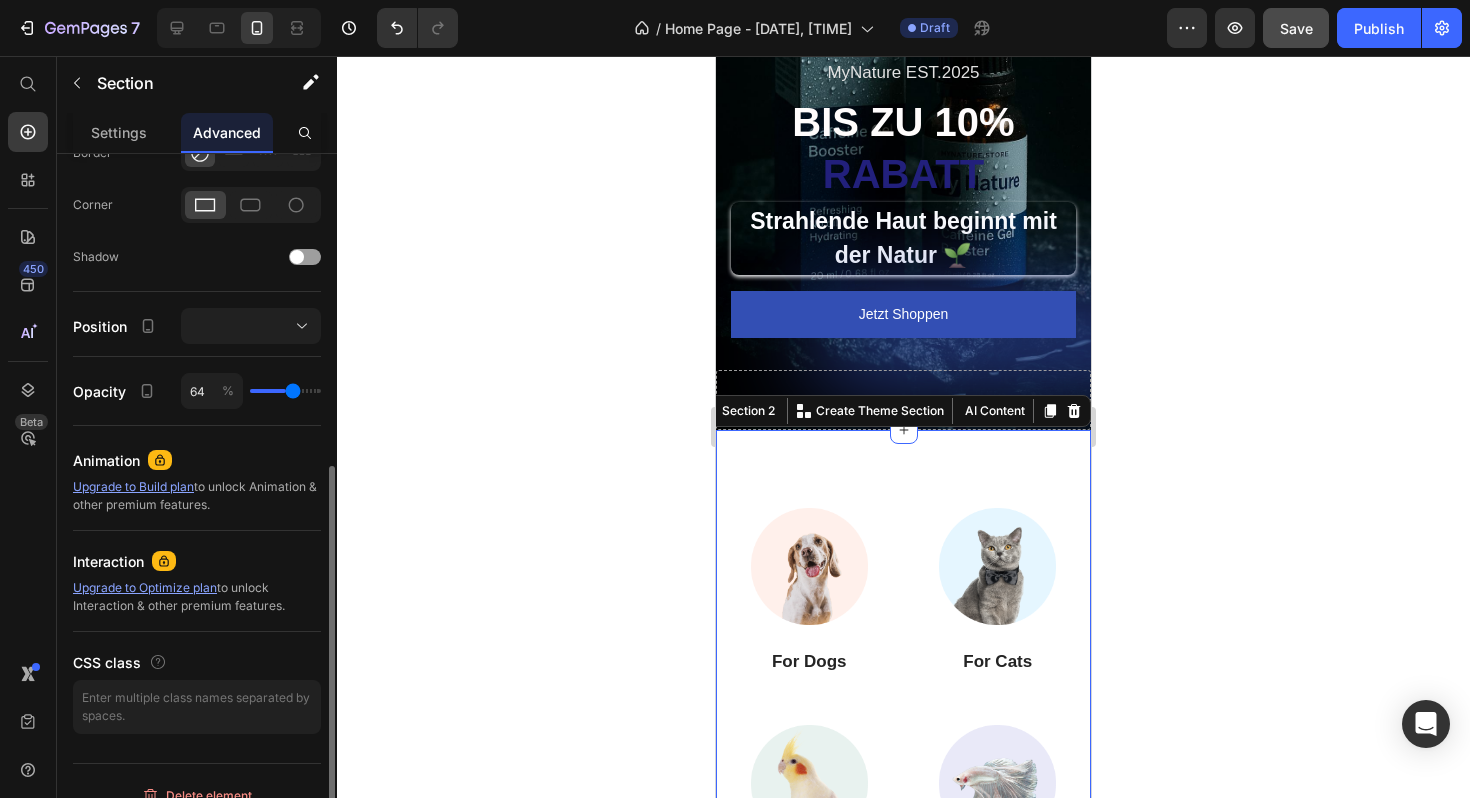 type on "77" 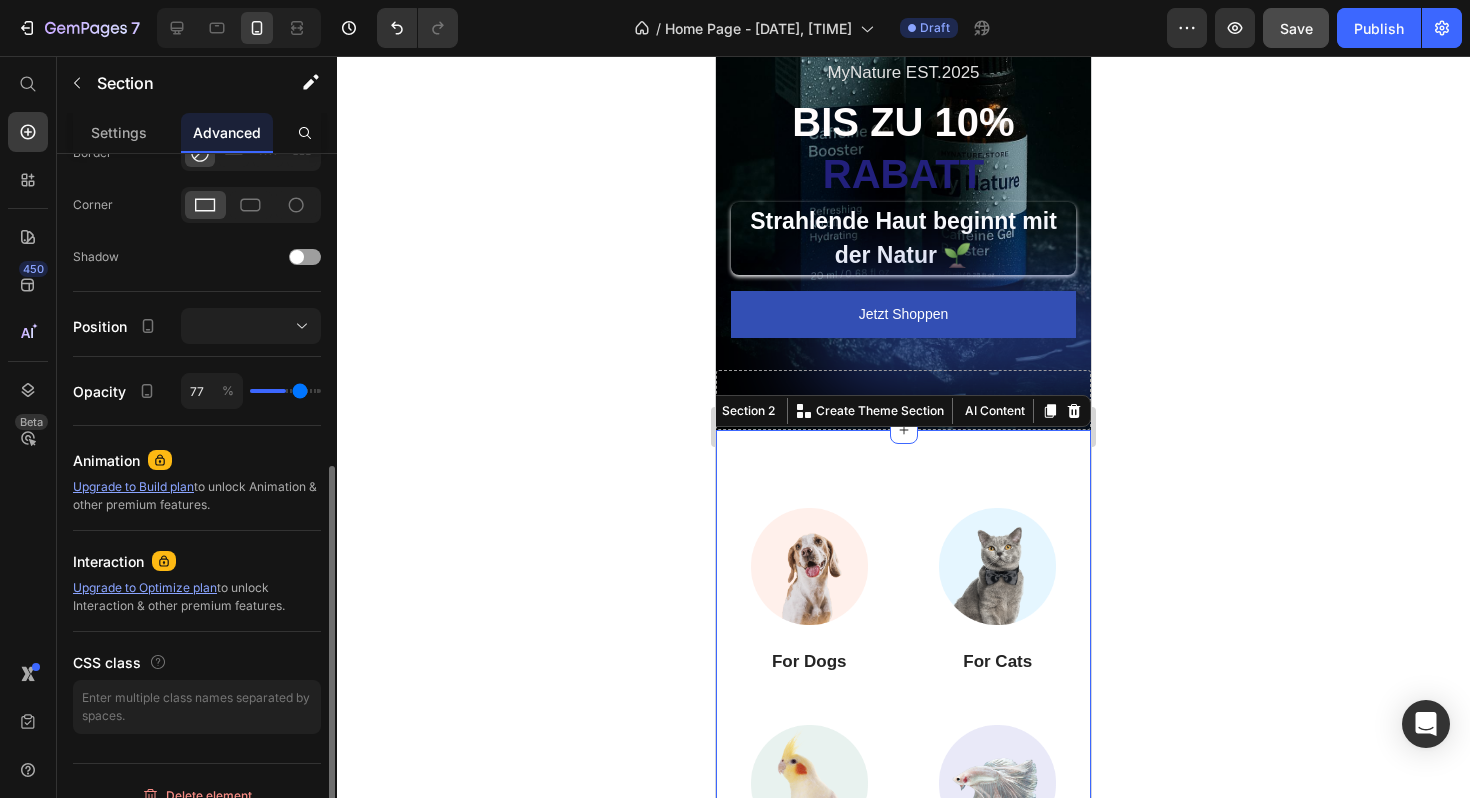 type on "99" 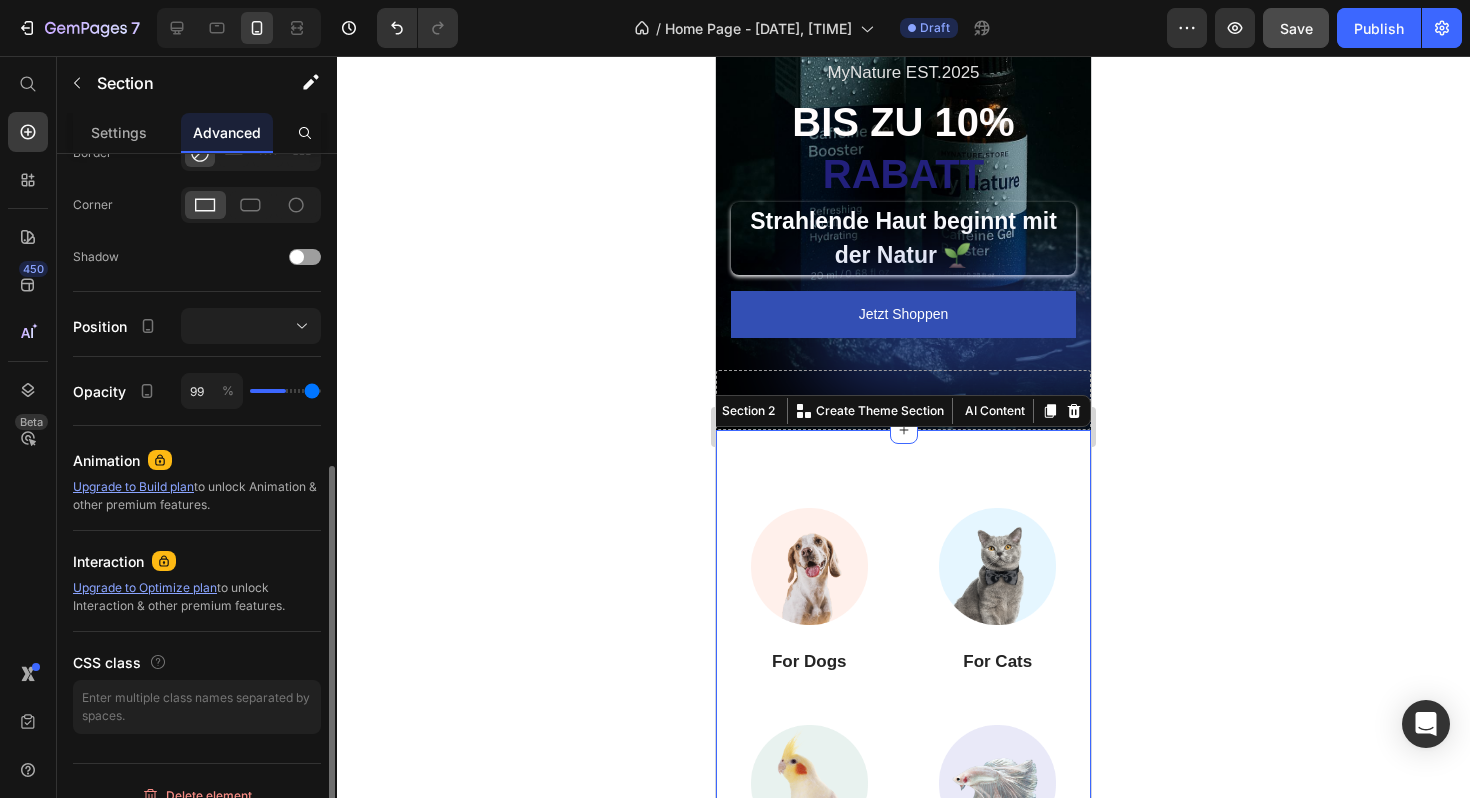 type on "100" 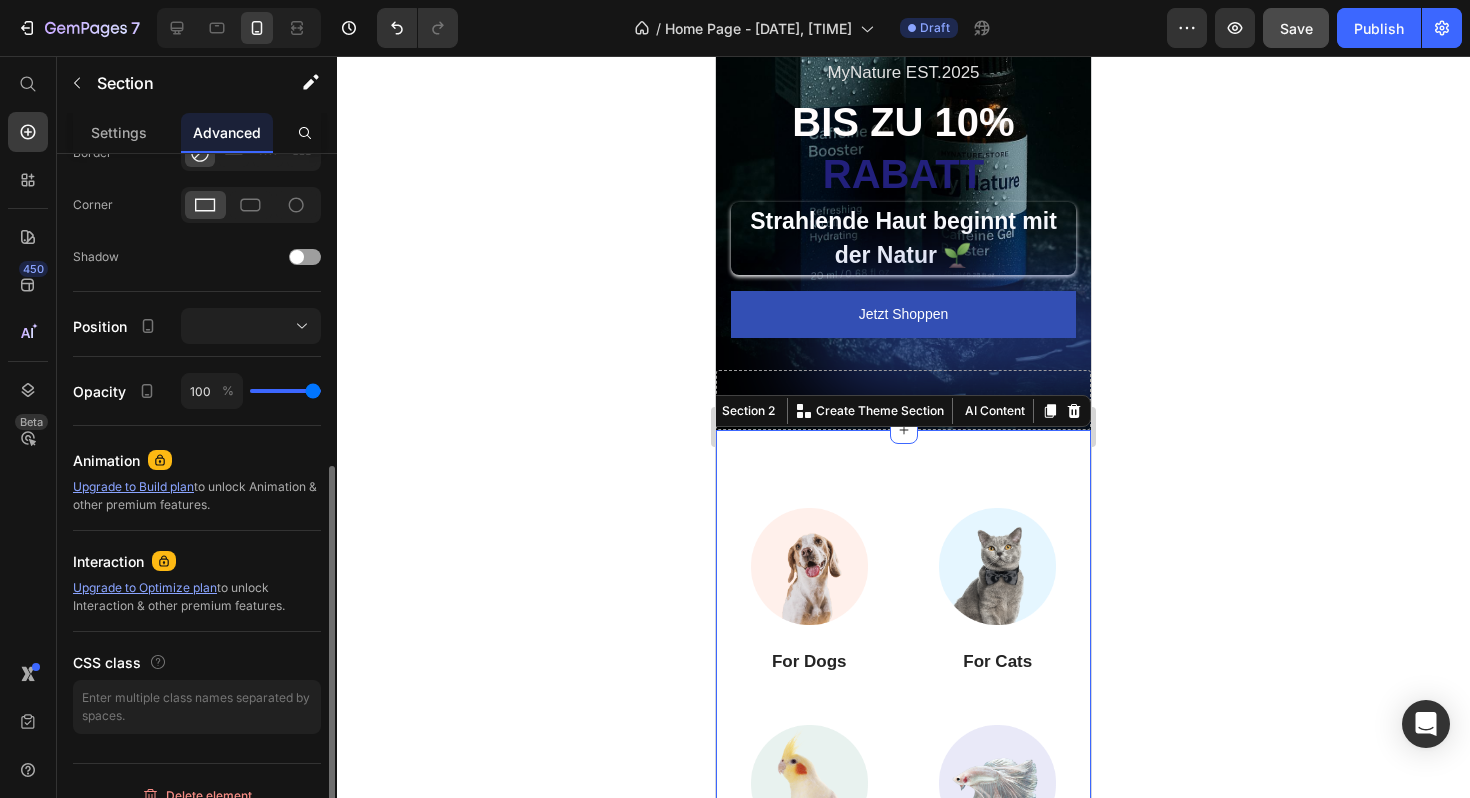drag, startPoint x: 313, startPoint y: 394, endPoint x: 386, endPoint y: 378, distance: 74.73286 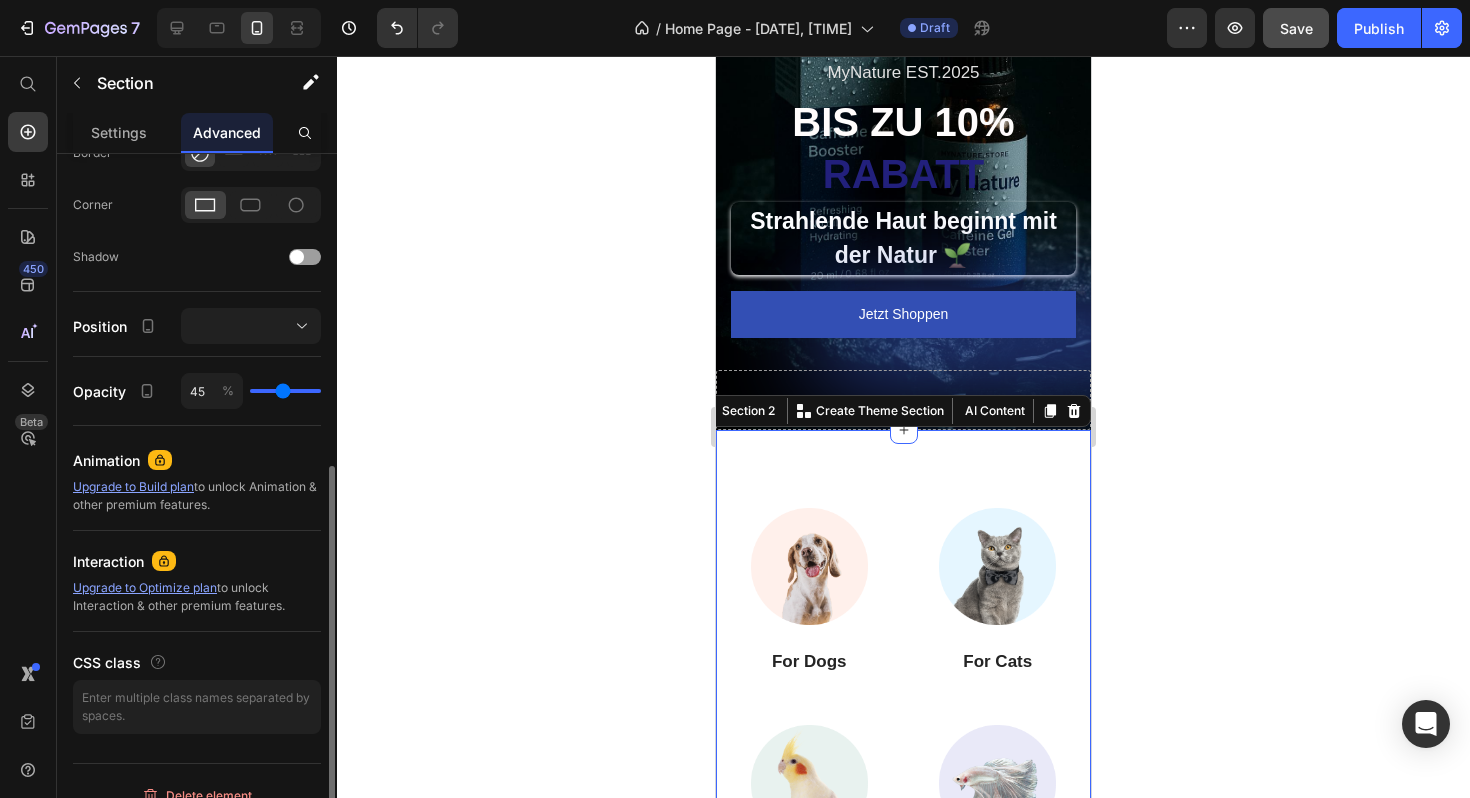 type on "45" 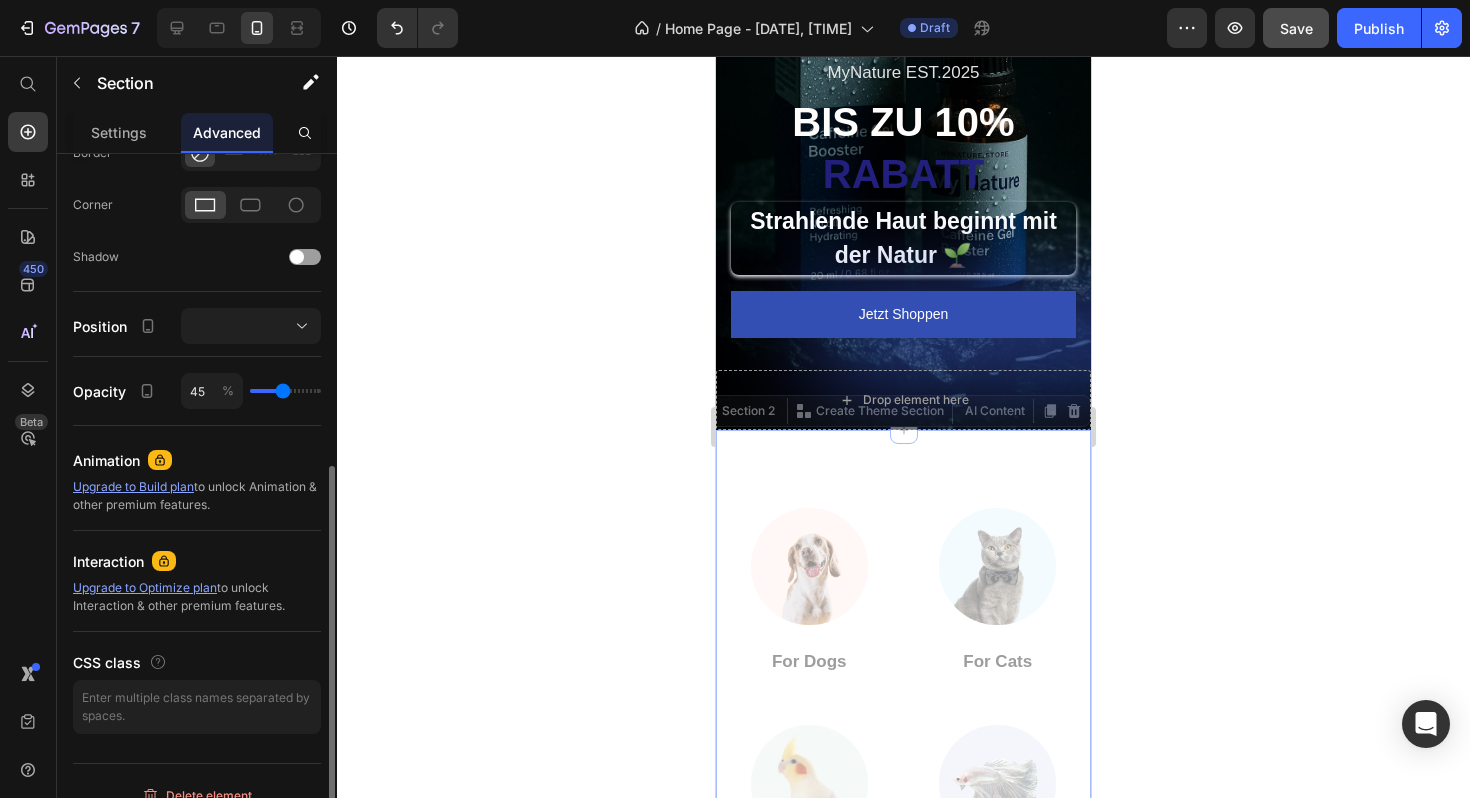 type on "51" 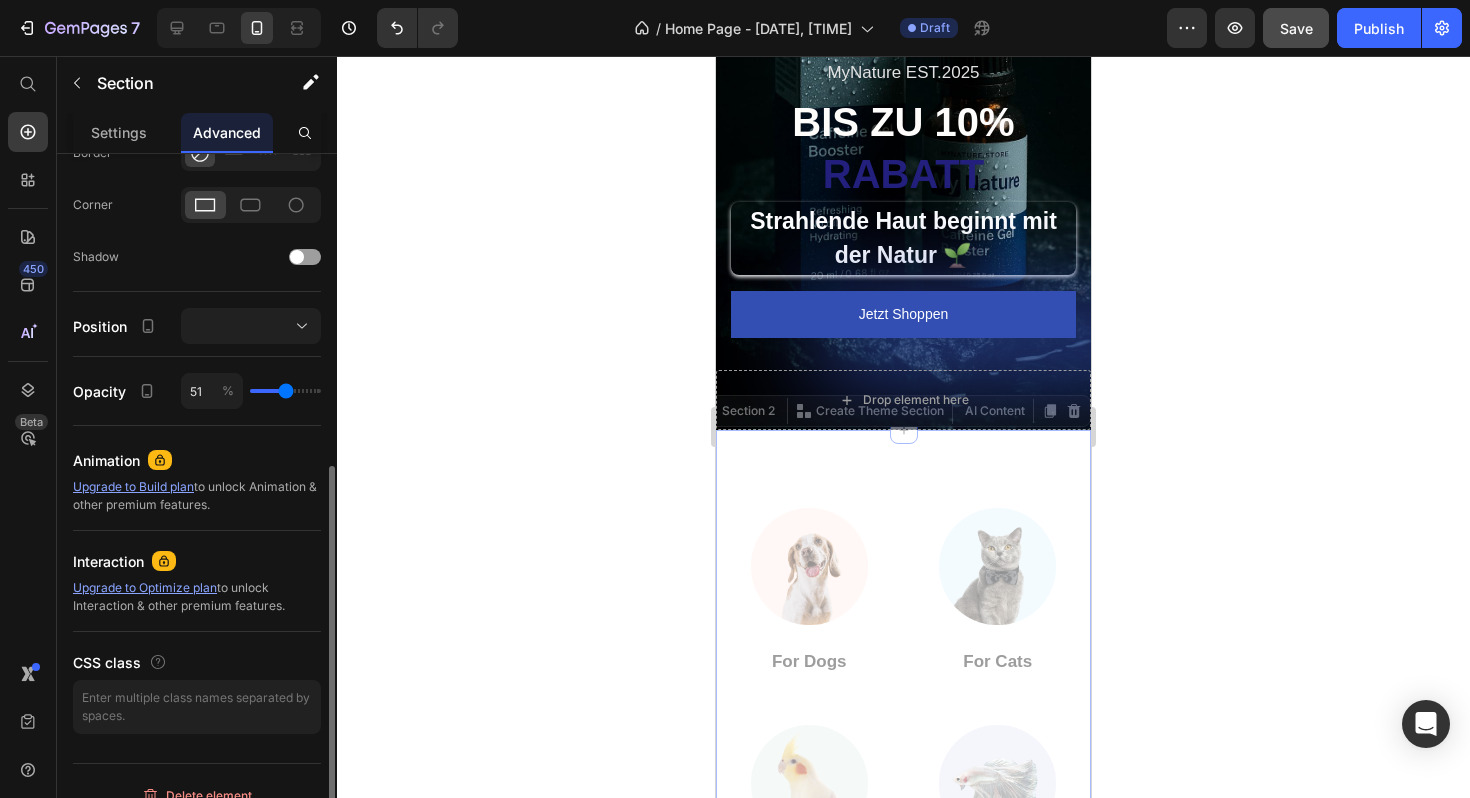 type on "59" 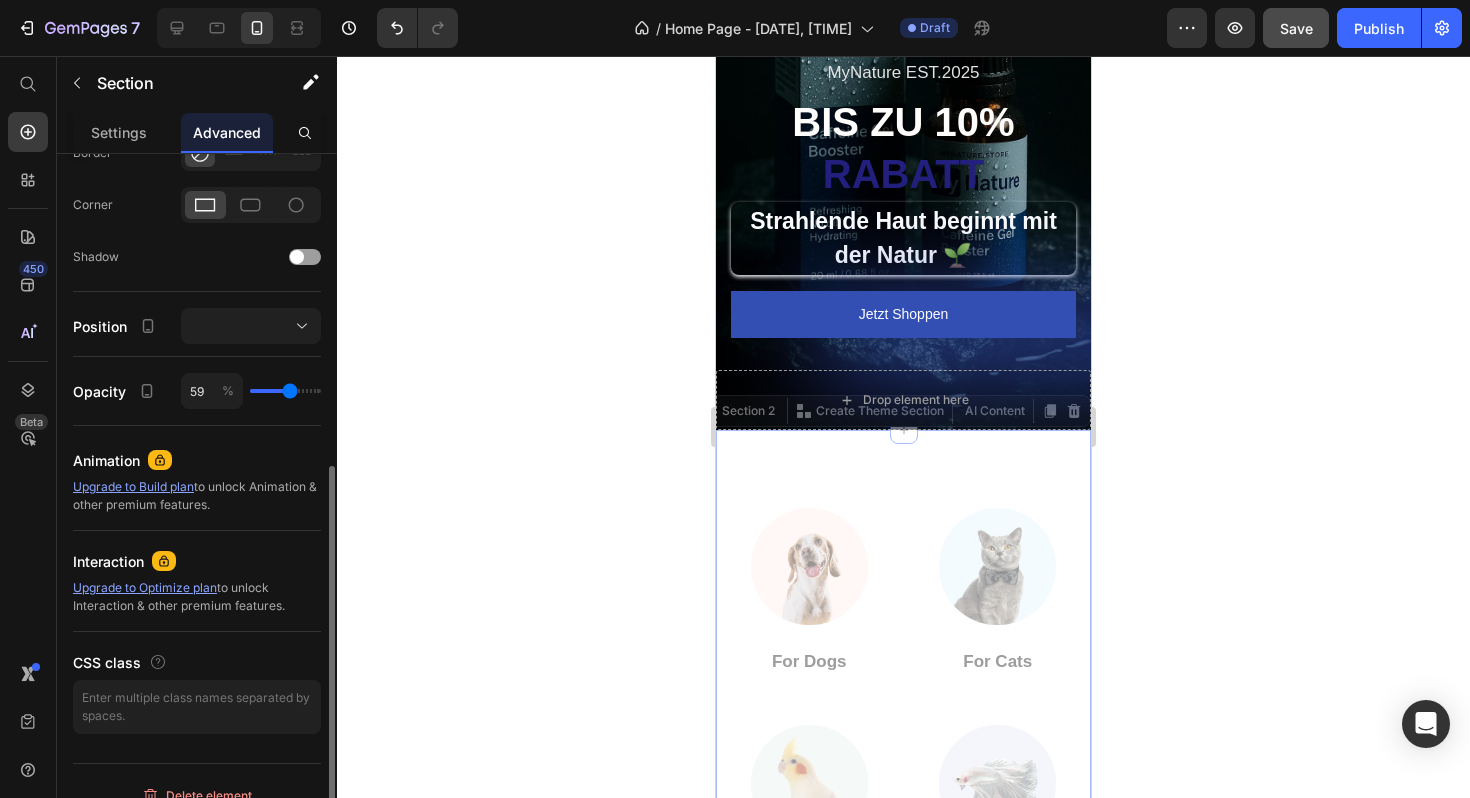type on "69" 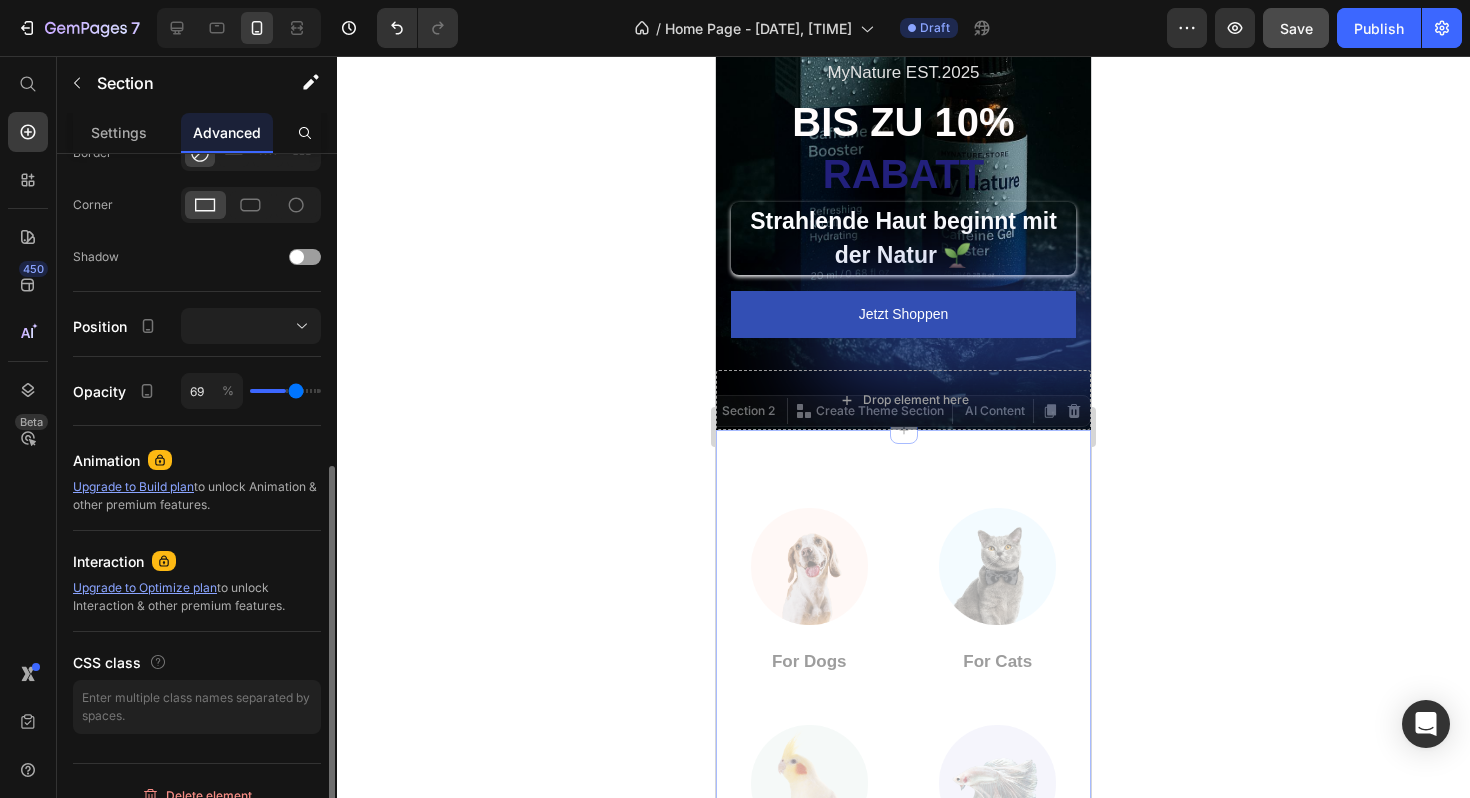 type on "92" 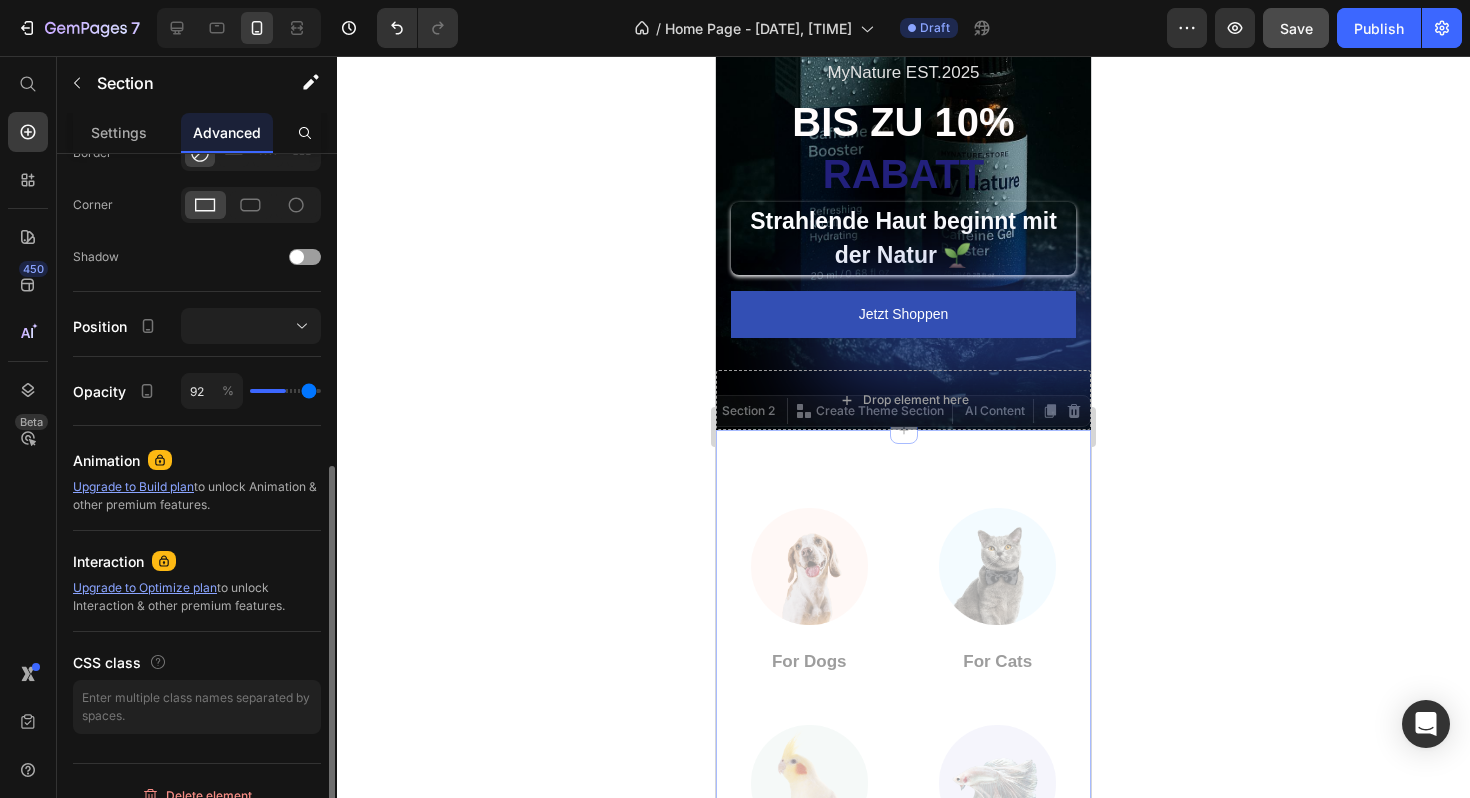 type on "100" 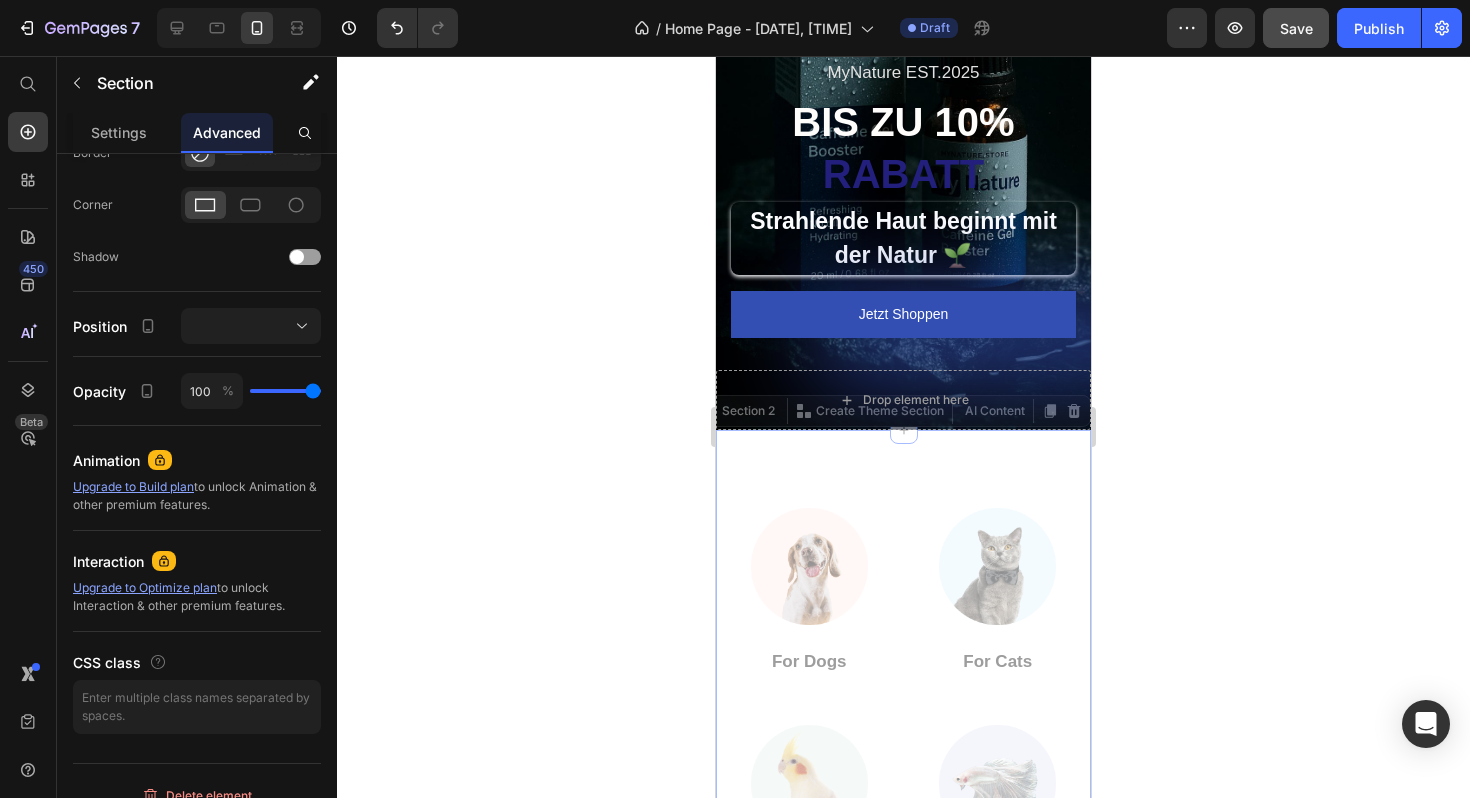 drag, startPoint x: 285, startPoint y: 390, endPoint x: 402, endPoint y: 390, distance: 117 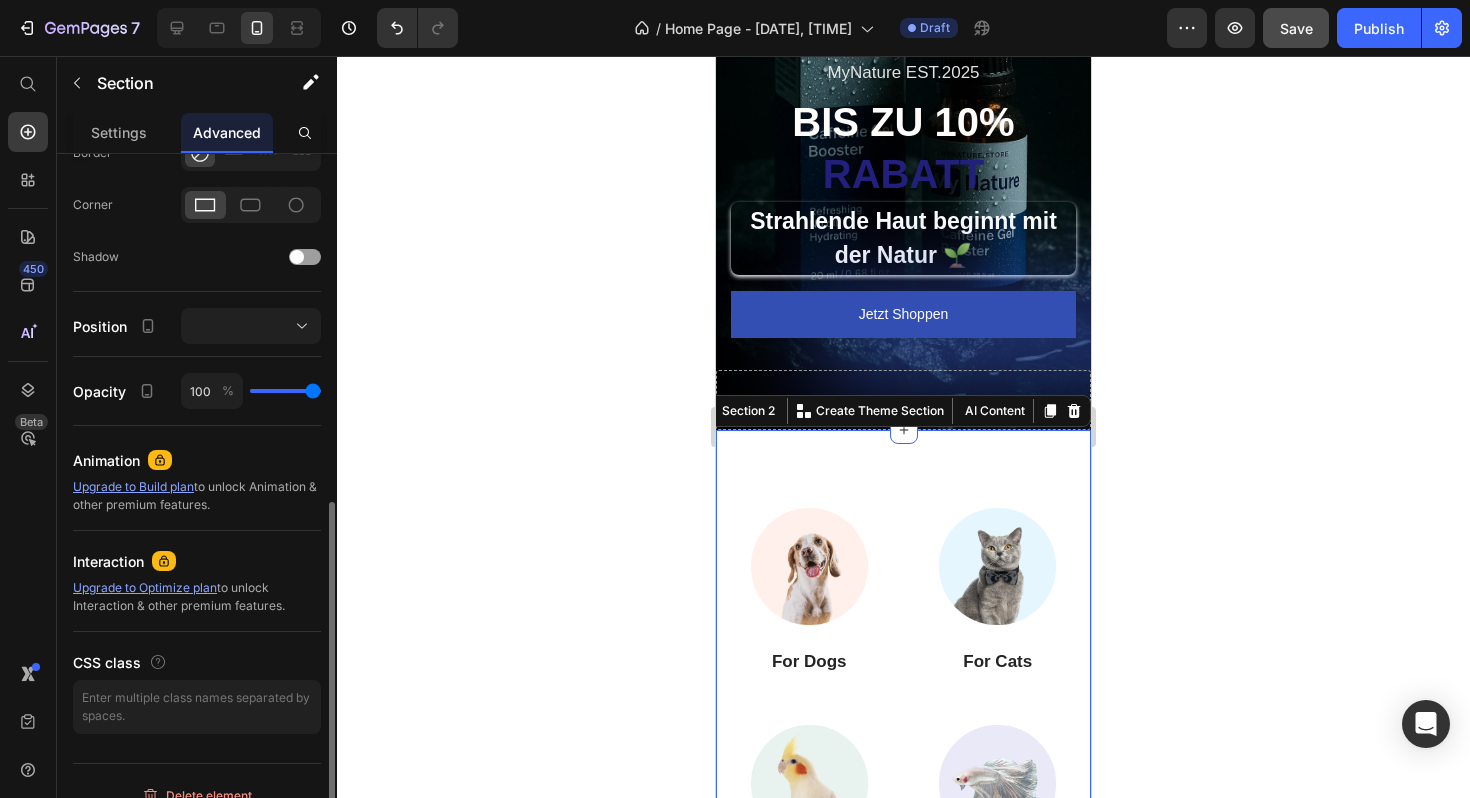 scroll, scrollTop: 604, scrollLeft: 0, axis: vertical 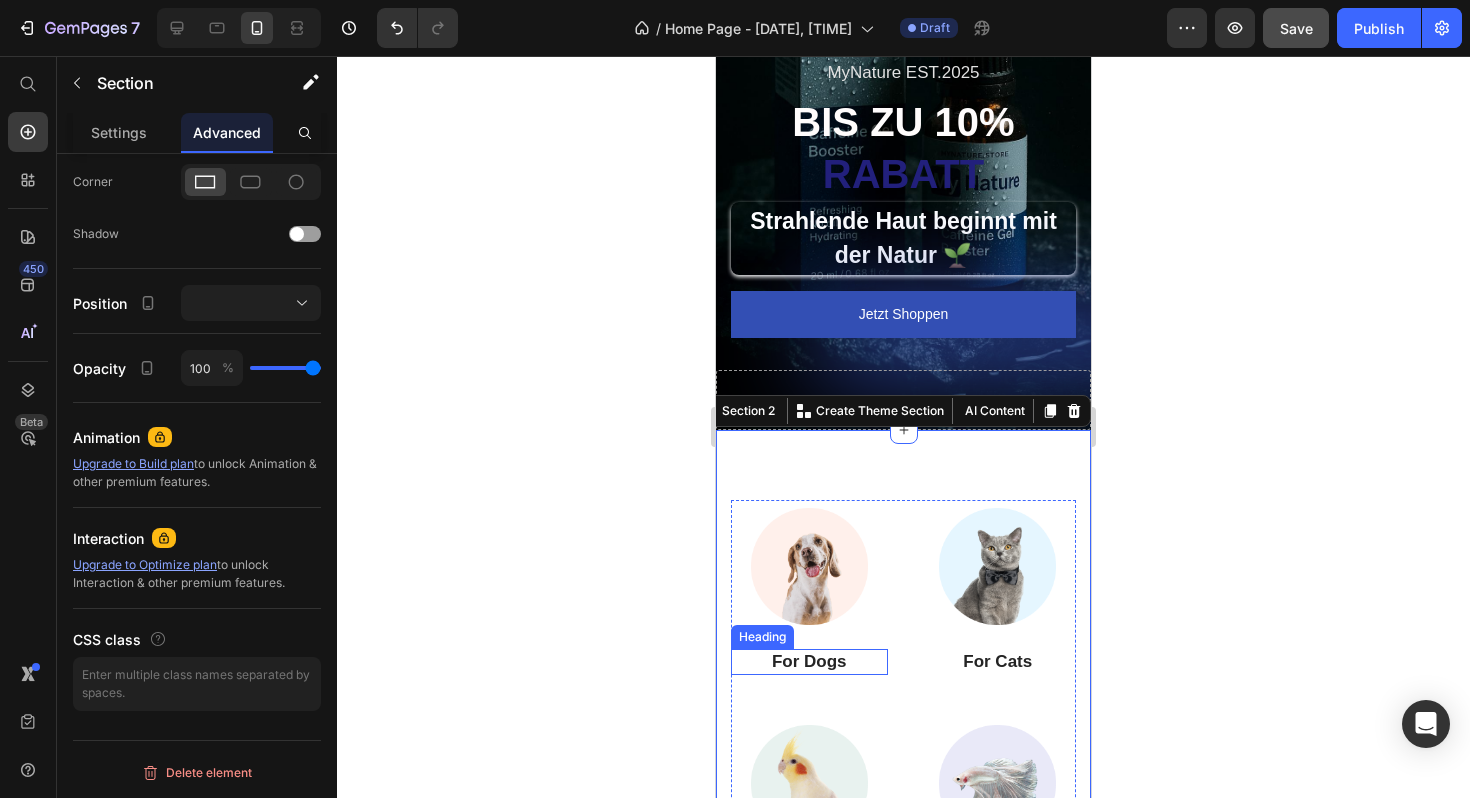 click on "For Dogs" at bounding box center [809, 662] 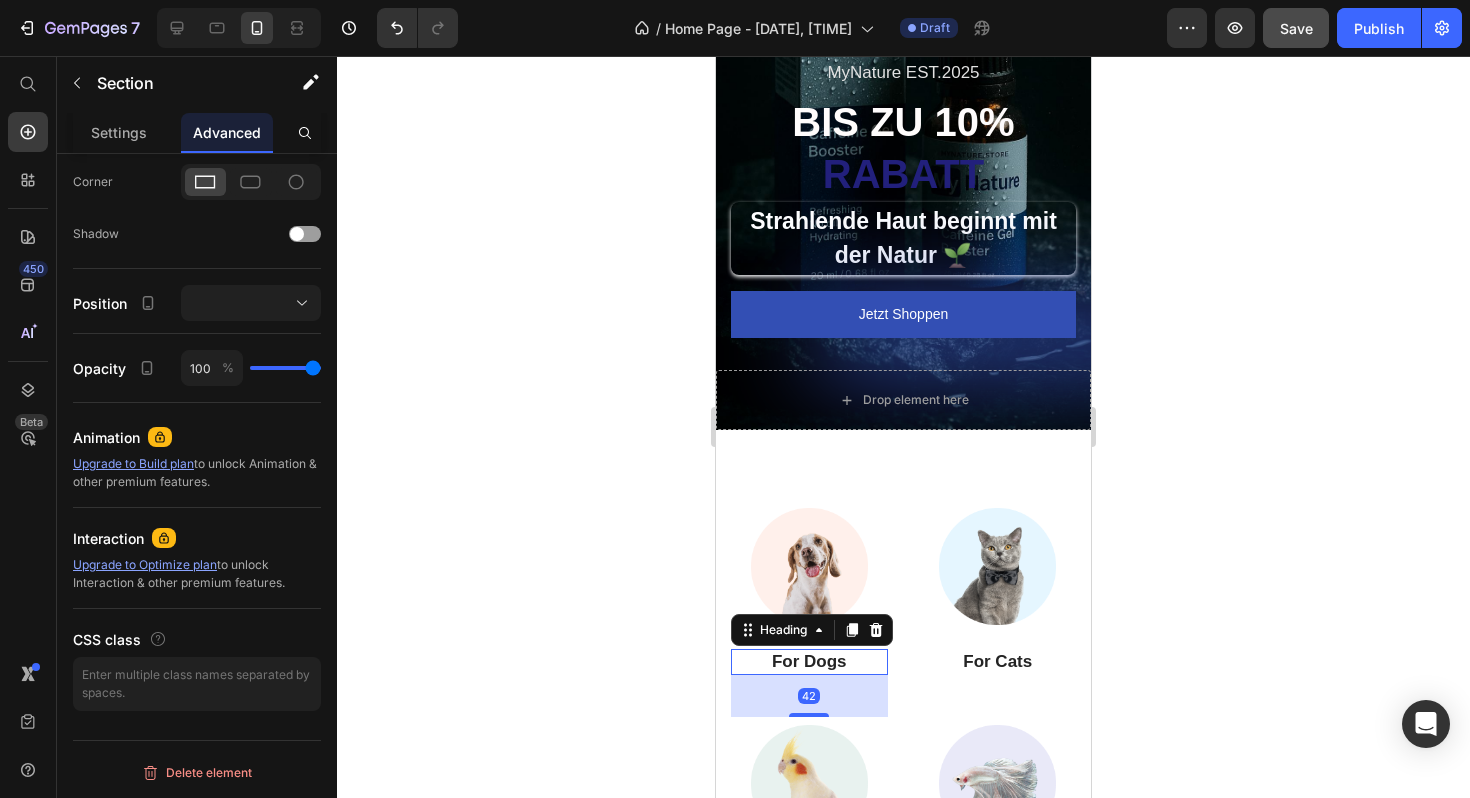 scroll, scrollTop: 0, scrollLeft: 0, axis: both 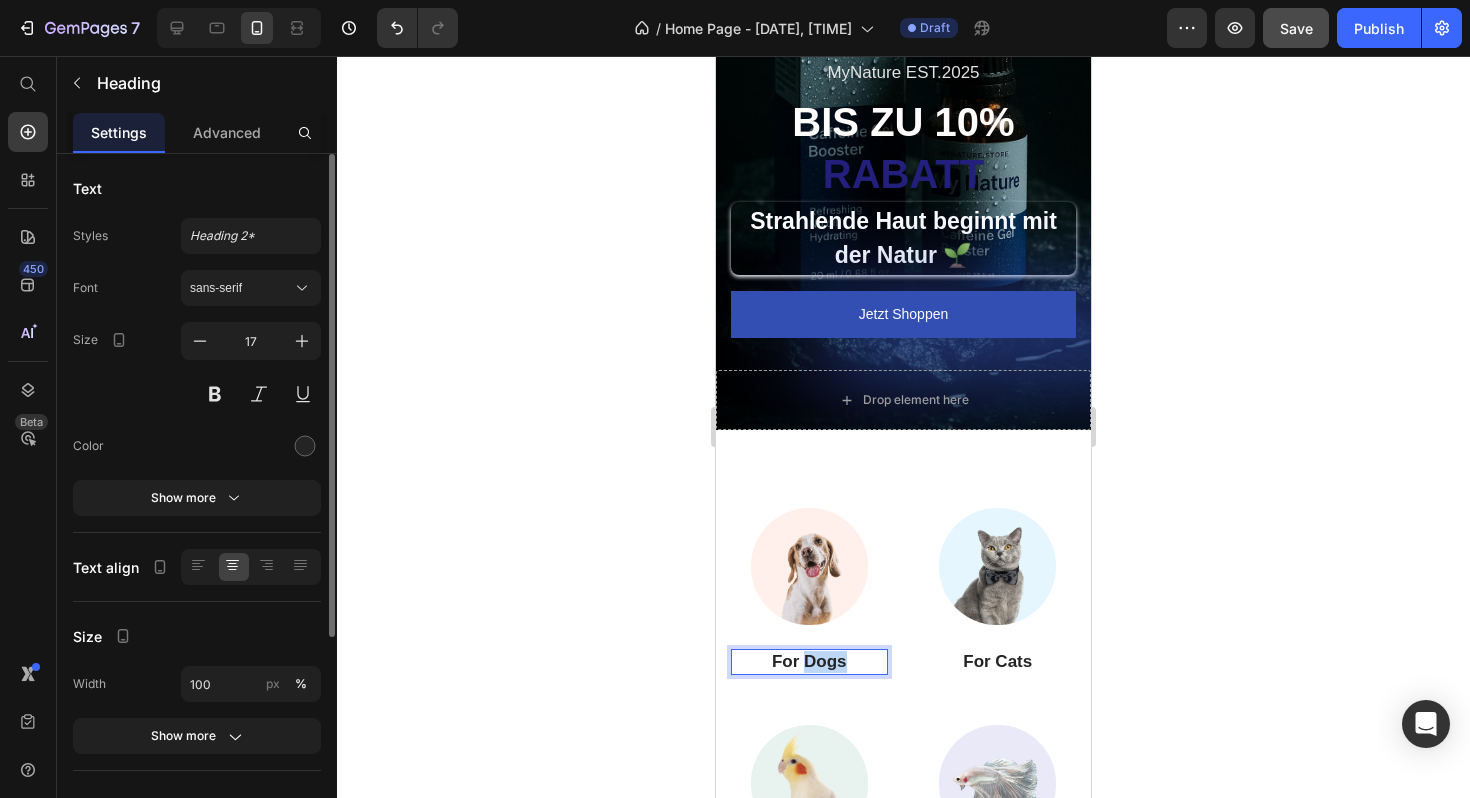 click on "For Dogs" at bounding box center [809, 662] 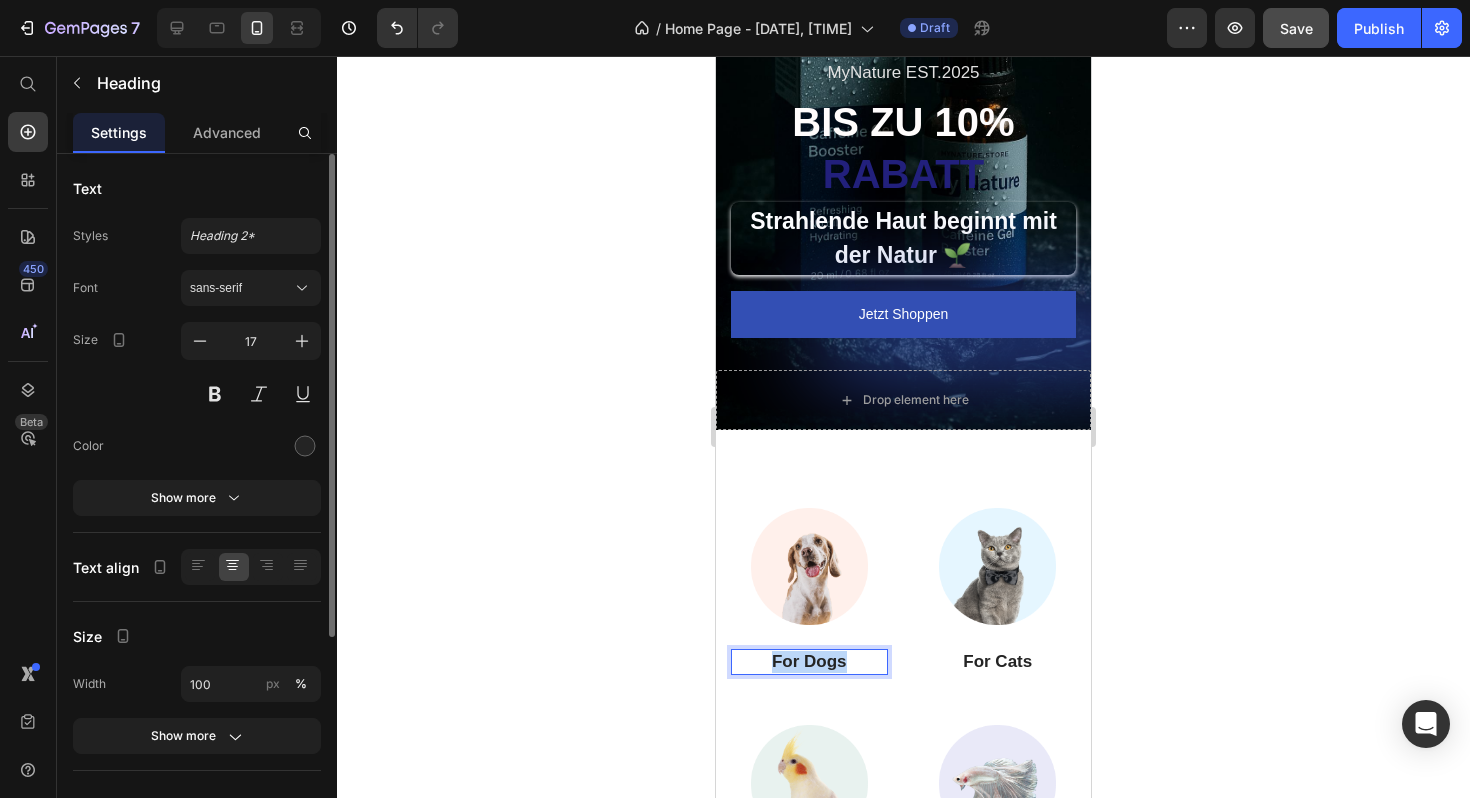 click on "For Dogs" at bounding box center [809, 662] 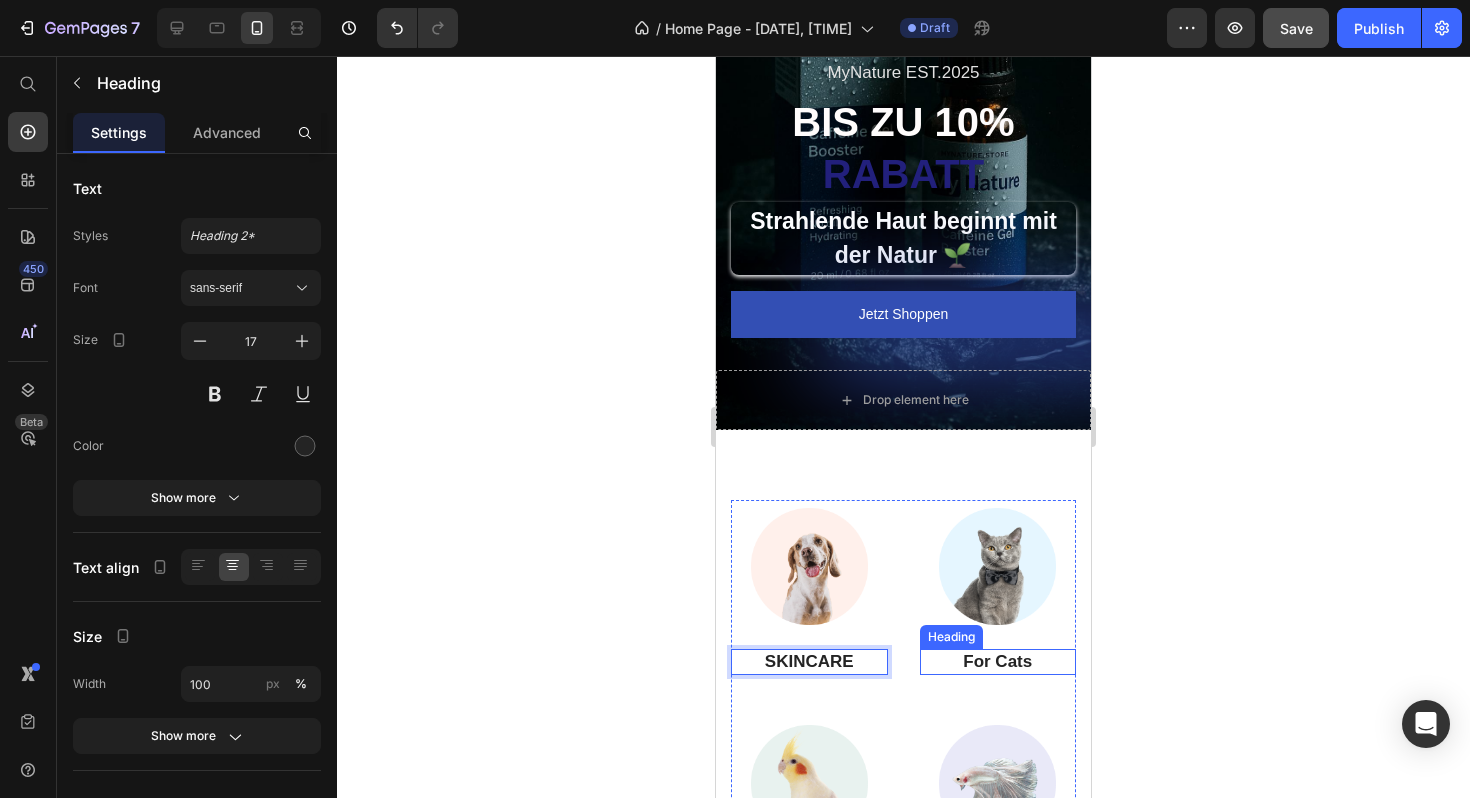 click on "For Cats" at bounding box center [998, 662] 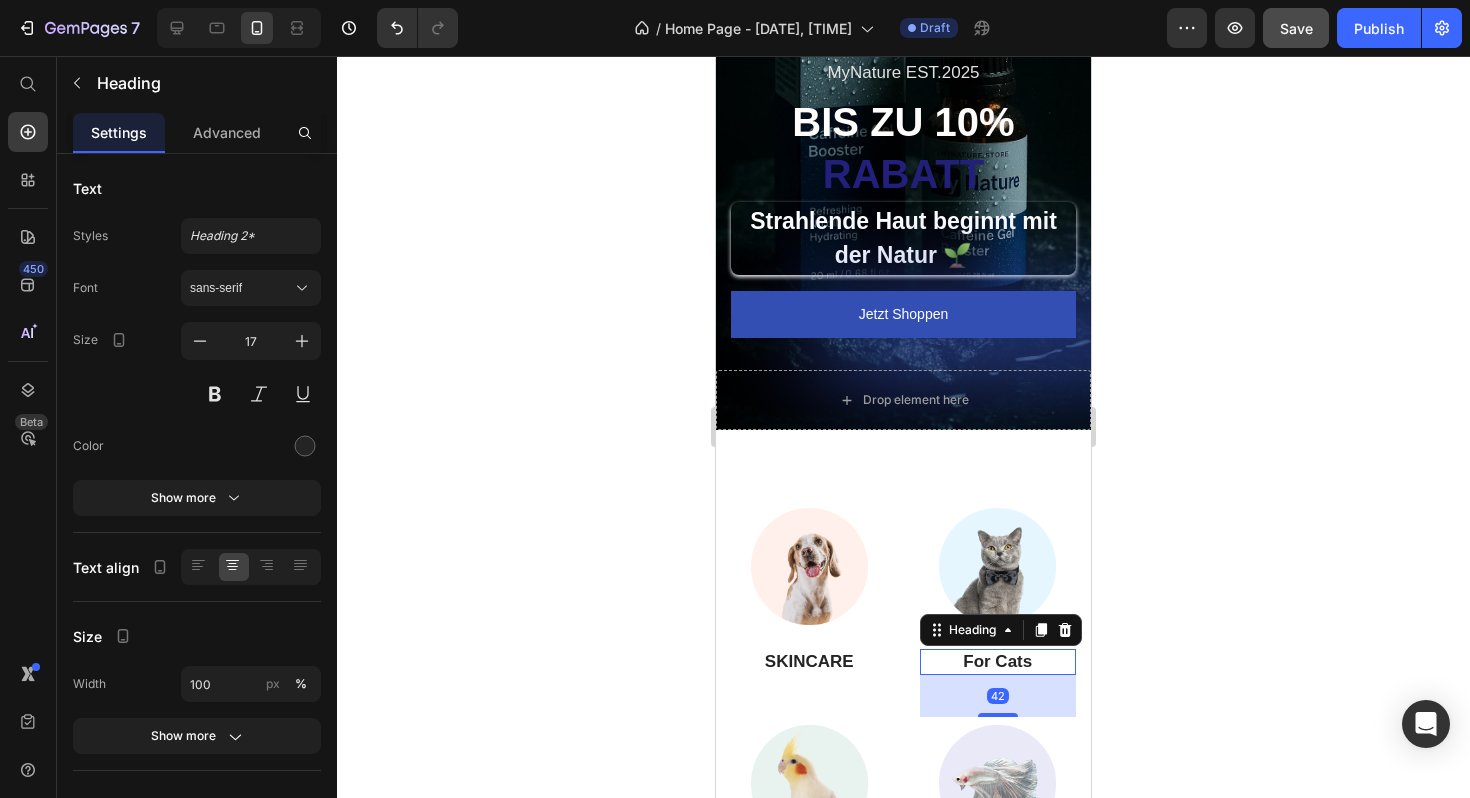 click on "For Cats" at bounding box center [998, 662] 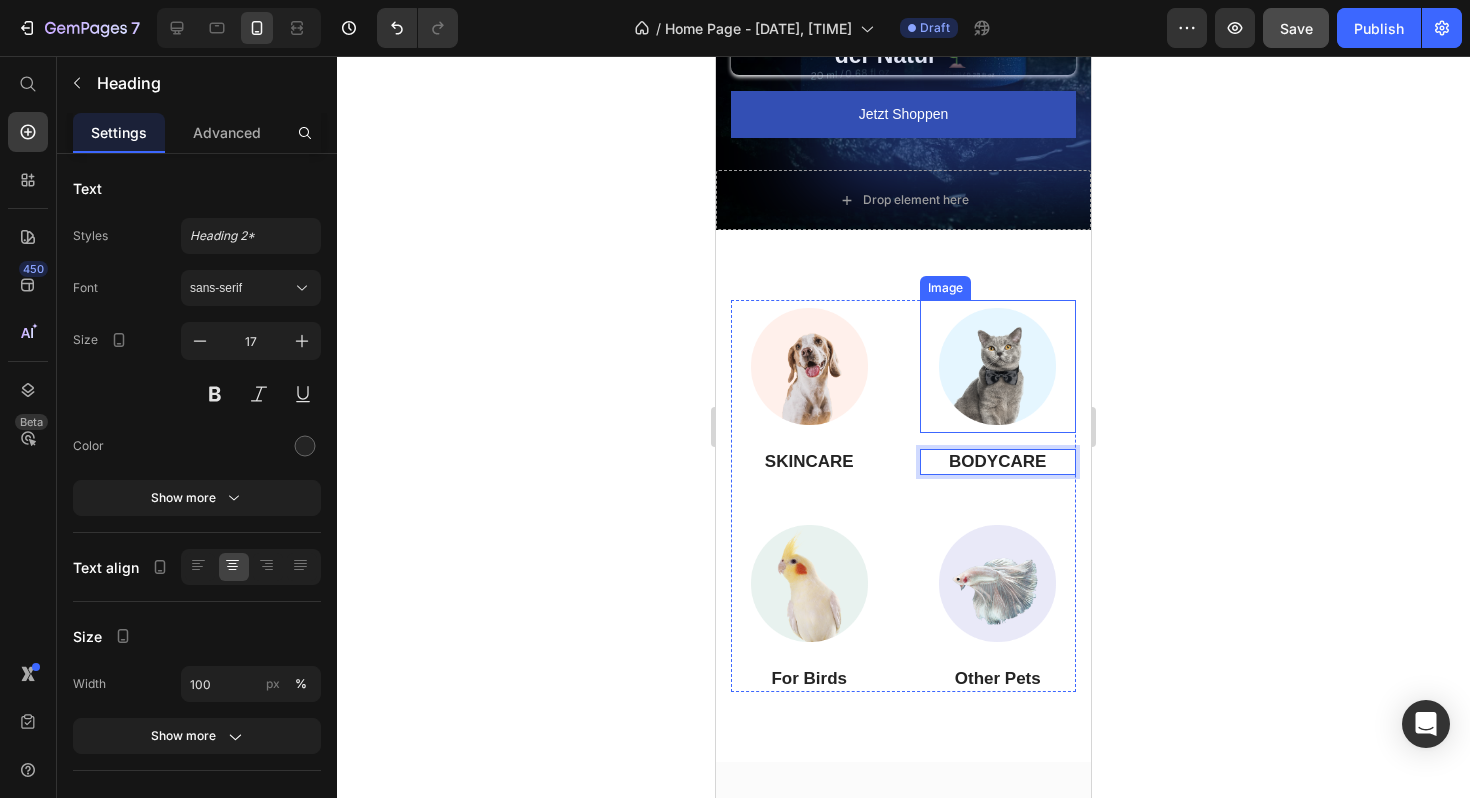 scroll, scrollTop: 558, scrollLeft: 0, axis: vertical 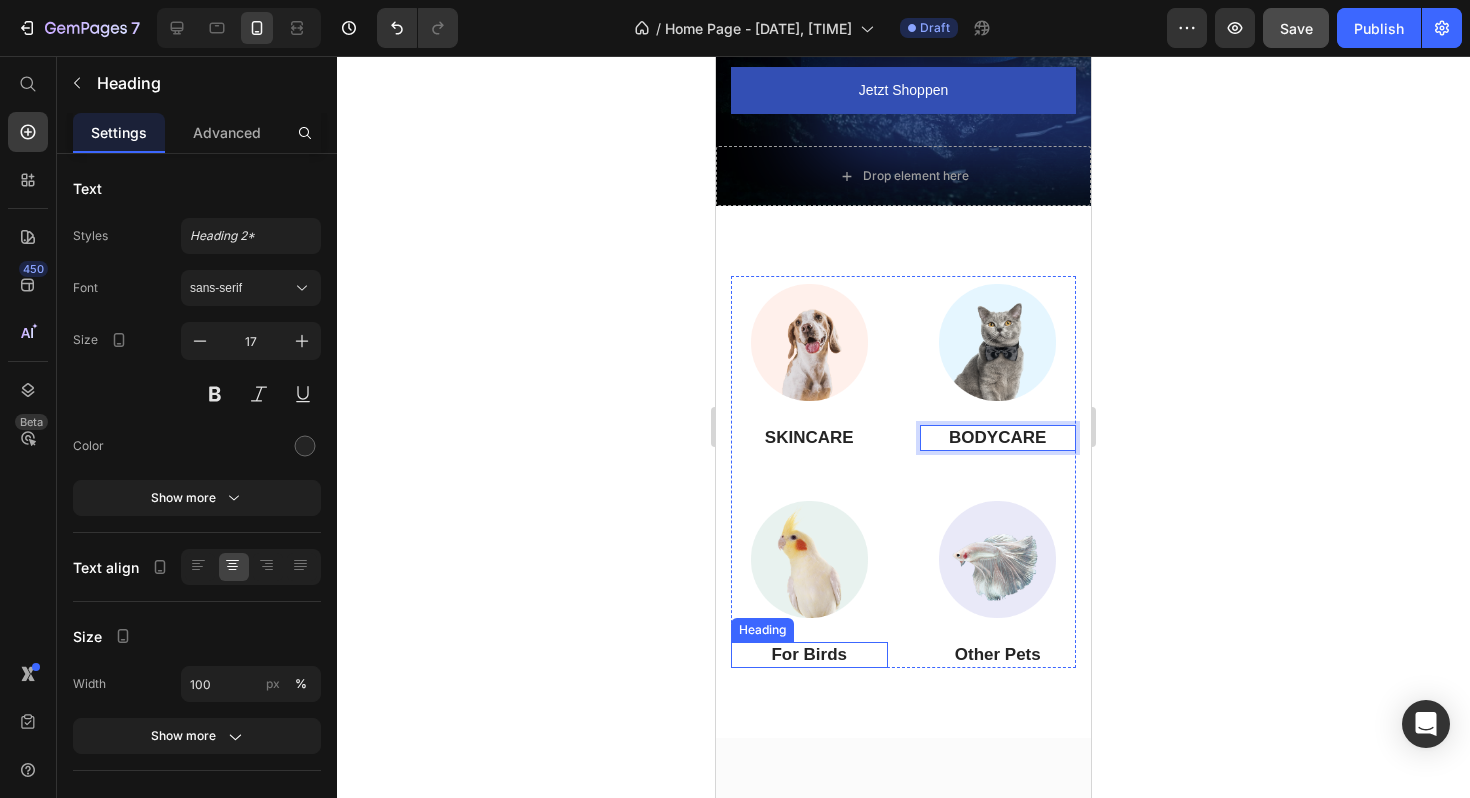 click on "For Birds" at bounding box center [809, 655] 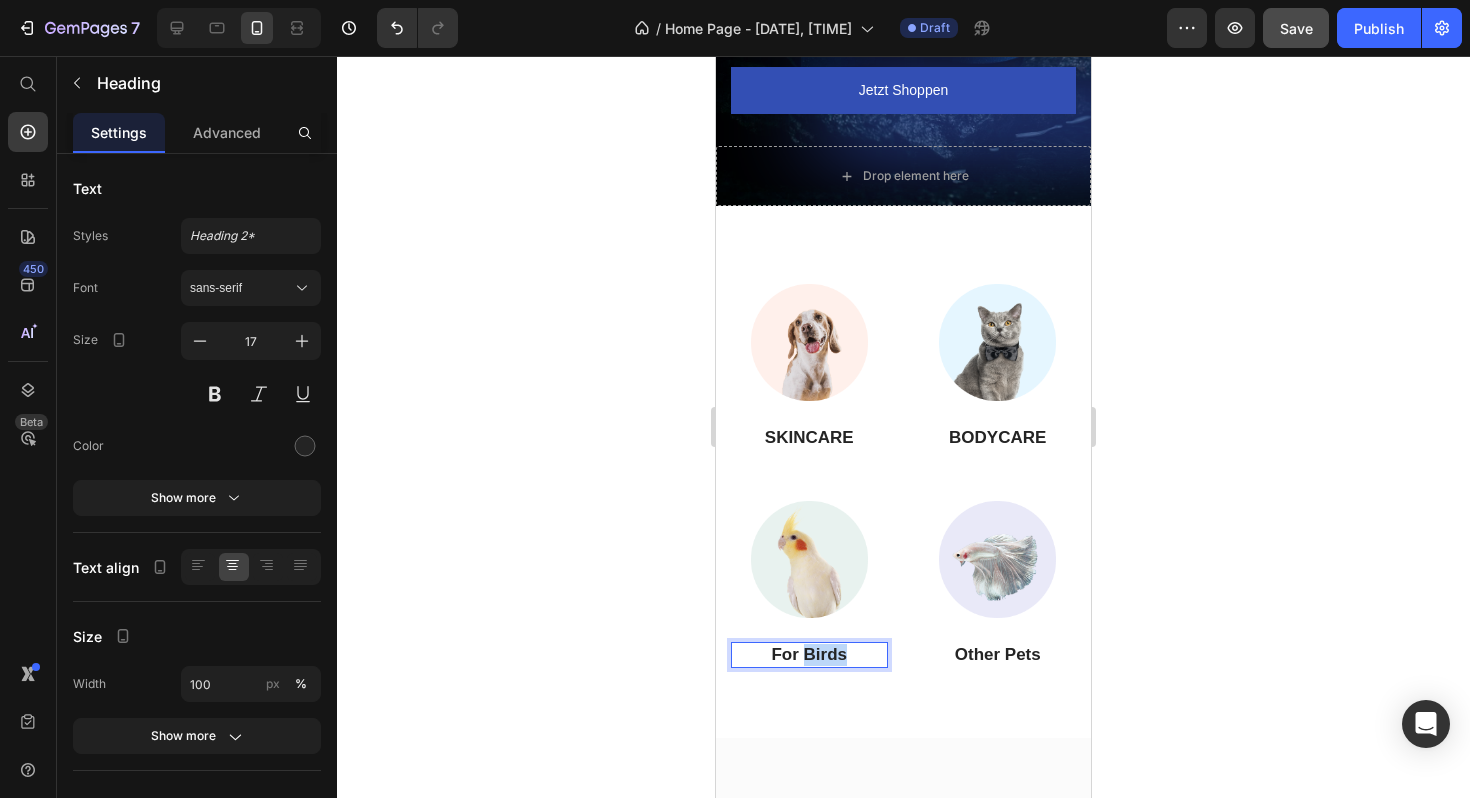 click on "For Birds" at bounding box center [809, 655] 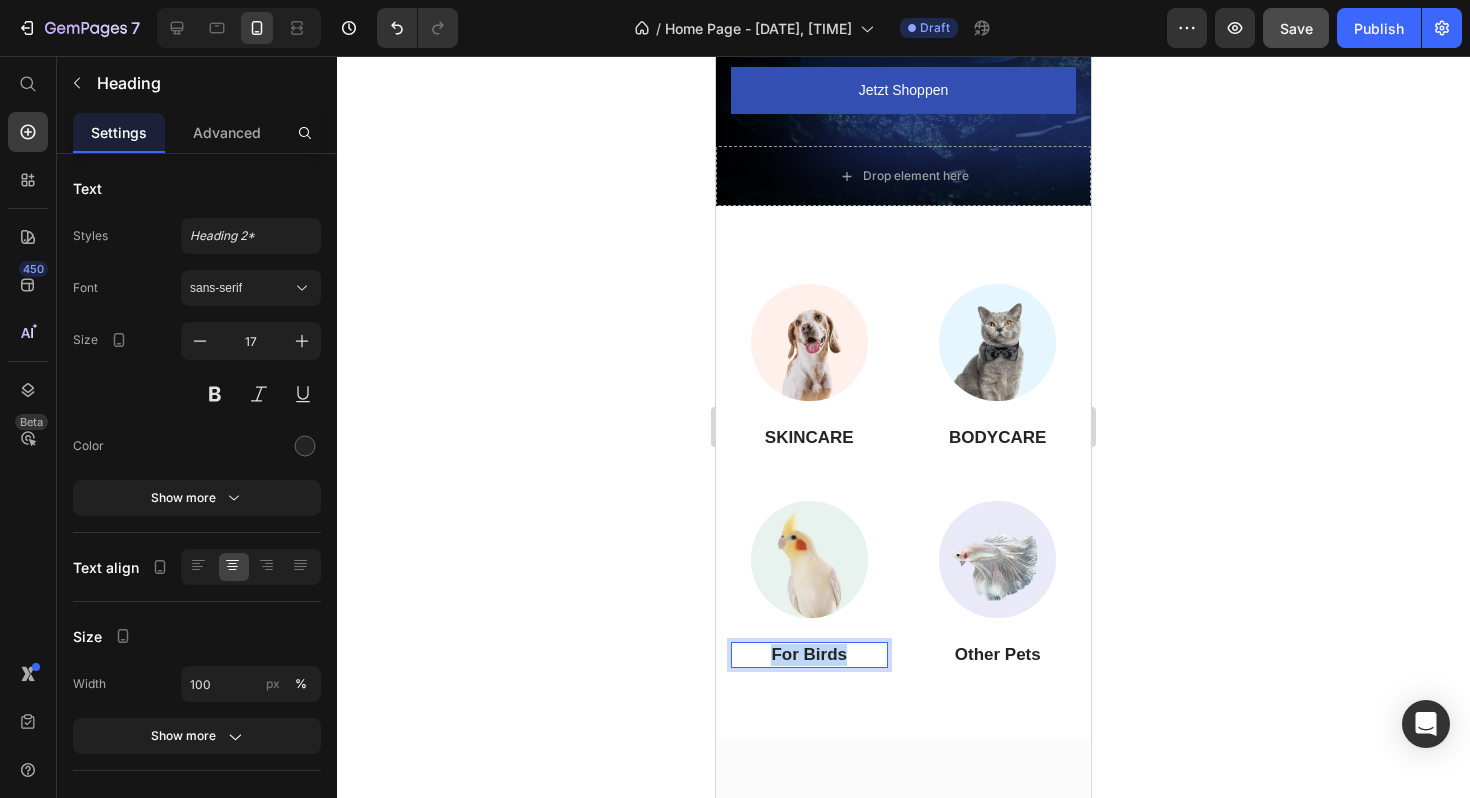 click on "For Birds" at bounding box center (809, 655) 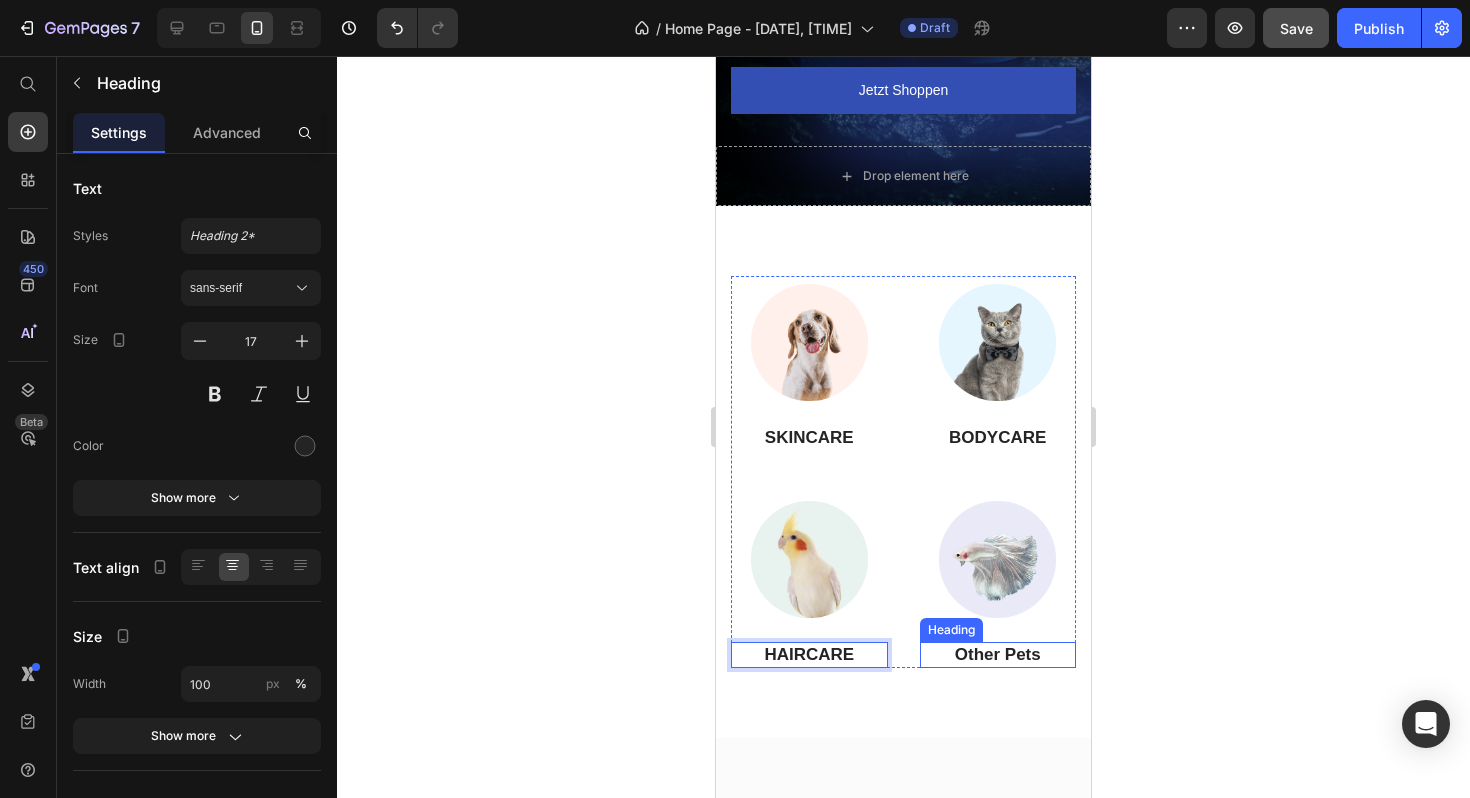 click on "Other Pets" at bounding box center [998, 655] 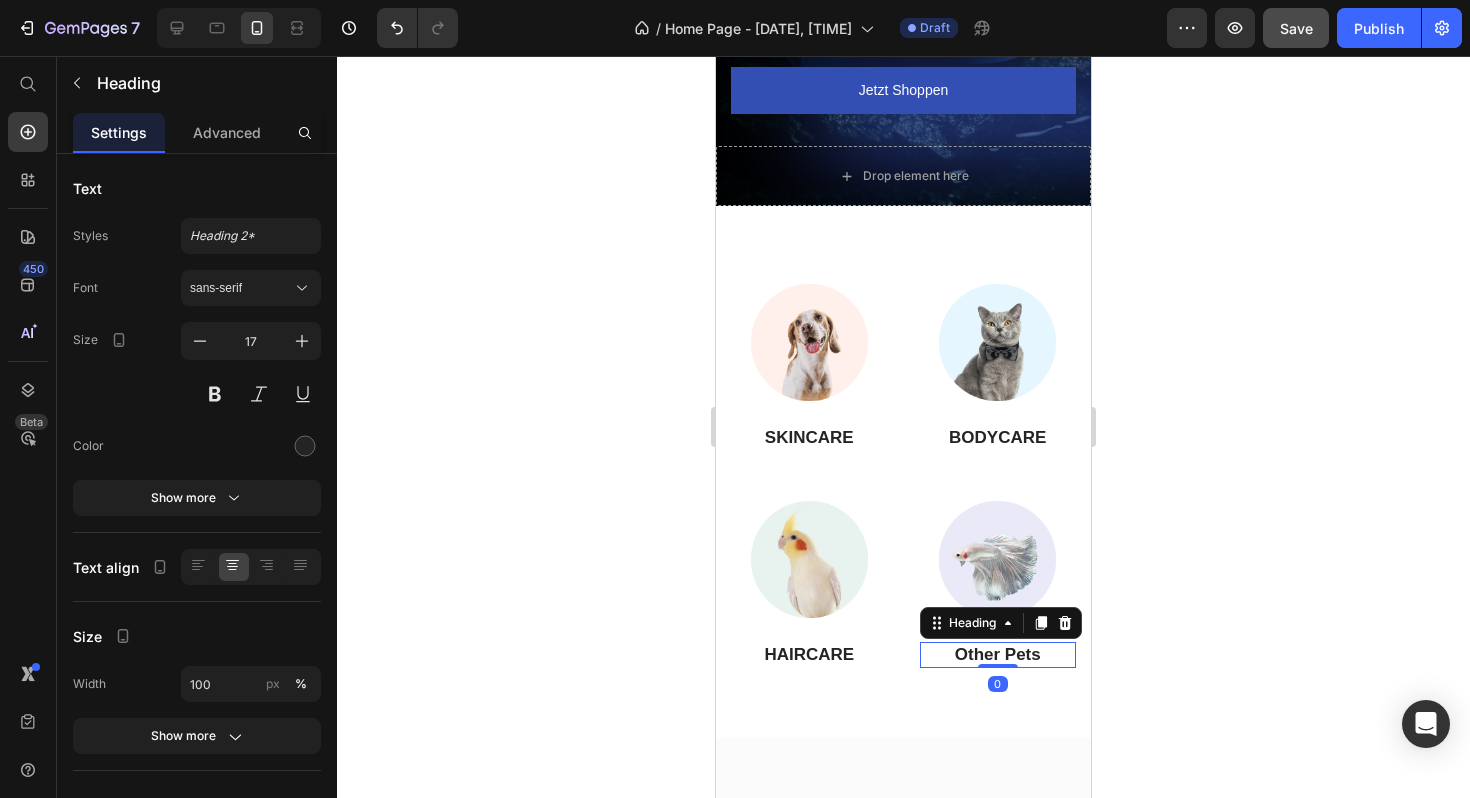 click on "Other Pets" at bounding box center [998, 655] 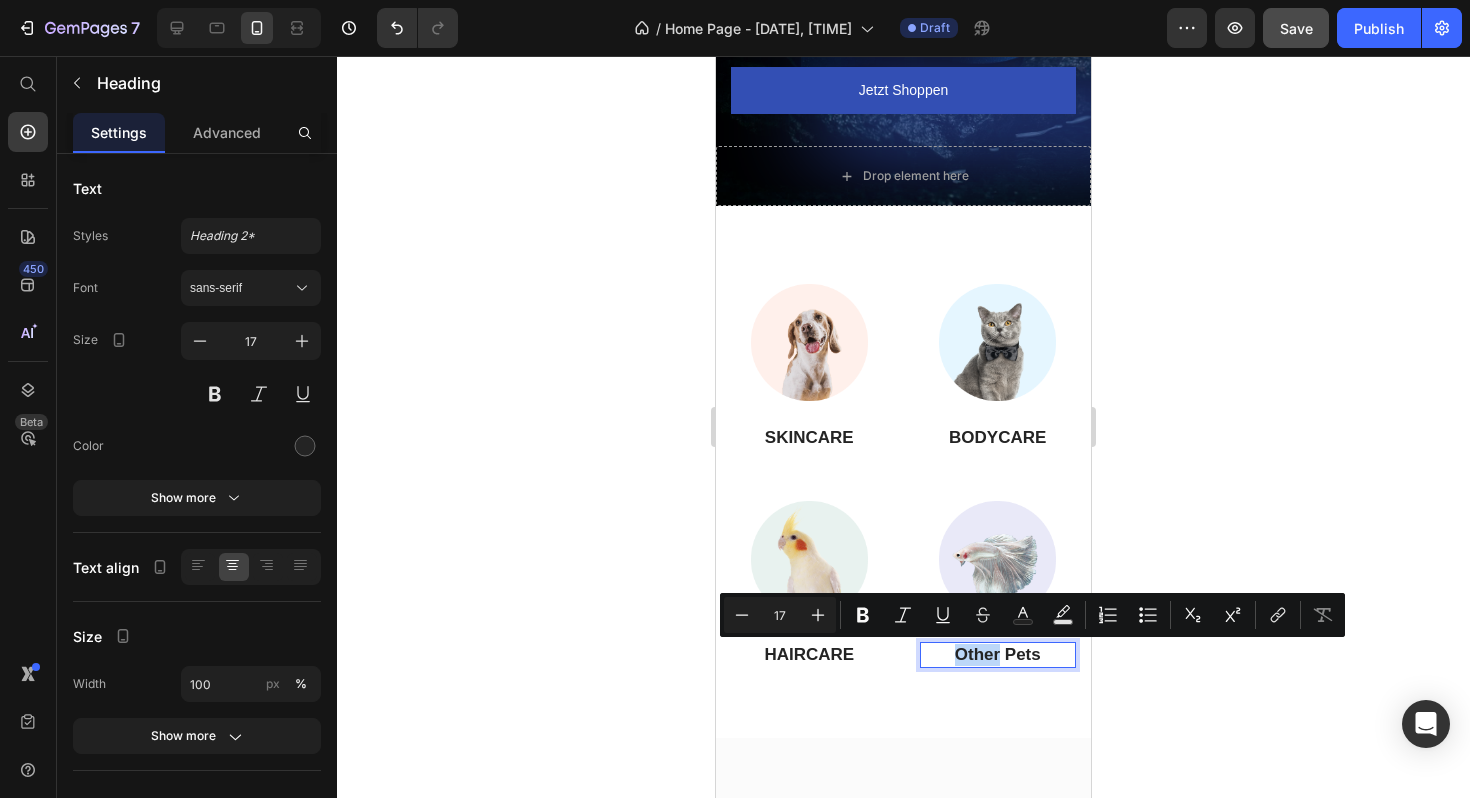 click on "Other Pets" at bounding box center [998, 655] 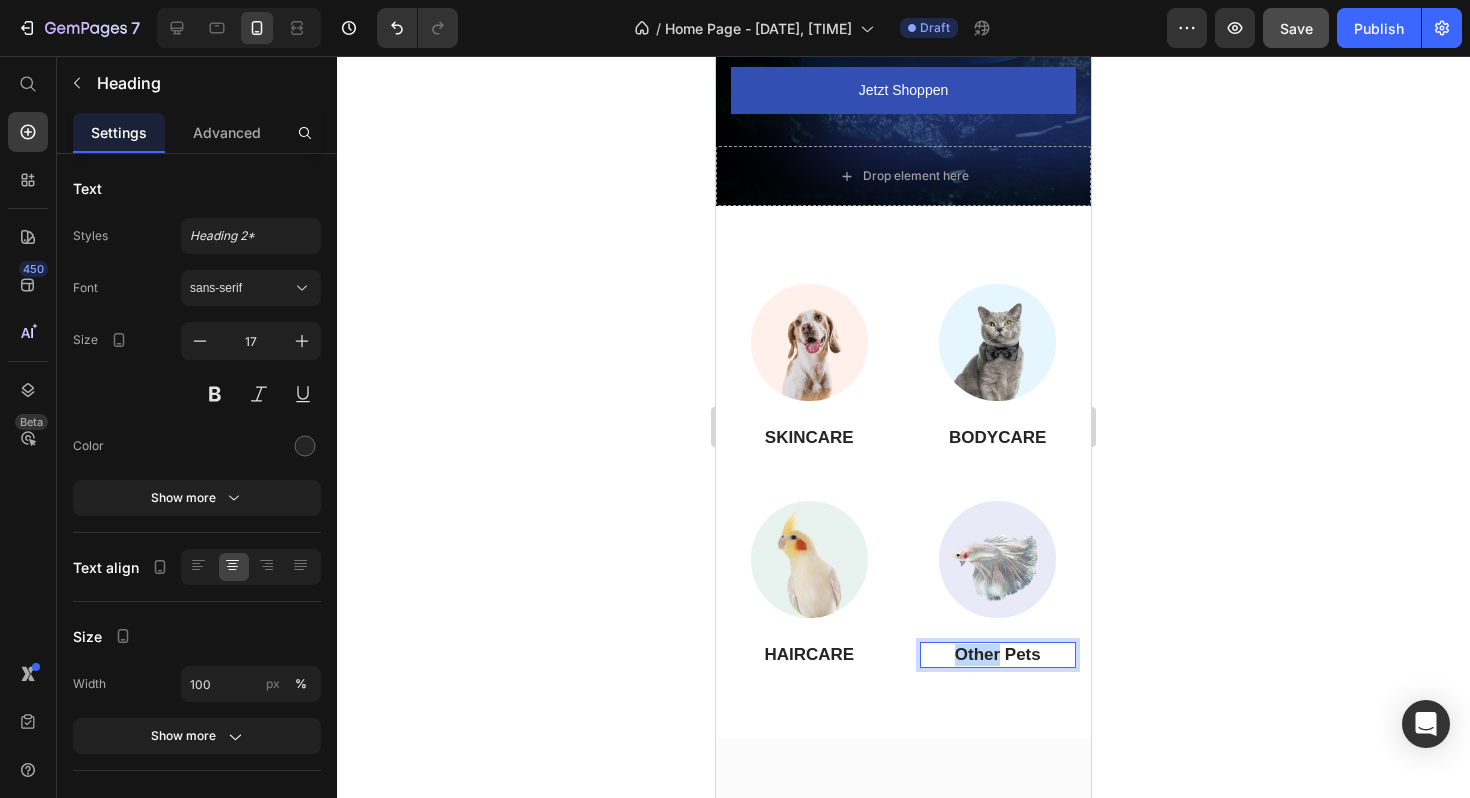click on "Other Pets" at bounding box center [998, 655] 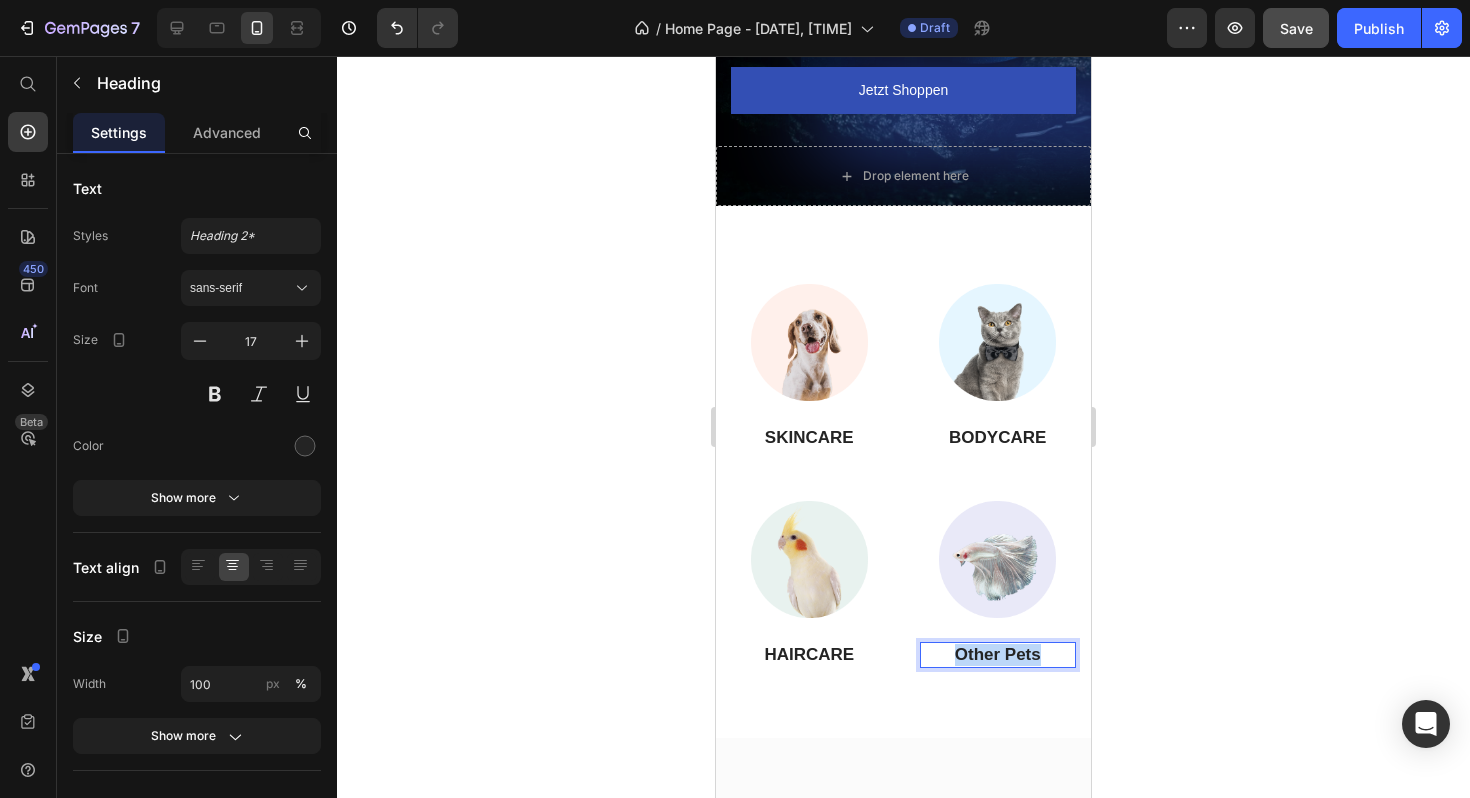 click on "Other Pets" at bounding box center [998, 655] 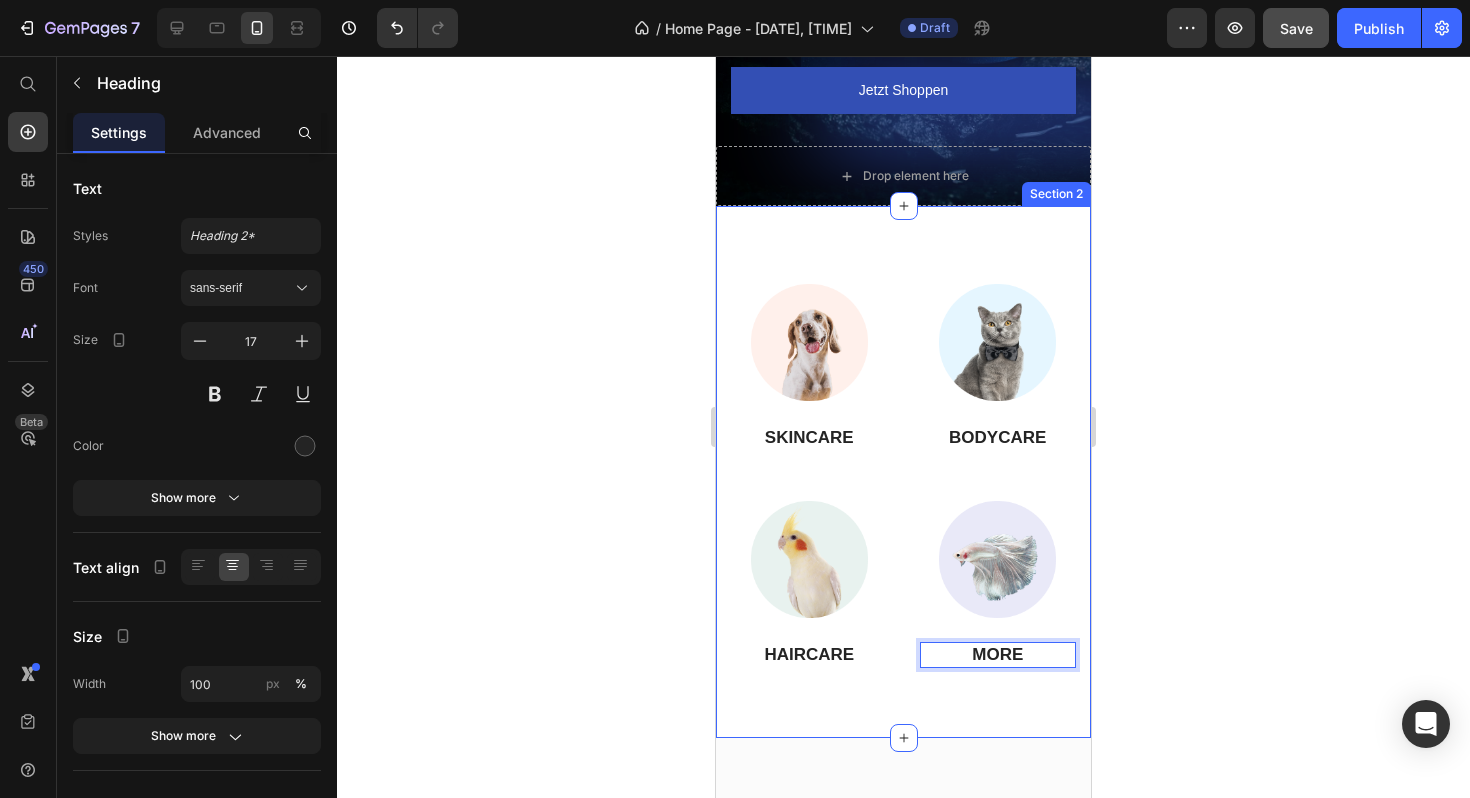 click on "Image SKINCARE Heading Image BODYCARE Heading Image HAIRCARE Heading Image MORE Heading   0 Row Section 2" at bounding box center [903, 472] 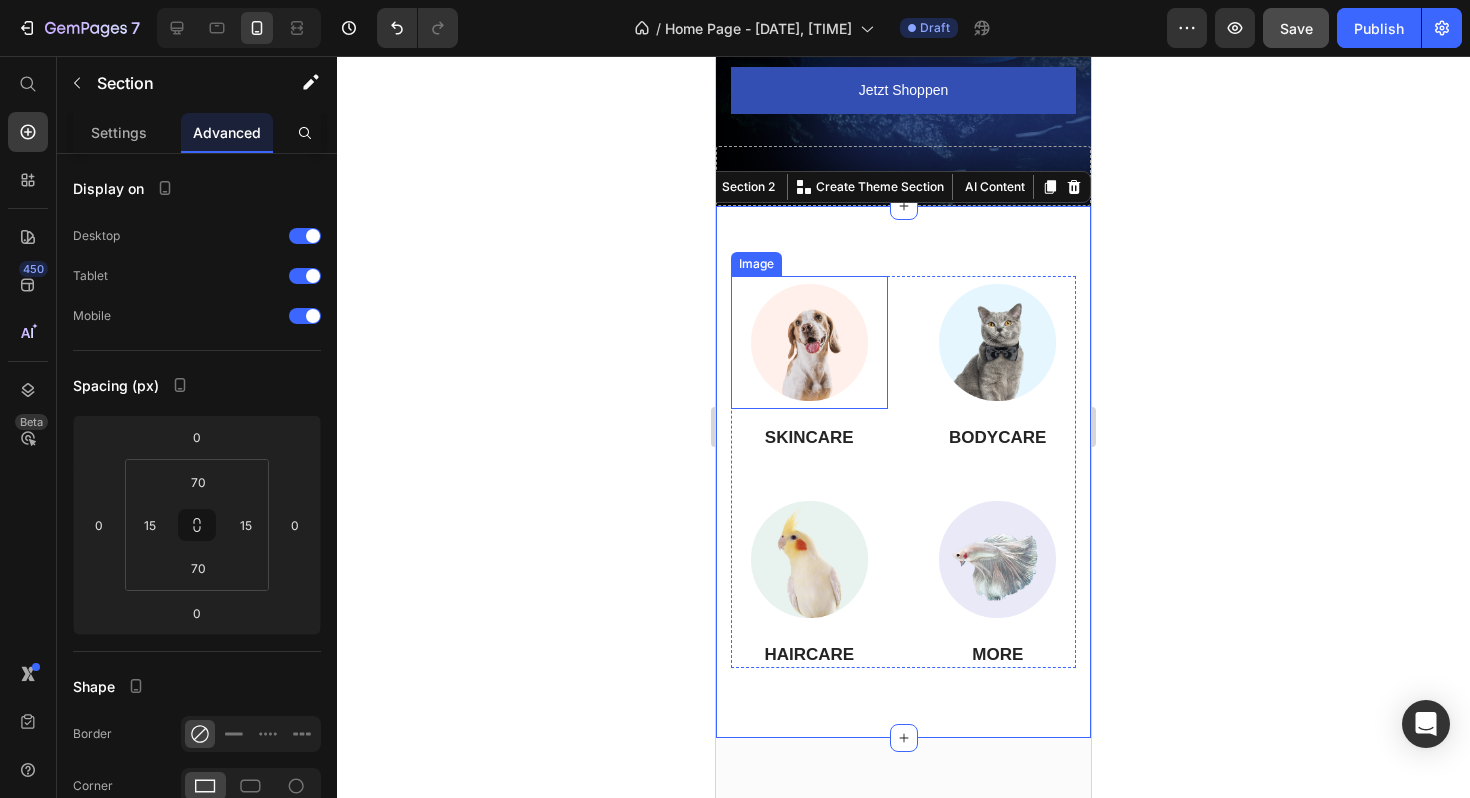 click at bounding box center (809, 342) 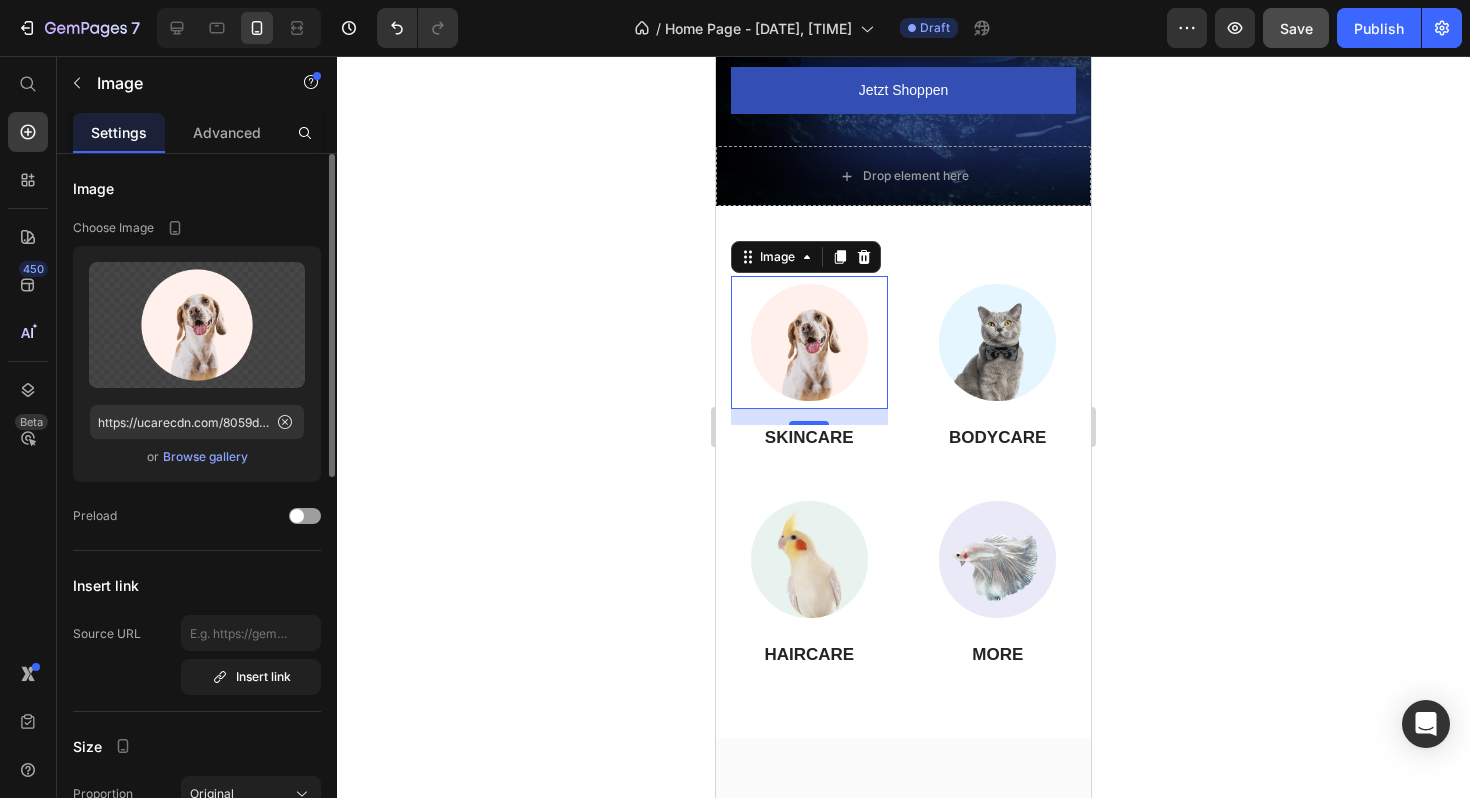 click on "Browse gallery" at bounding box center [205, 457] 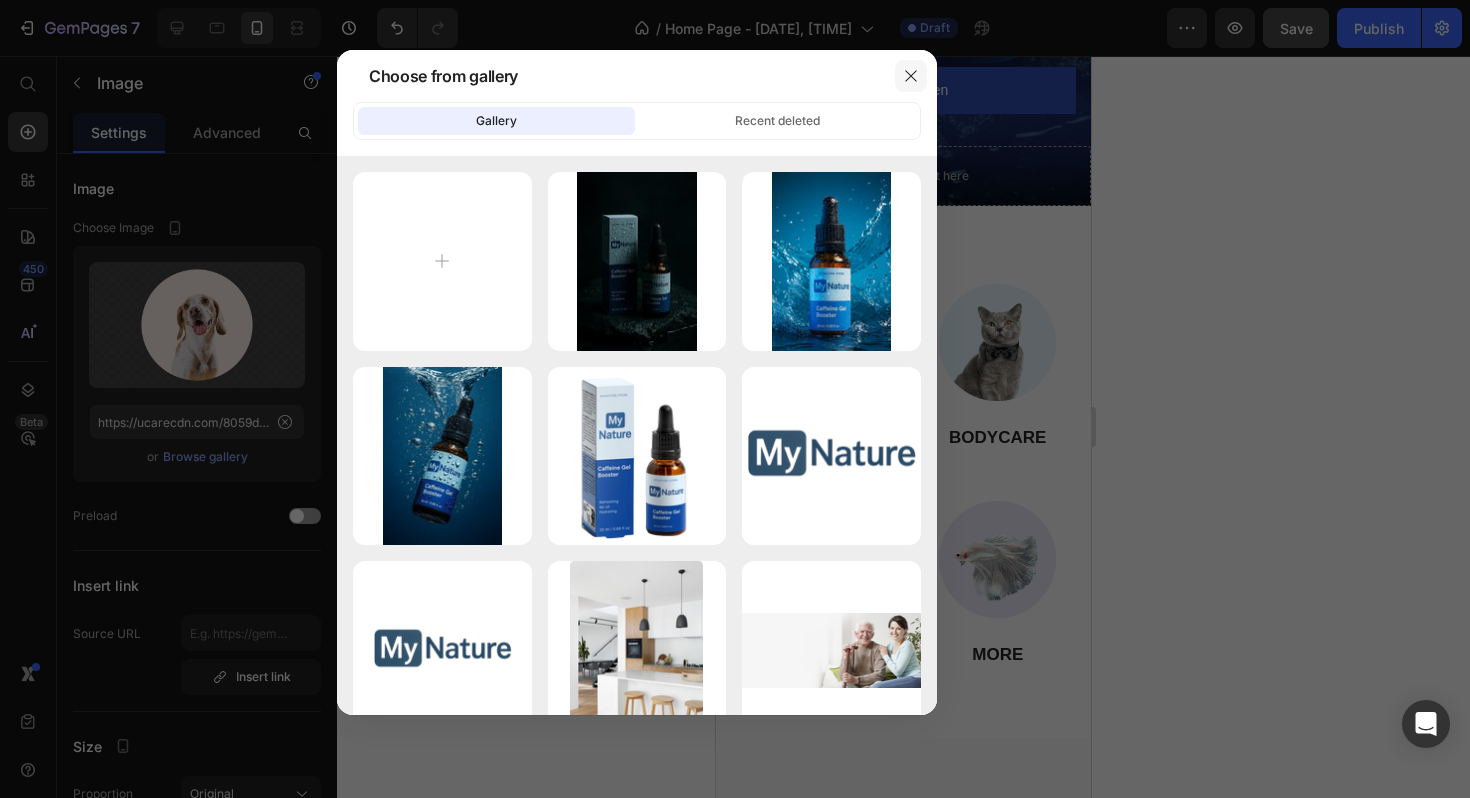 click 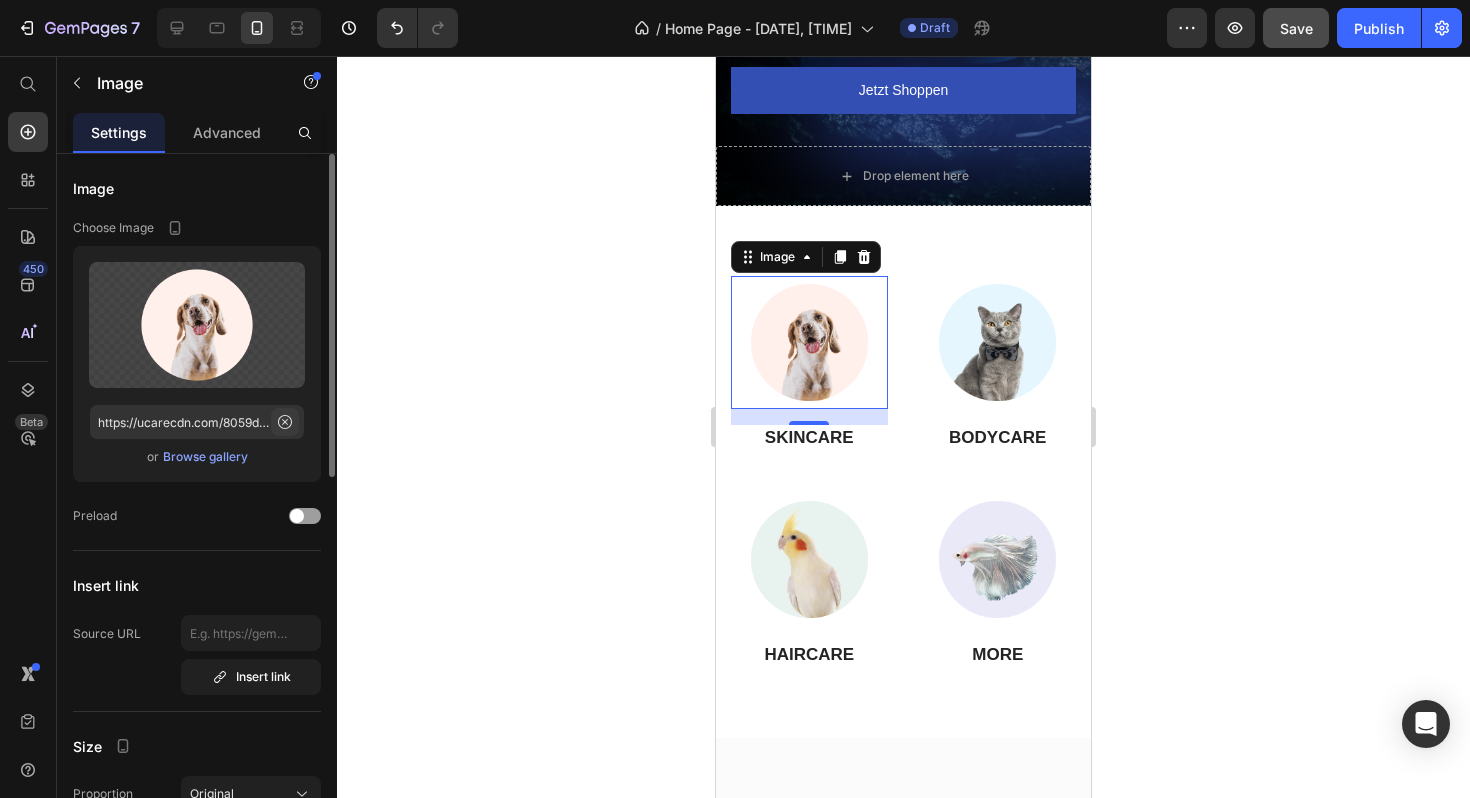 click 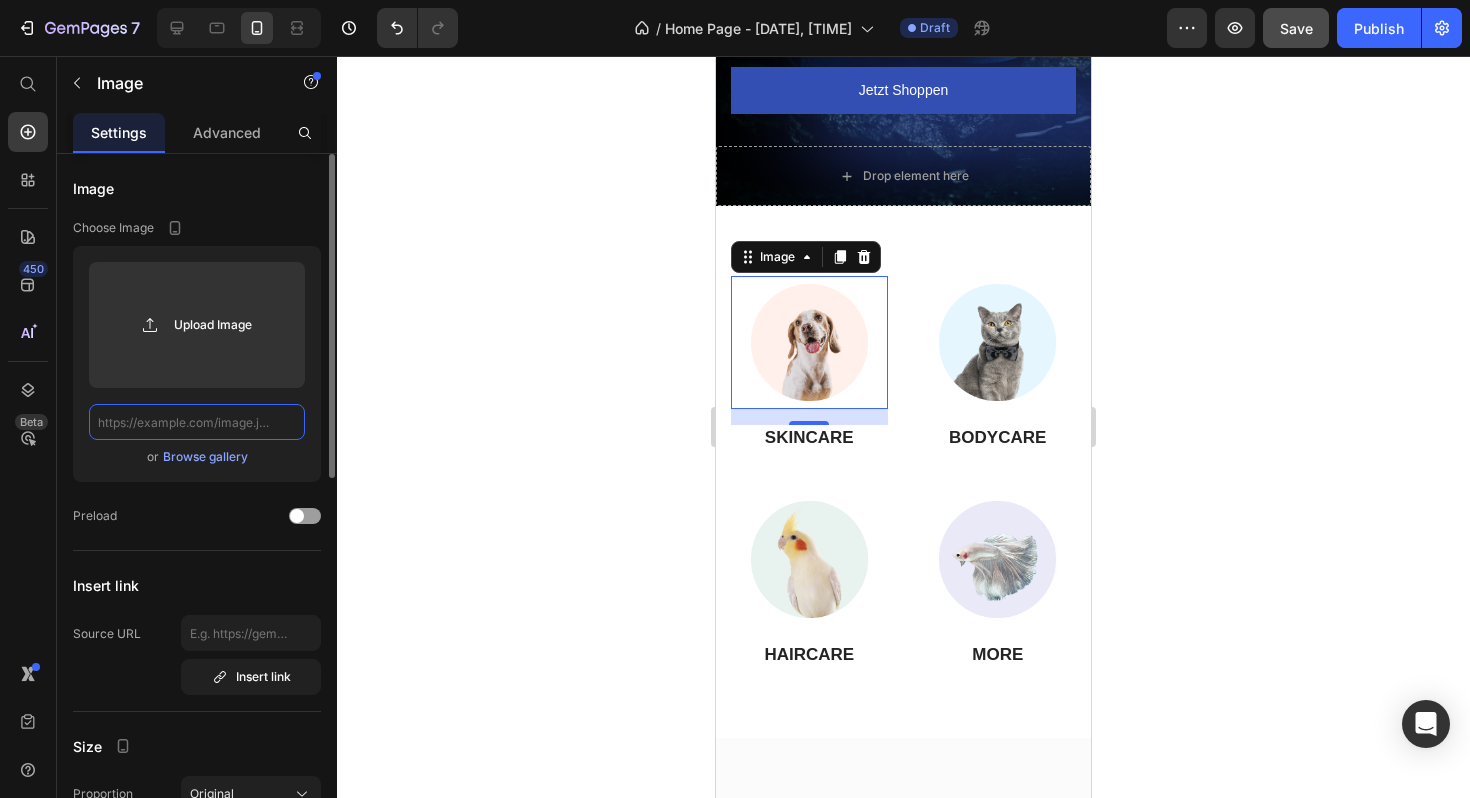 scroll, scrollTop: 0, scrollLeft: 0, axis: both 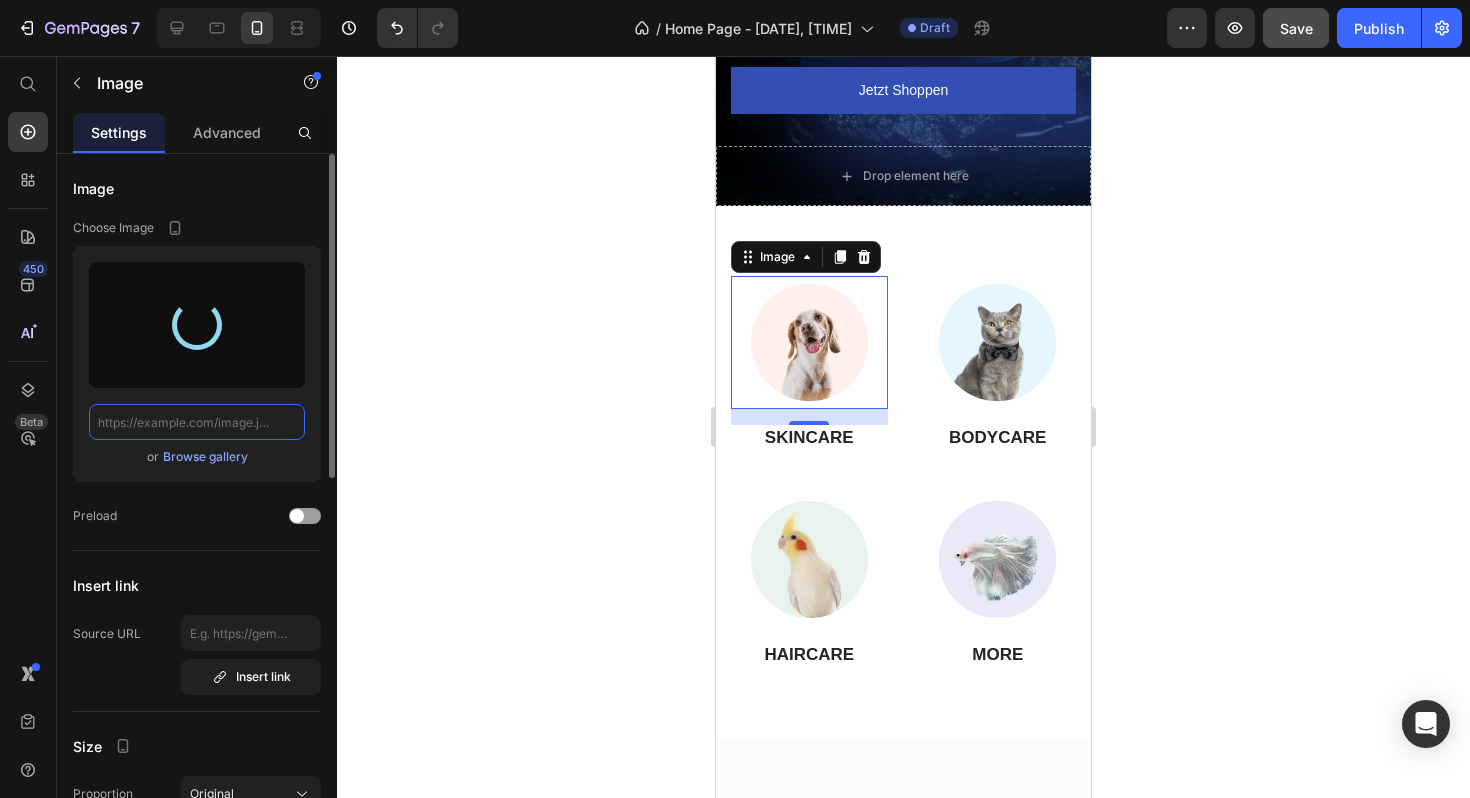 type on "https://cdn.shopify.com/s/files/1/0977/4370/0306/files/gempages_574969628527166576-1b622053-9c00-4b9a-b215-6e797a34d88f.webp" 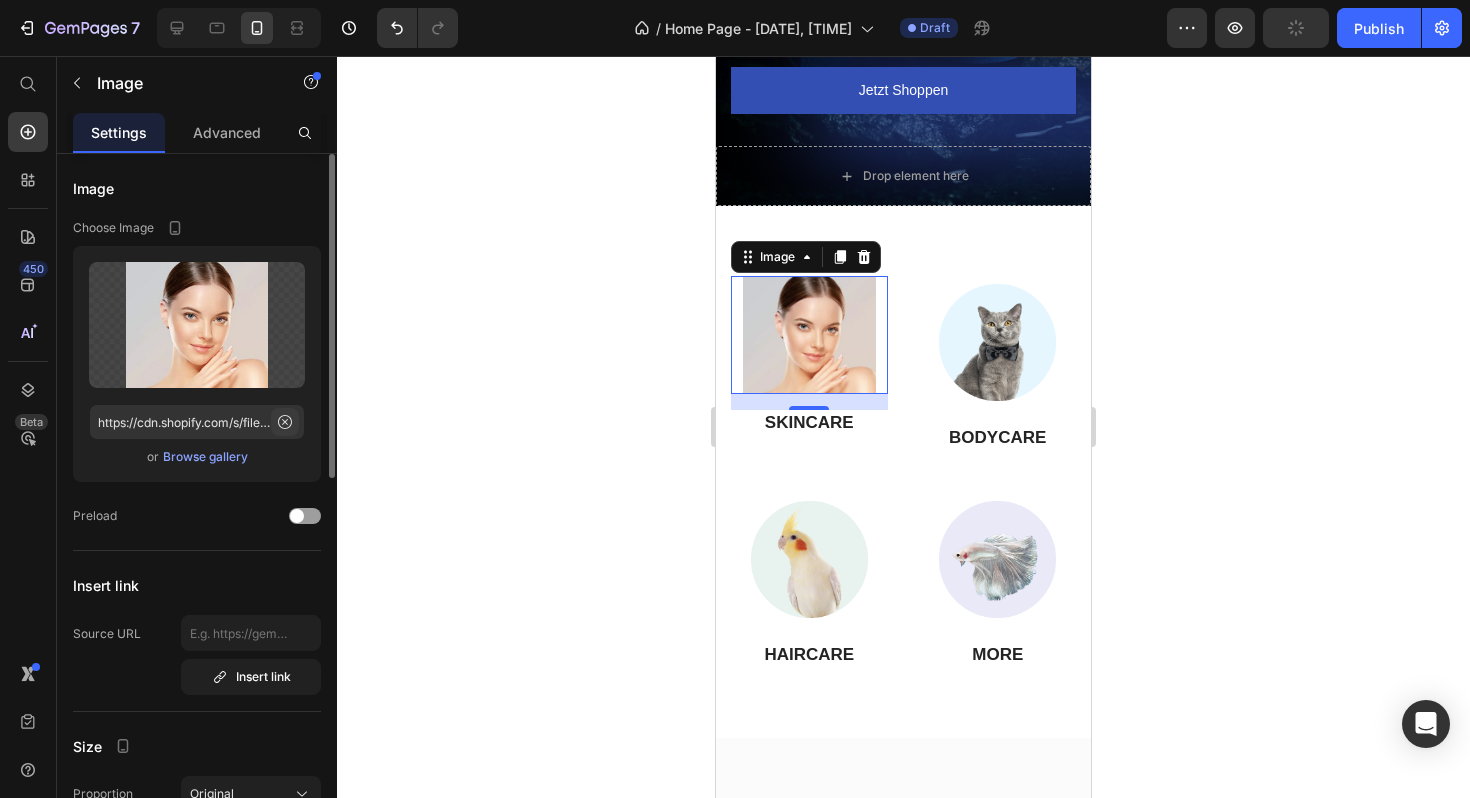 click 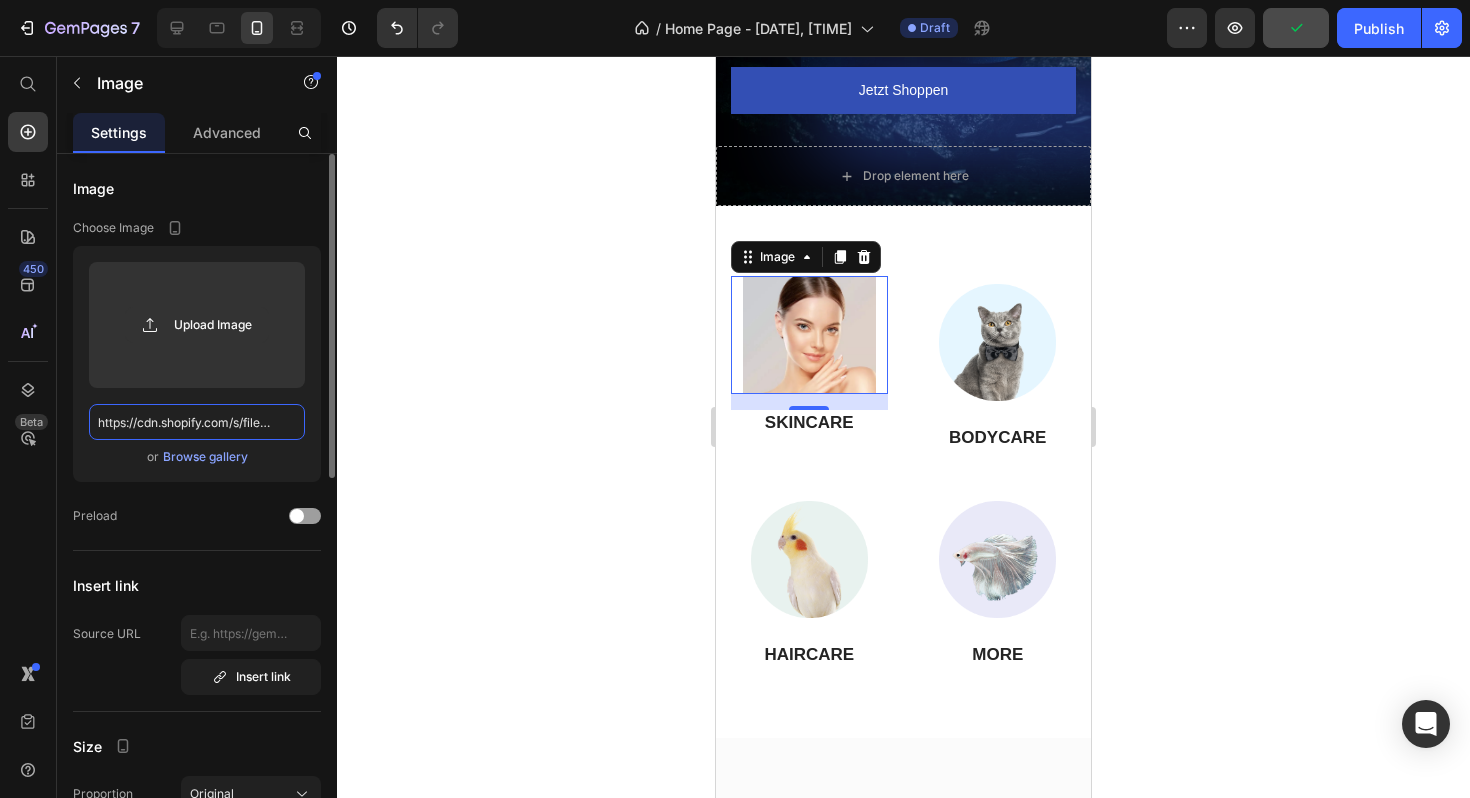 type 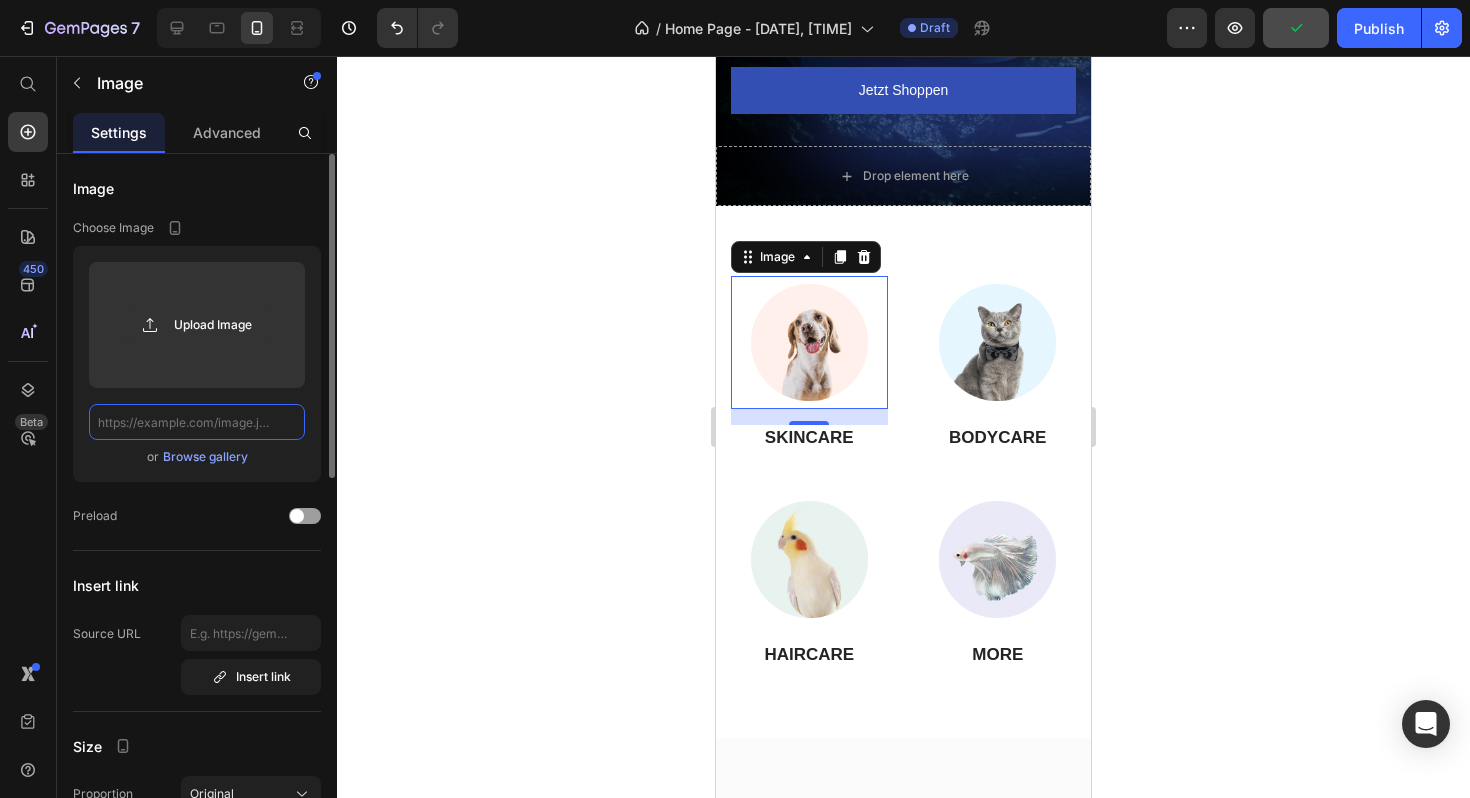 scroll, scrollTop: 0, scrollLeft: 0, axis: both 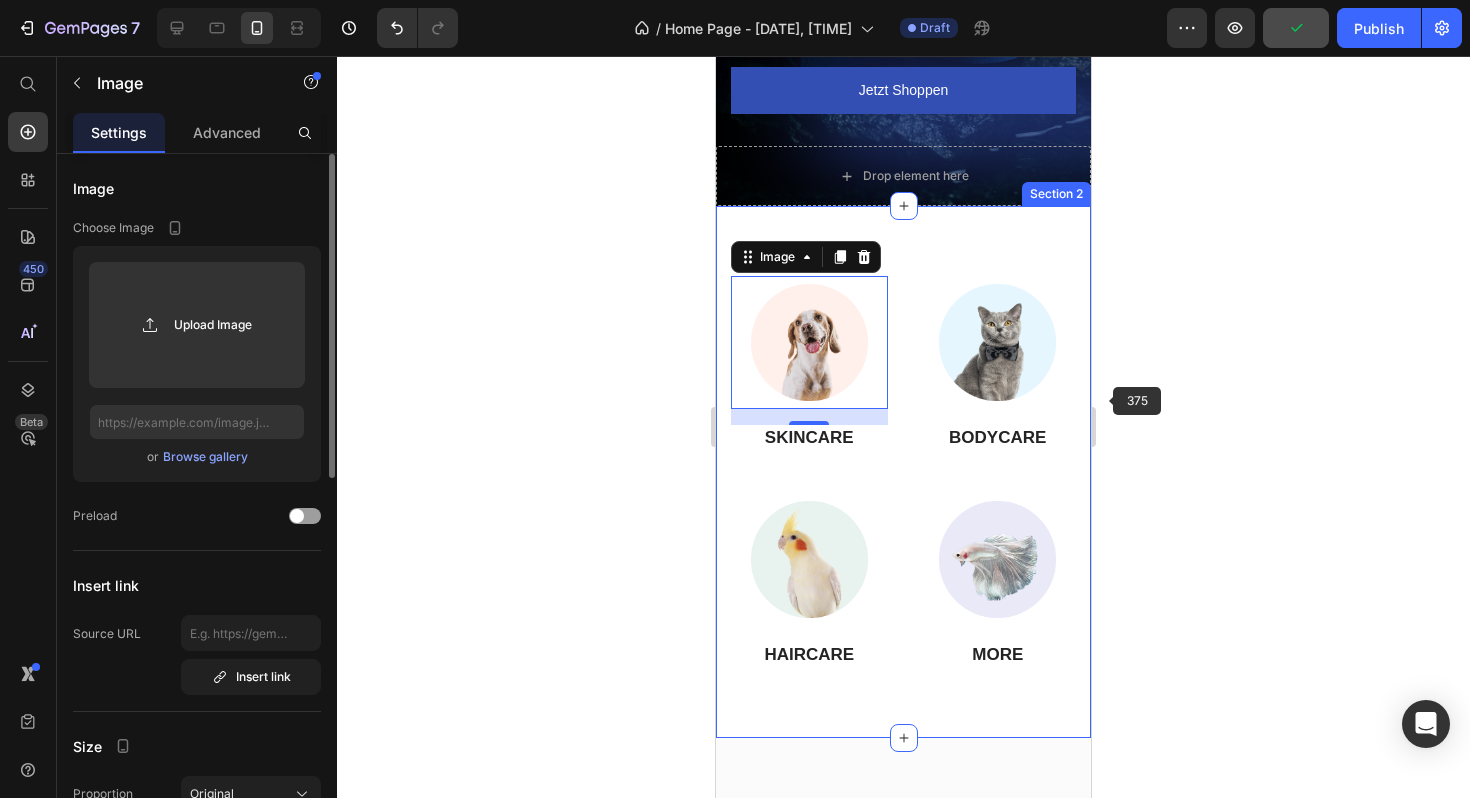 click 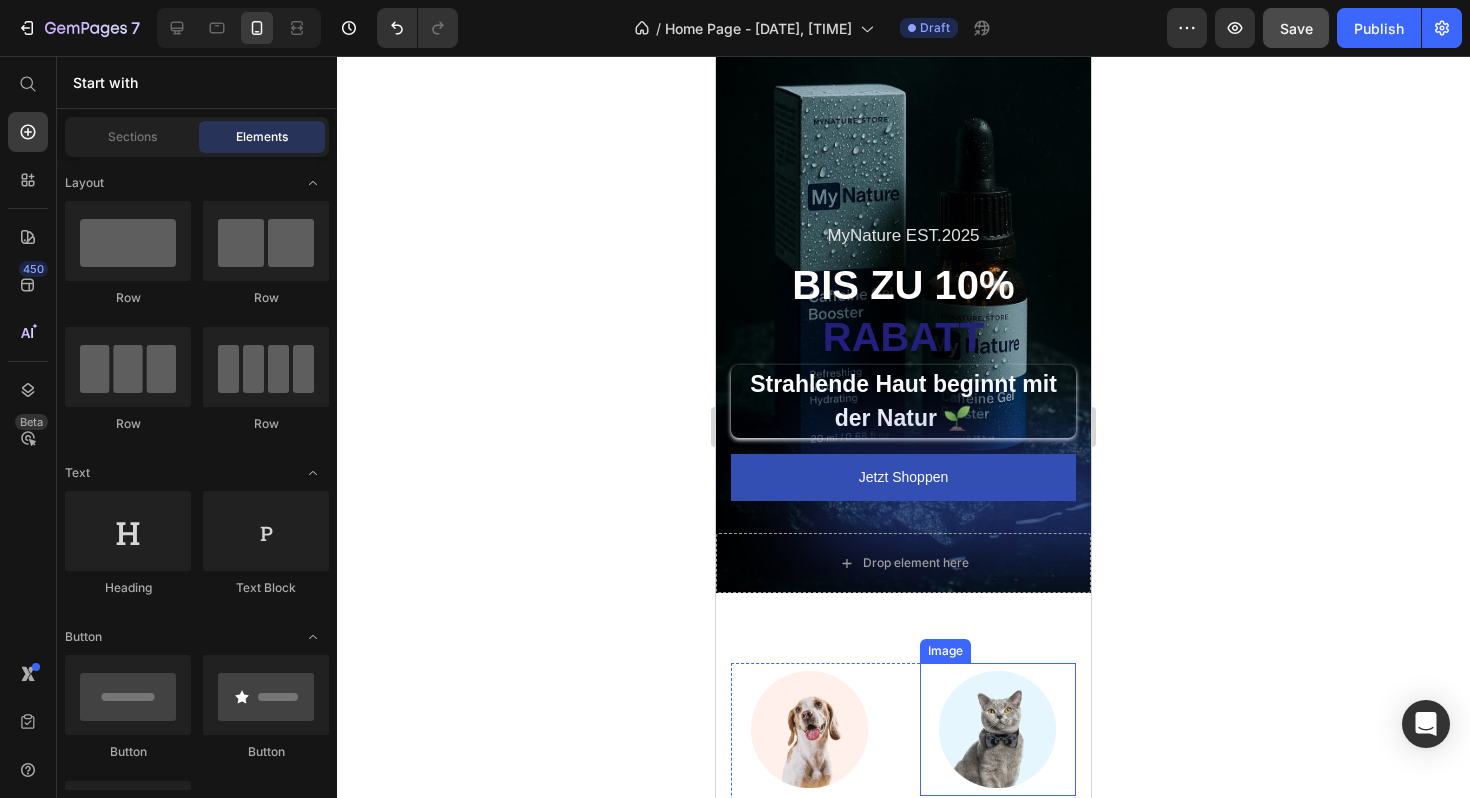 scroll, scrollTop: 0, scrollLeft: 0, axis: both 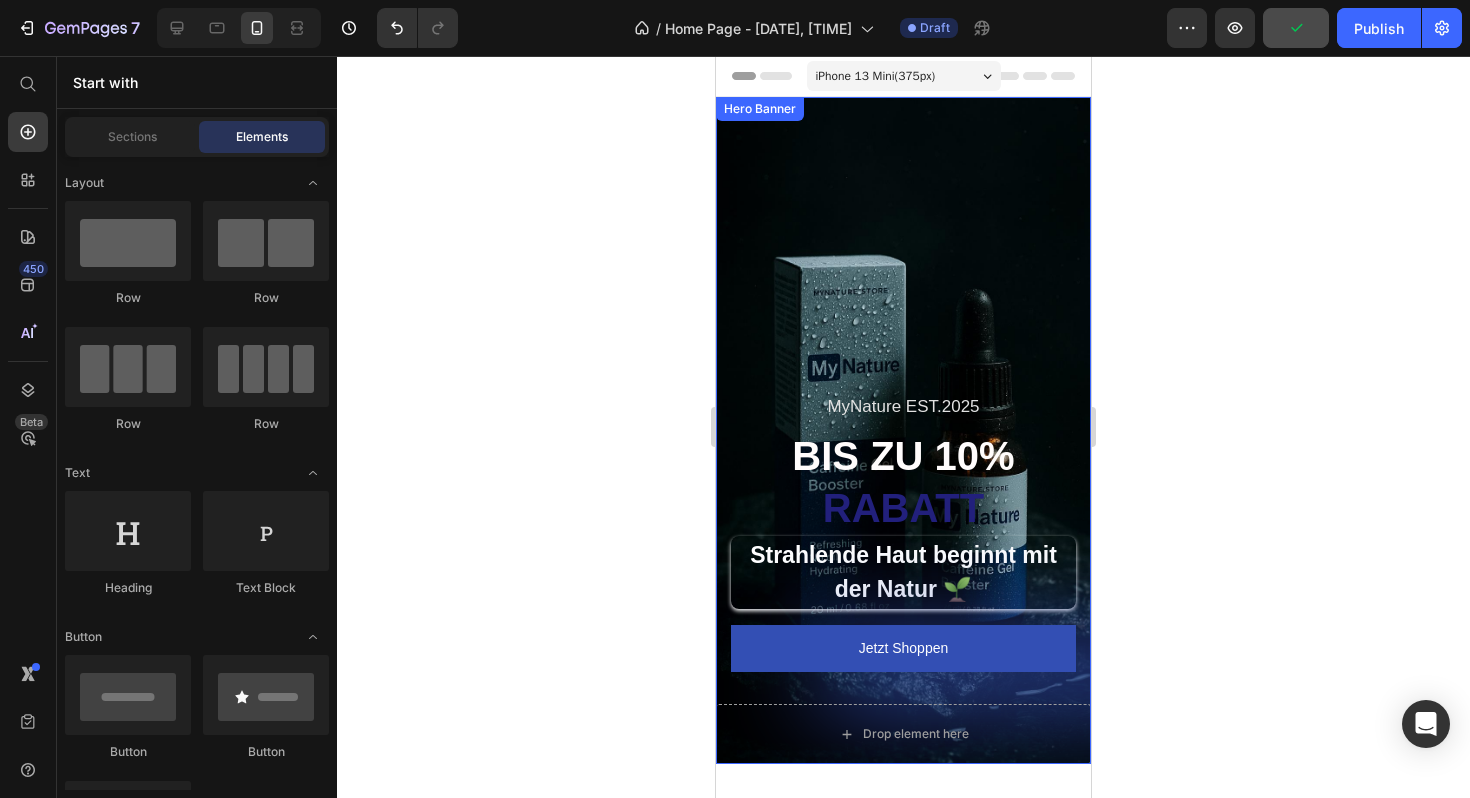 click on "MyNature EST.2025" at bounding box center [903, 407] 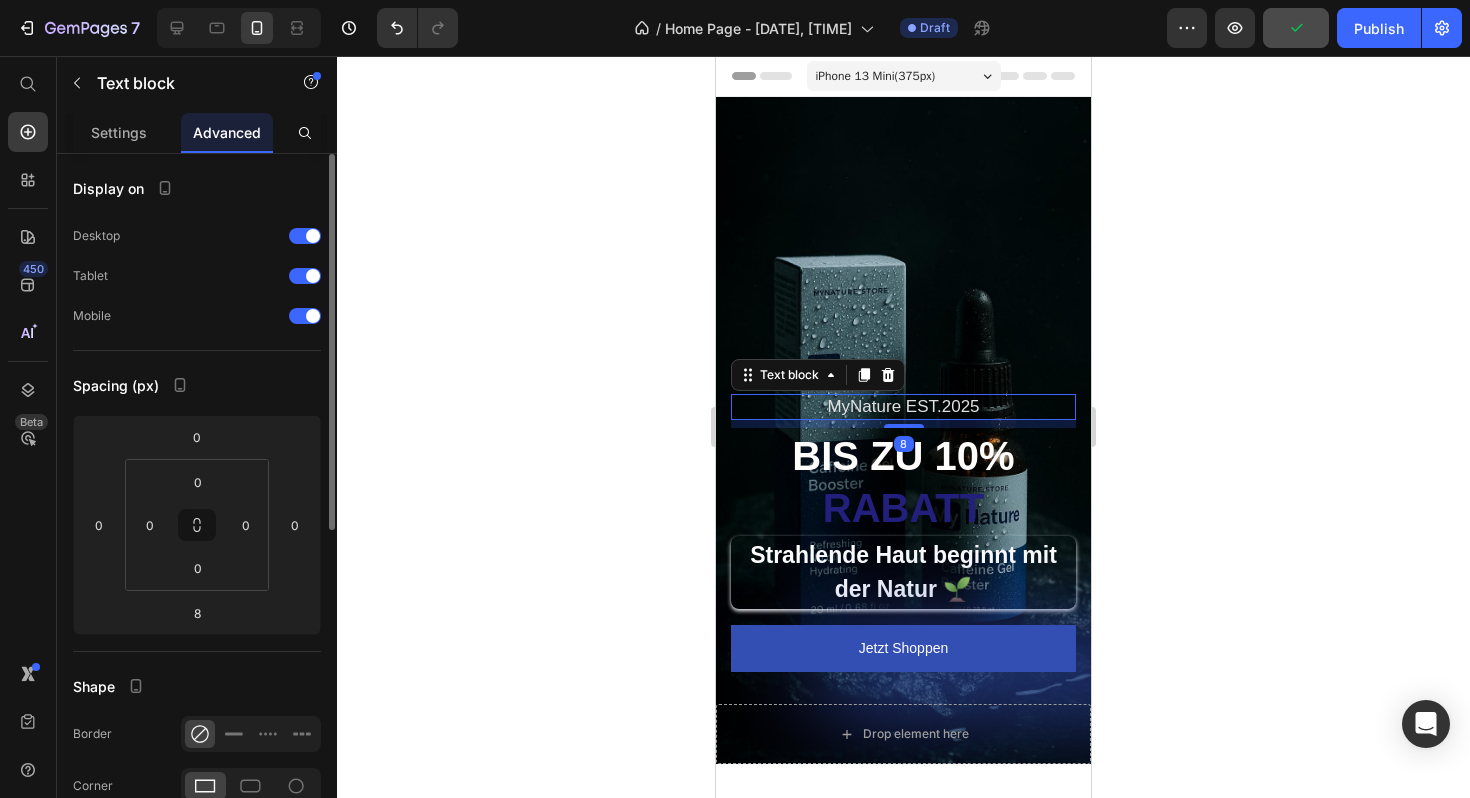 click on "MyNature EST.2025" at bounding box center [903, 407] 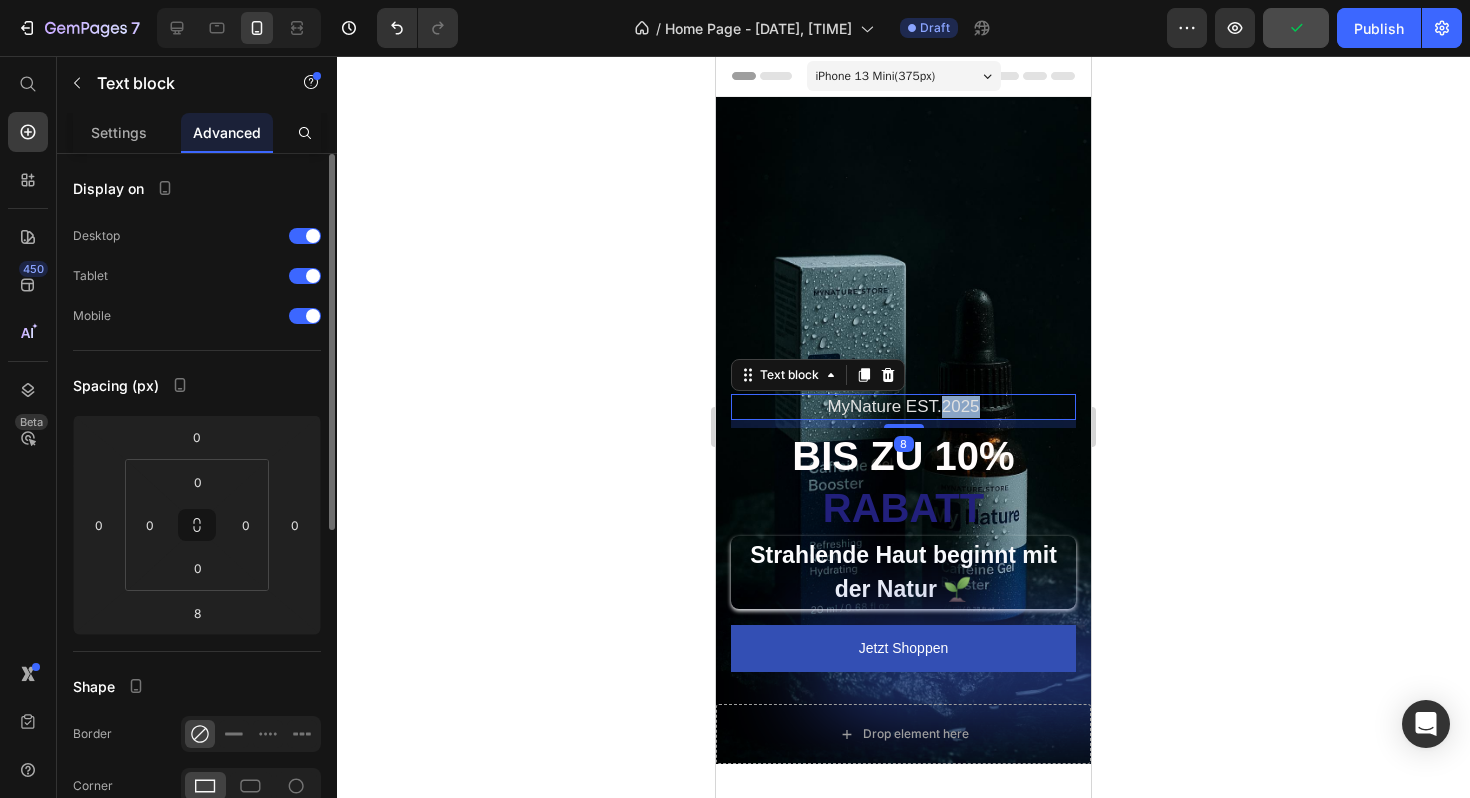 click on "MyNature EST.2025" at bounding box center (903, 407) 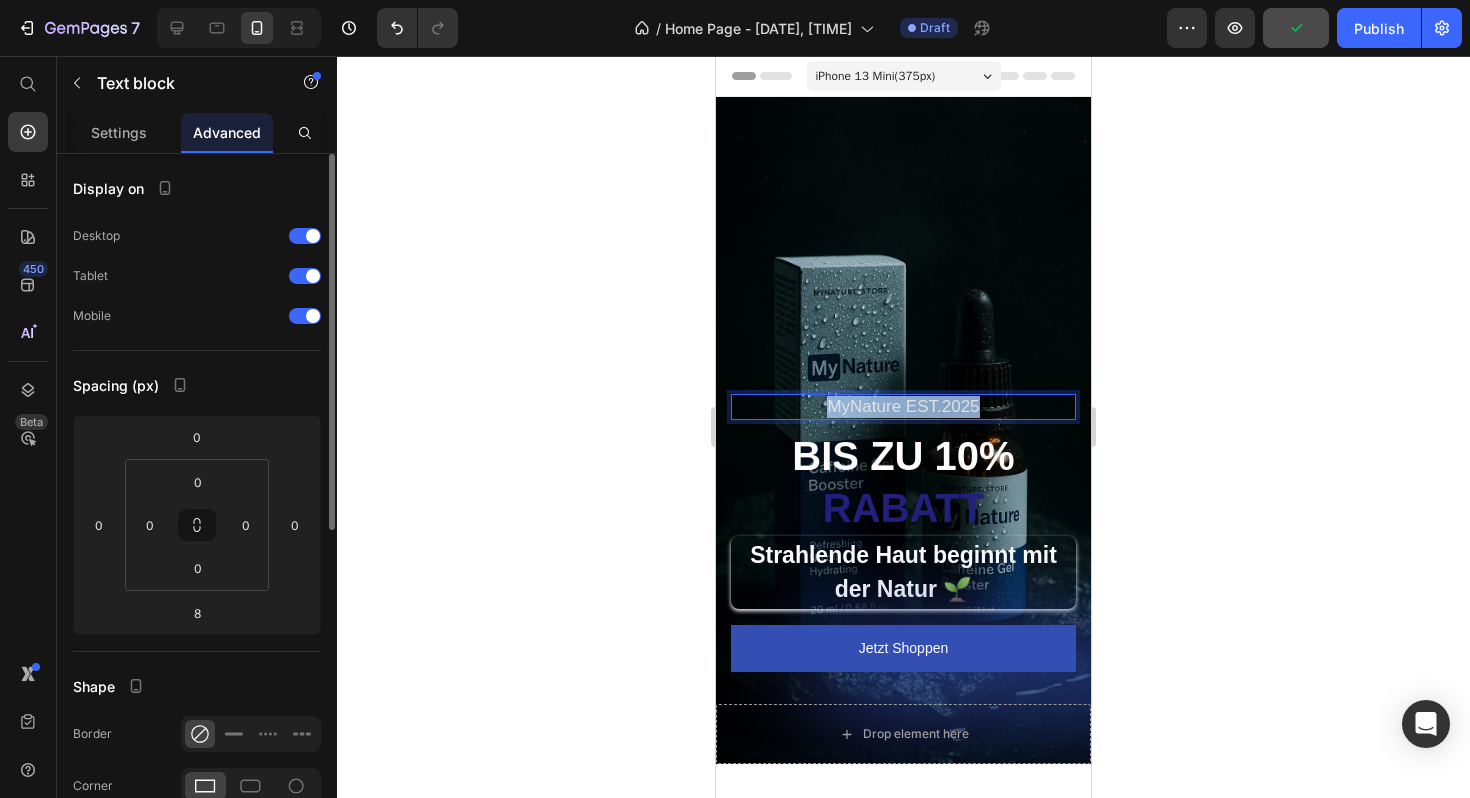 click on "MyNature EST.2025" at bounding box center (903, 407) 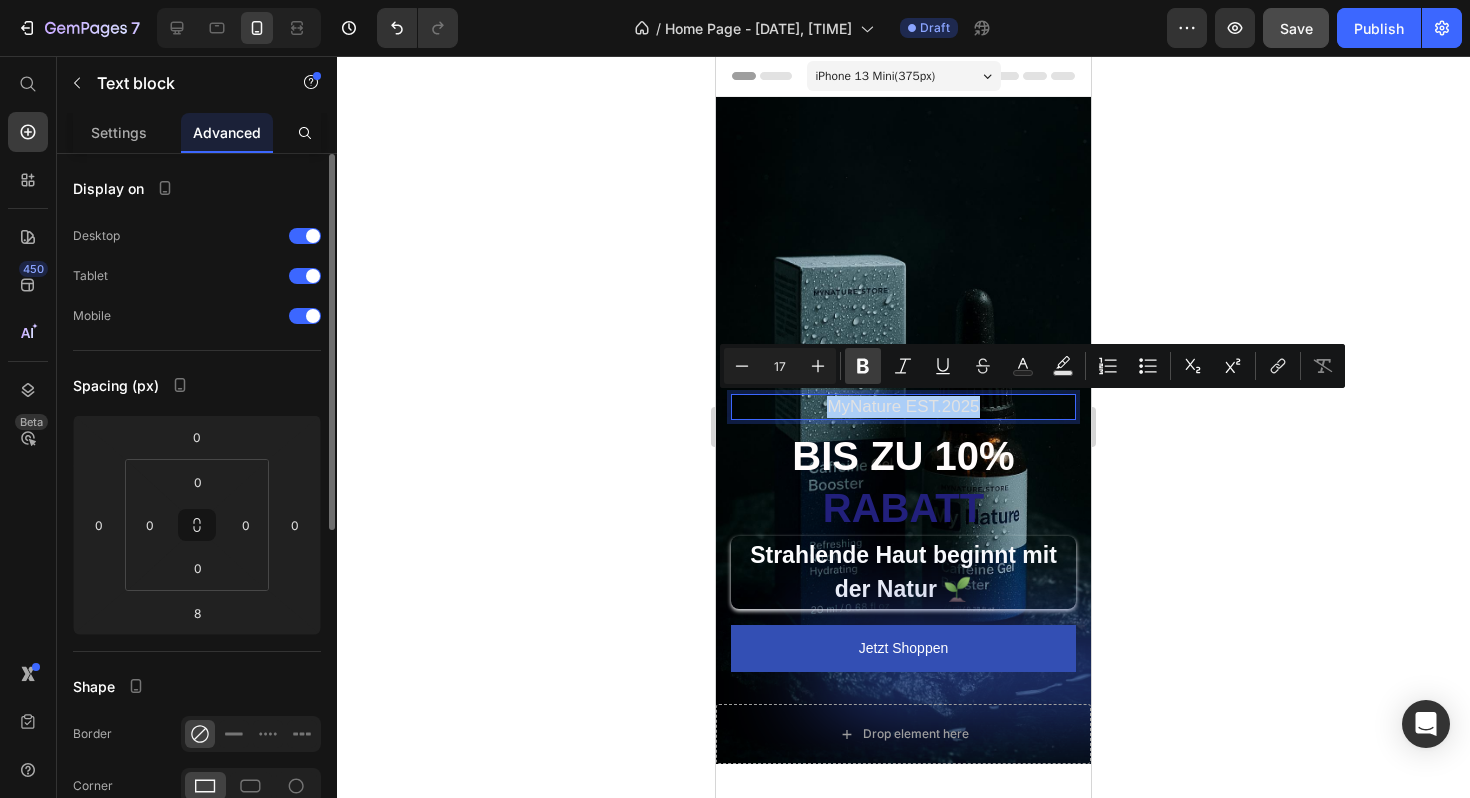 click 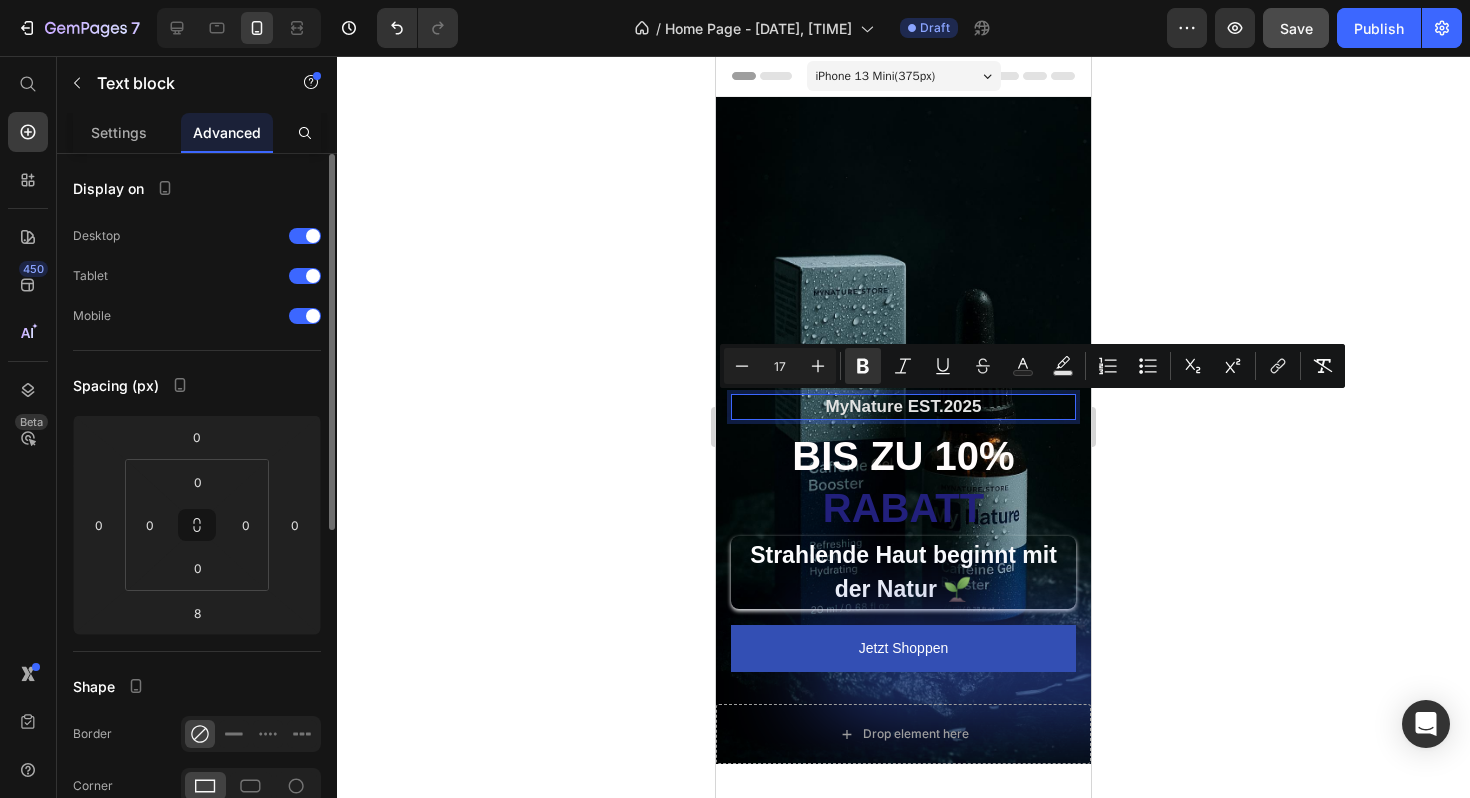 click at bounding box center [903, 430] 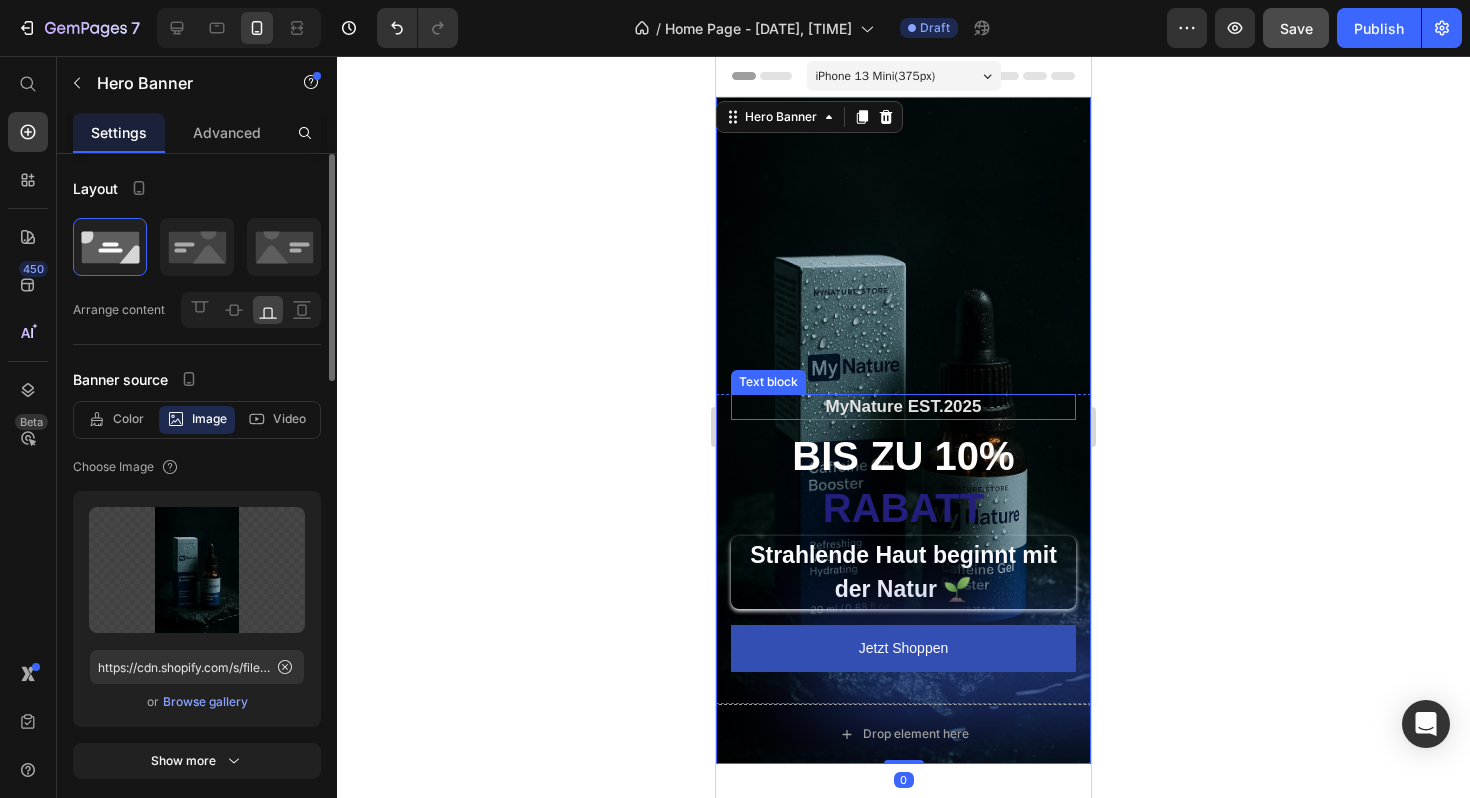 click on "MyNature EST.2025" at bounding box center (904, 406) 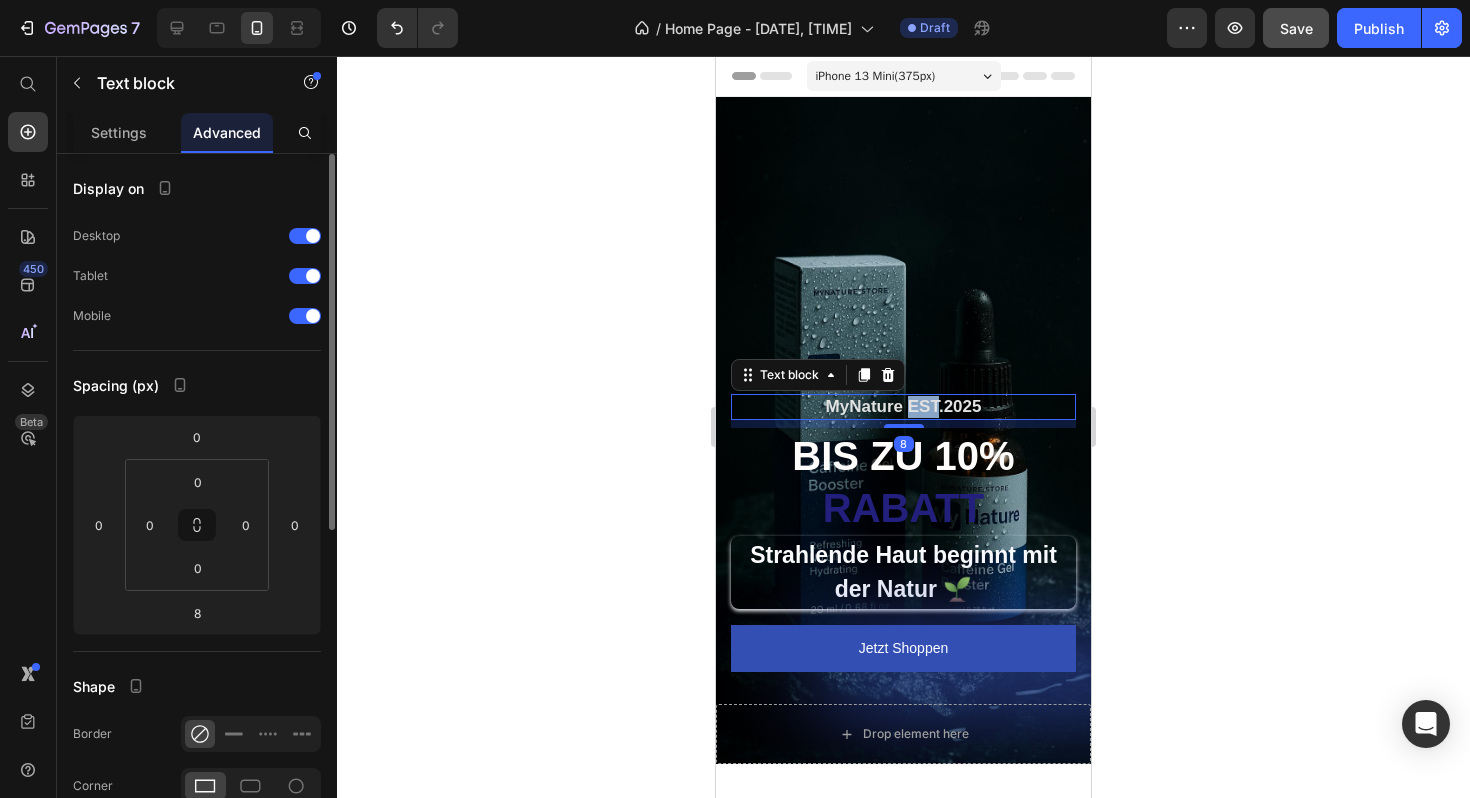 click on "MyNature EST.2025" at bounding box center [904, 406] 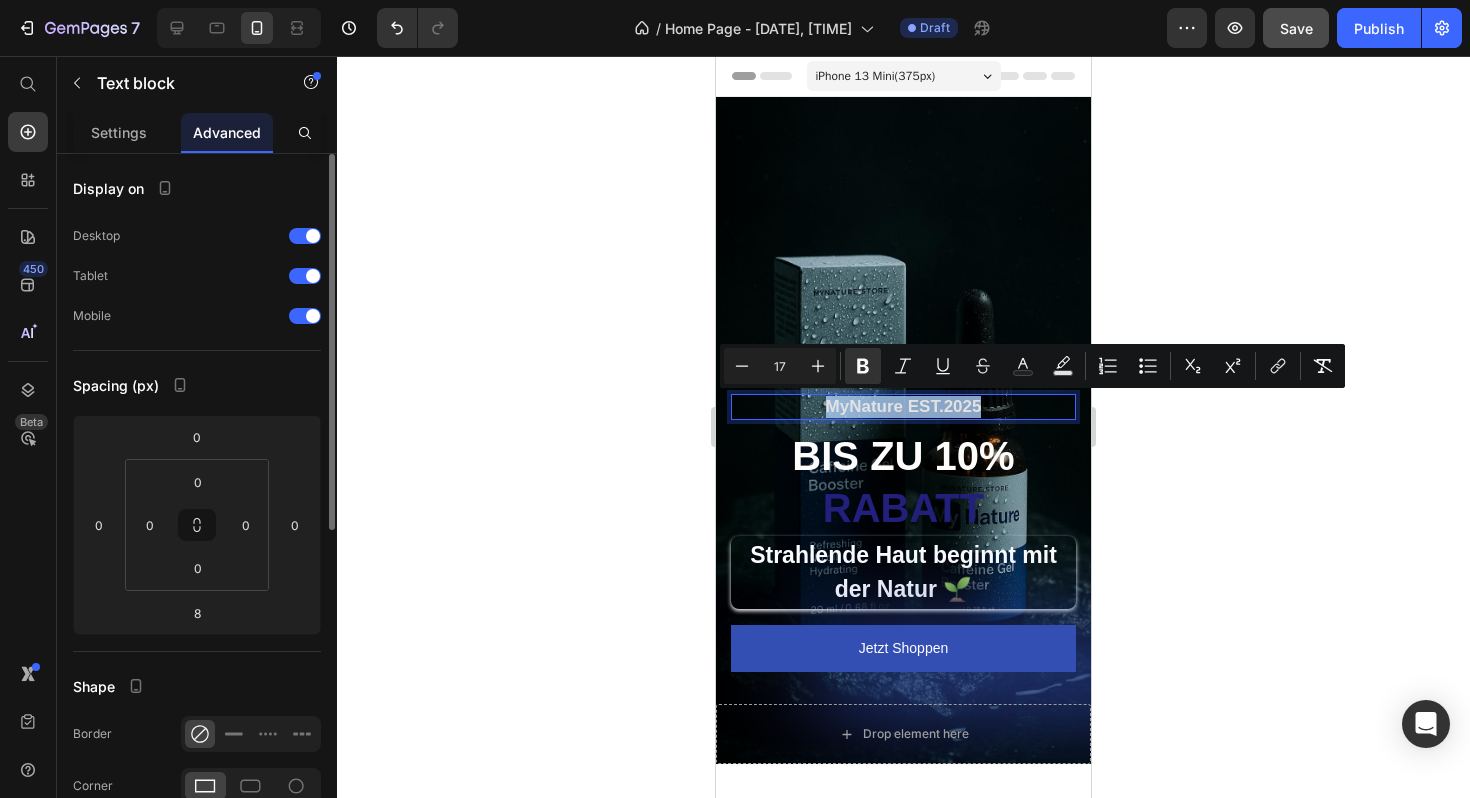 click on "MyNature EST.2025" at bounding box center [904, 406] 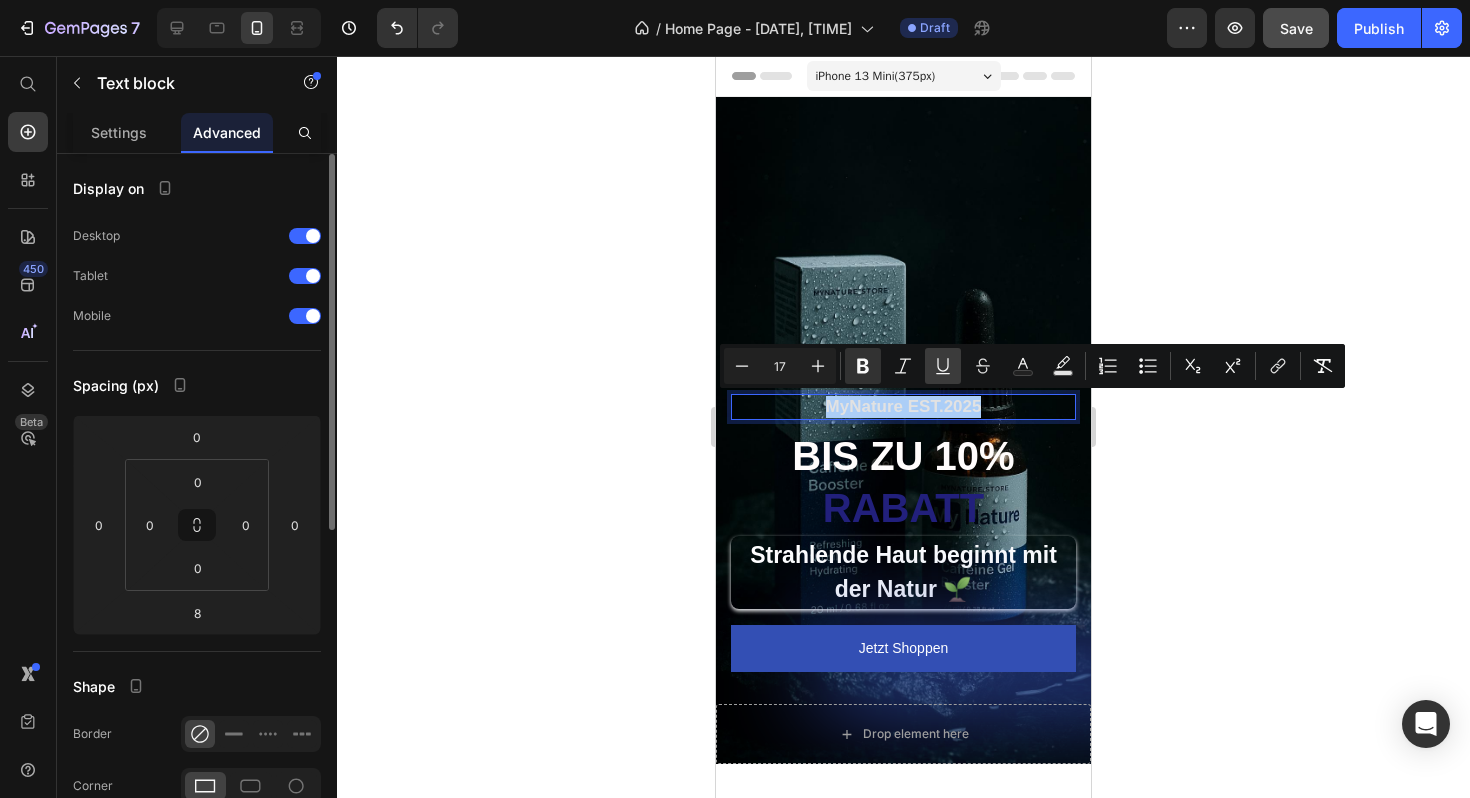 click 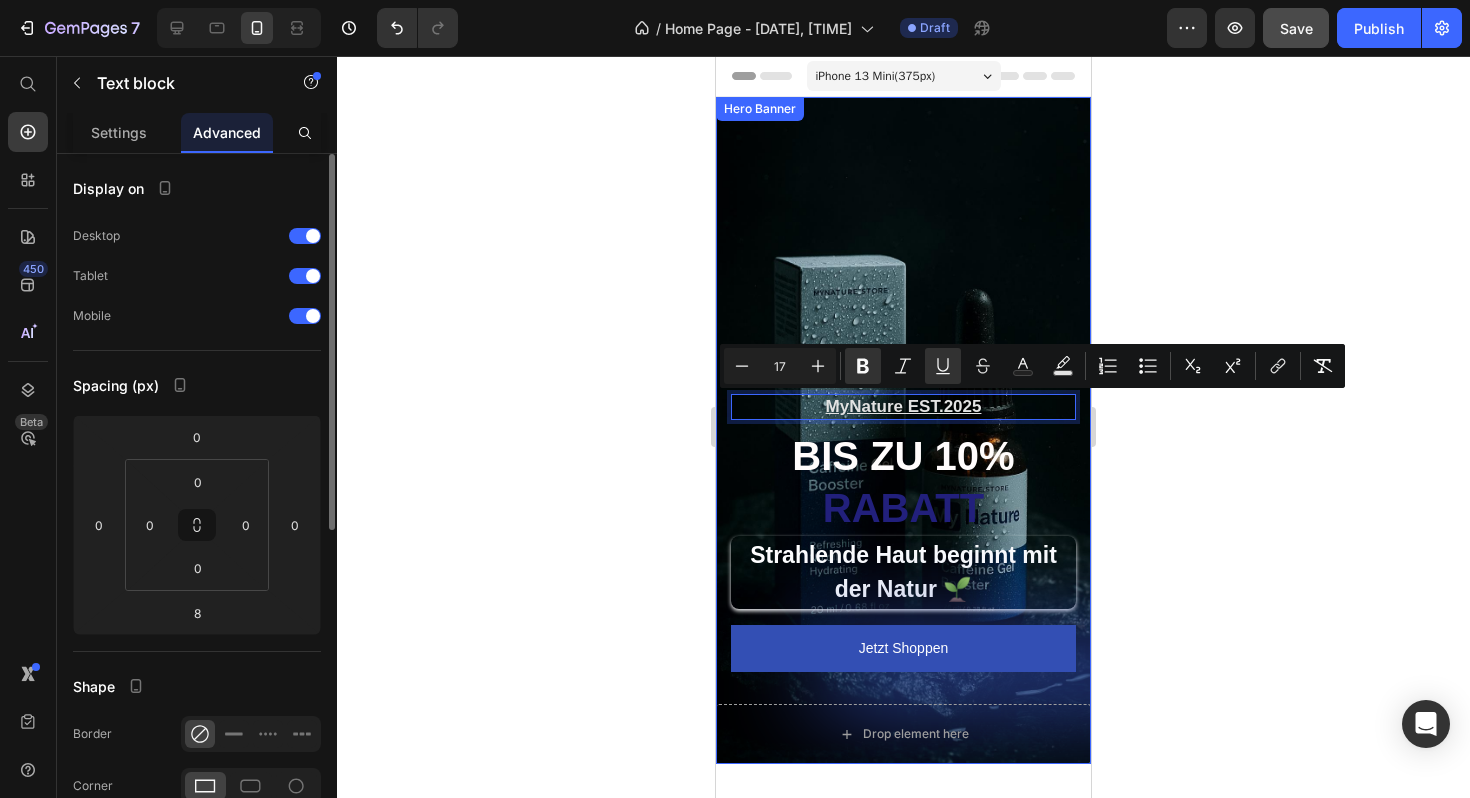 click at bounding box center (903, 430) 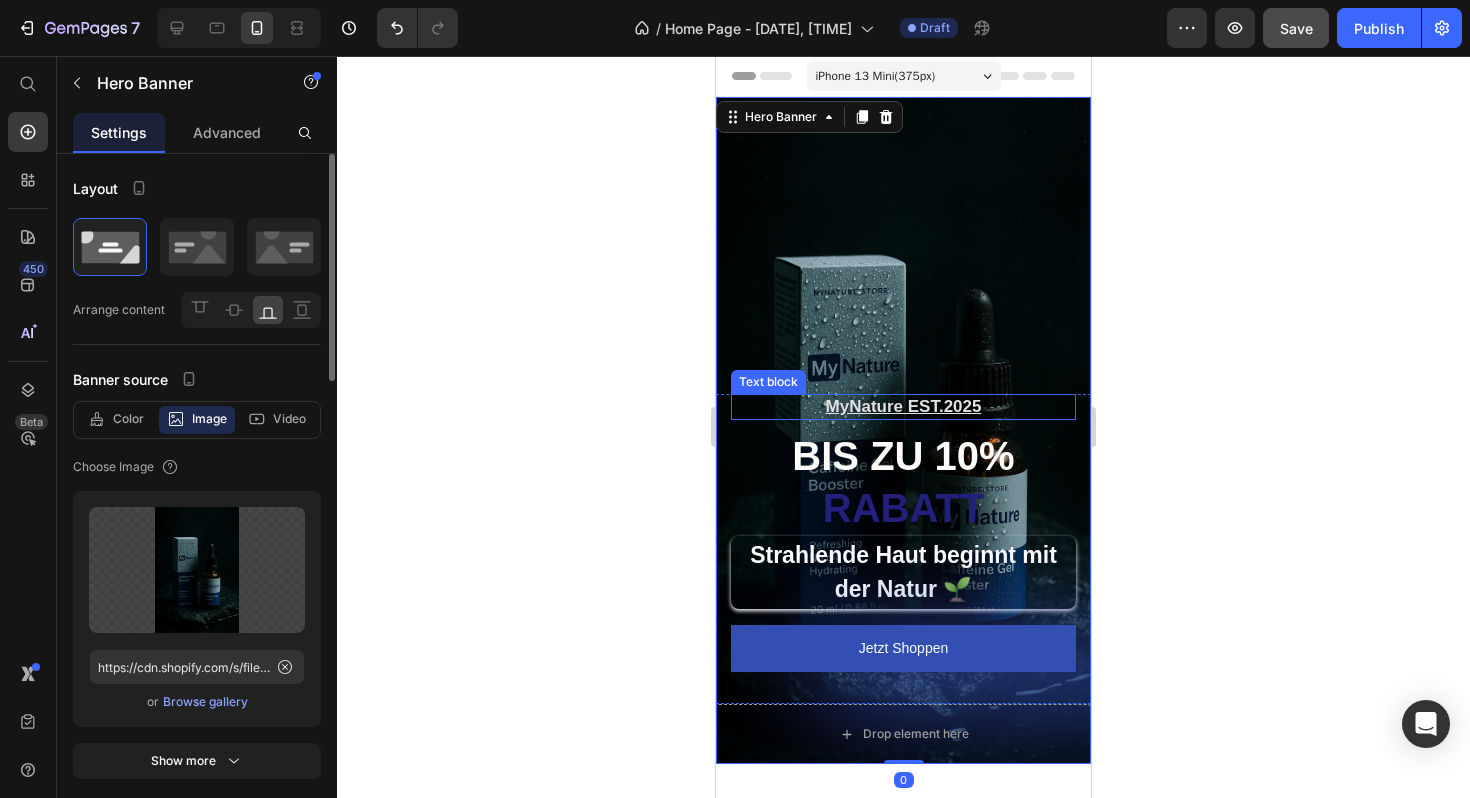 click on "MyNature EST.2025" at bounding box center [904, 406] 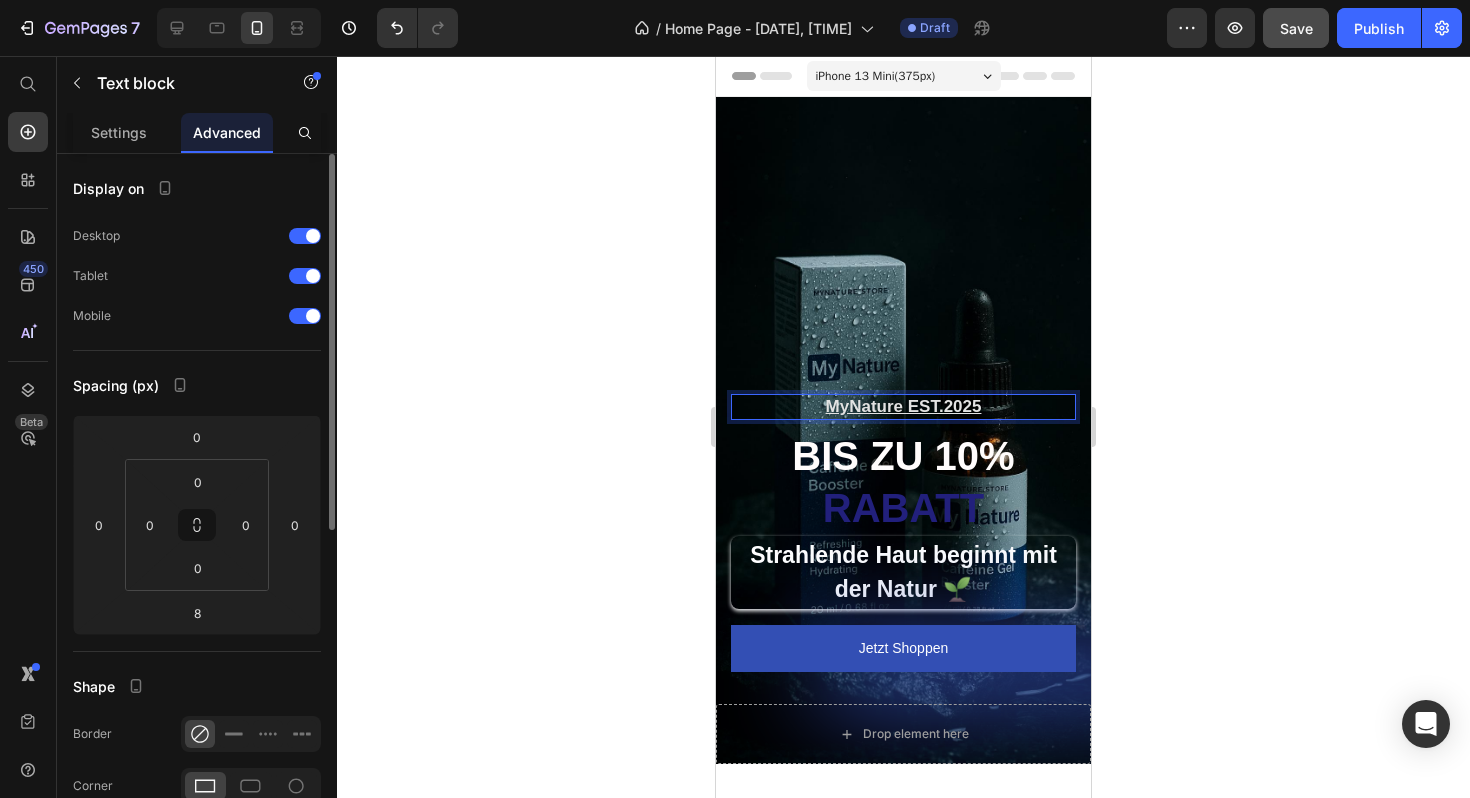 click on "MyNature EST.2025" at bounding box center [904, 406] 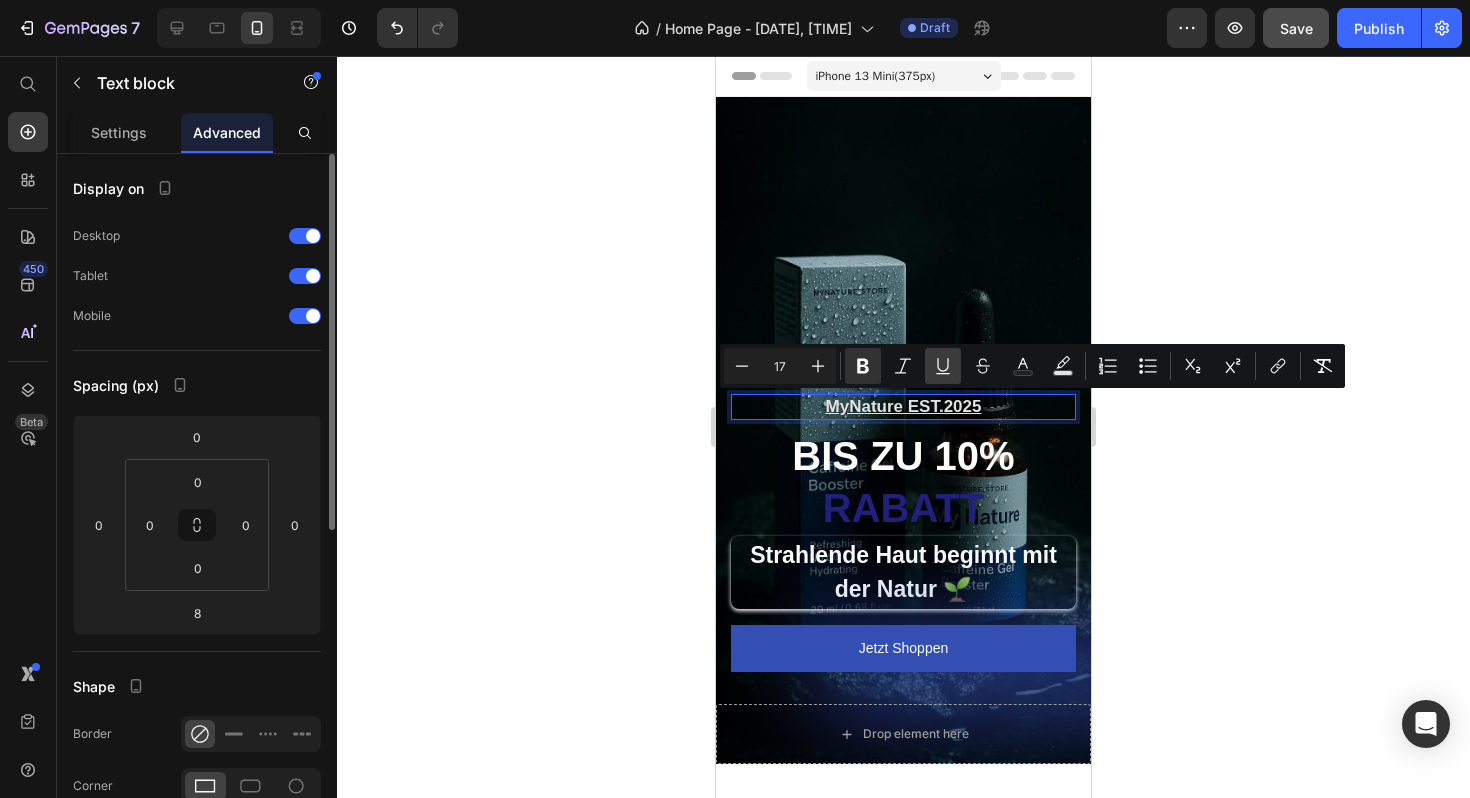 click on "Underline" at bounding box center [943, 366] 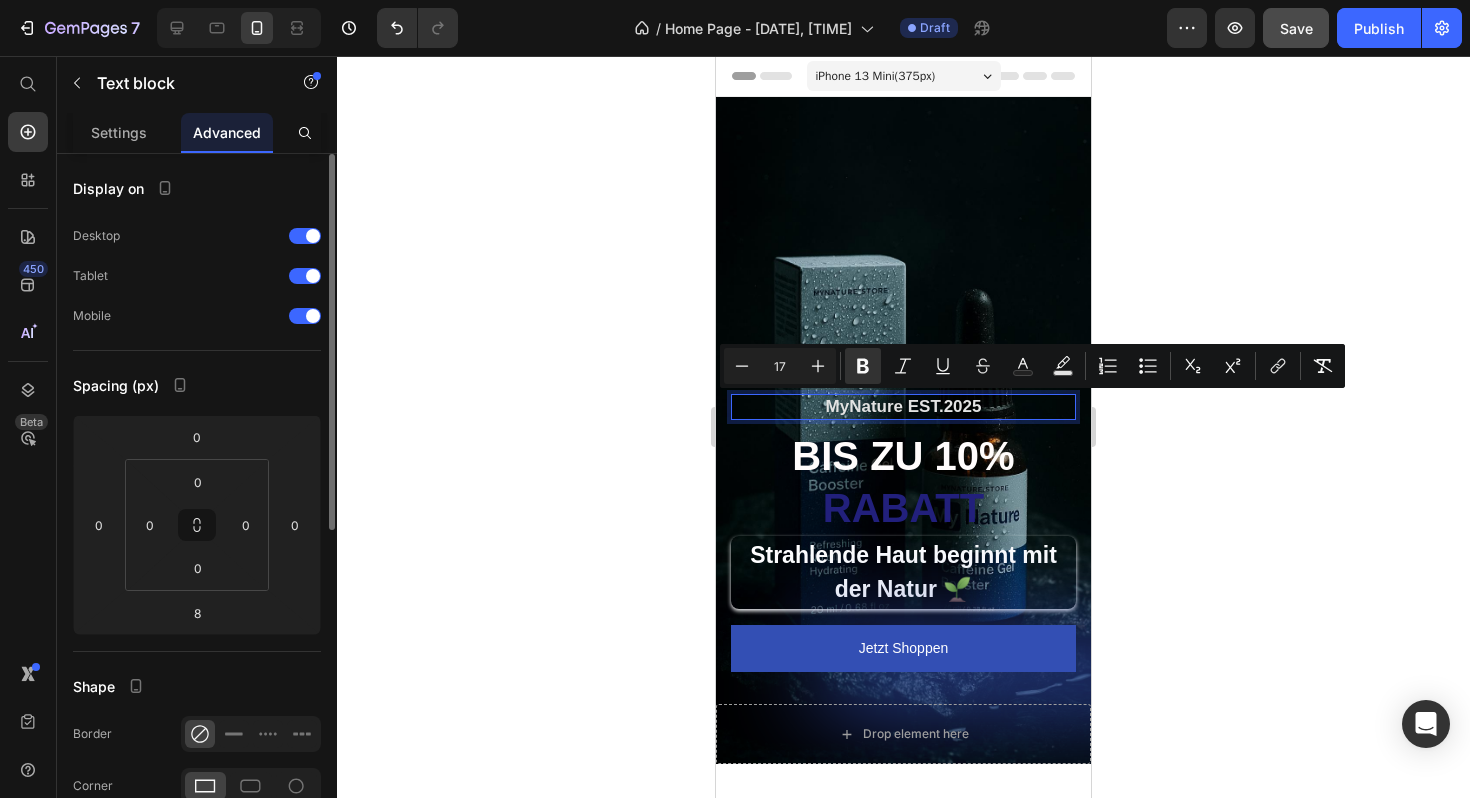 click at bounding box center (903, 430) 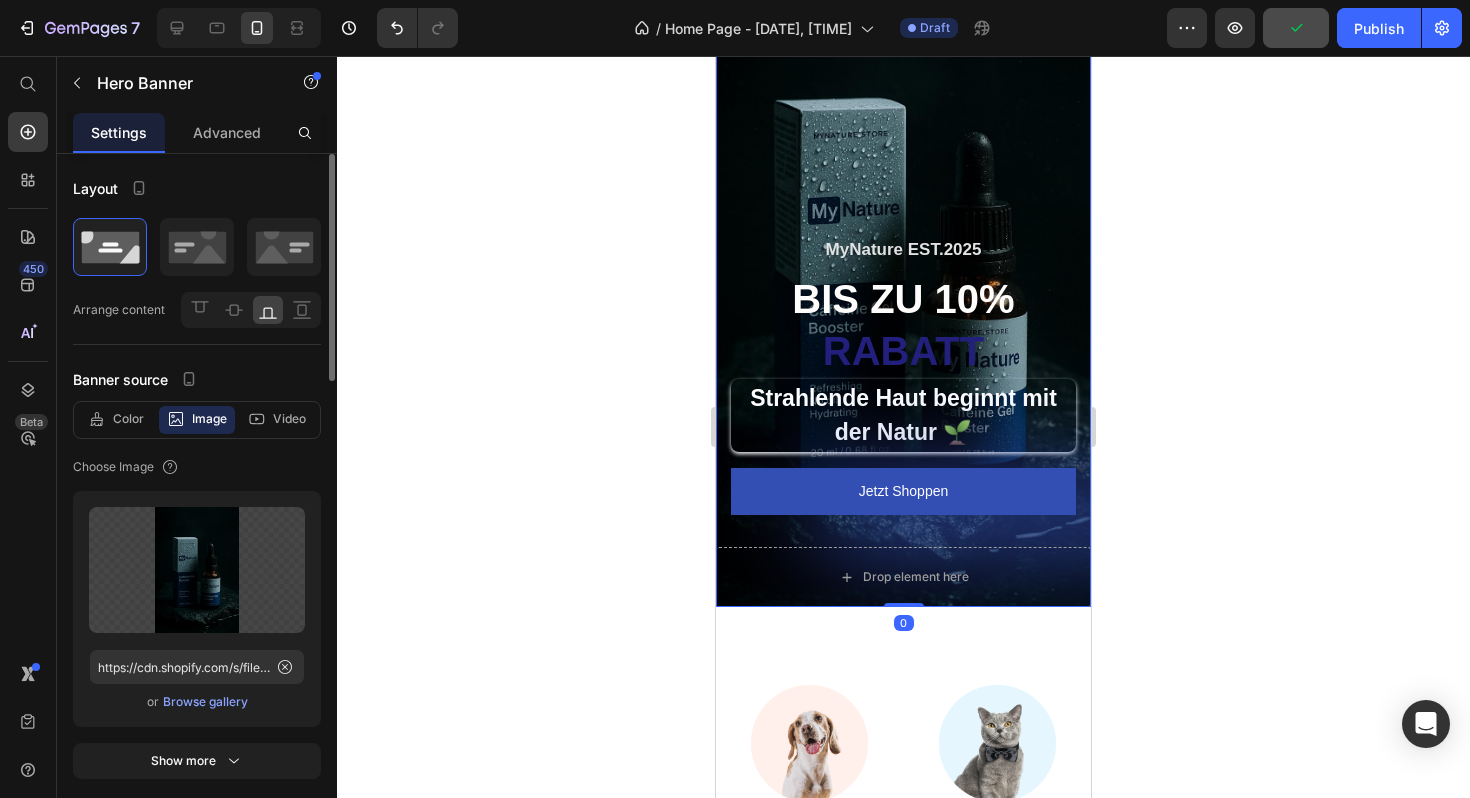 scroll, scrollTop: 270, scrollLeft: 0, axis: vertical 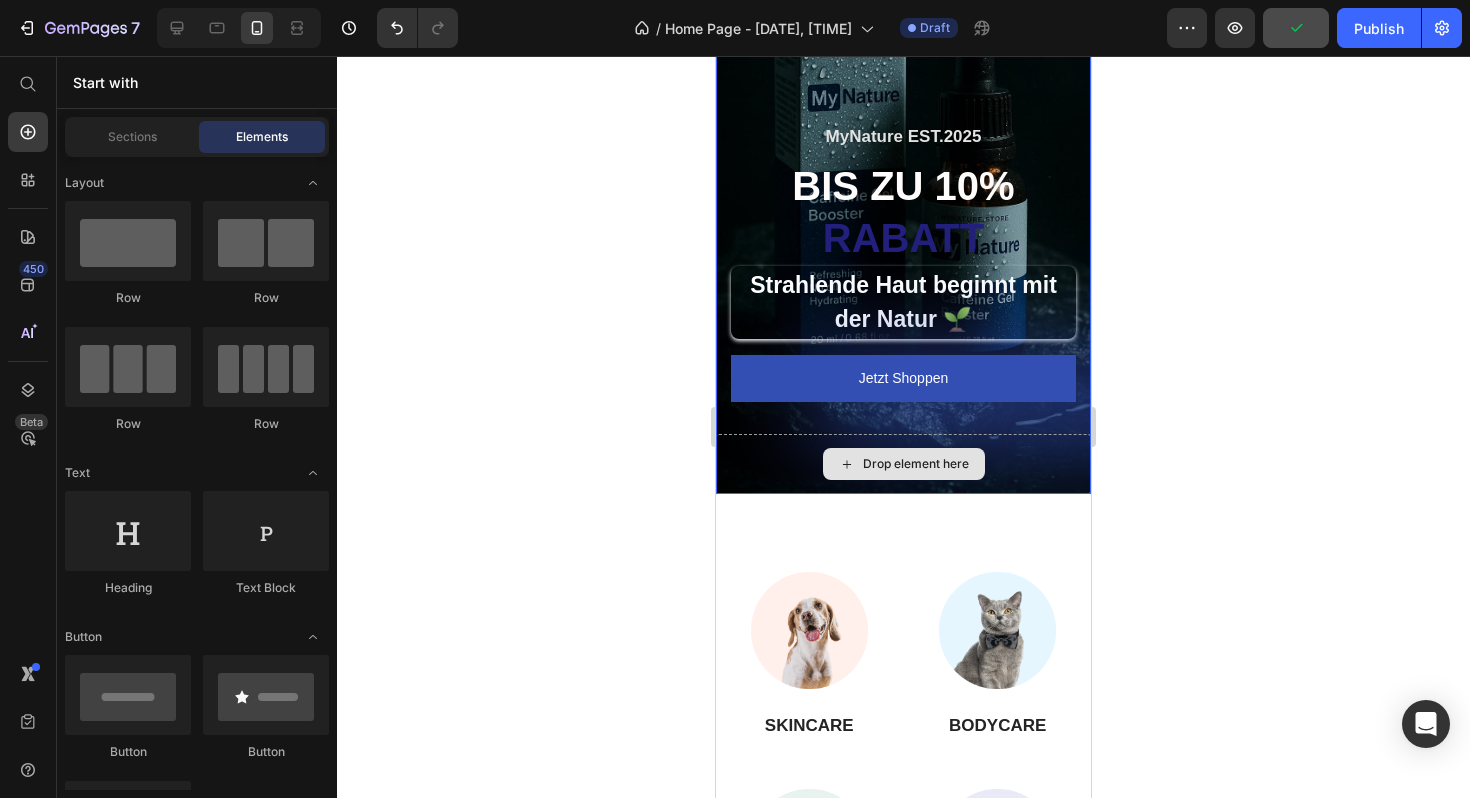 click on "Drop element here" at bounding box center (916, 464) 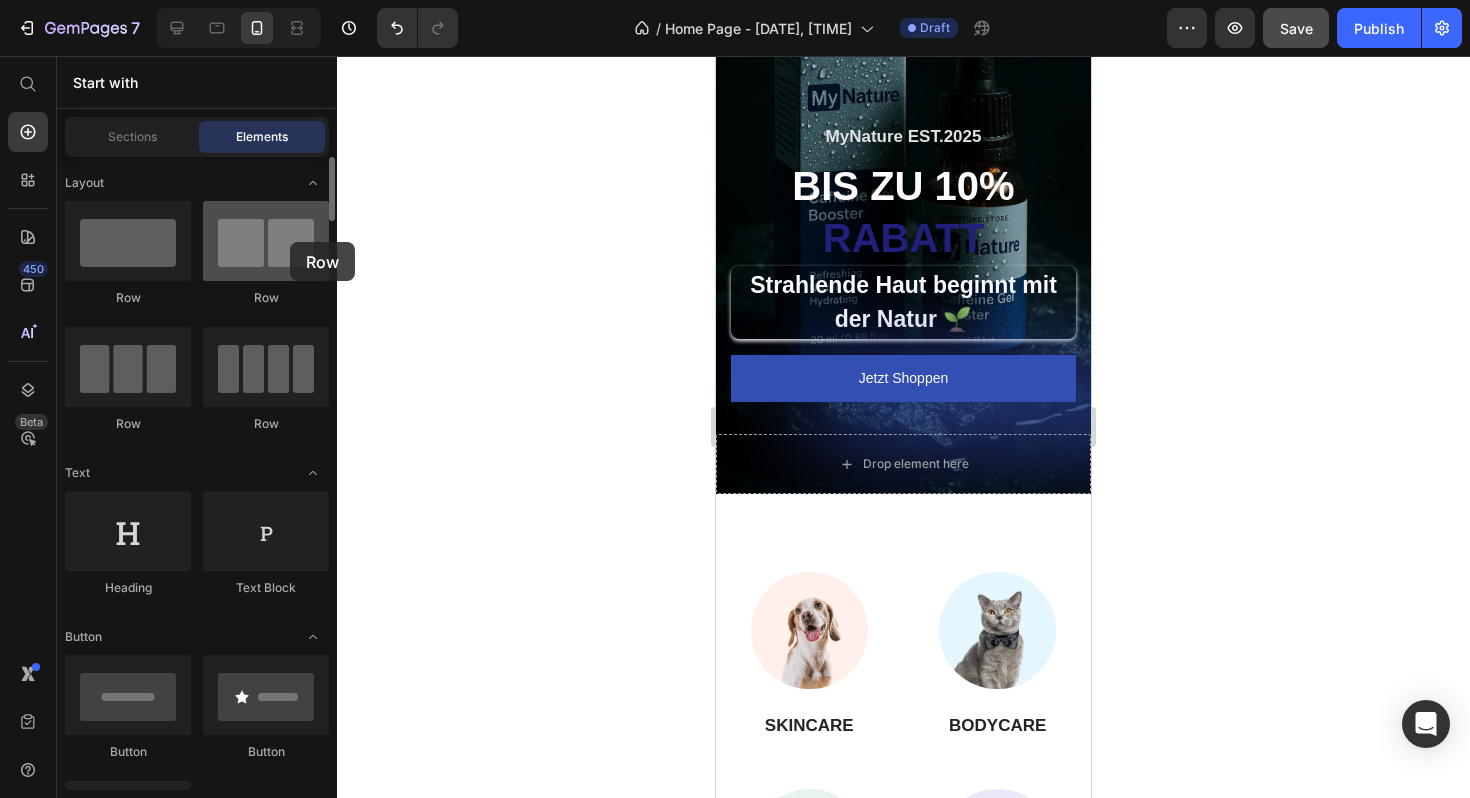 click at bounding box center (266, 241) 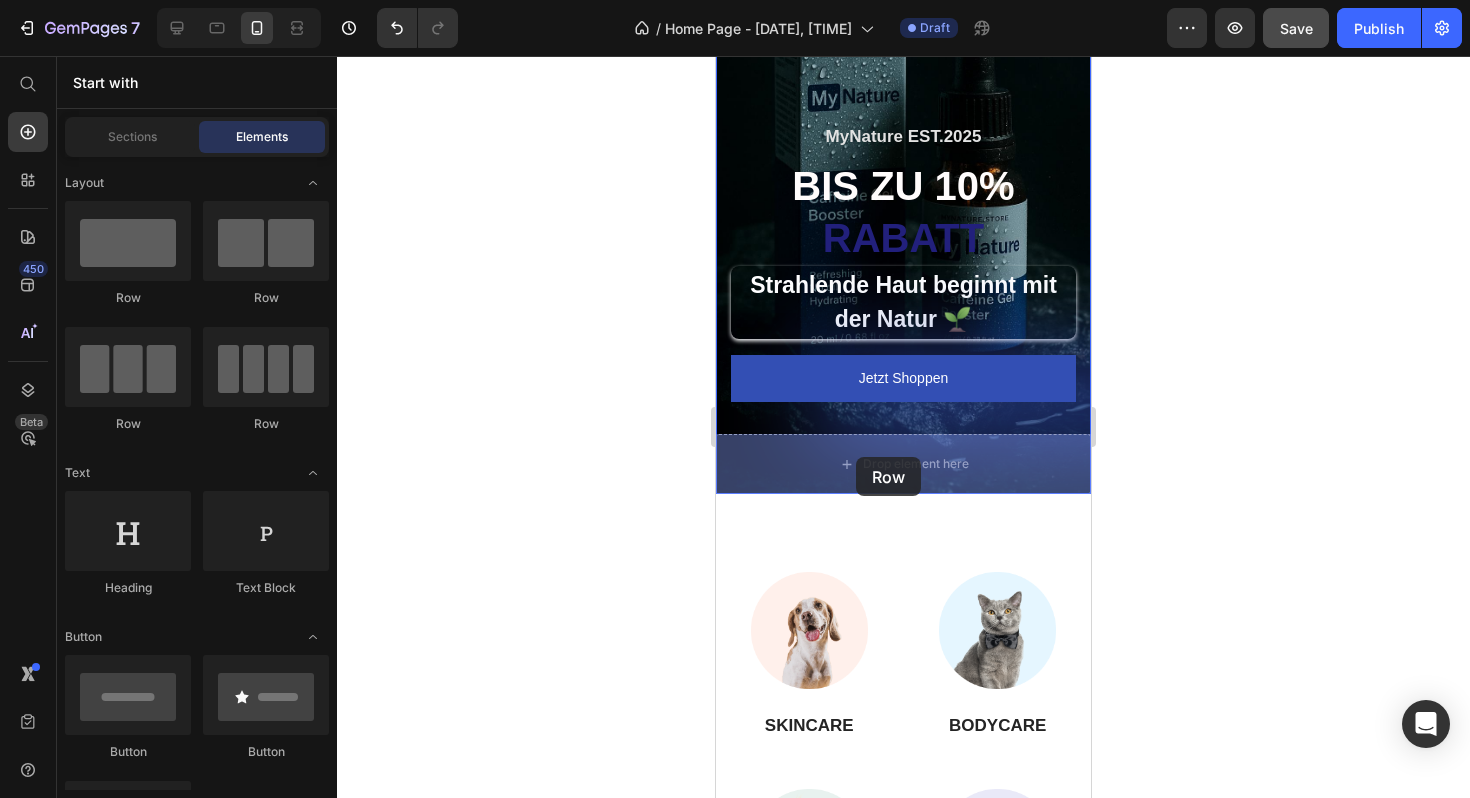 drag, startPoint x: 1006, startPoint y: 300, endPoint x: 857, endPoint y: 455, distance: 215.00232 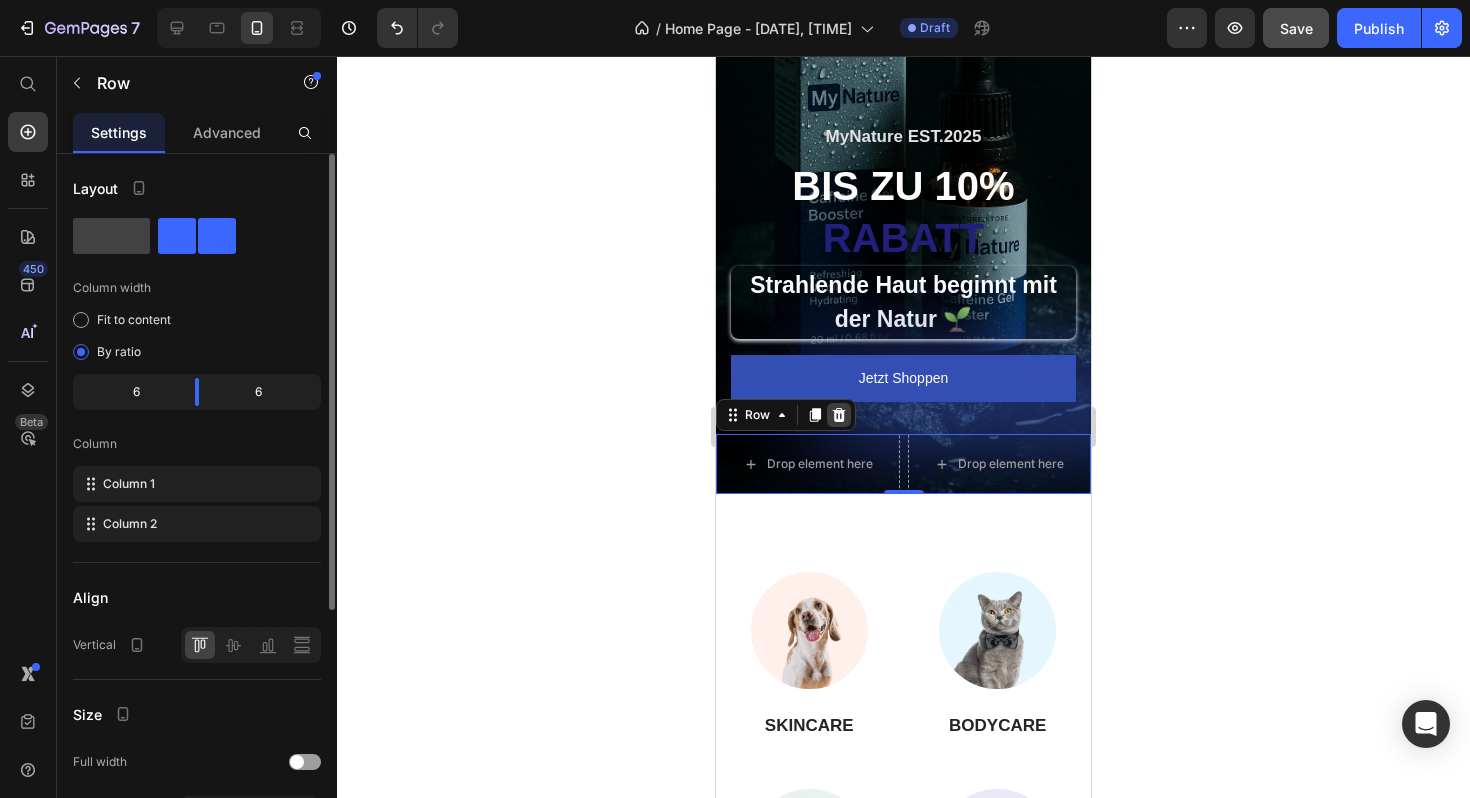 click 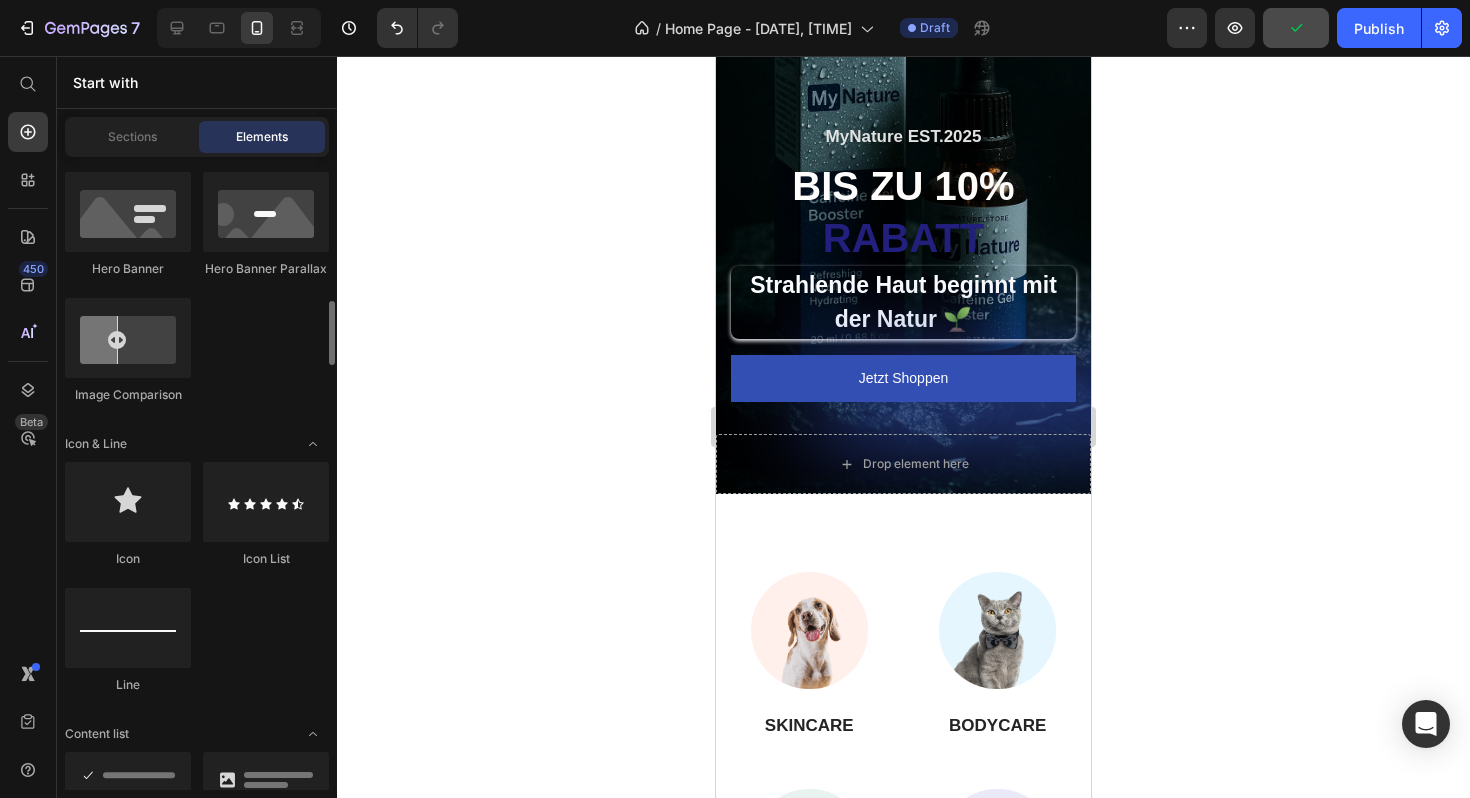 scroll, scrollTop: 1175, scrollLeft: 0, axis: vertical 